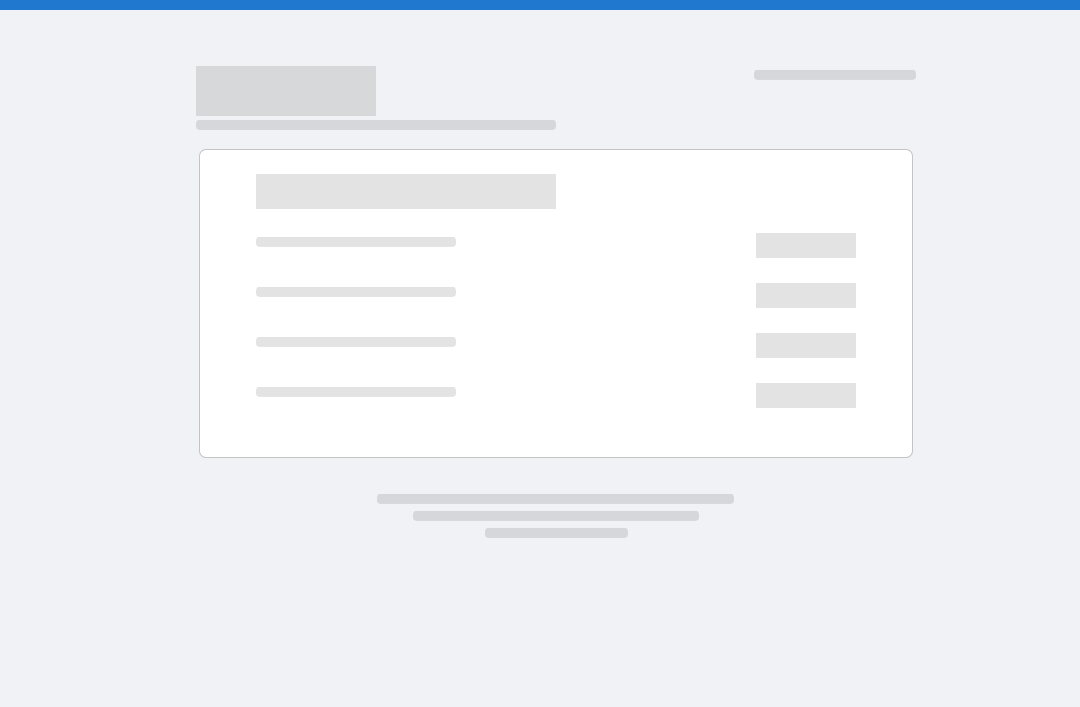 scroll, scrollTop: 0, scrollLeft: 0, axis: both 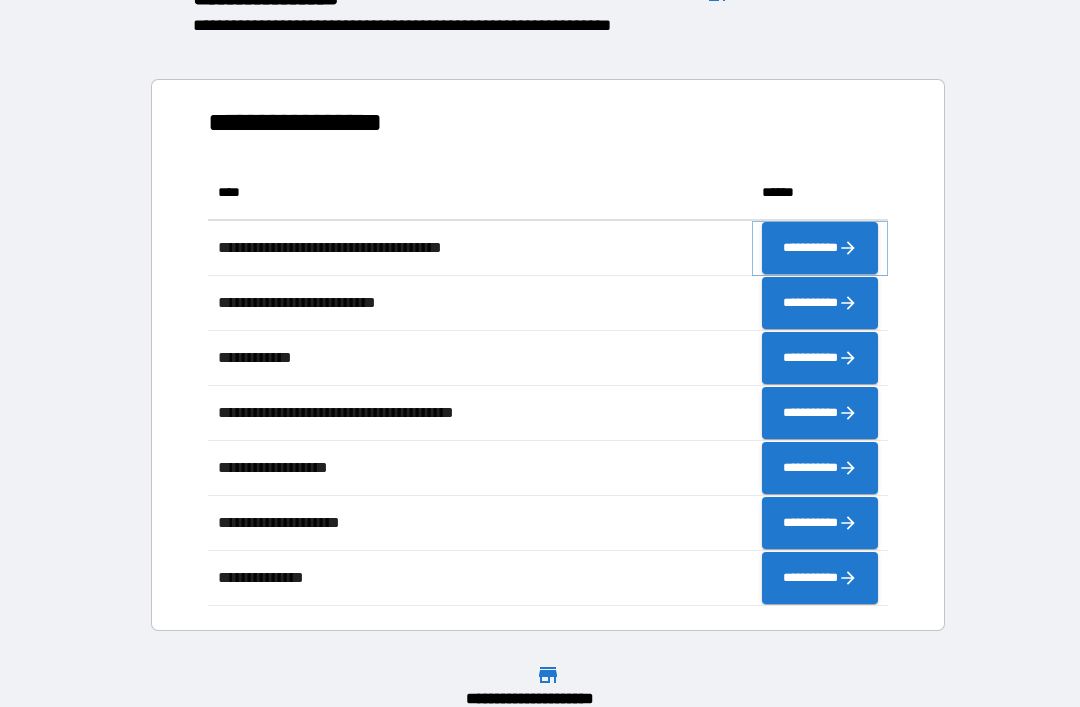 click on "**********" at bounding box center (820, 248) 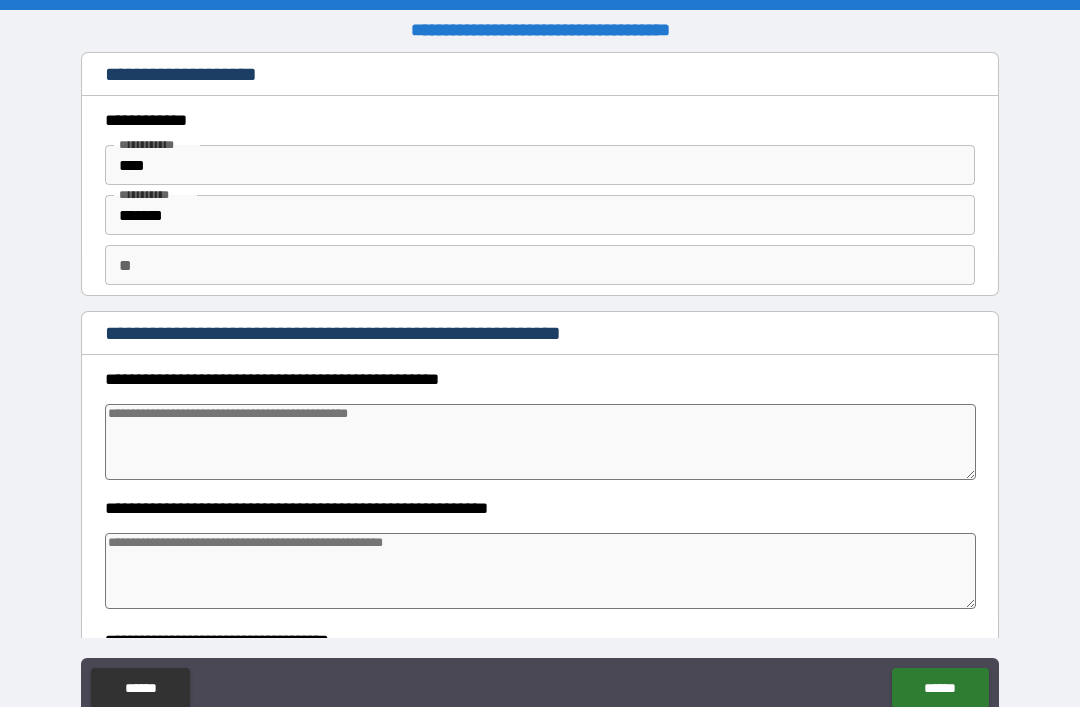 type on "*" 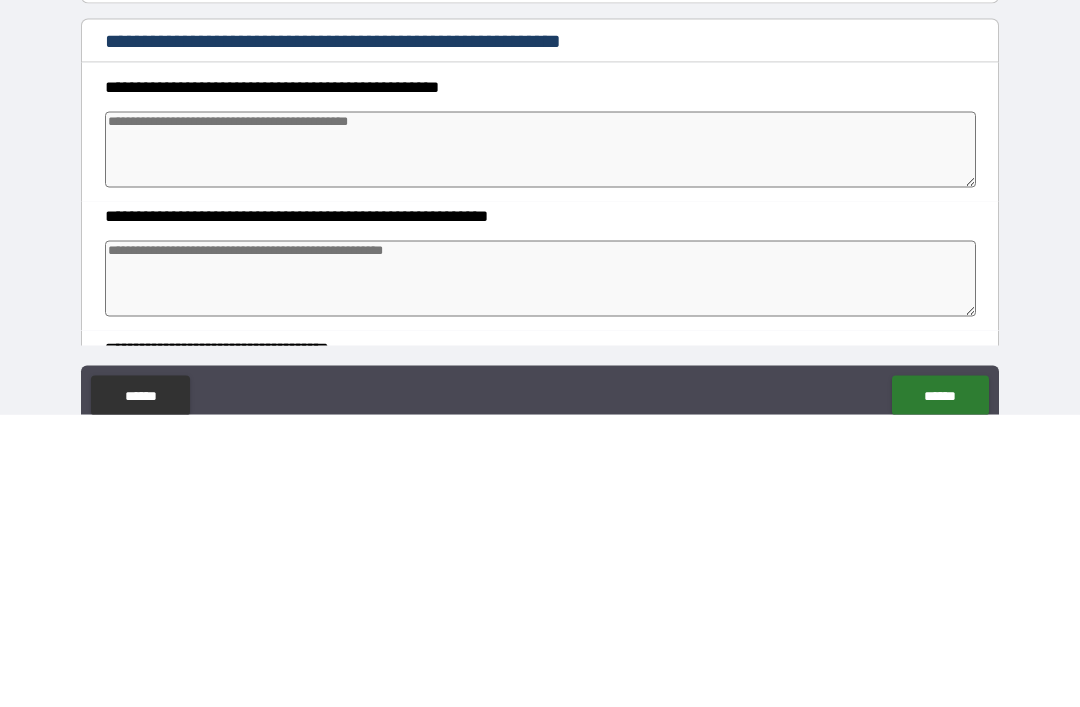 type on "*" 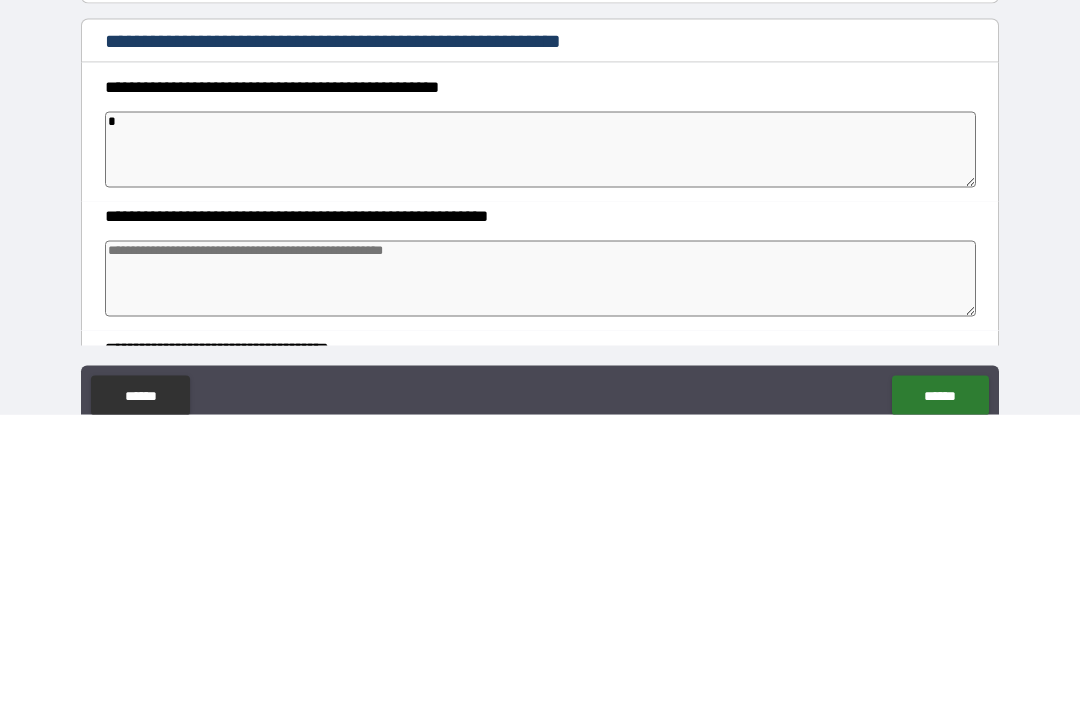 type on "**" 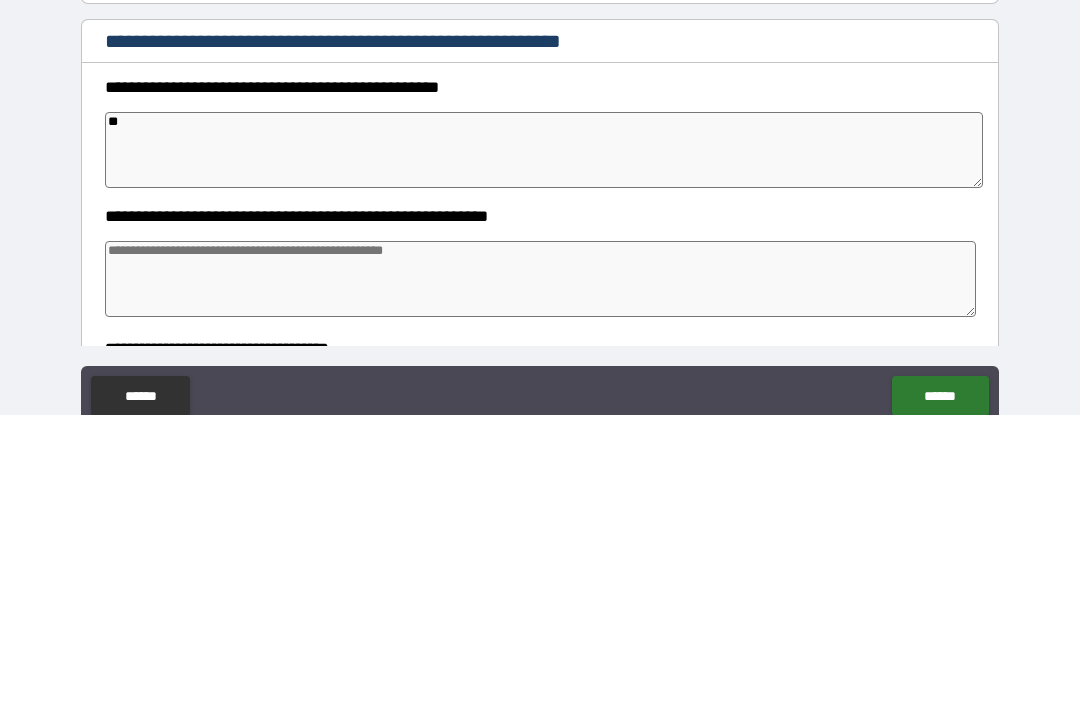 type on "*" 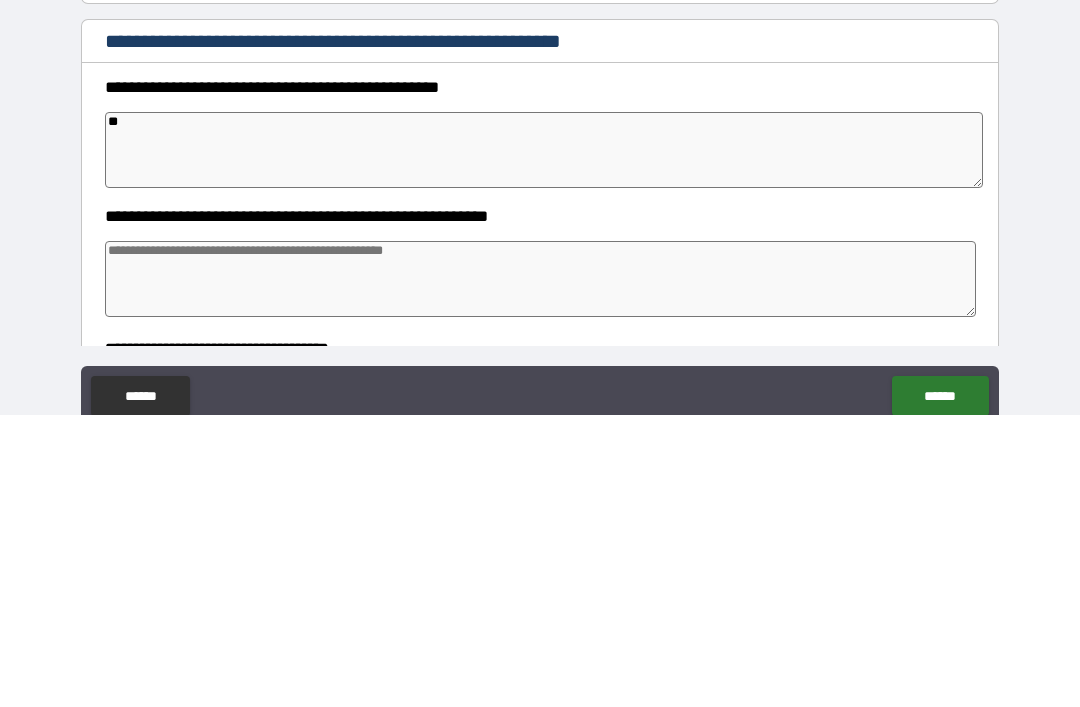 type on "*" 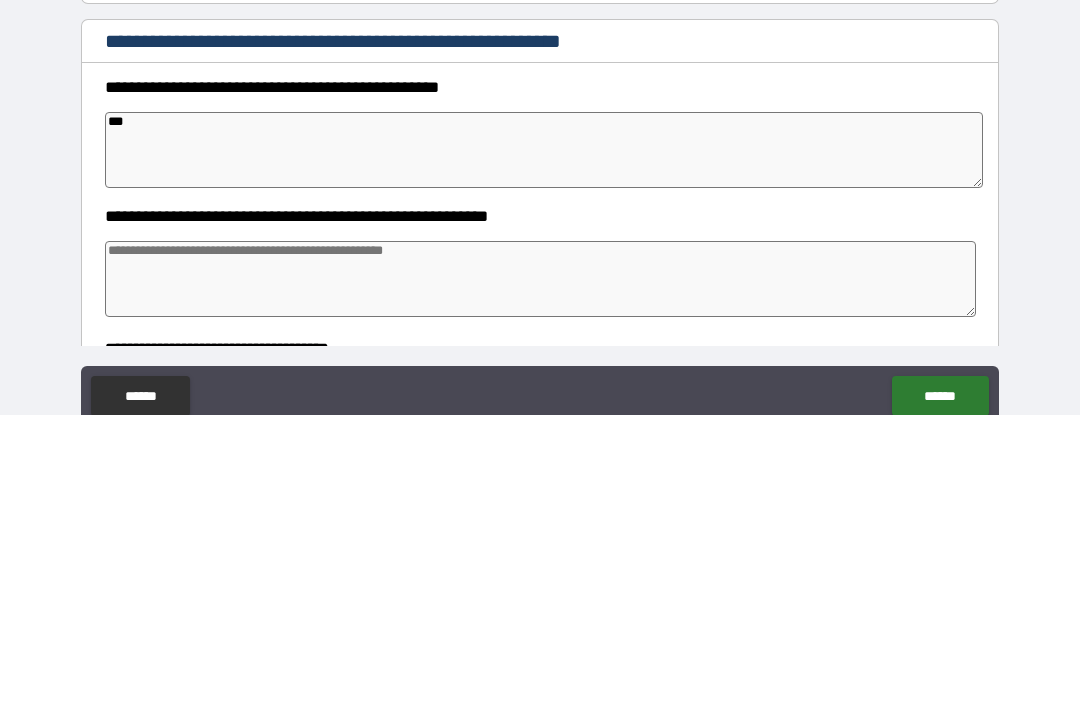 type on "*" 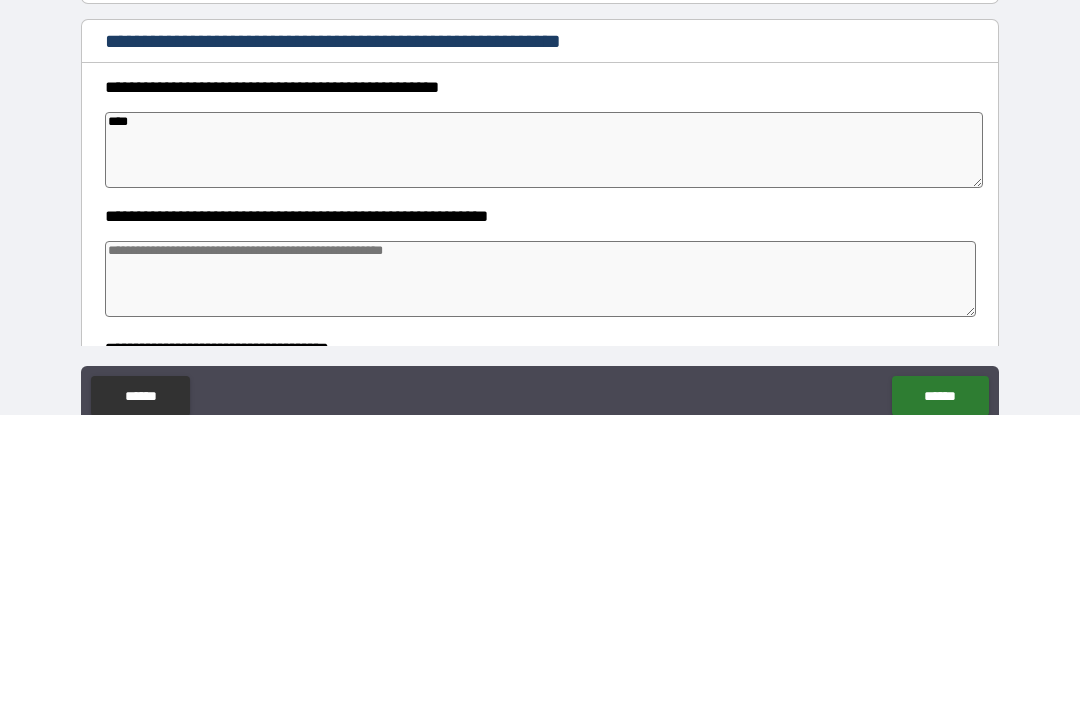 type on "*" 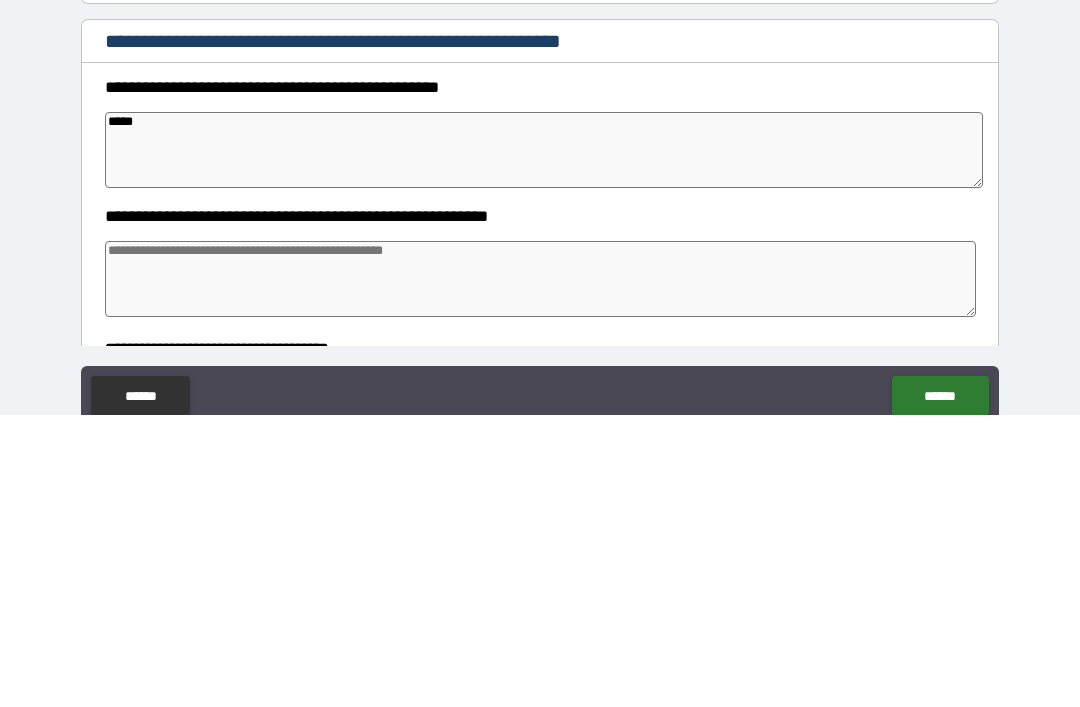 type on "*" 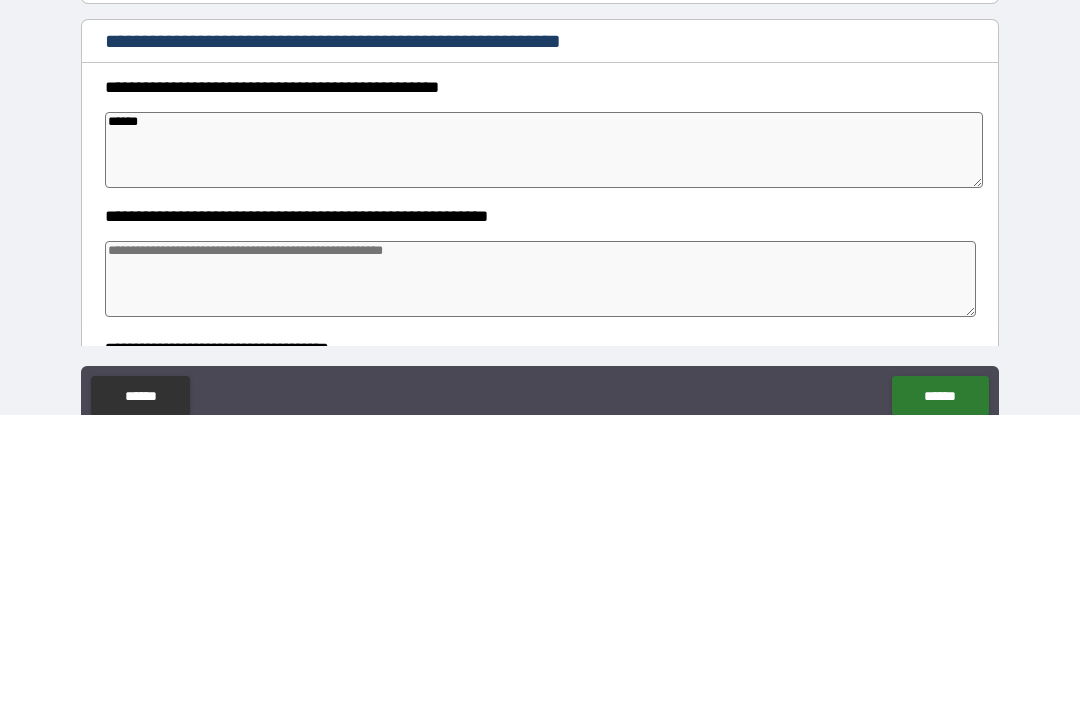 type on "*" 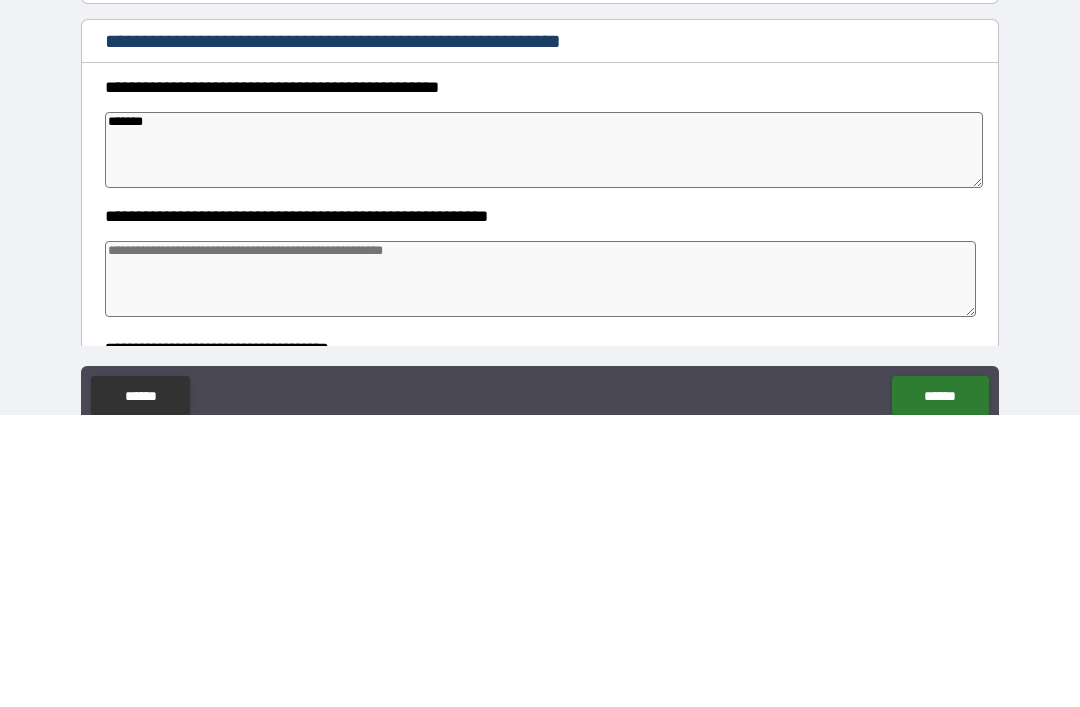 type on "*" 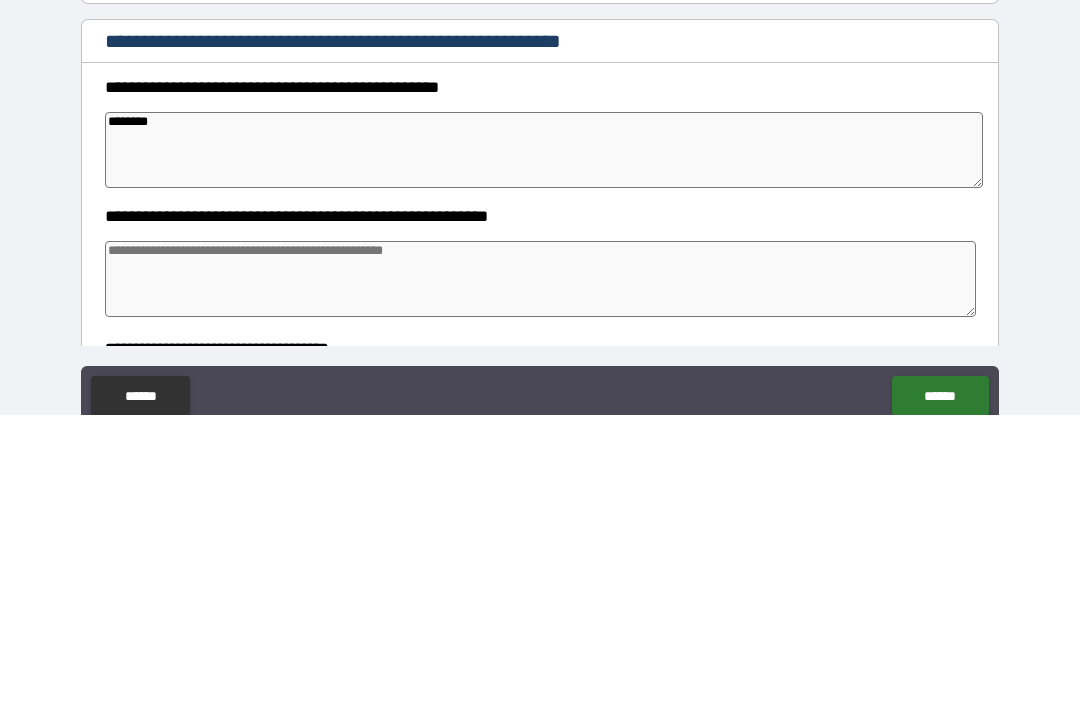 type on "*" 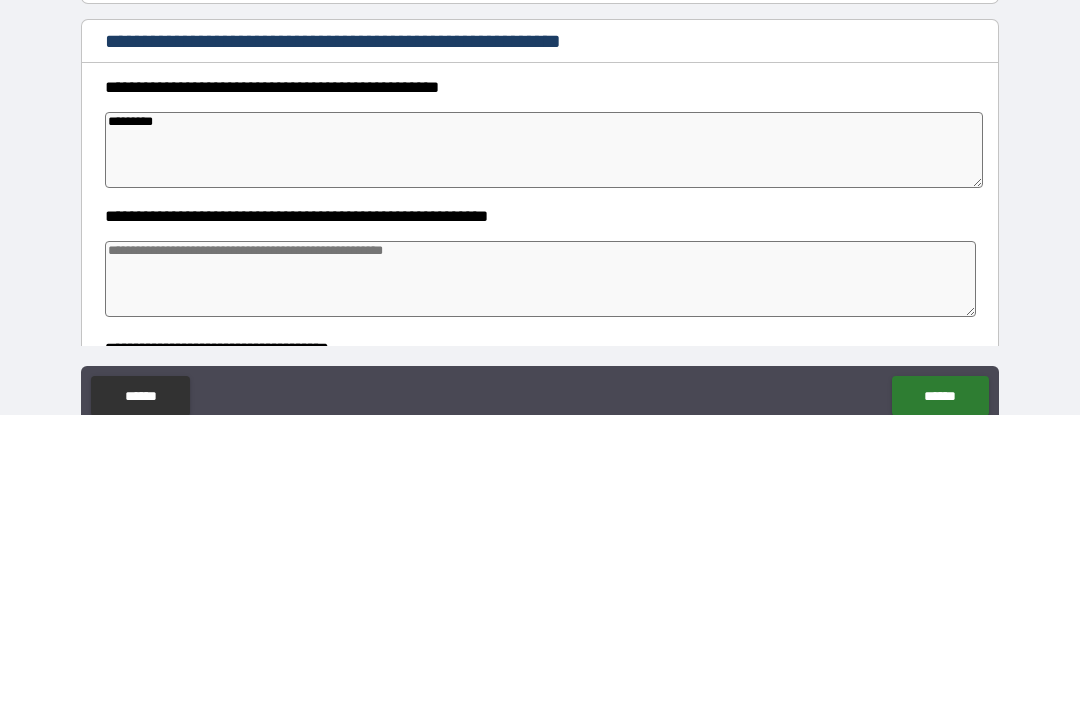 type on "*" 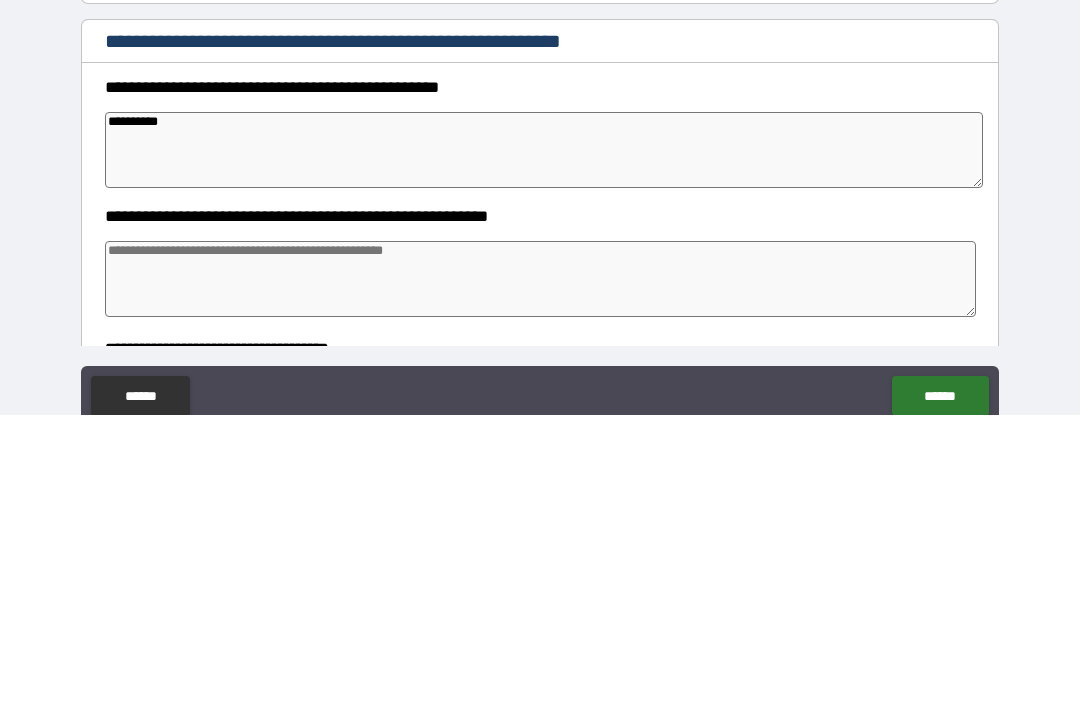 type on "*" 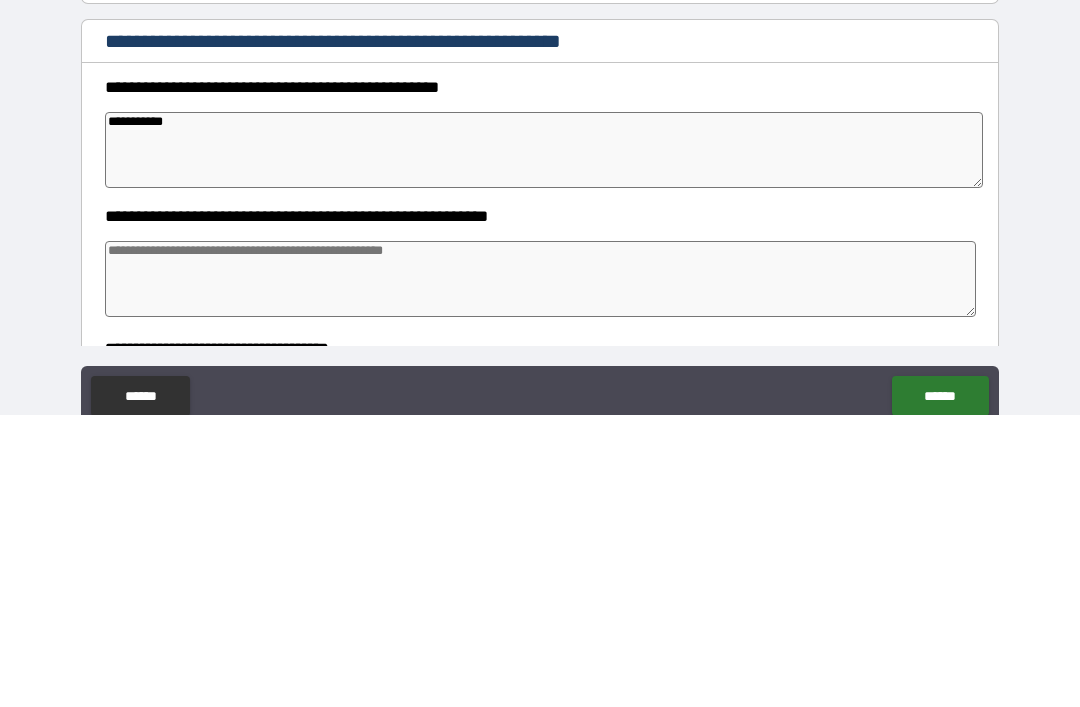 type on "*" 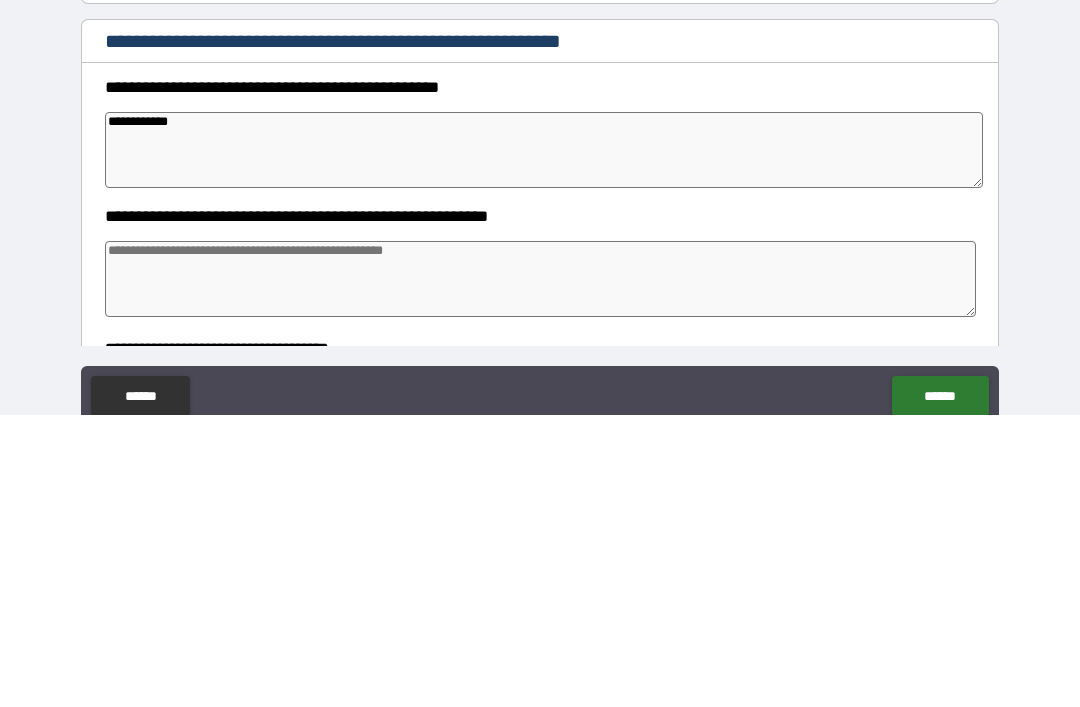 type on "*" 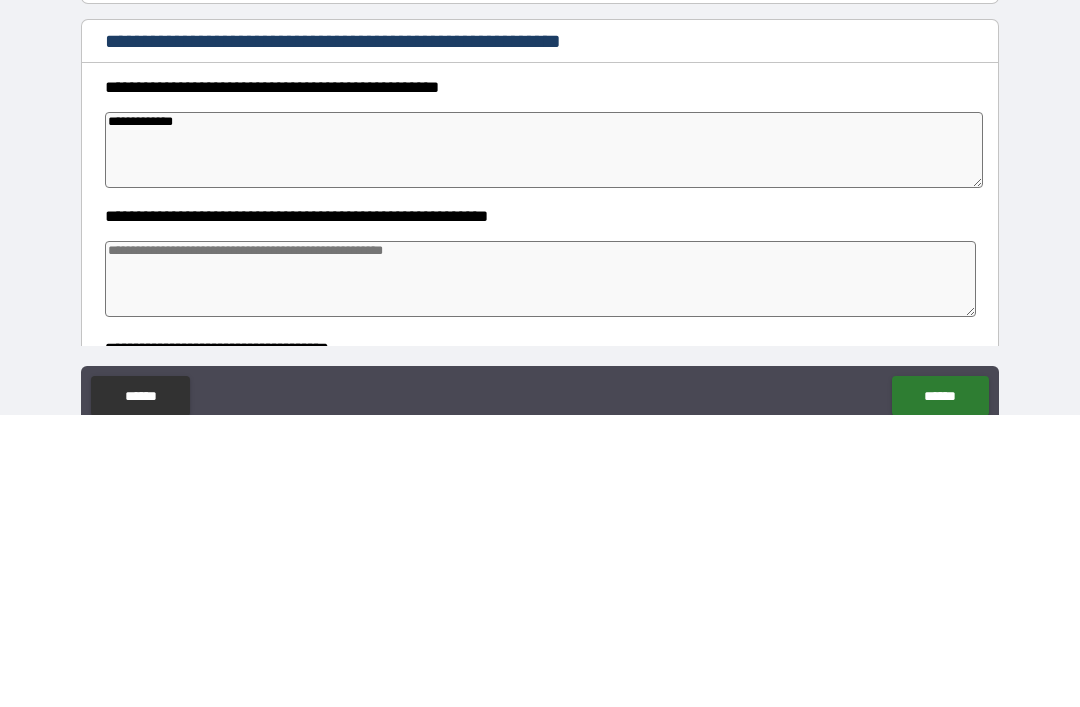 type on "**********" 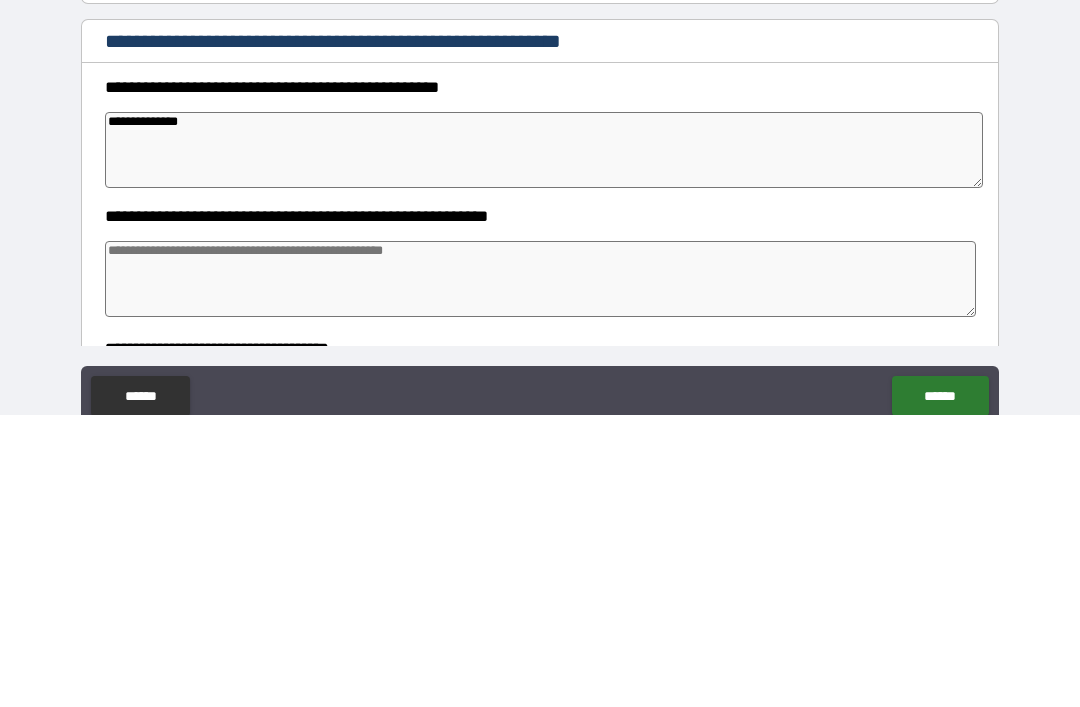type on "*" 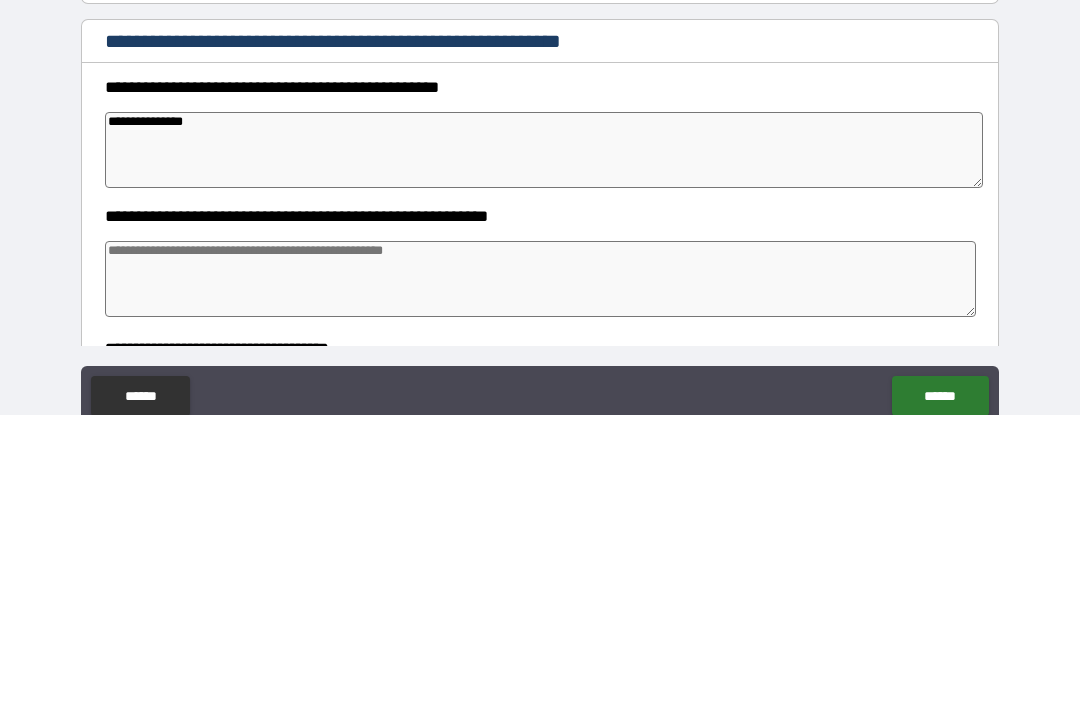 type on "*" 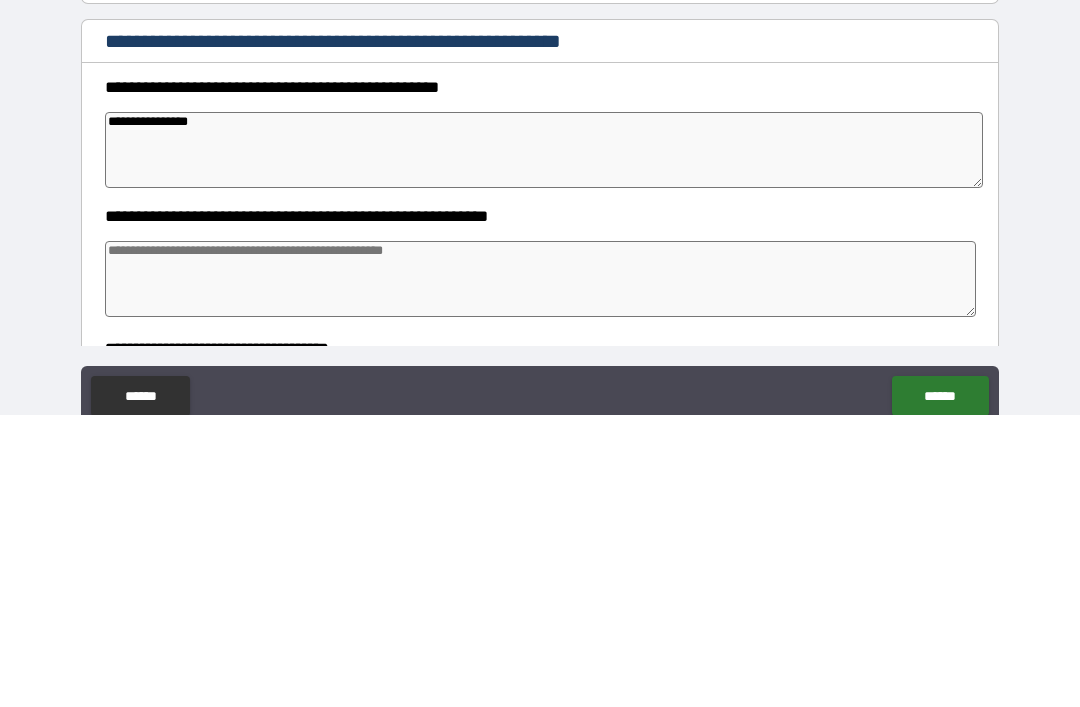 type on "*" 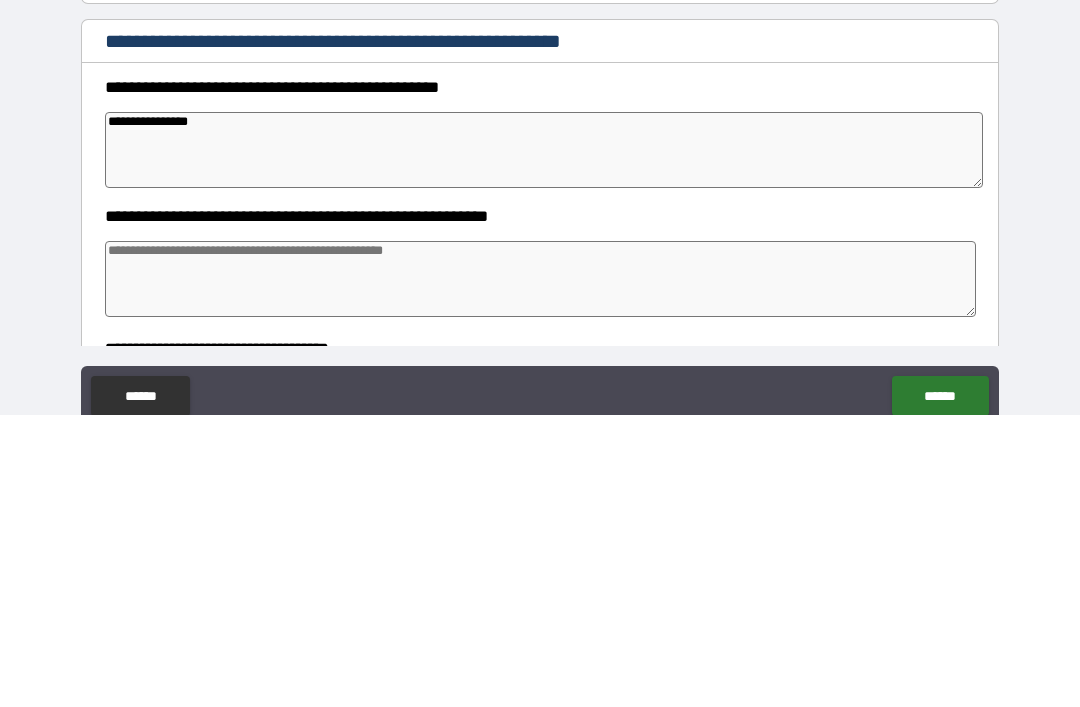type on "**********" 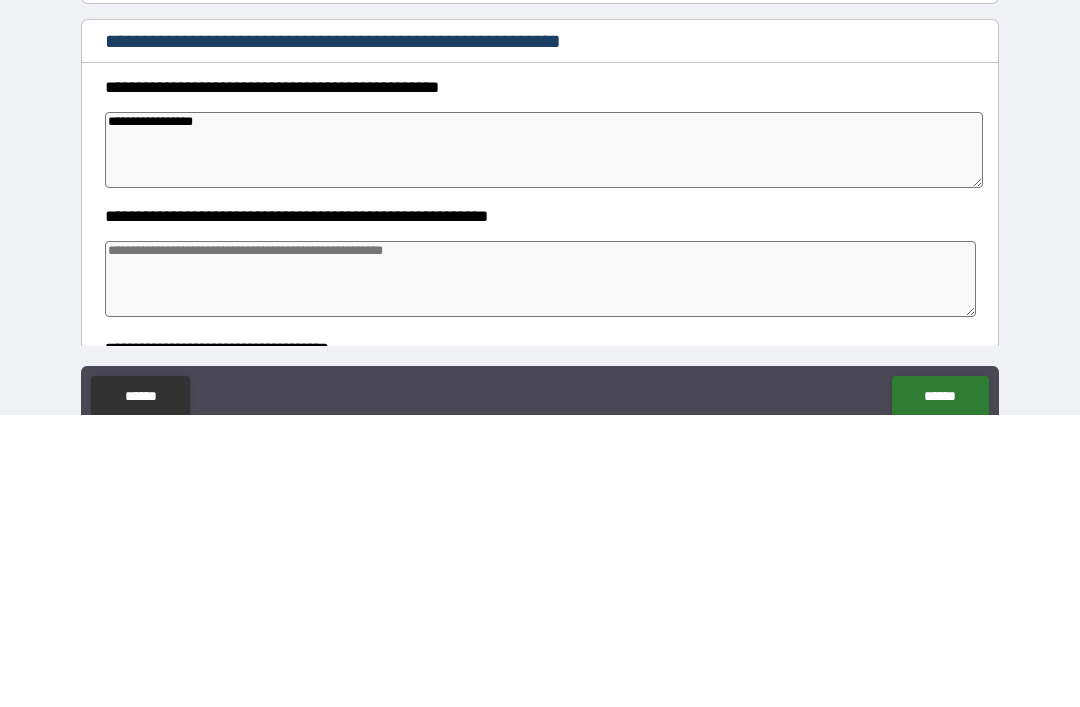 type on "*" 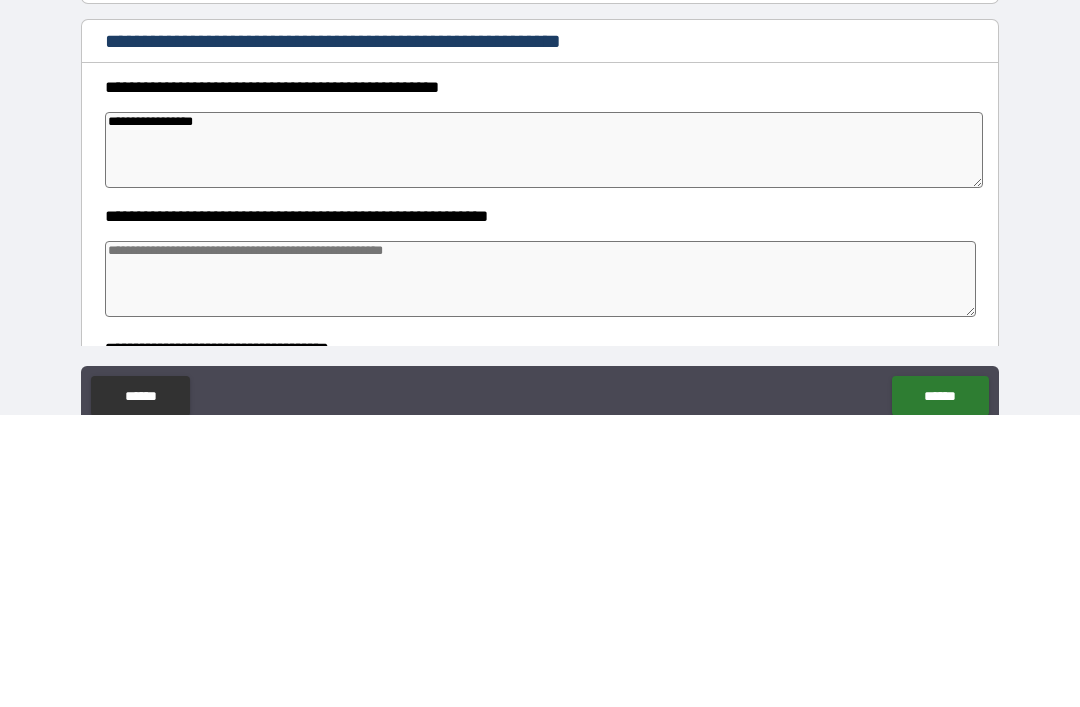 type on "**********" 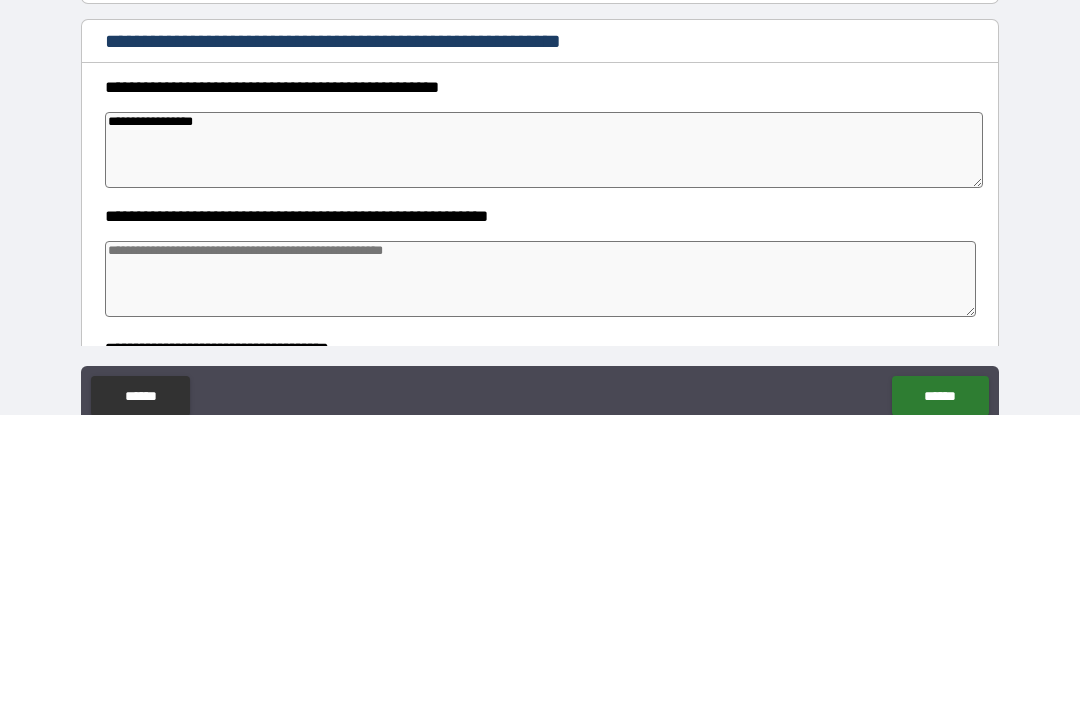 type on "*" 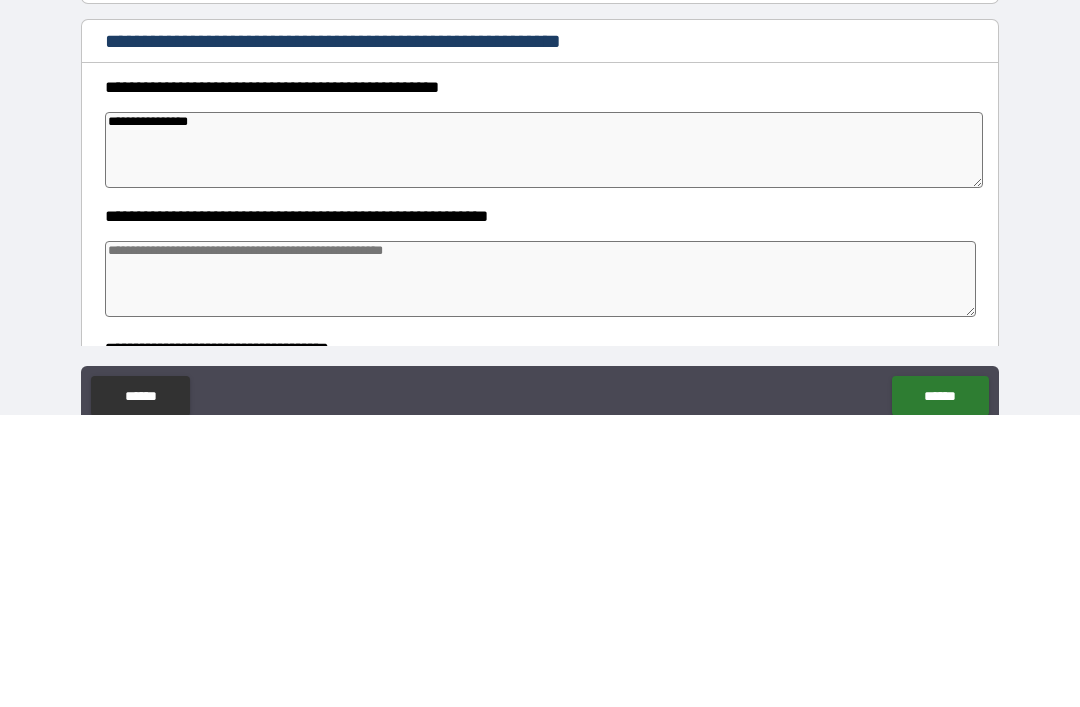 type on "*" 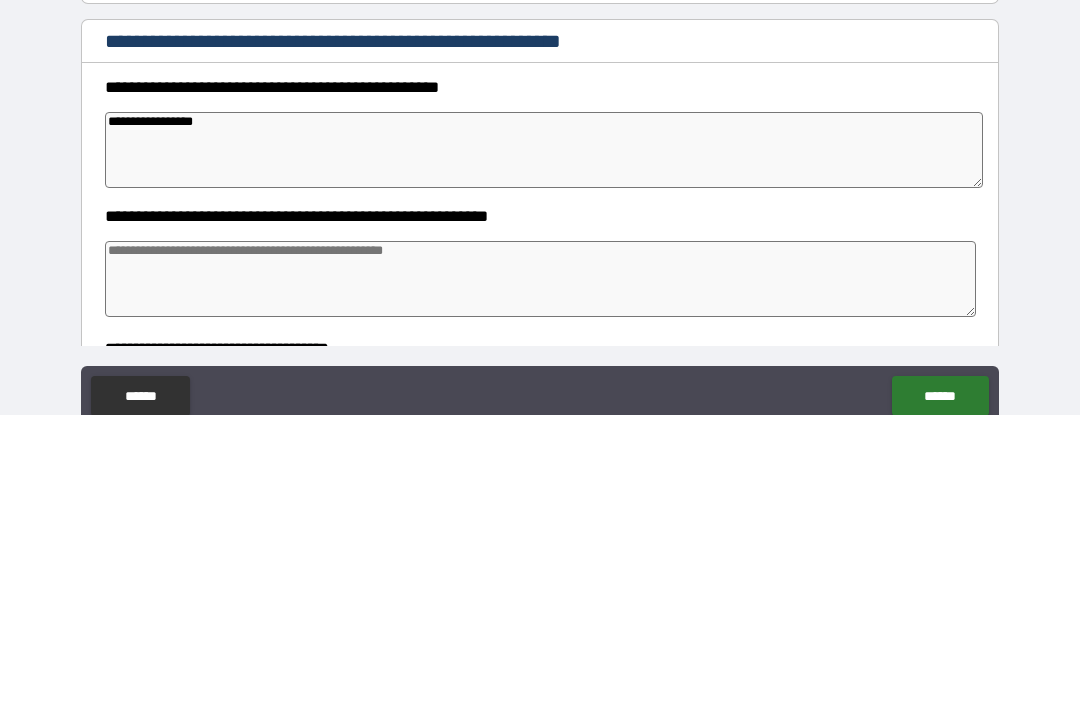 type on "**********" 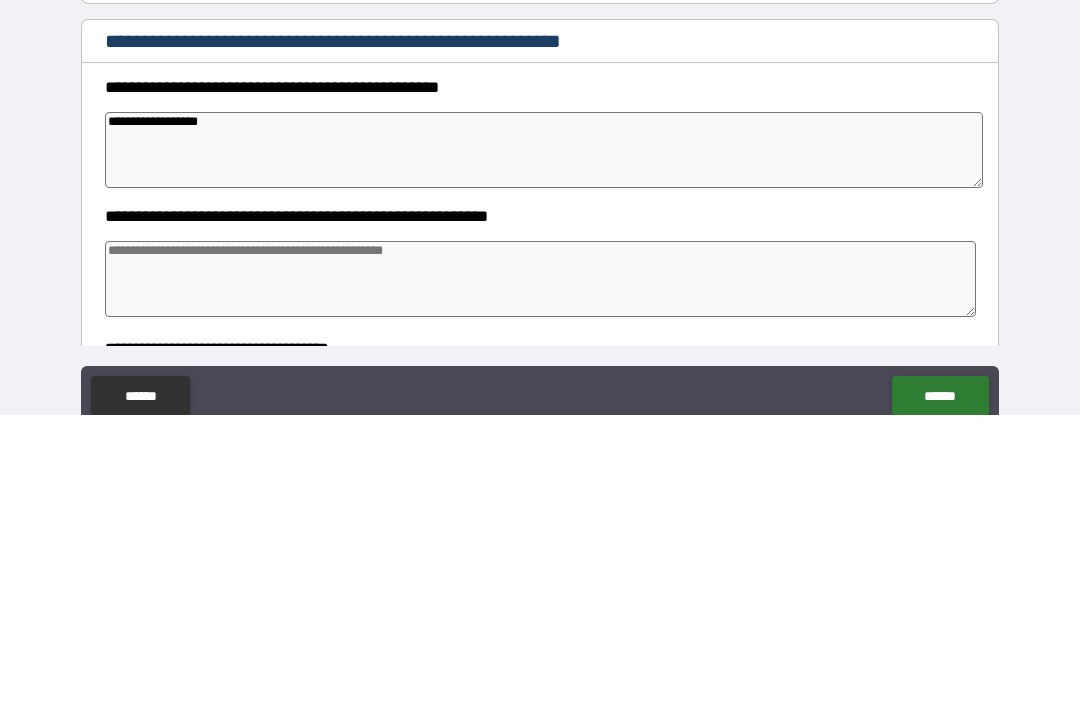 type on "*" 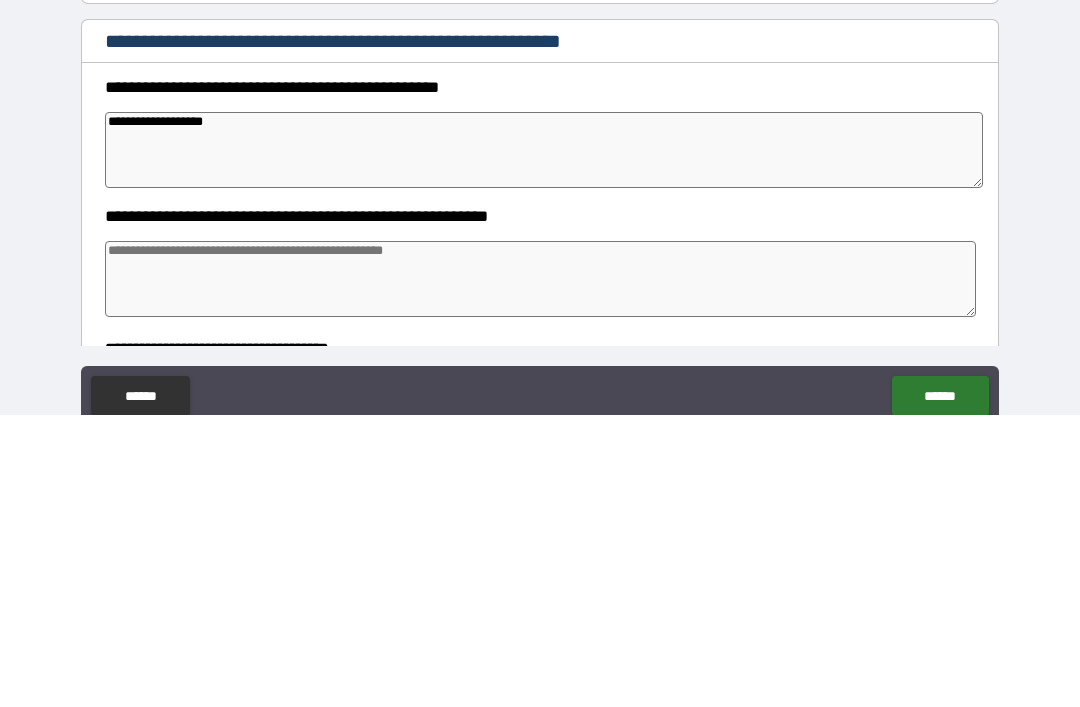type on "**********" 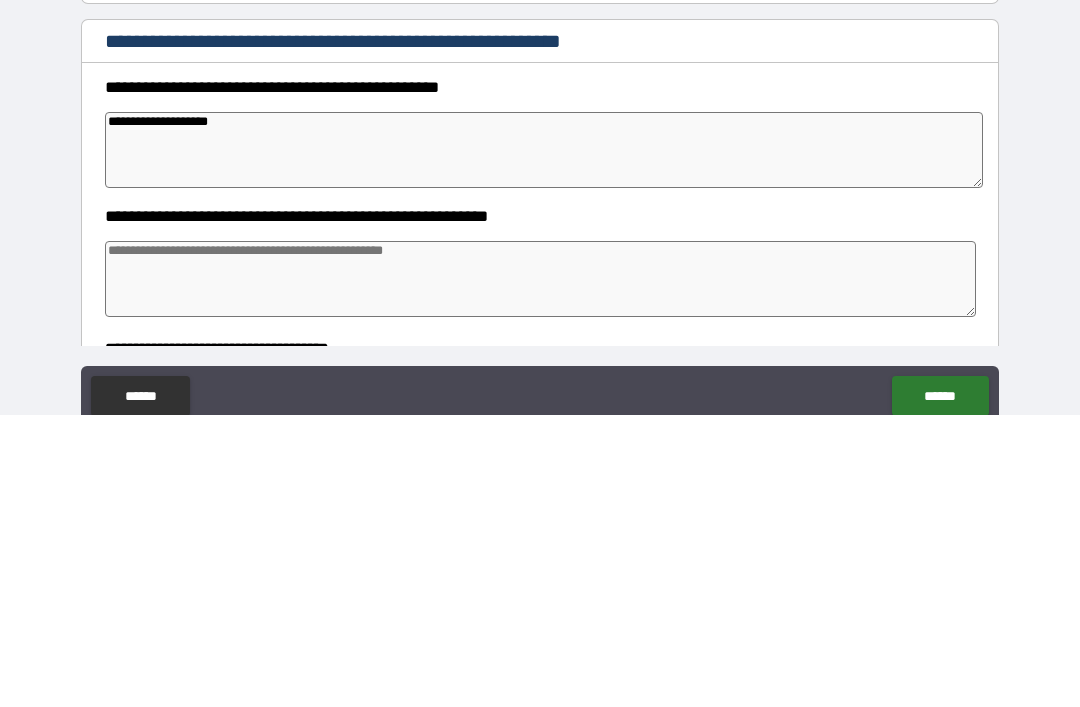 type on "*" 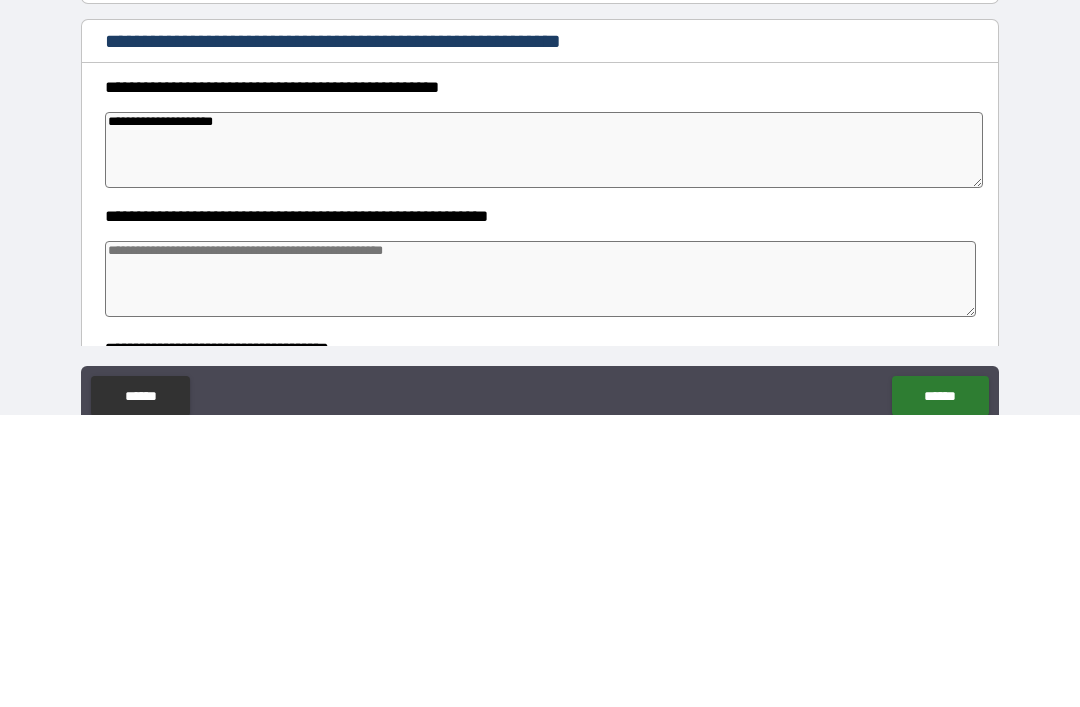 type on "*" 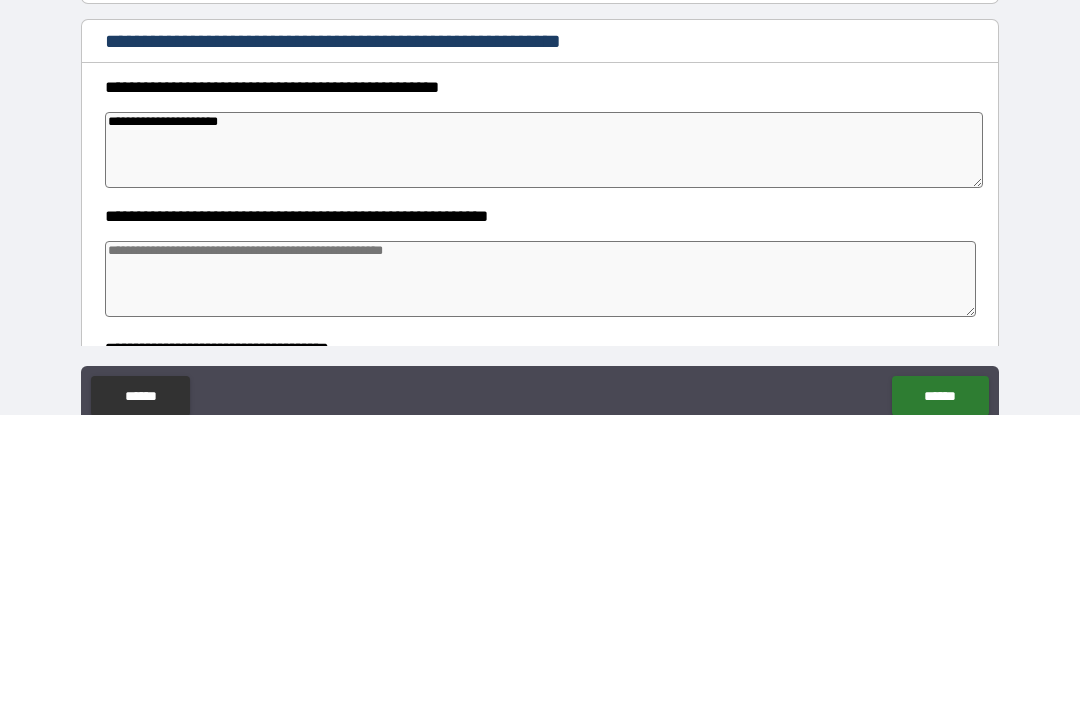 type on "*" 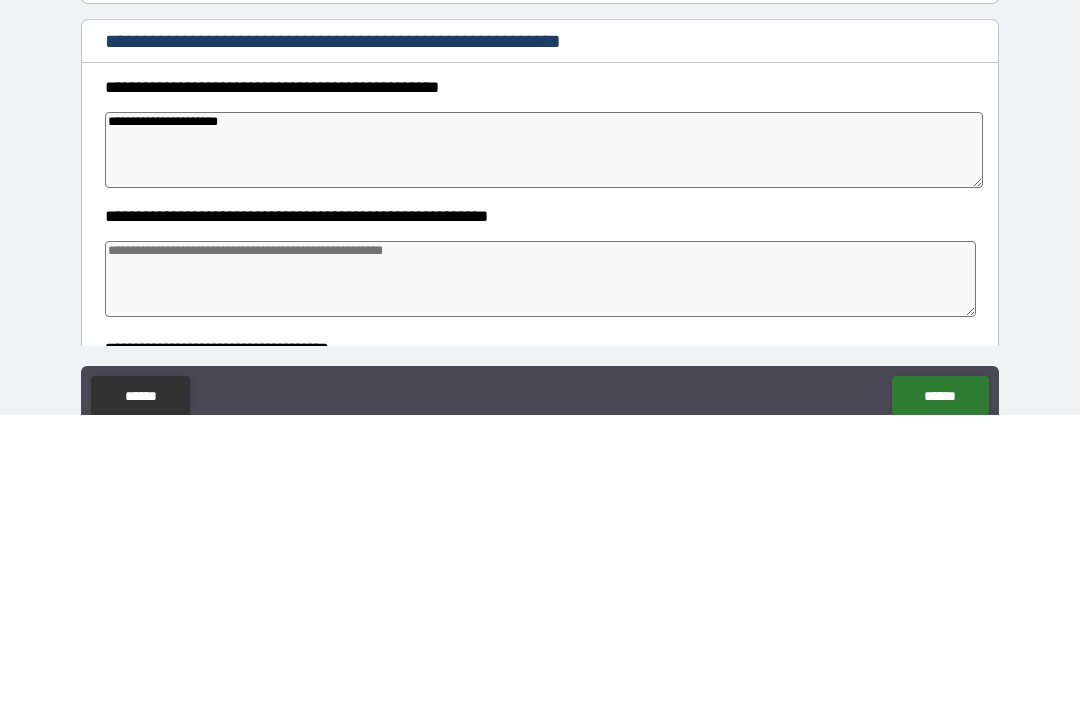 type on "**********" 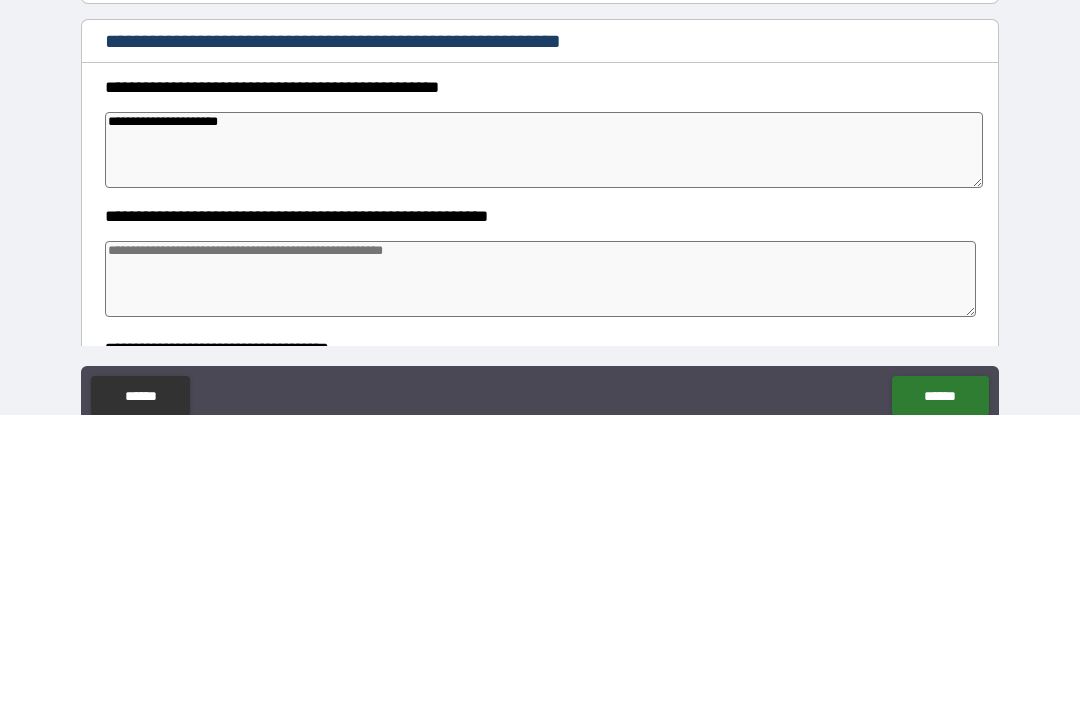 type on "*" 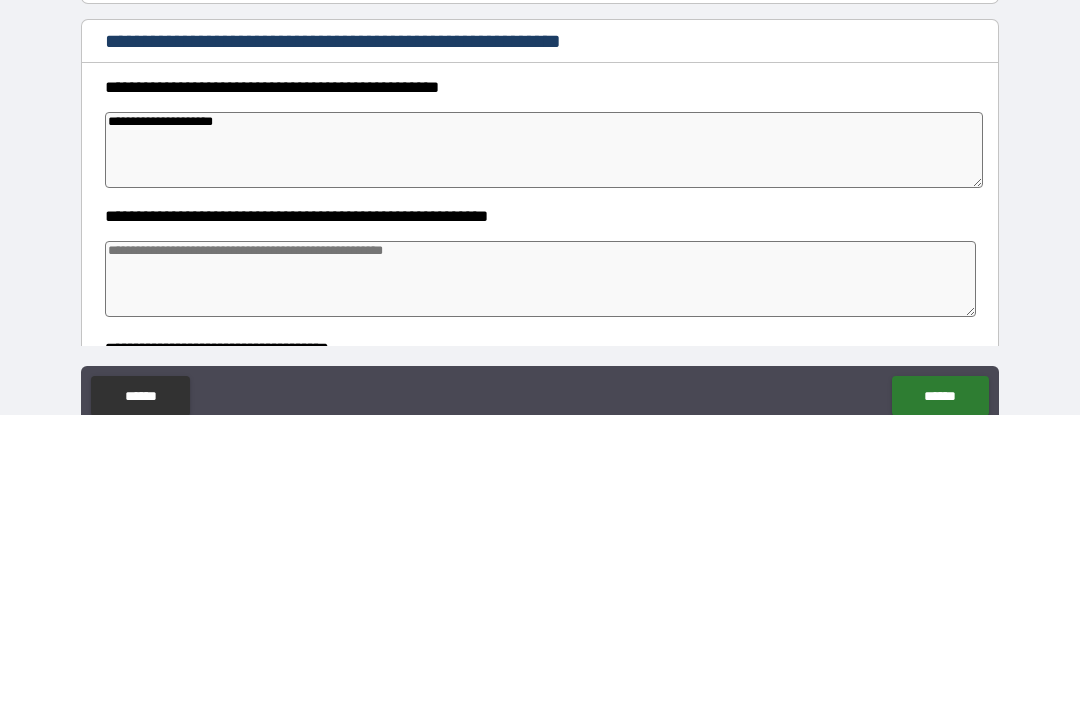 type on "*" 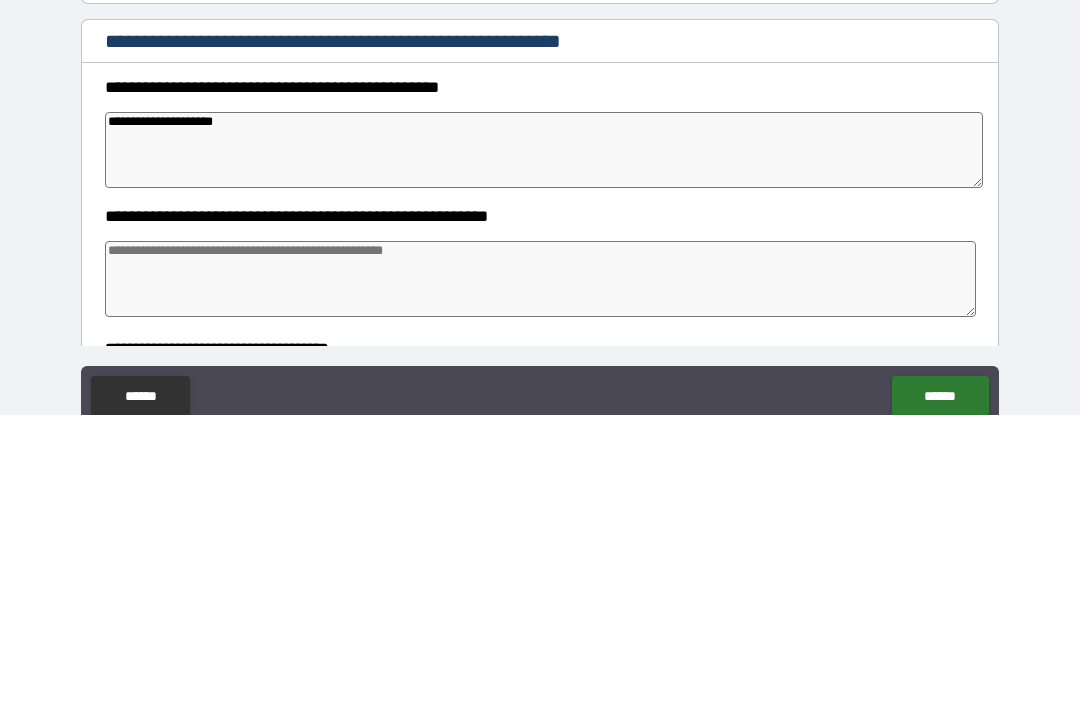 type on "**********" 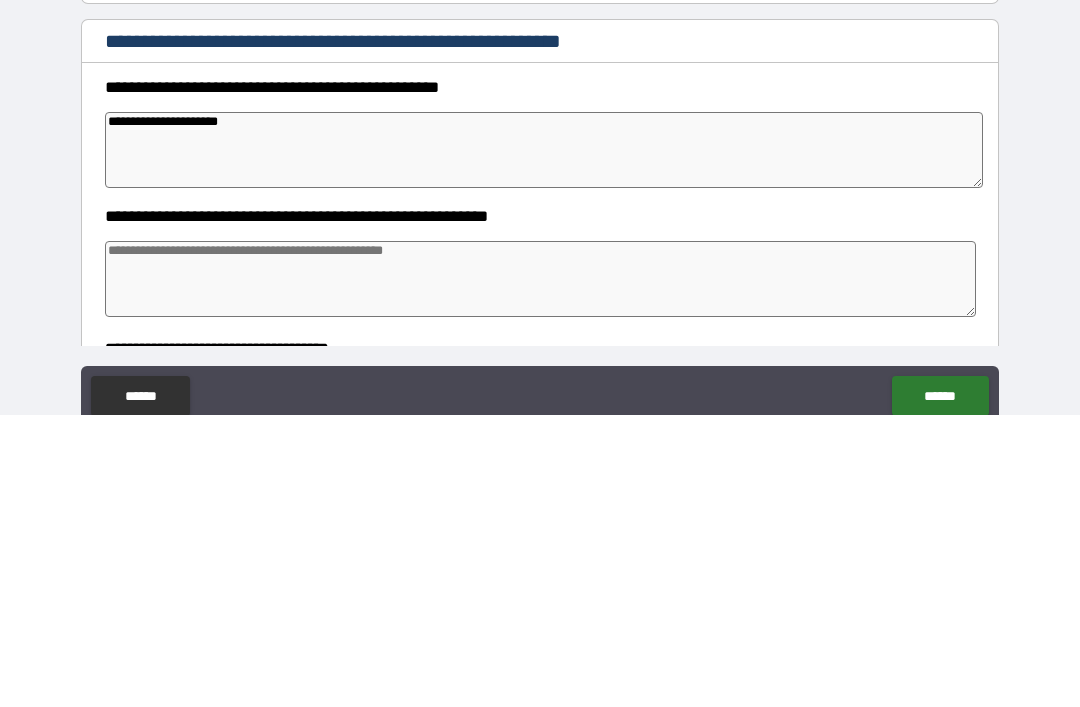 type on "*" 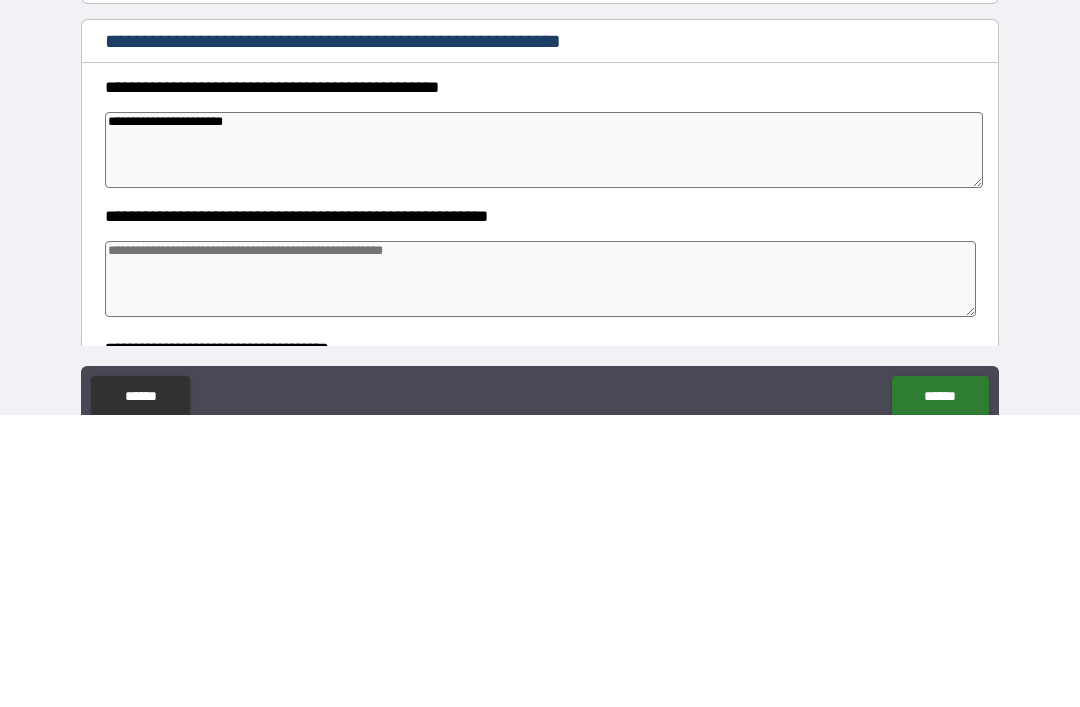 type on "*" 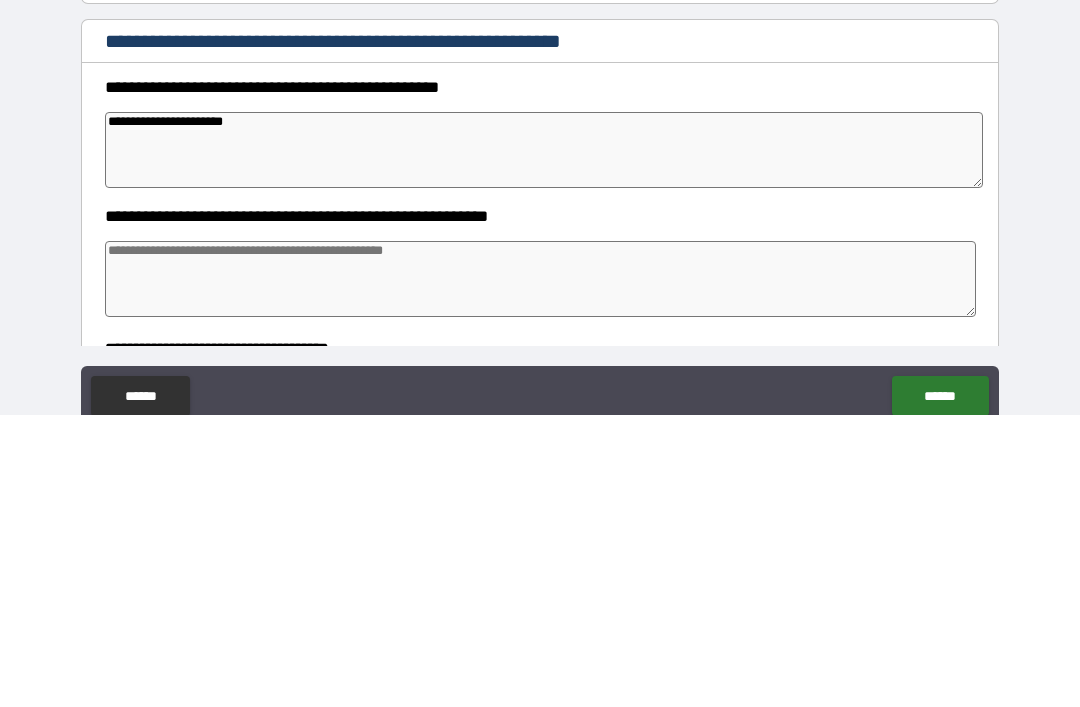 type on "**********" 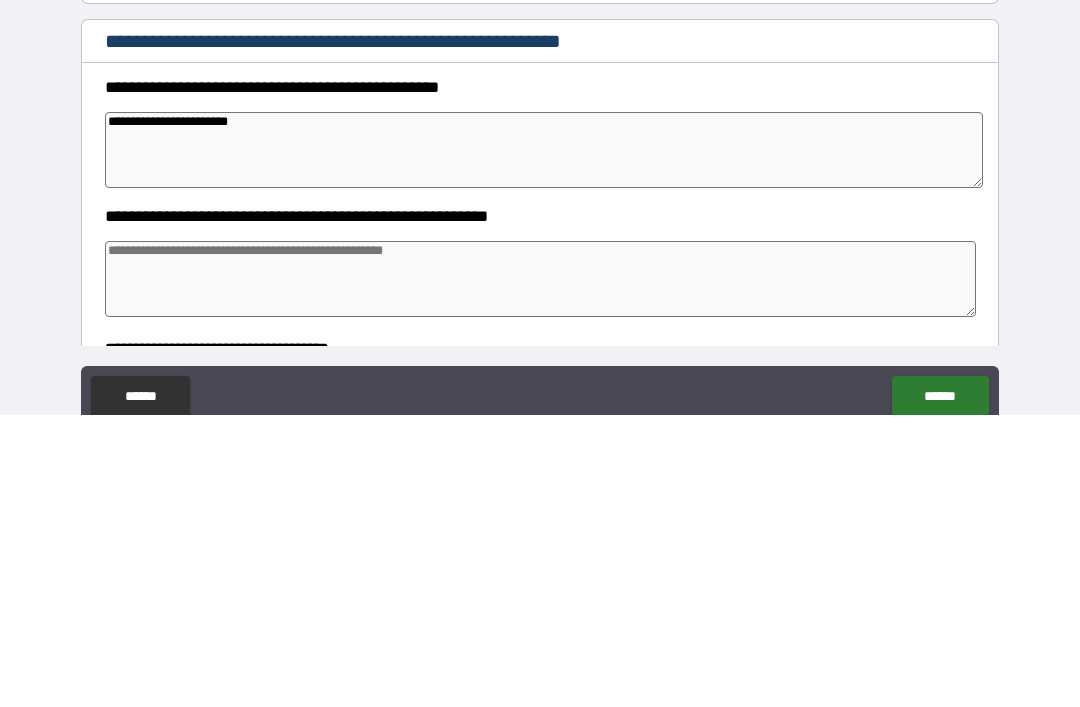type on "*" 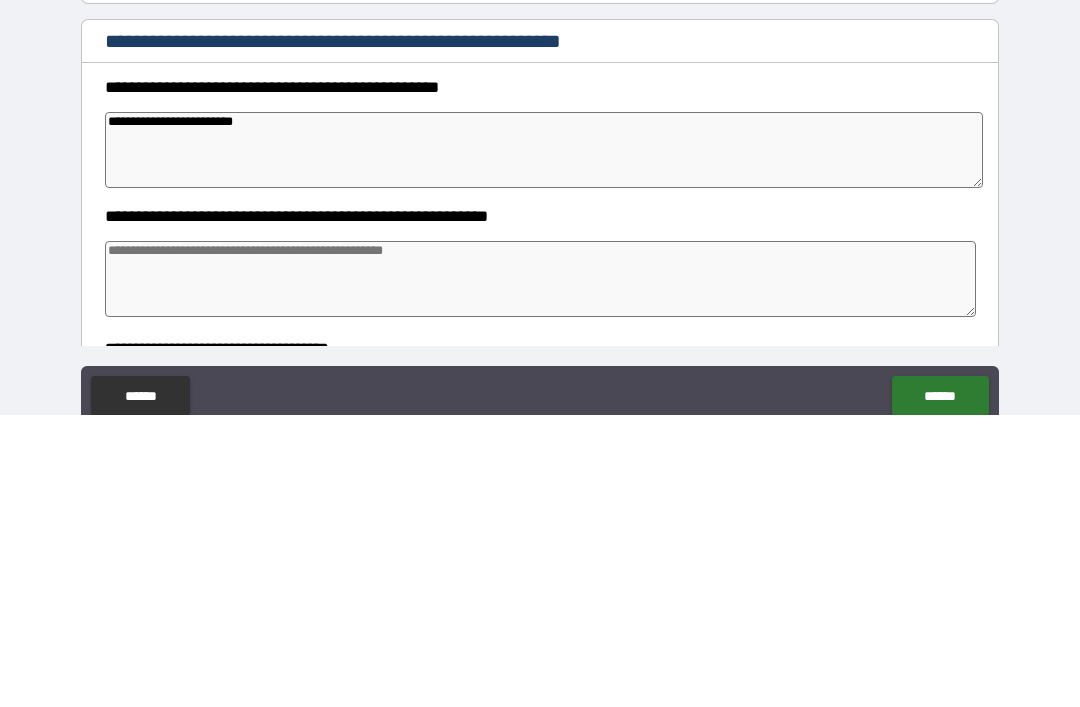 type on "*" 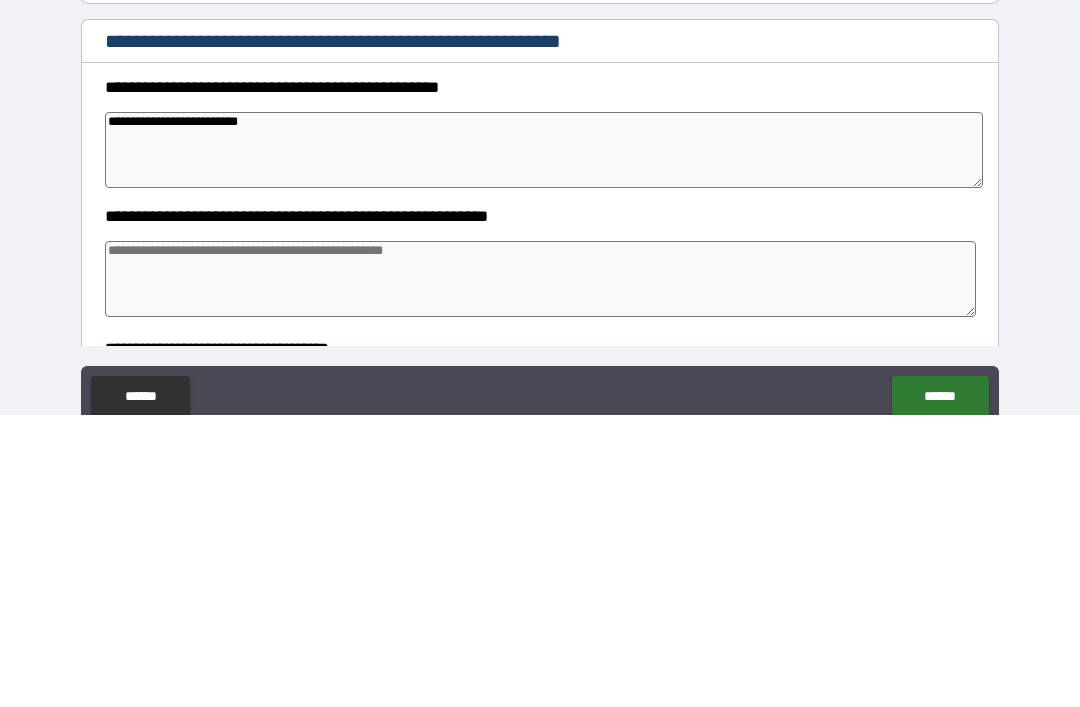 type on "*" 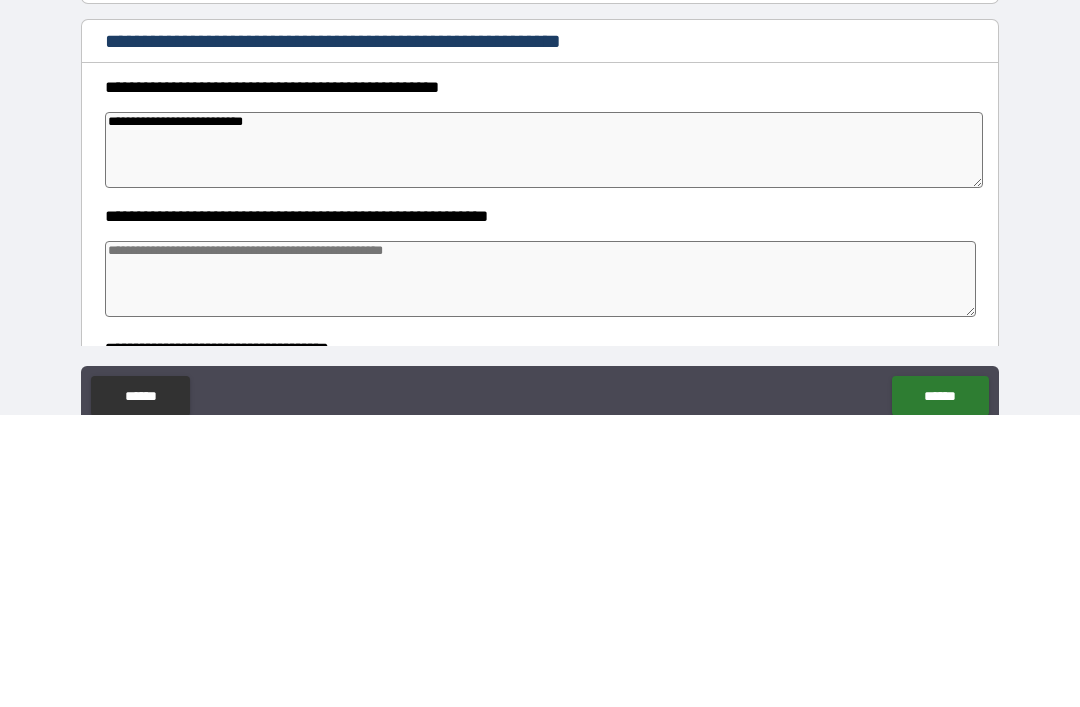 type on "*" 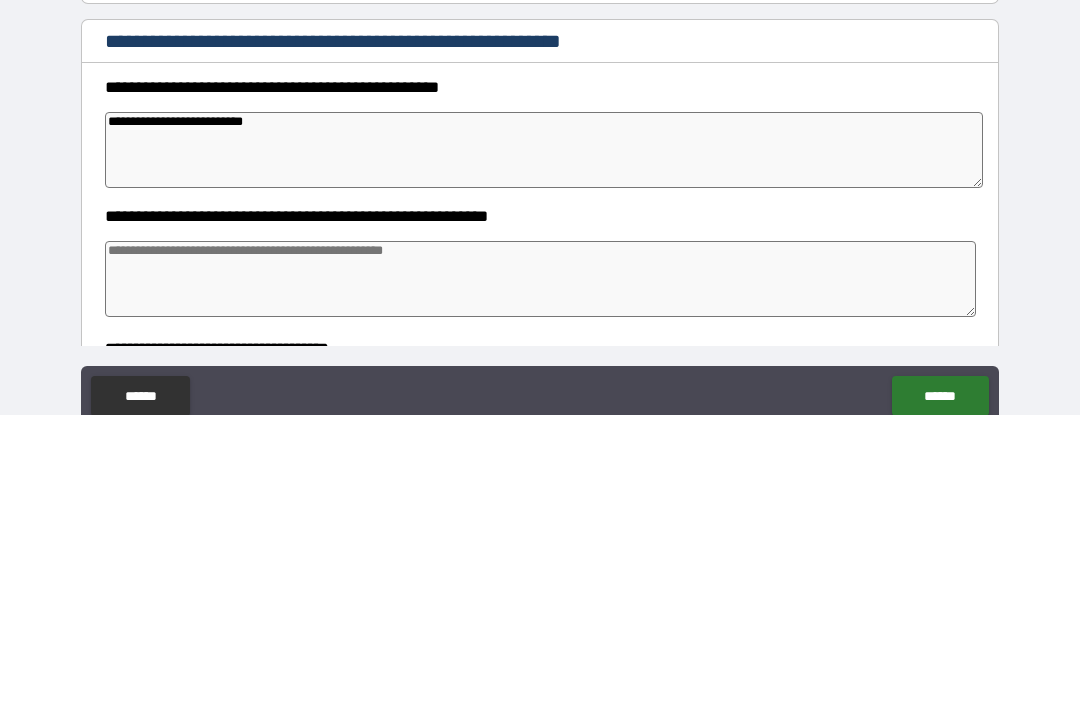 type on "**********" 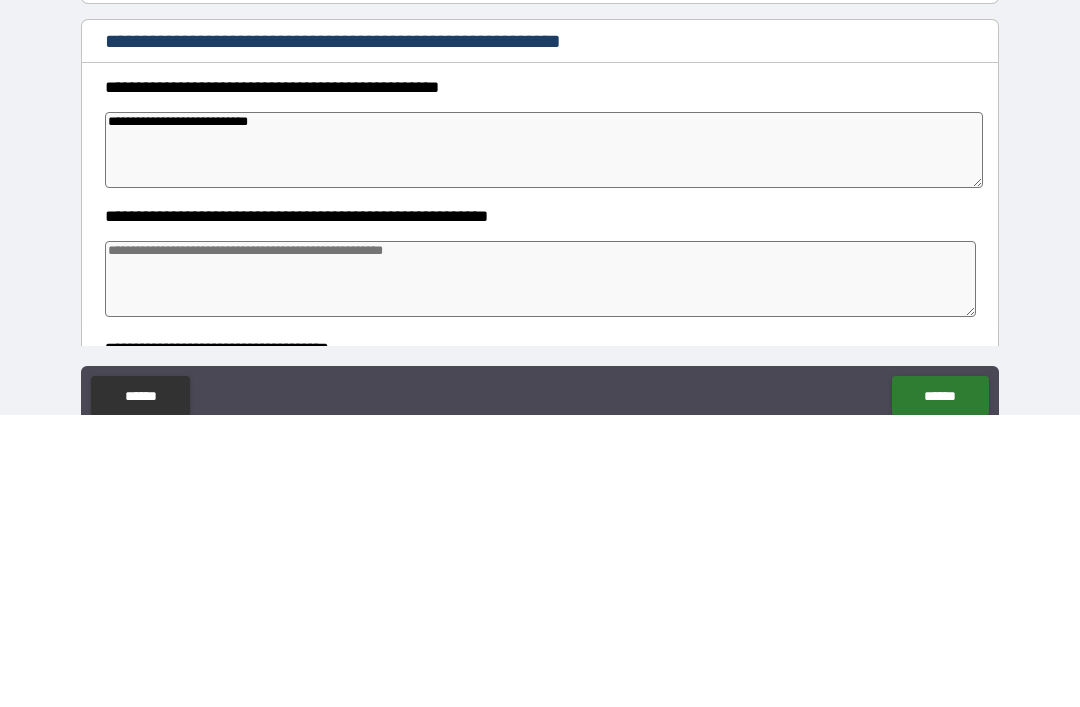 type on "*" 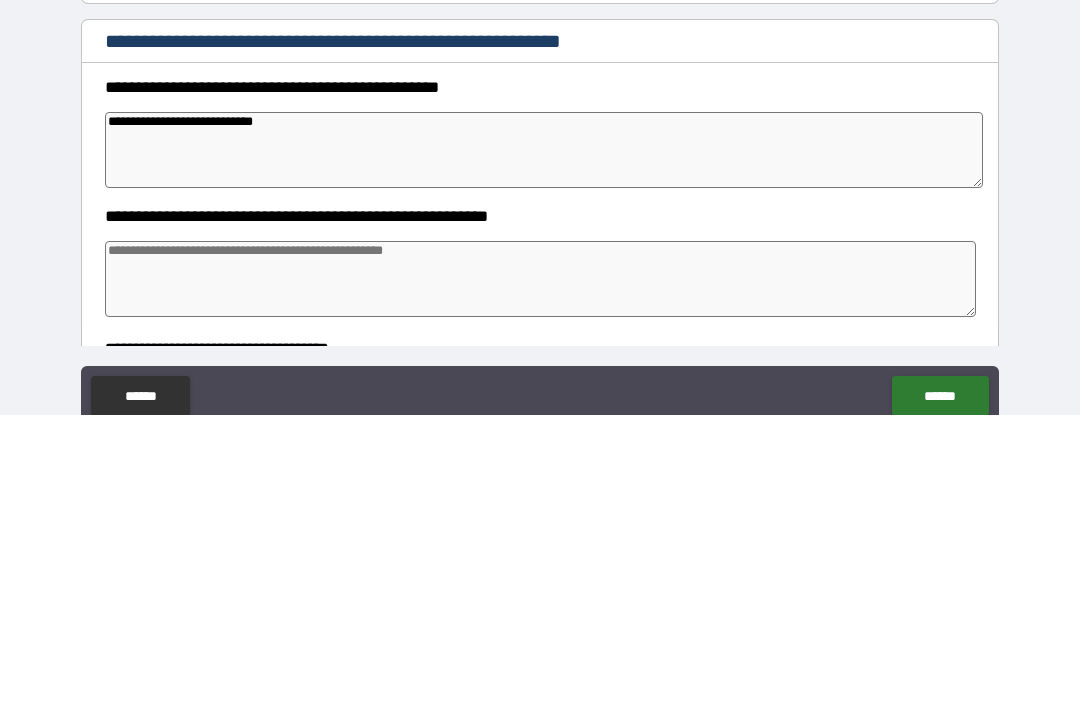 type on "*" 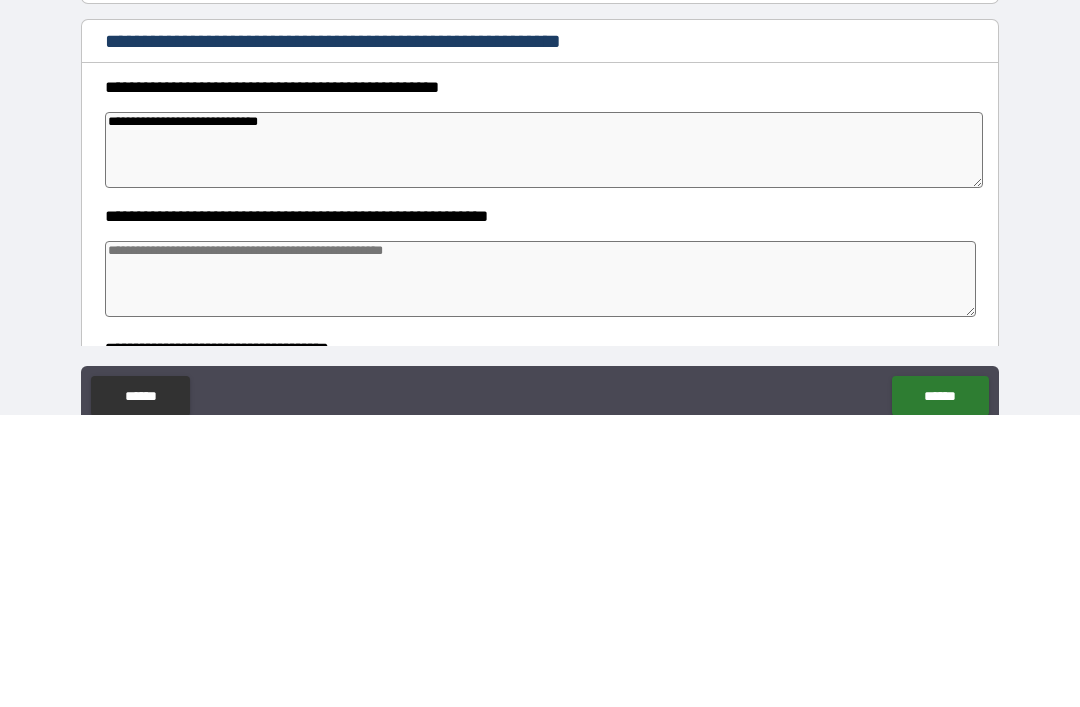 type on "*" 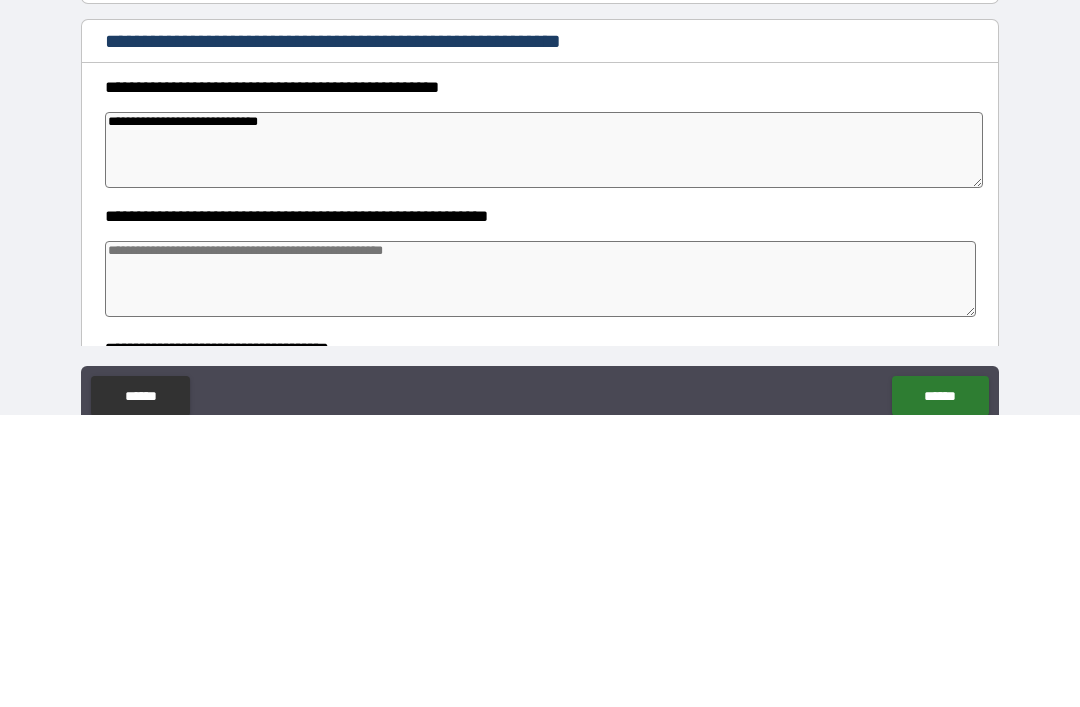 type on "**********" 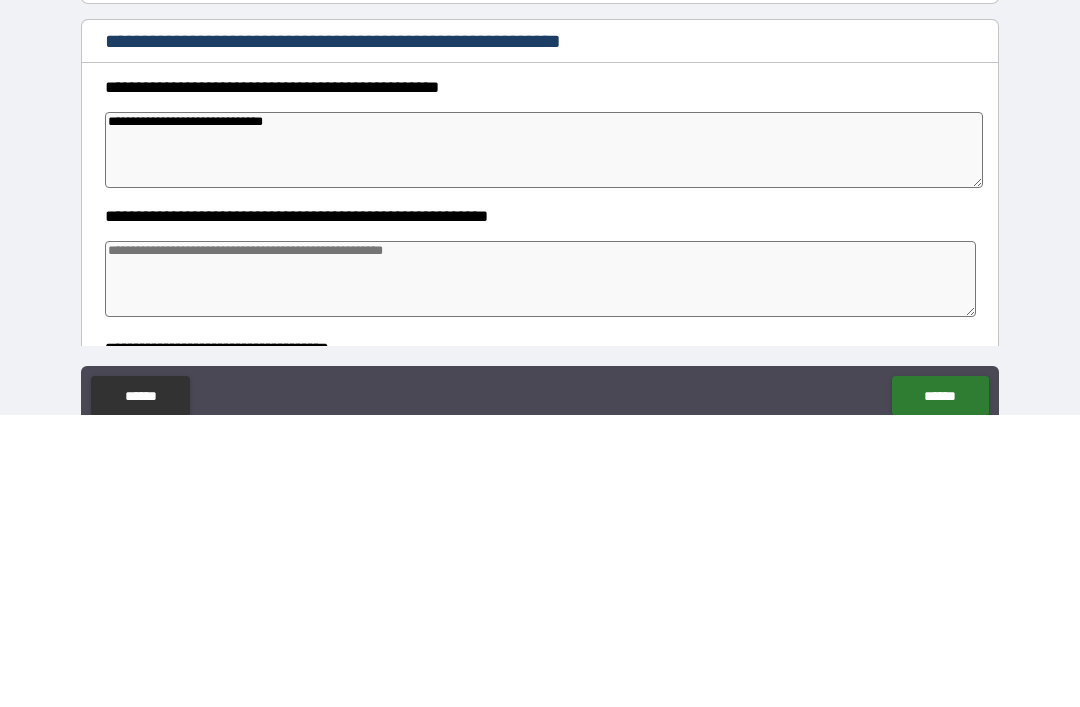 type on "*" 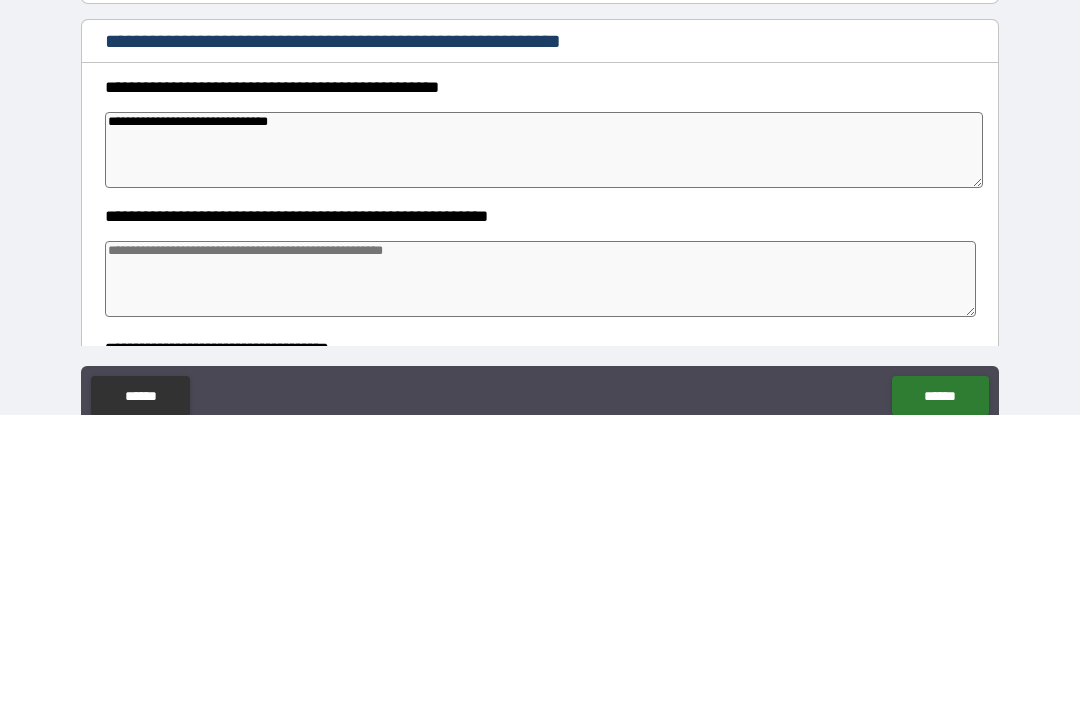 type on "*" 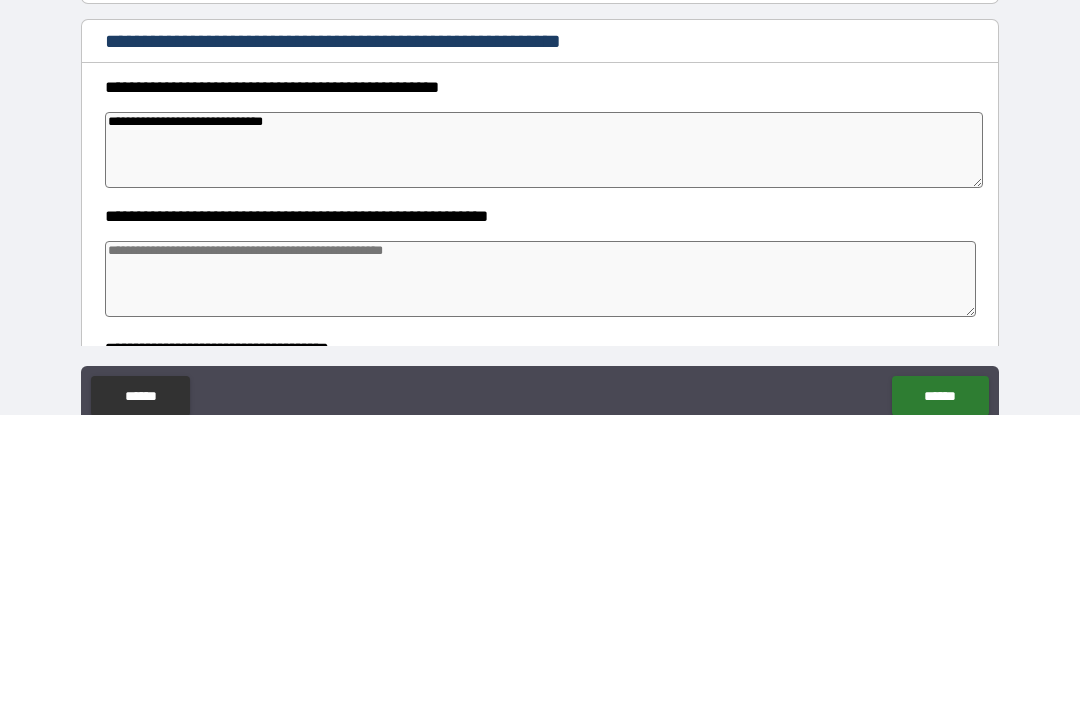 type on "*" 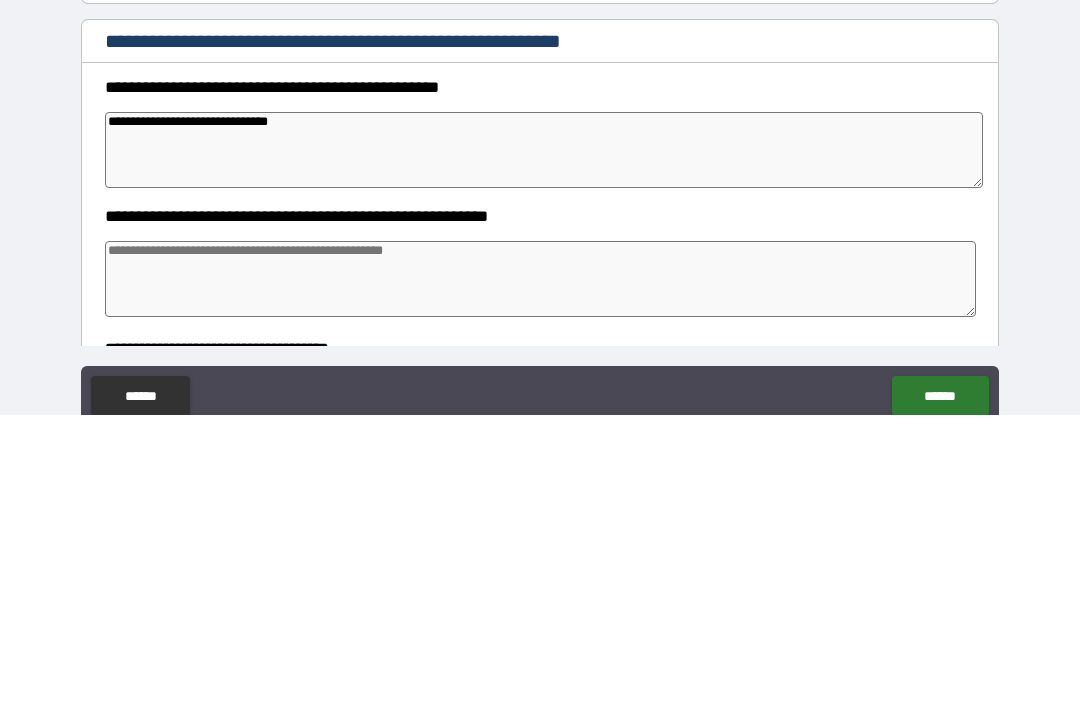 type on "*" 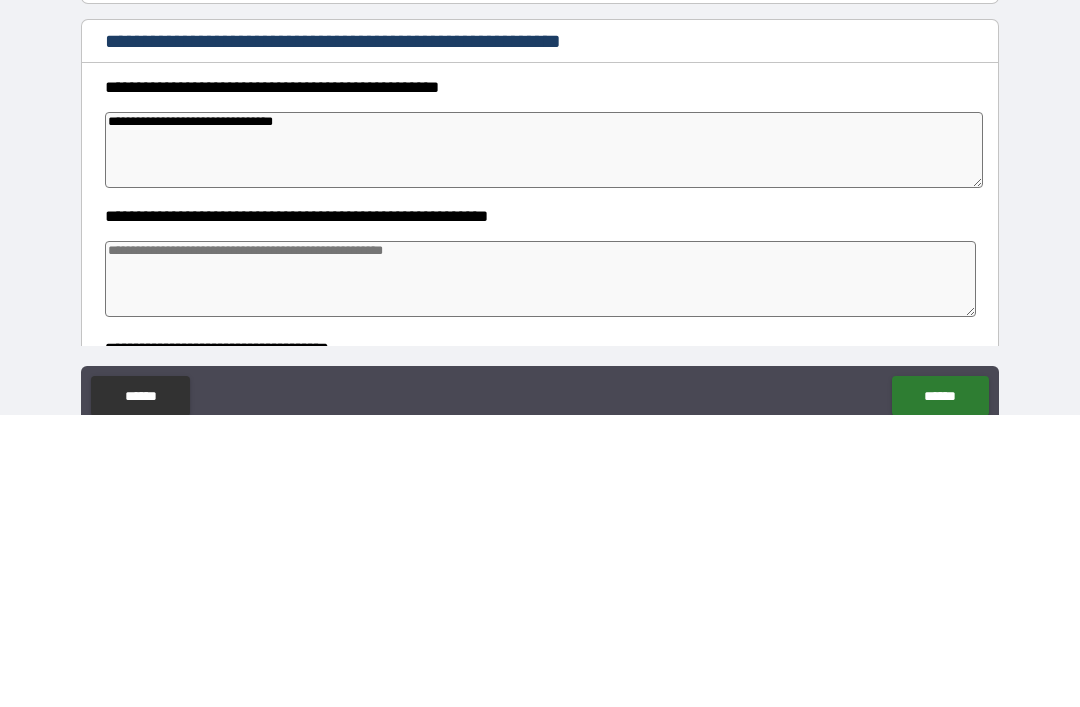 type on "*" 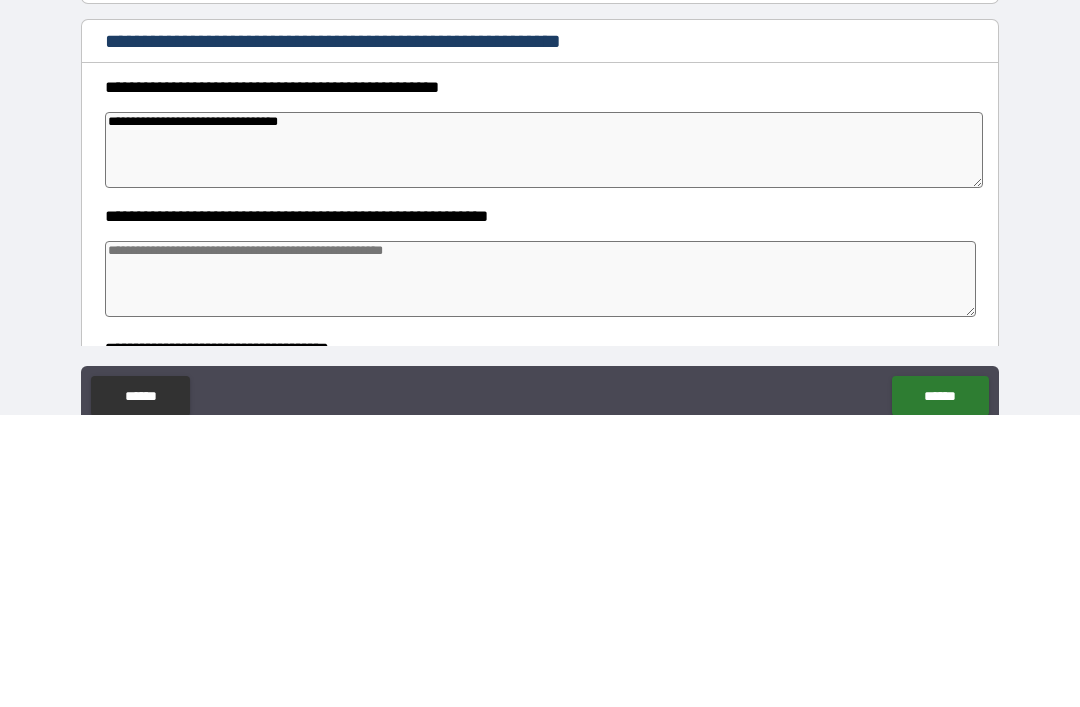type on "*" 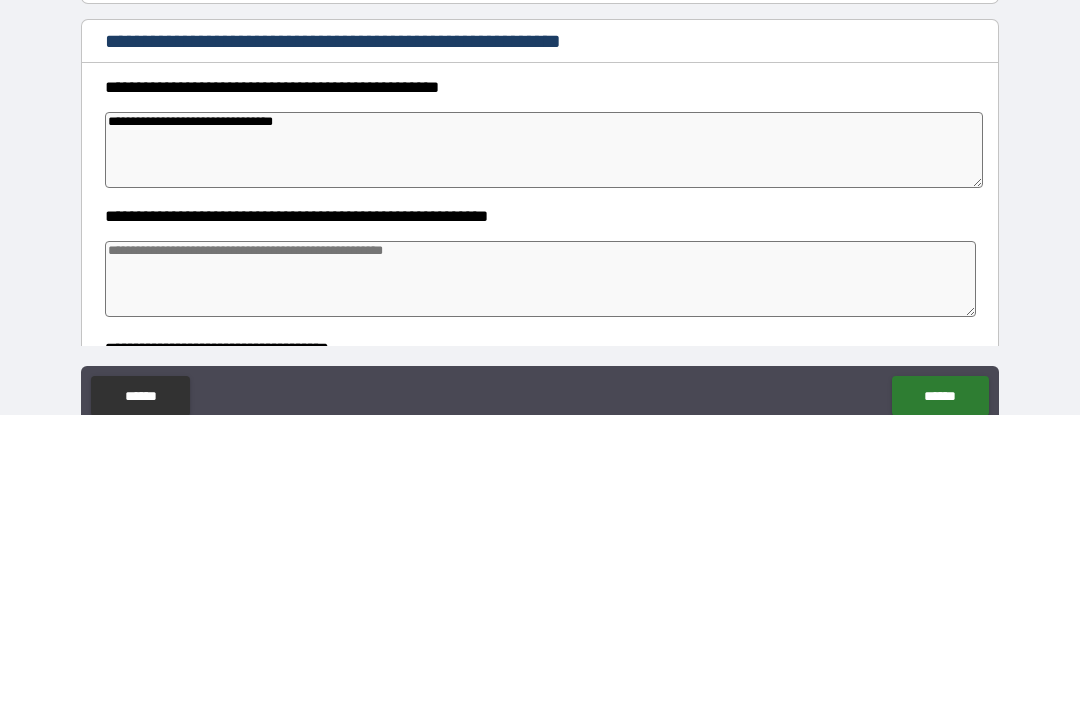 type on "*" 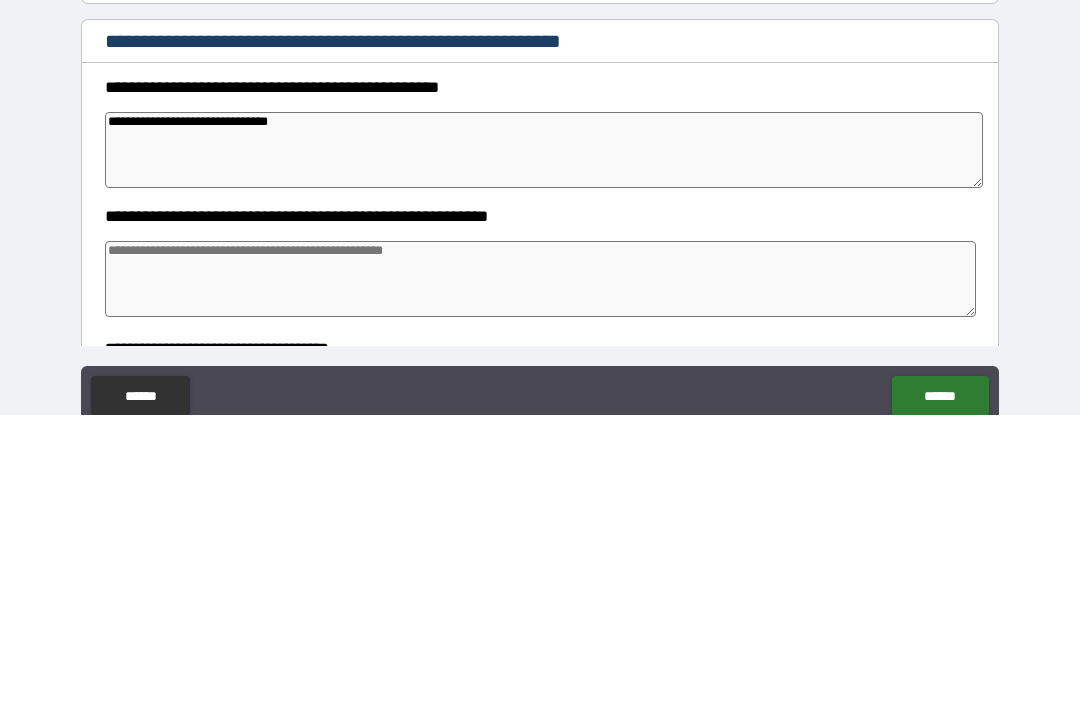 type on "*" 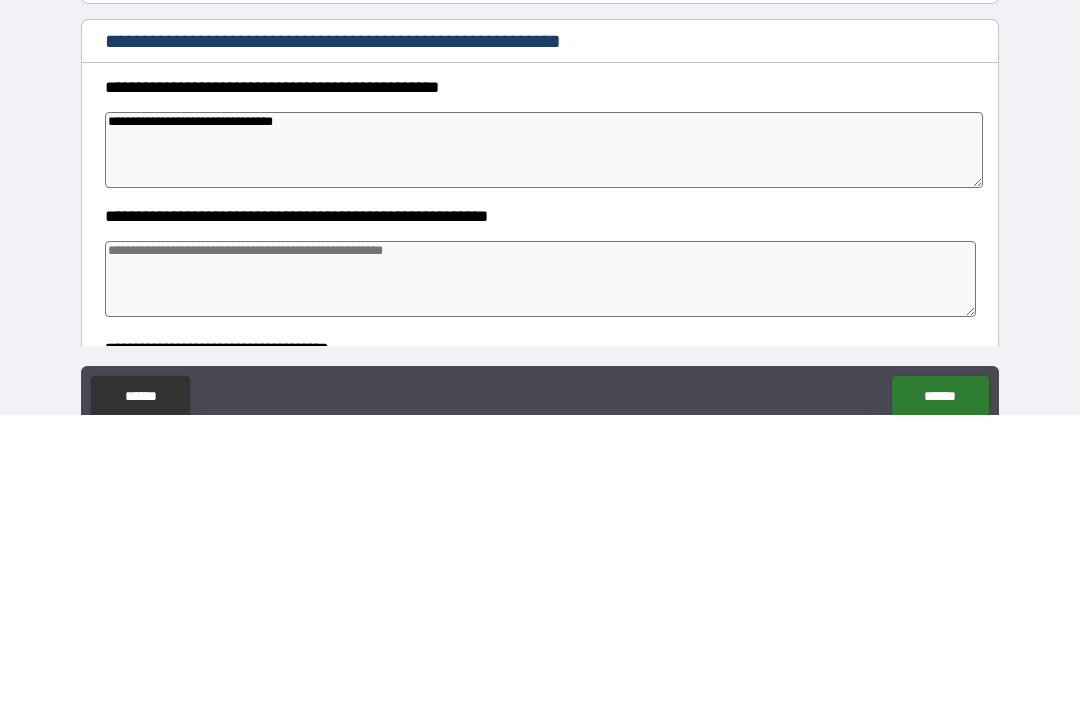 type on "*" 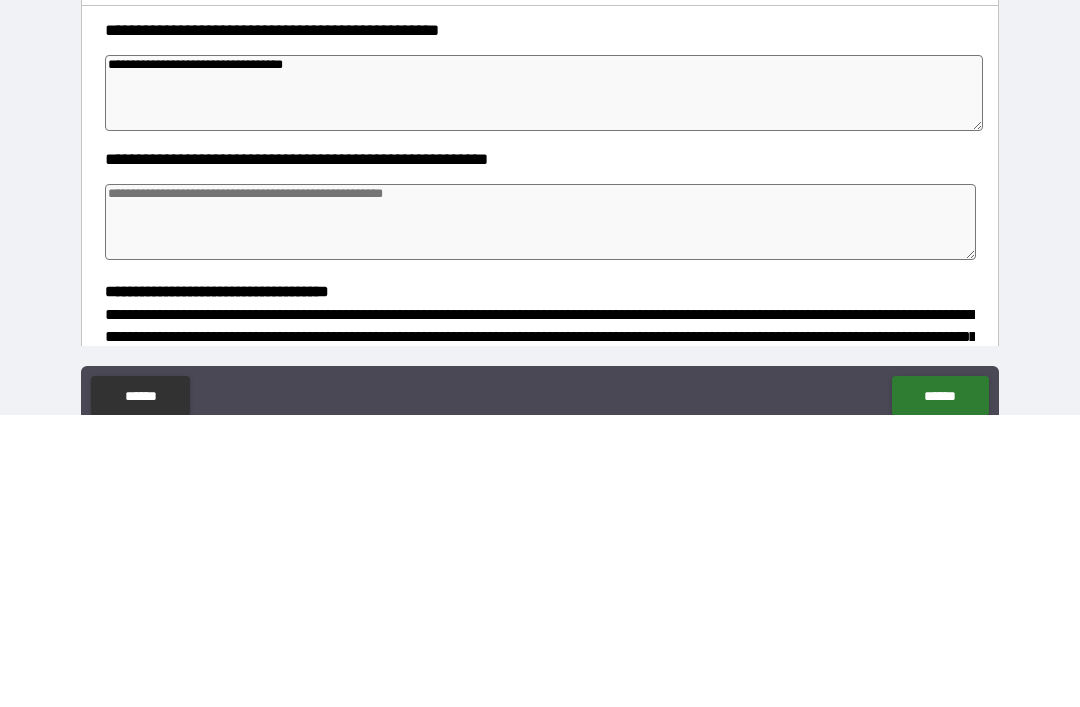 scroll, scrollTop: 69, scrollLeft: 0, axis: vertical 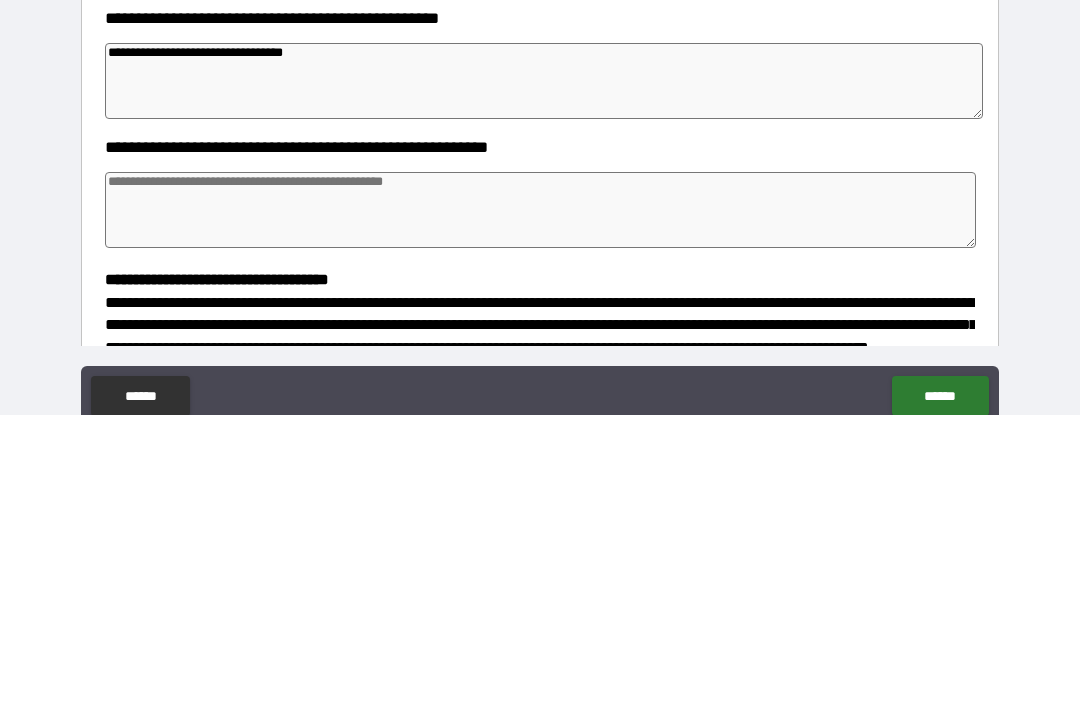 click at bounding box center [540, 502] 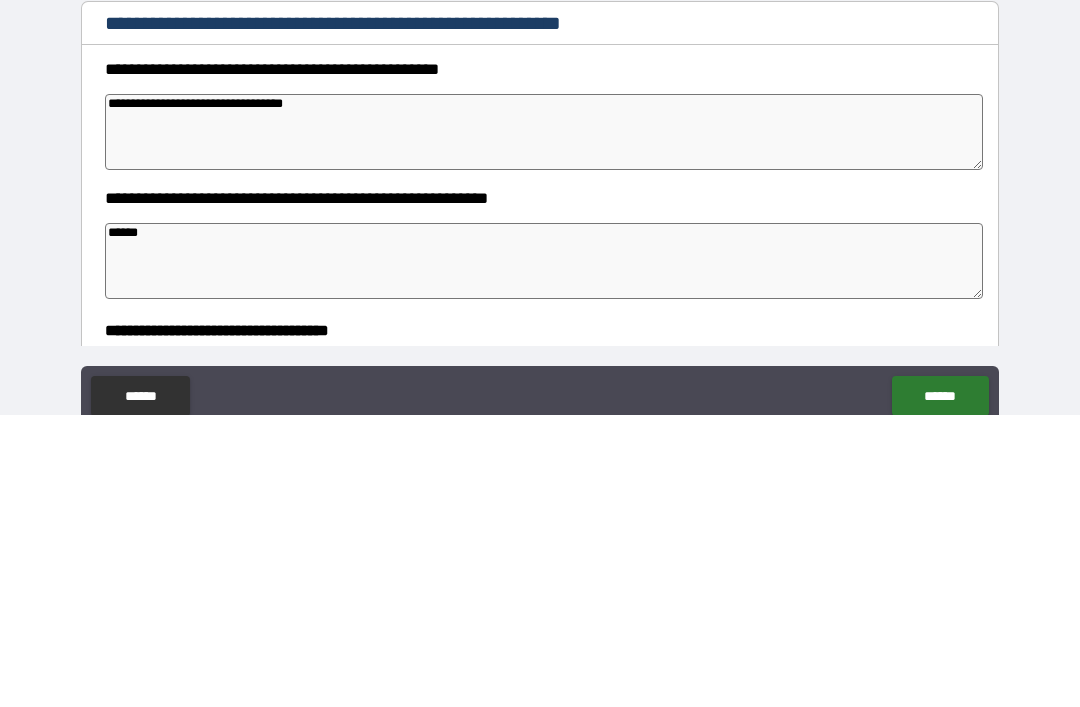 scroll, scrollTop: 13, scrollLeft: 0, axis: vertical 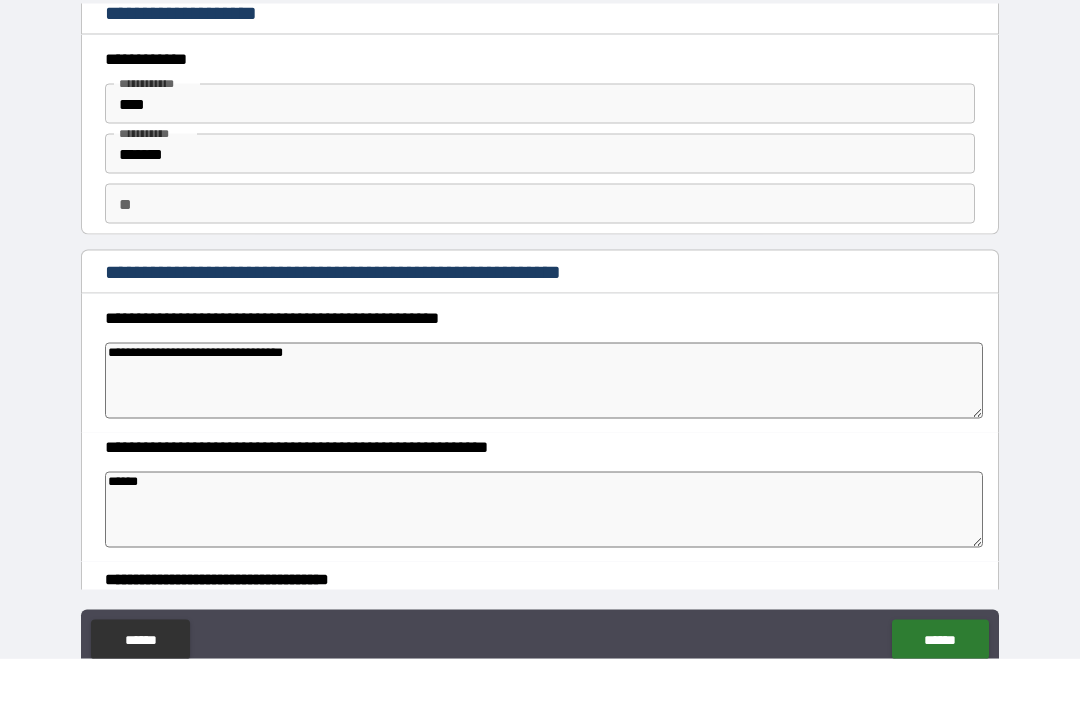 click on "**" at bounding box center [540, 252] 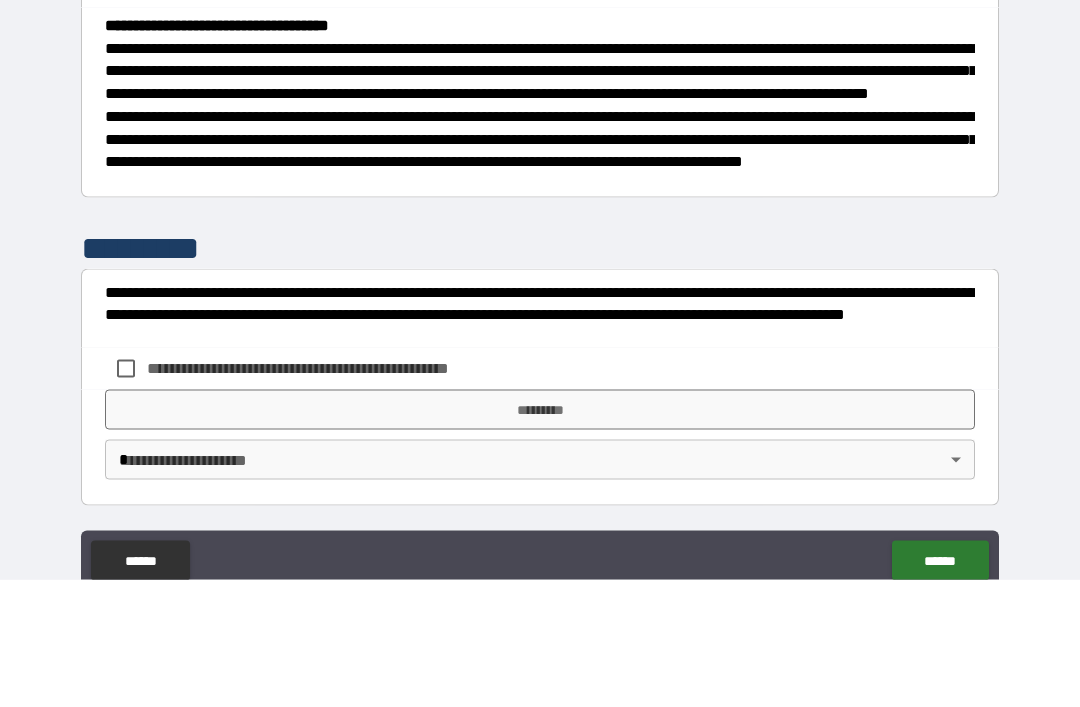 scroll, scrollTop: 526, scrollLeft: 0, axis: vertical 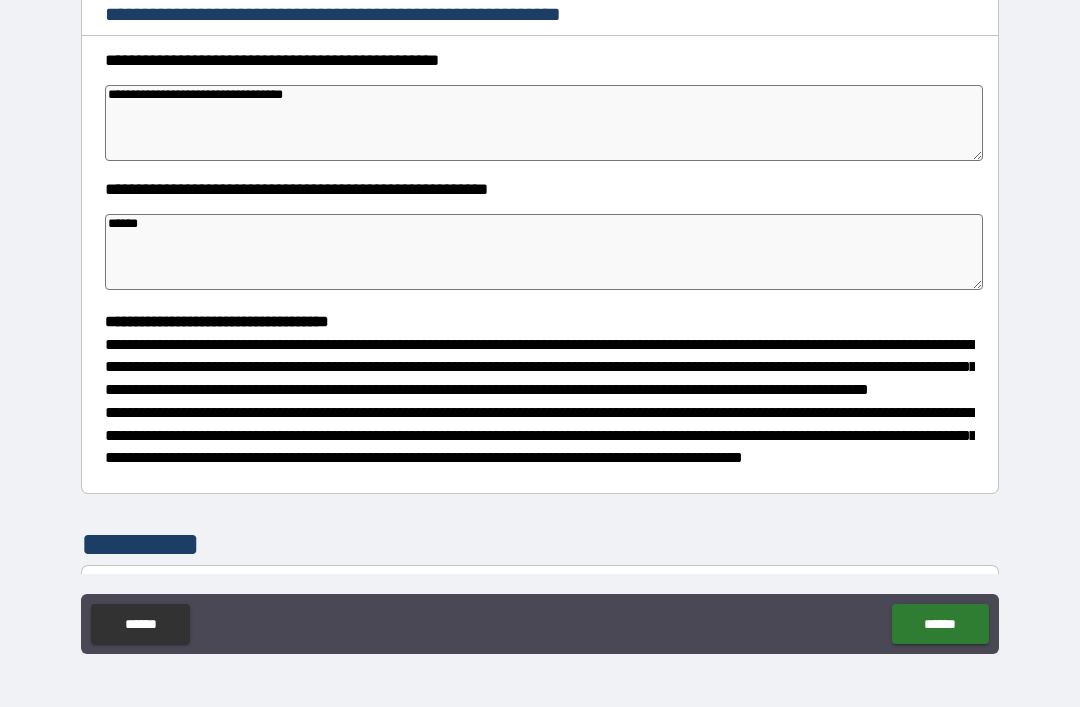 click on "******" at bounding box center (544, 252) 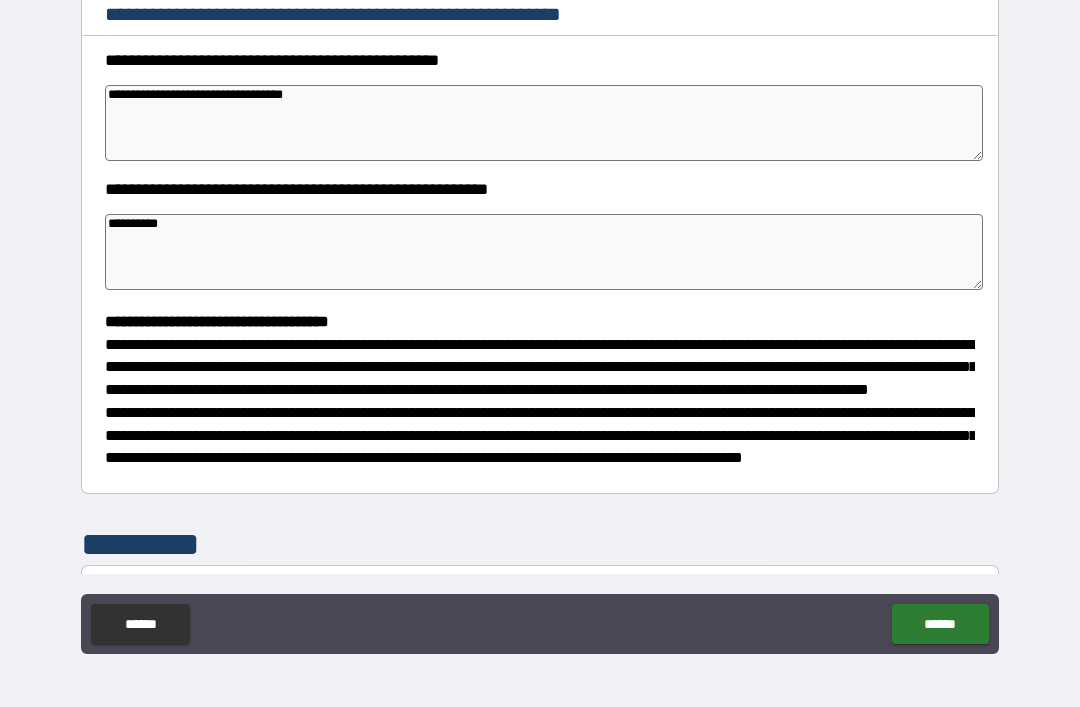 click on "**********" at bounding box center [540, 324] 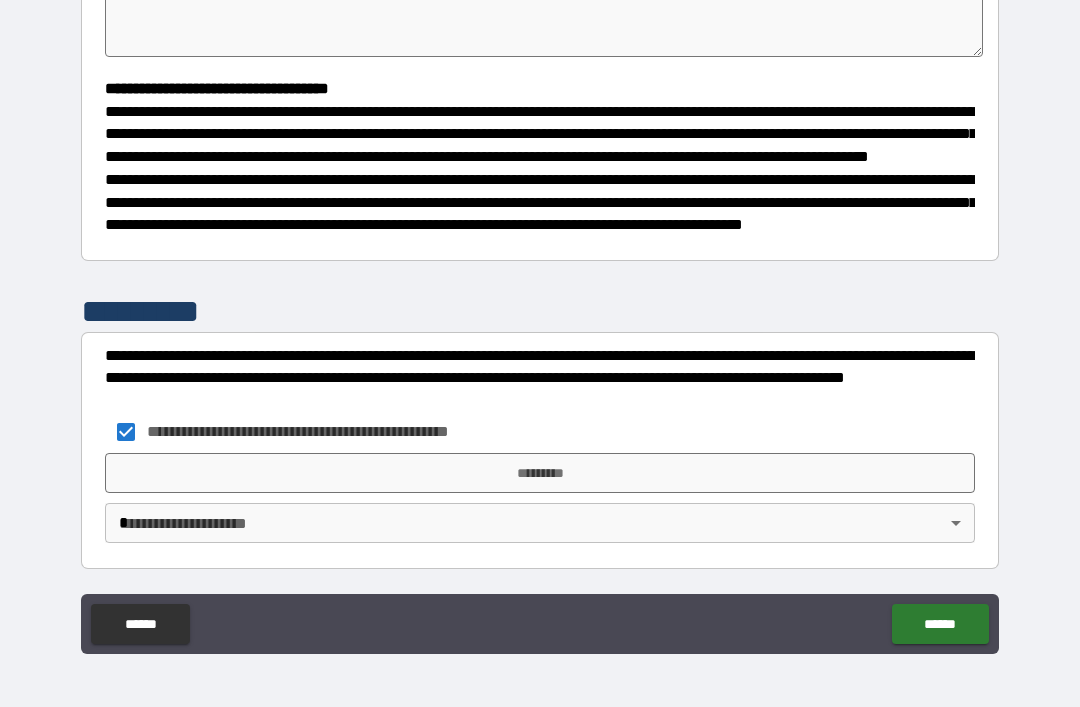 scroll, scrollTop: 526, scrollLeft: 0, axis: vertical 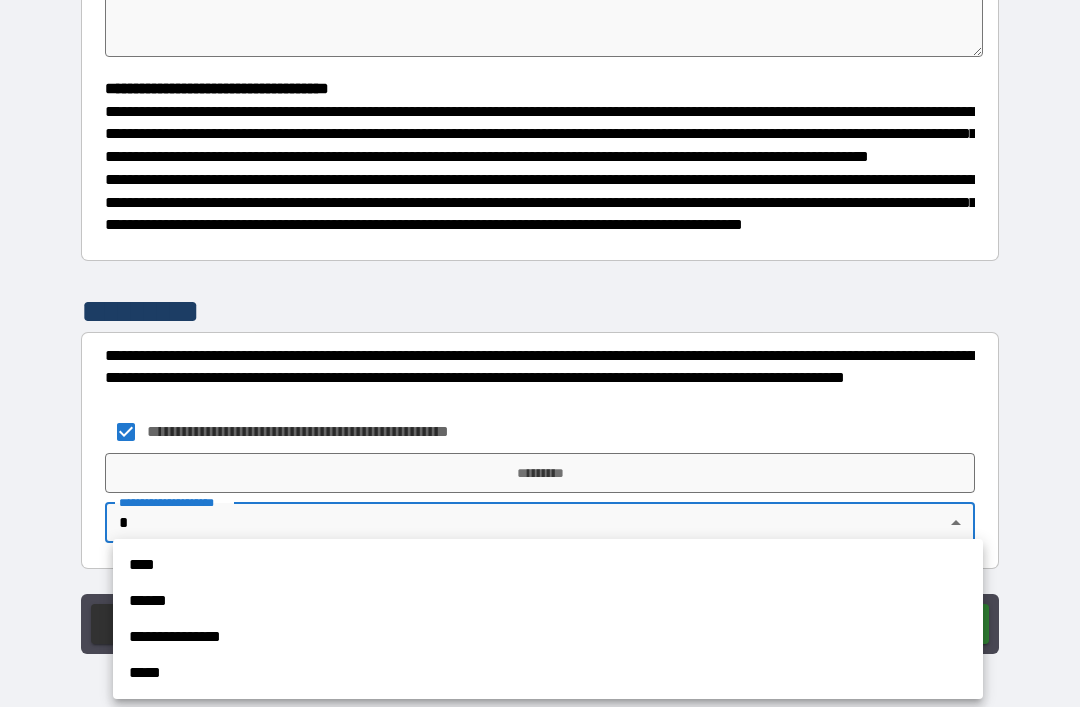 click on "****" at bounding box center [548, 565] 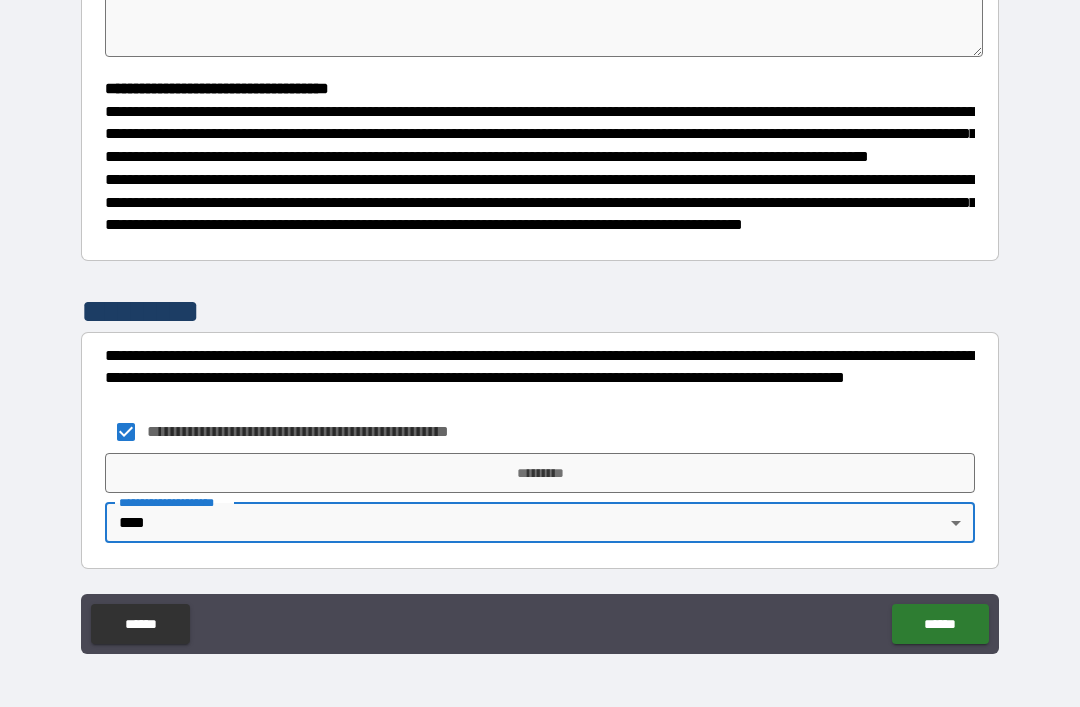 click on "**********" at bounding box center (540, 321) 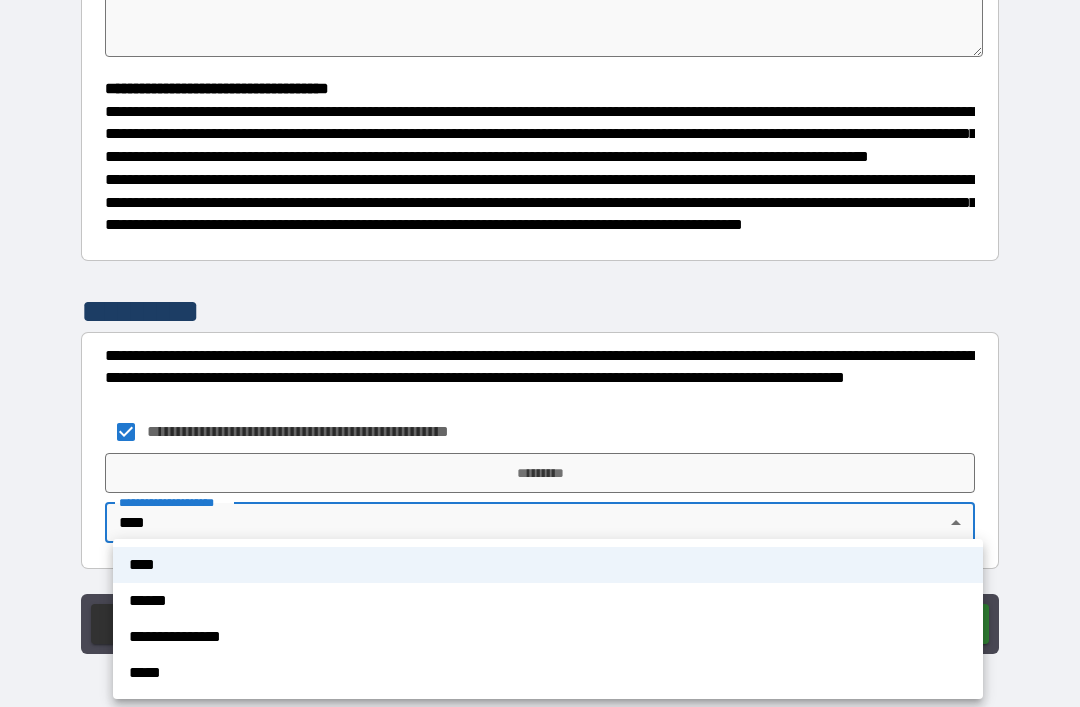 click on "****" at bounding box center [548, 565] 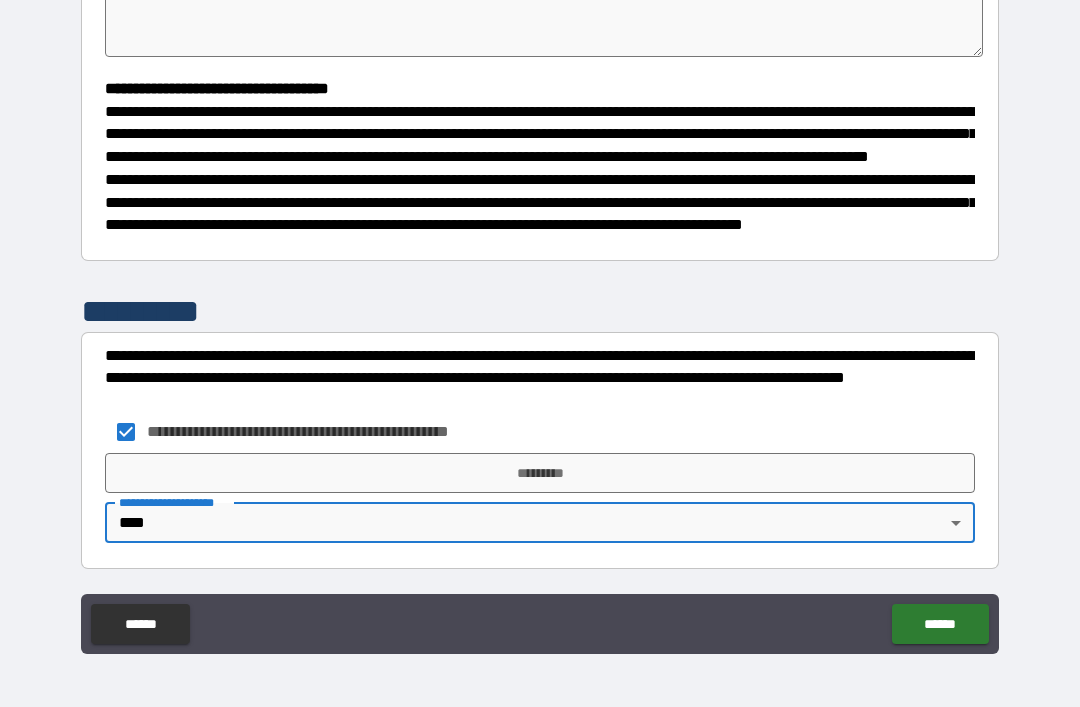 click on "*********" at bounding box center (540, 473) 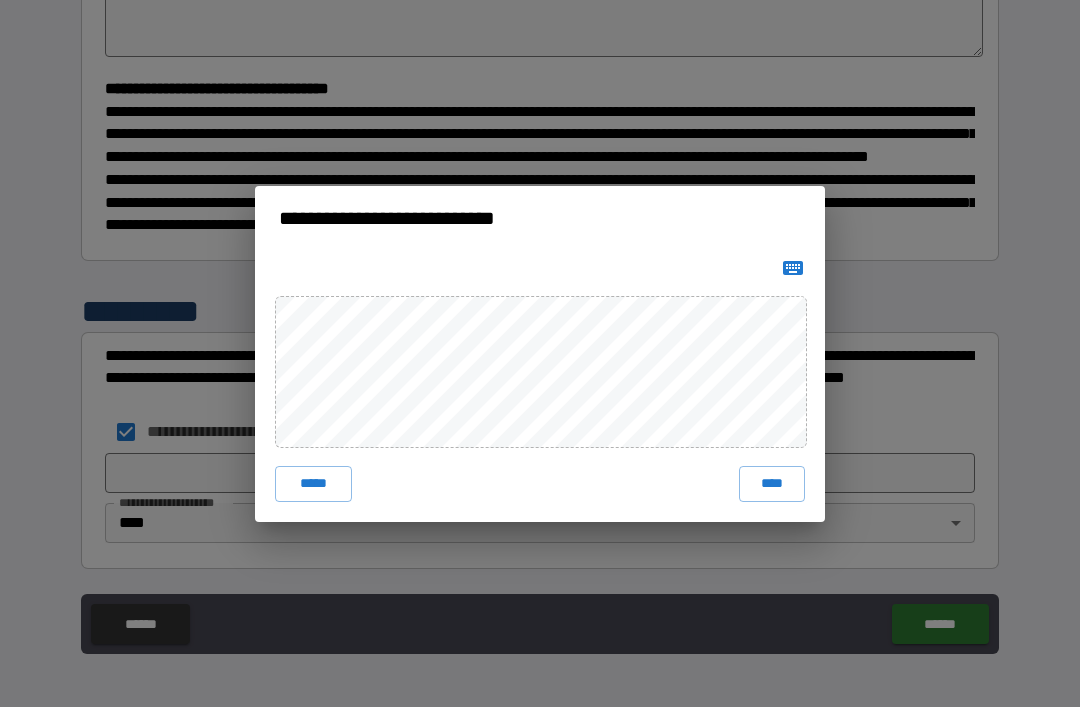 click on "****" at bounding box center (772, 484) 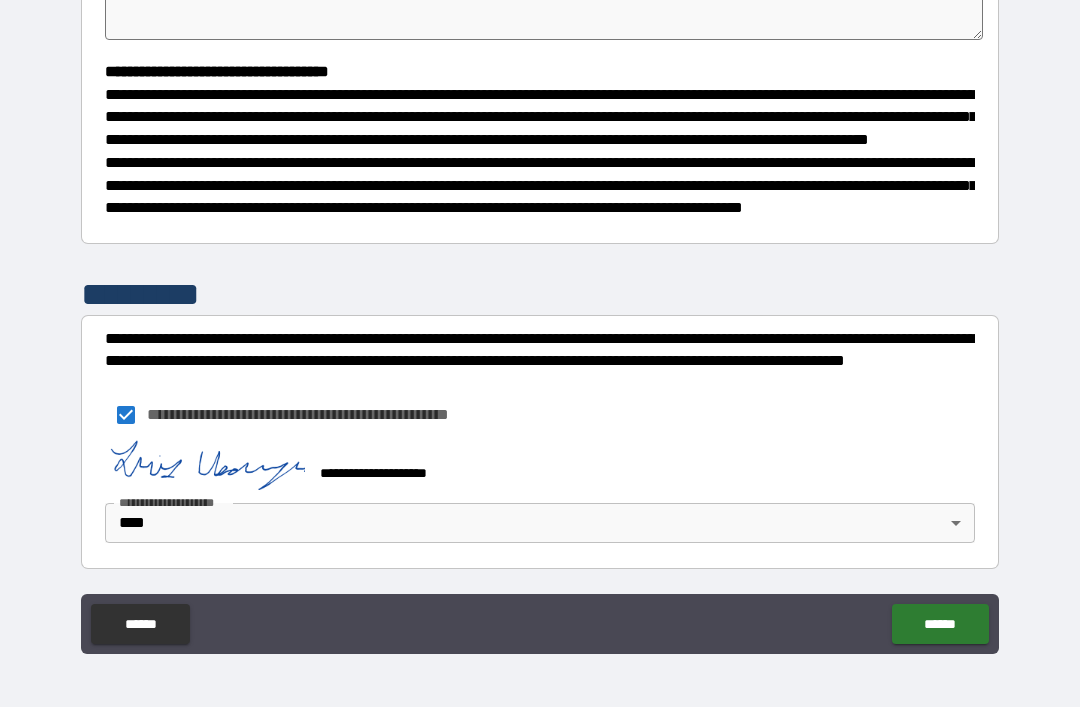 click on "******" at bounding box center (940, 624) 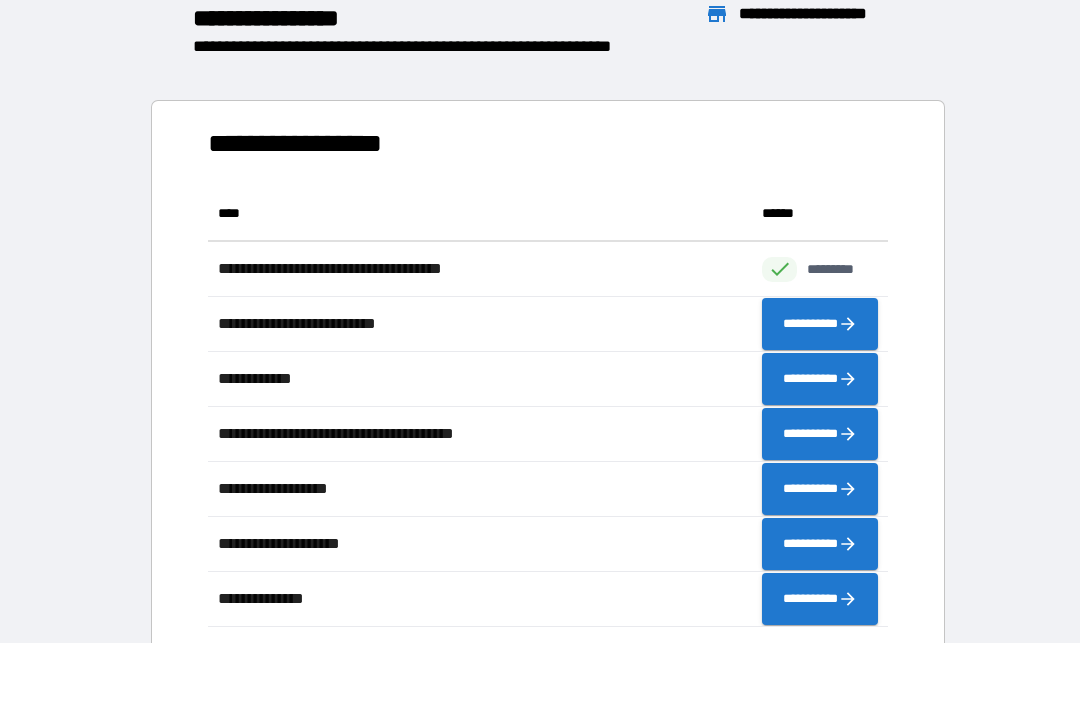 scroll, scrollTop: 441, scrollLeft: 680, axis: both 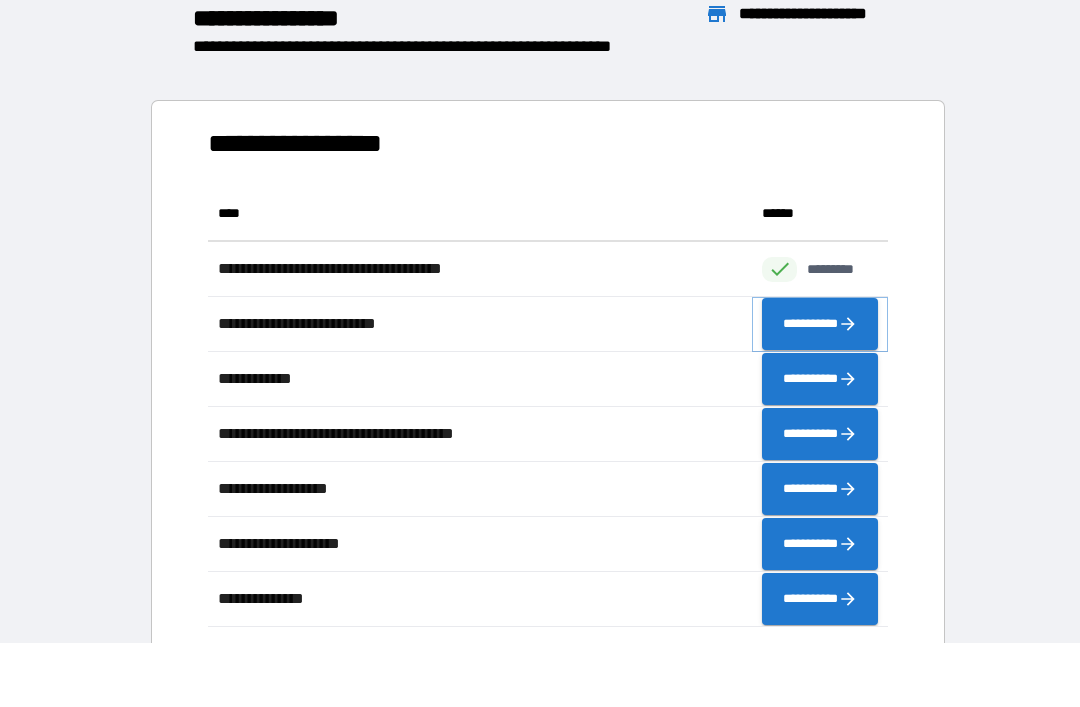click on "**********" at bounding box center (820, 324) 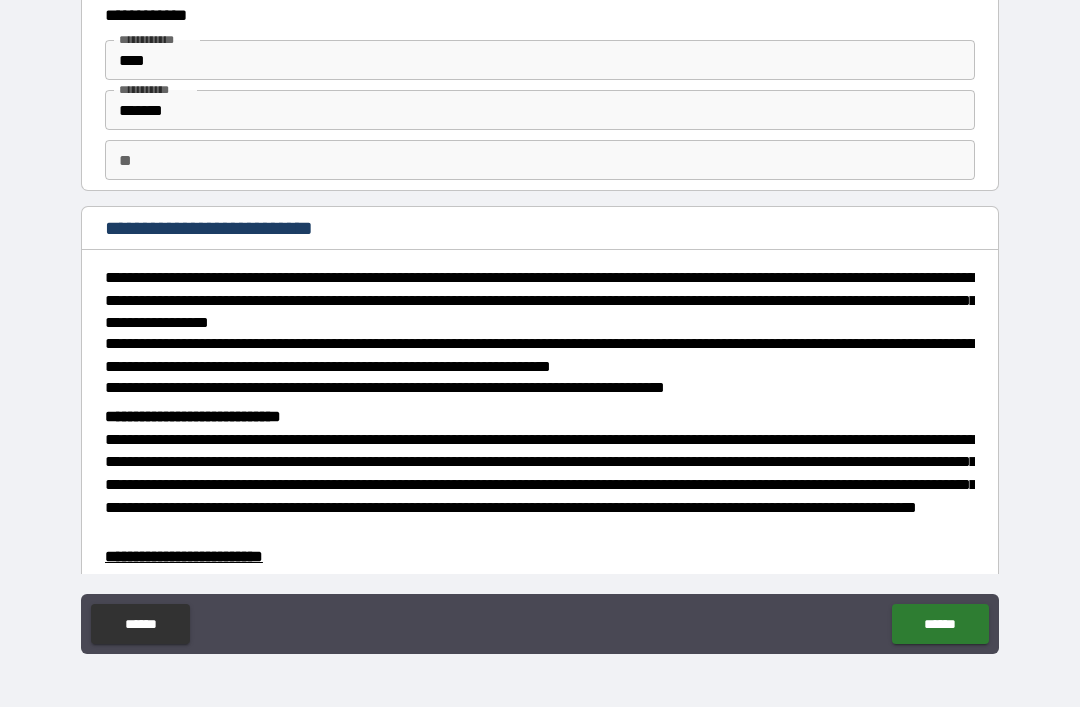 scroll, scrollTop: 42, scrollLeft: 0, axis: vertical 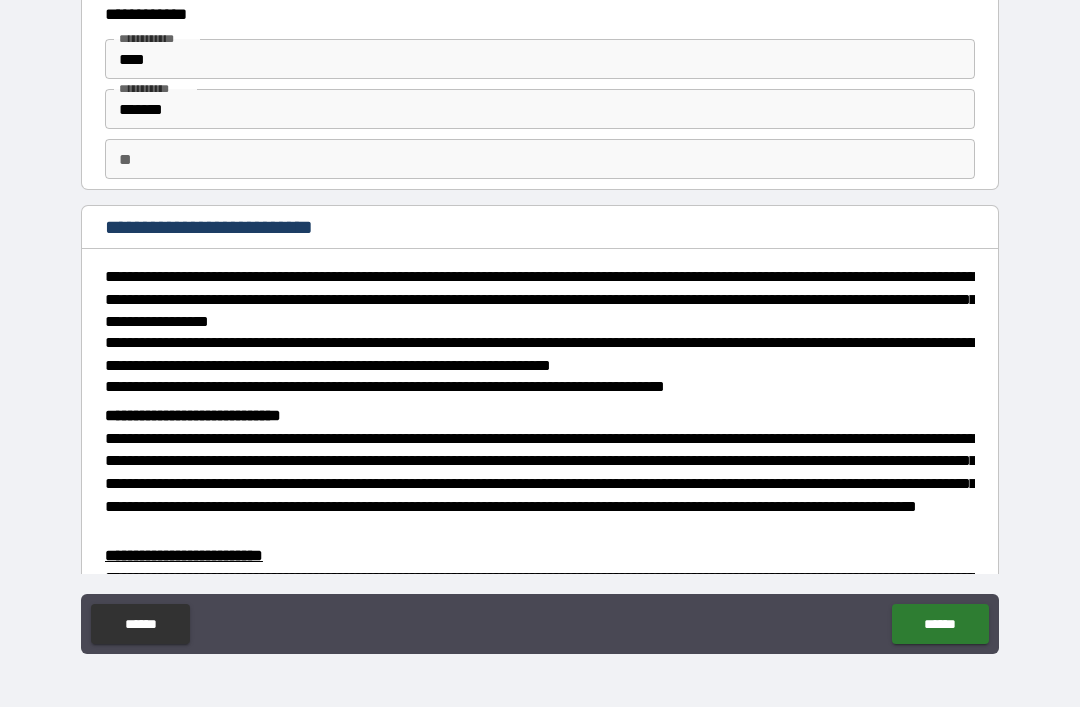 click on "**" at bounding box center [540, 159] 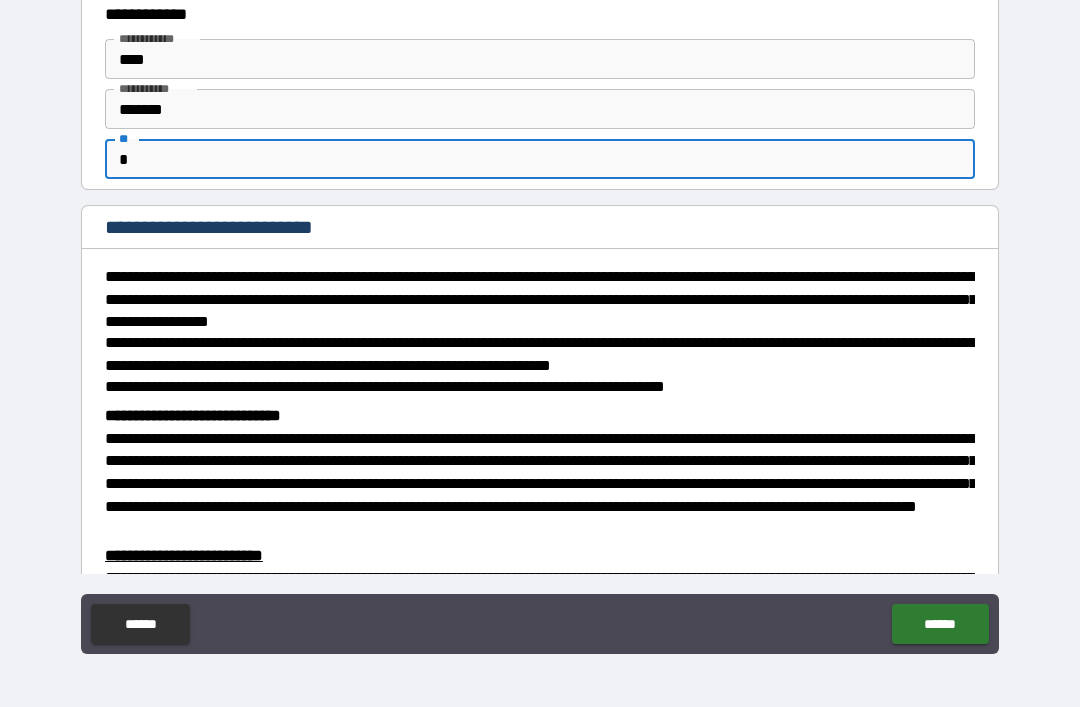 click on "**********" at bounding box center [540, 324] 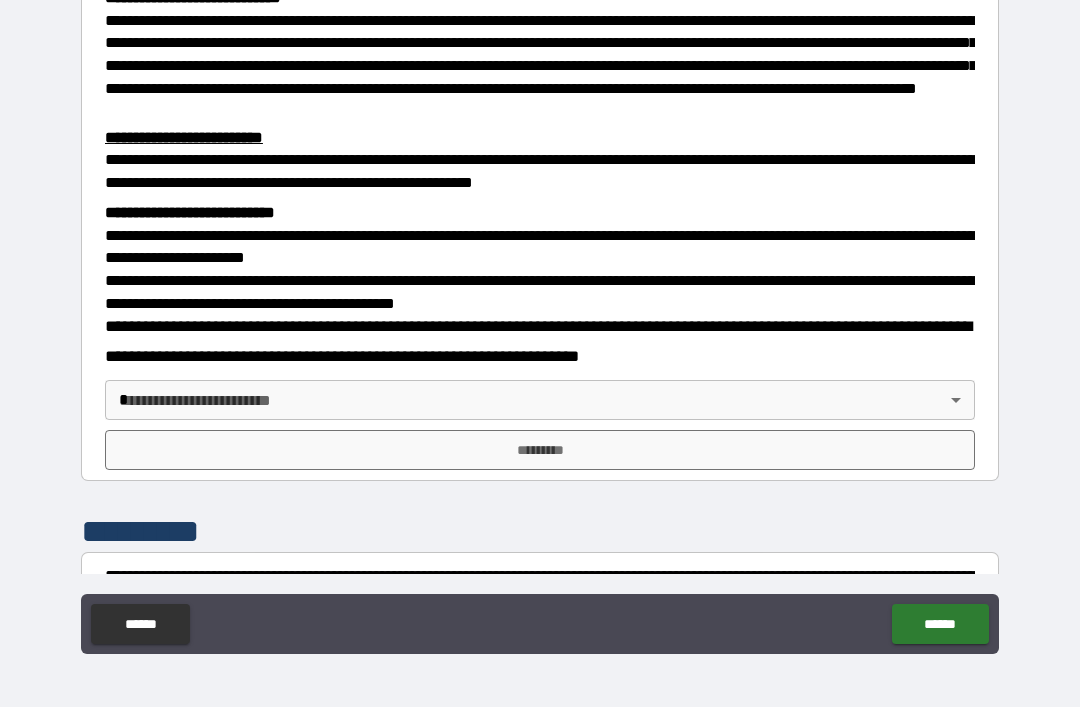 scroll, scrollTop: 462, scrollLeft: 0, axis: vertical 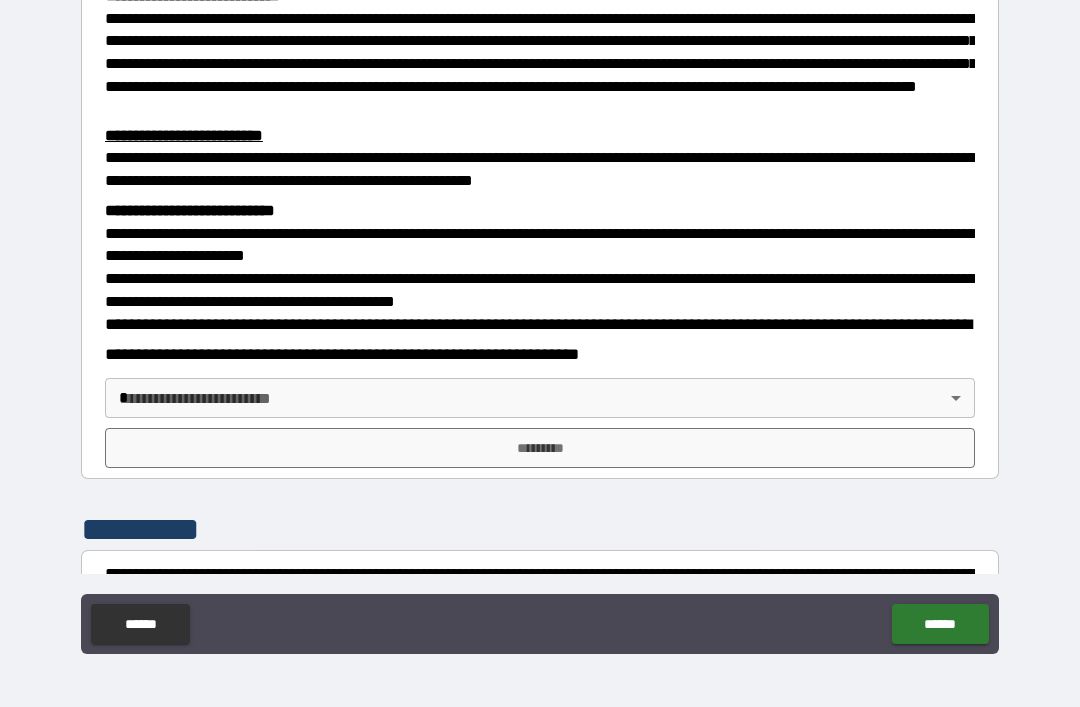 click on "**********" at bounding box center [540, 321] 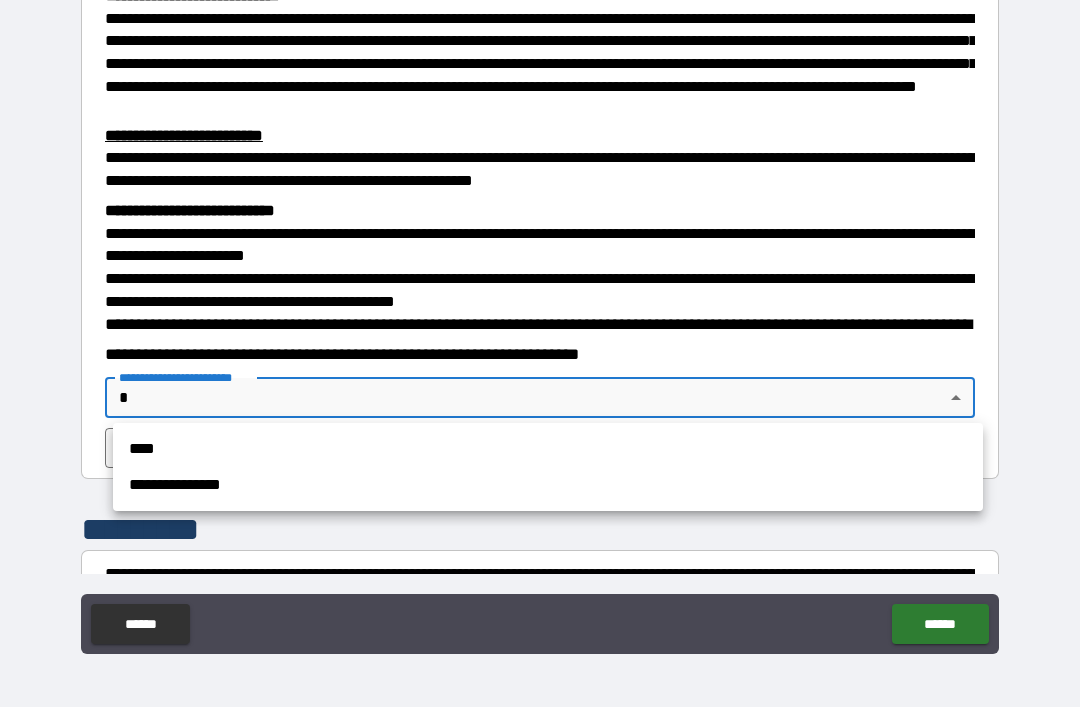 click on "****" at bounding box center [548, 449] 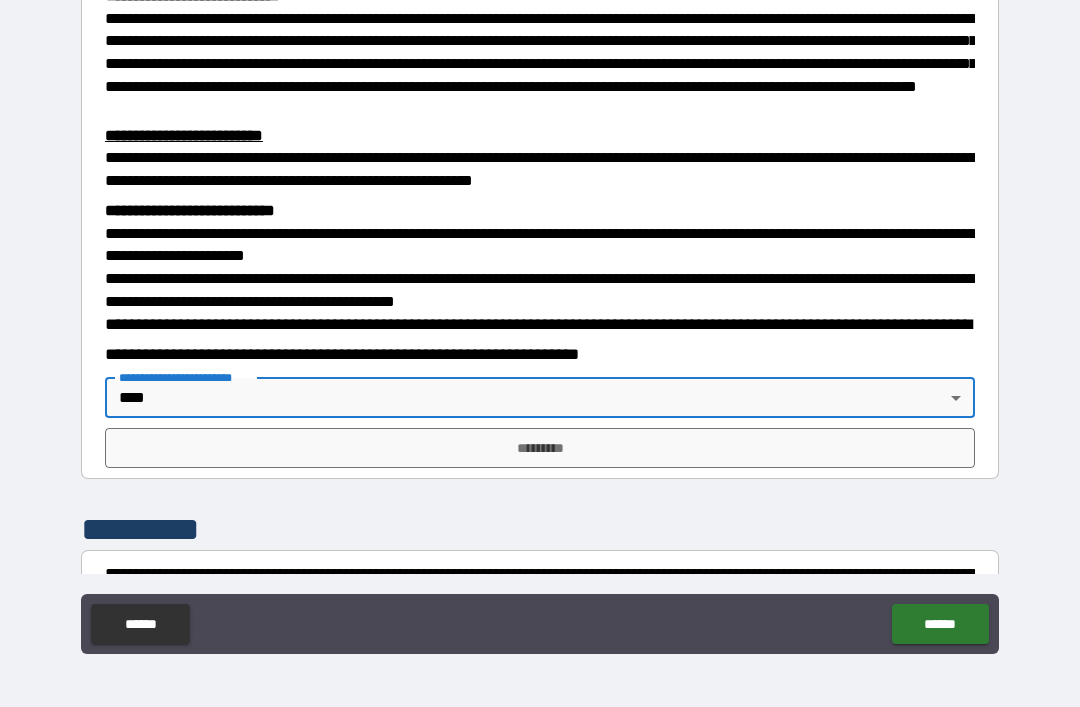 click on "*********" at bounding box center [540, 448] 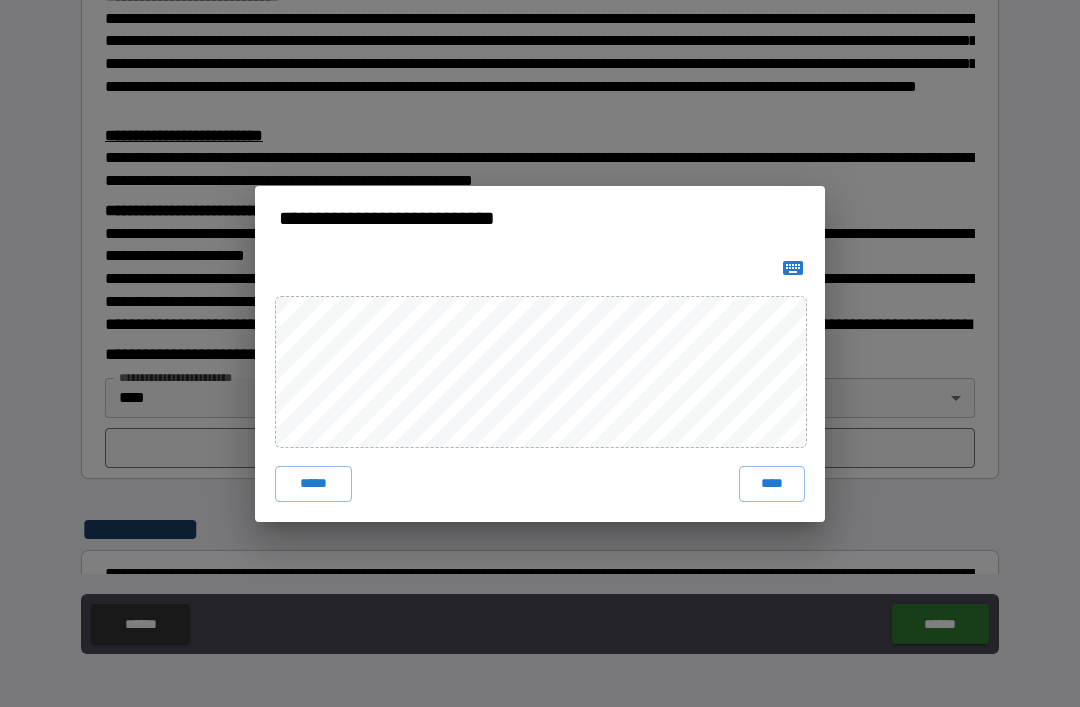 click on "****" at bounding box center [772, 484] 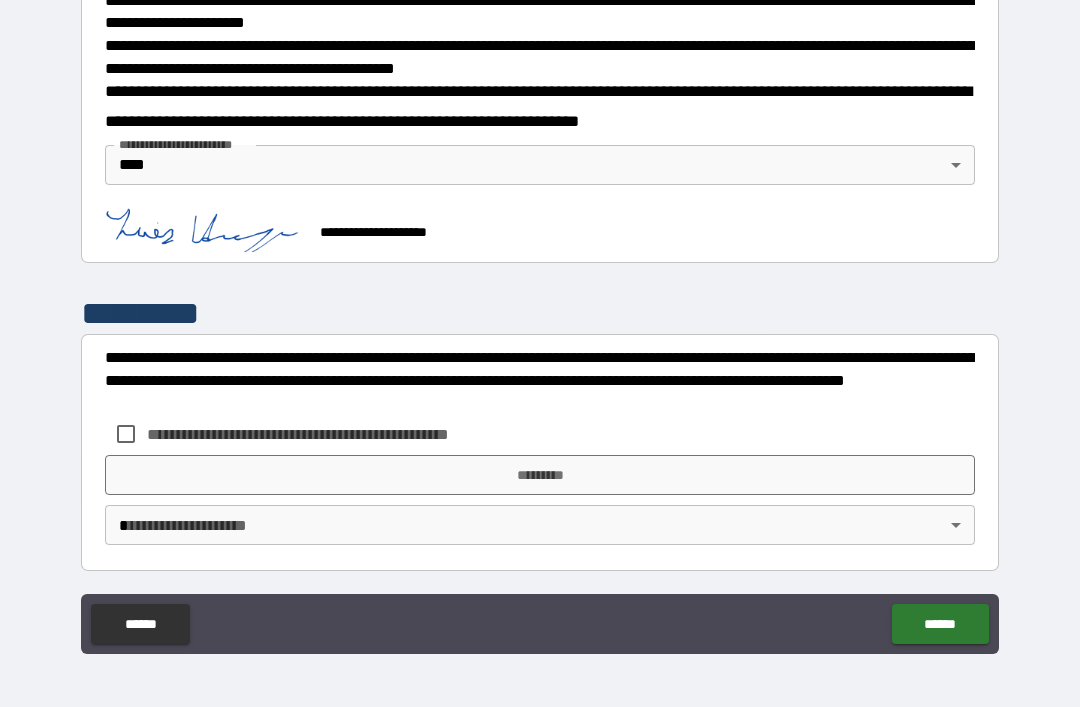 scroll, scrollTop: 694, scrollLeft: 0, axis: vertical 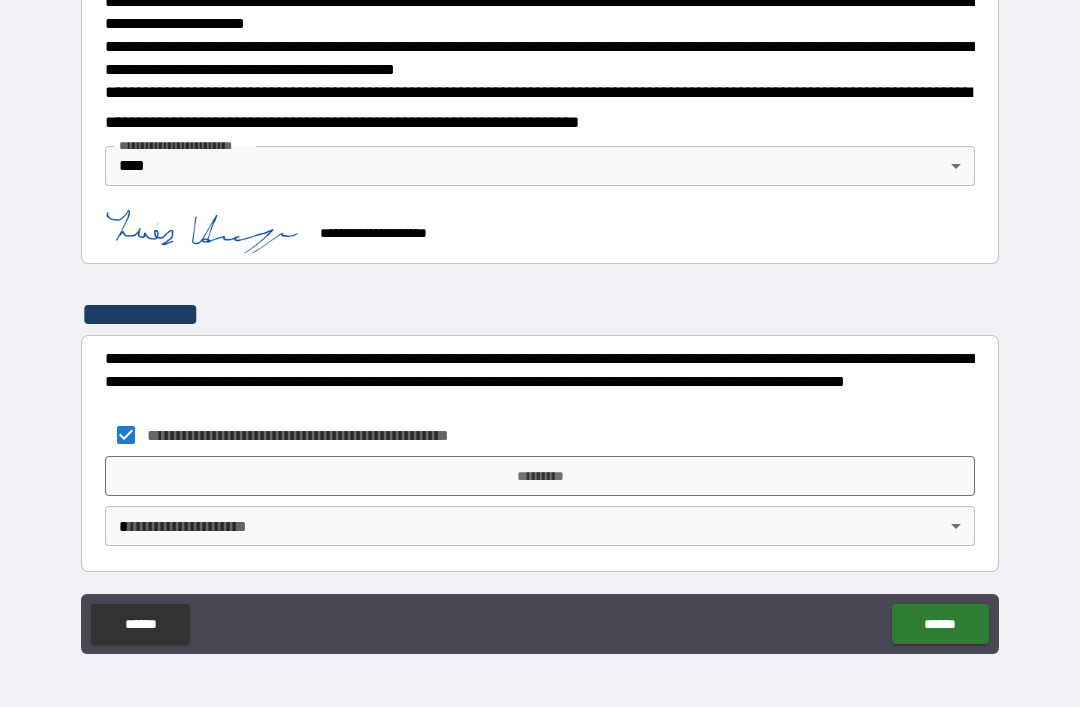 click on "*********" at bounding box center [540, 476] 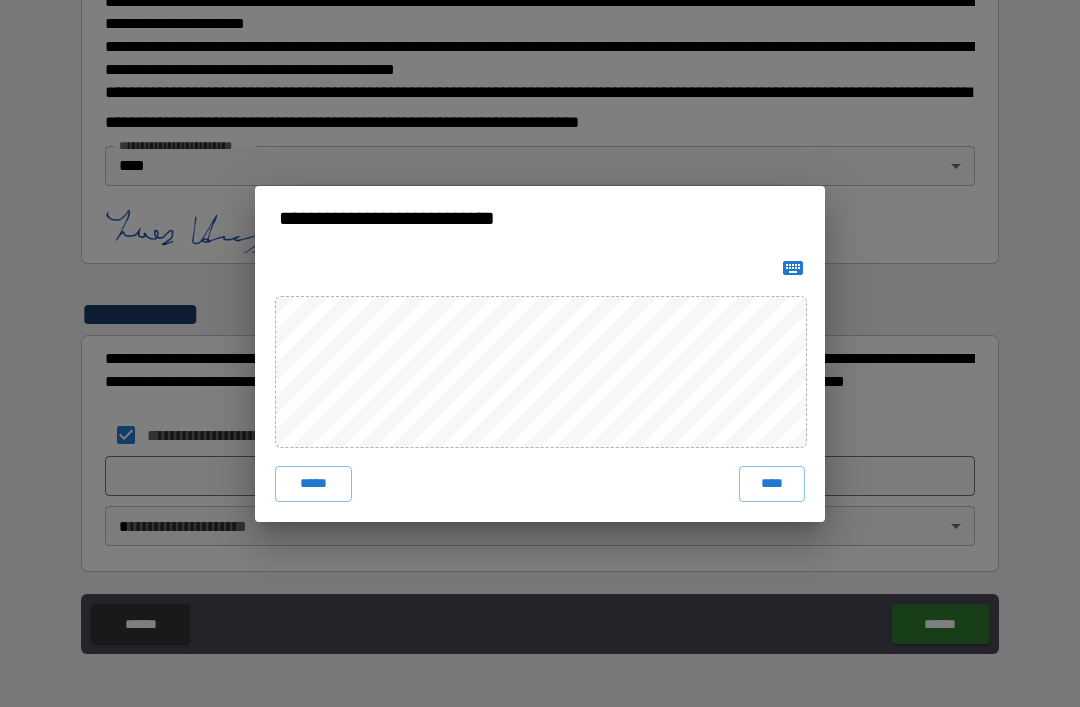 click on "****" at bounding box center [772, 484] 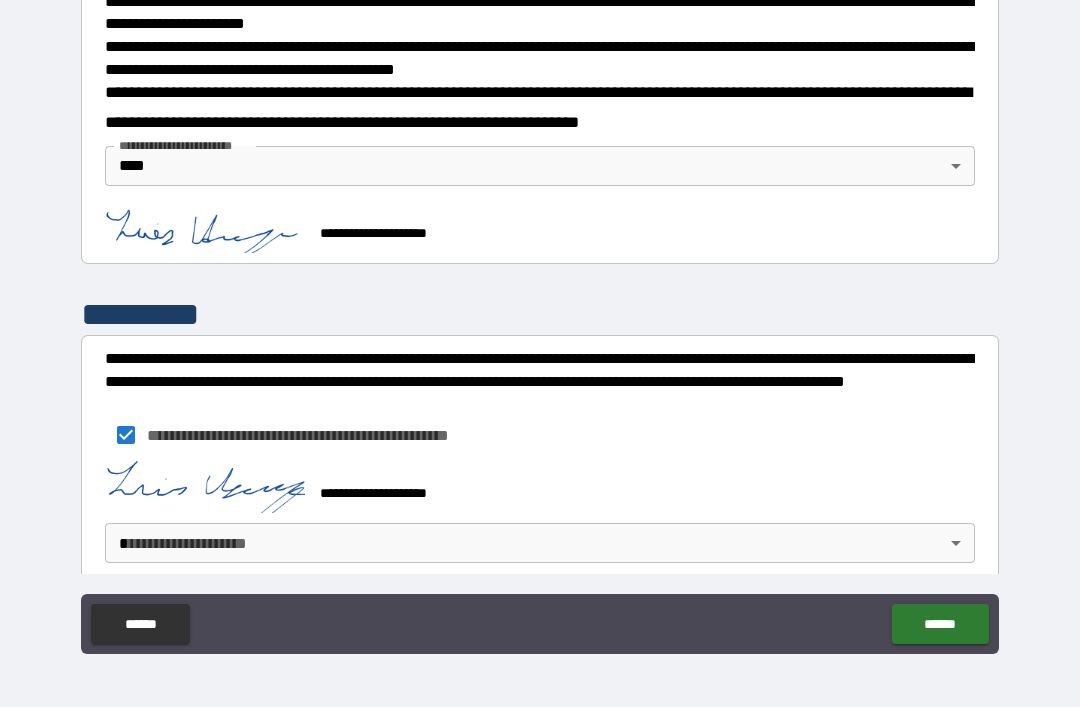 scroll, scrollTop: 684, scrollLeft: 0, axis: vertical 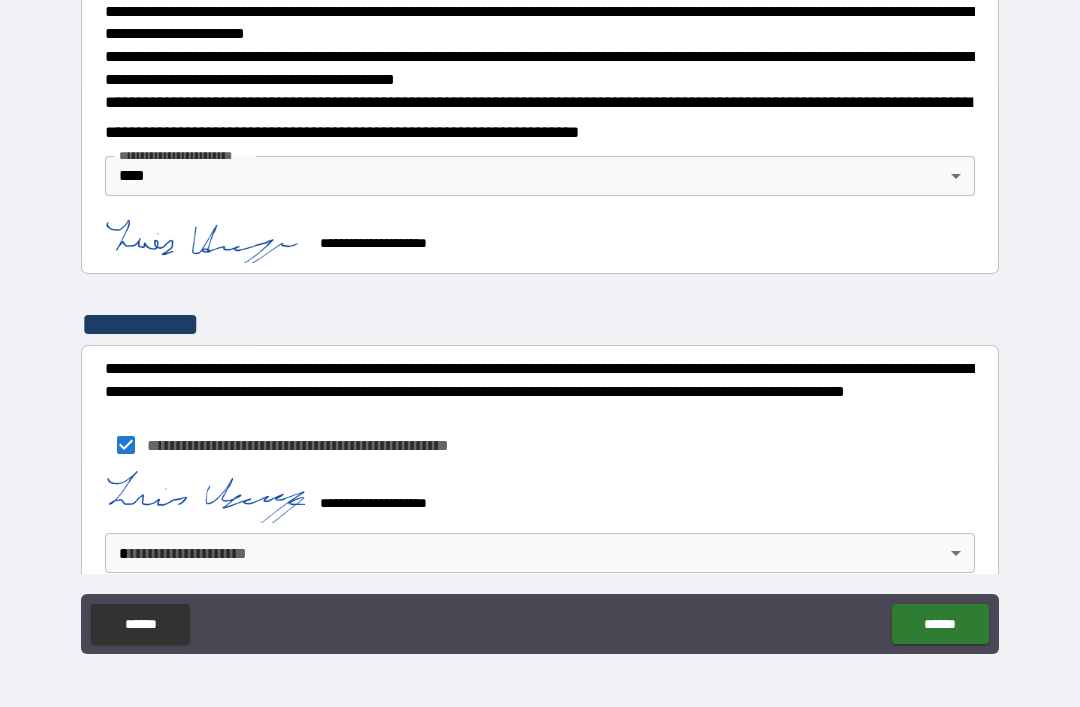 click on "**********" at bounding box center (540, 321) 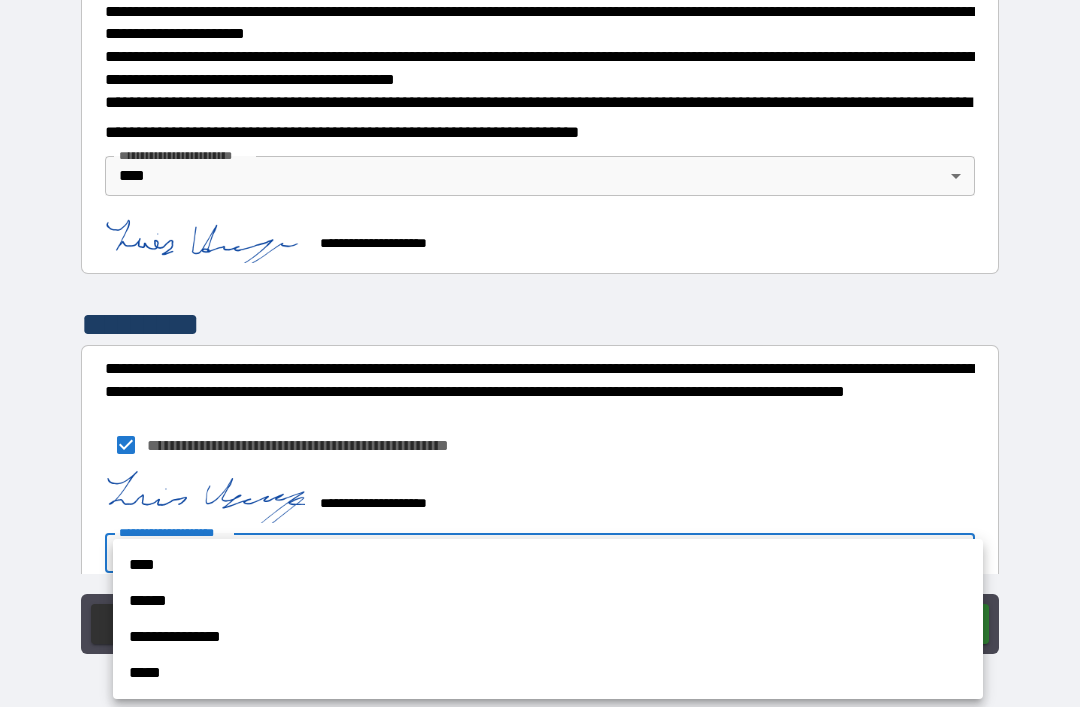 click on "****" at bounding box center (548, 565) 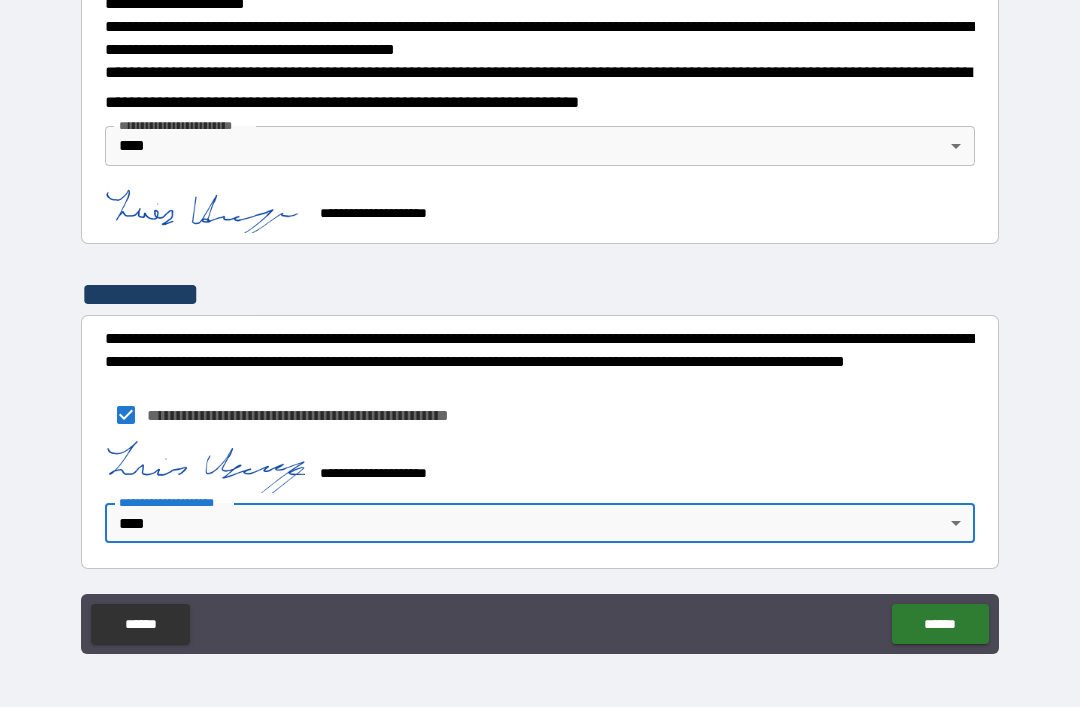 scroll, scrollTop: 722, scrollLeft: 0, axis: vertical 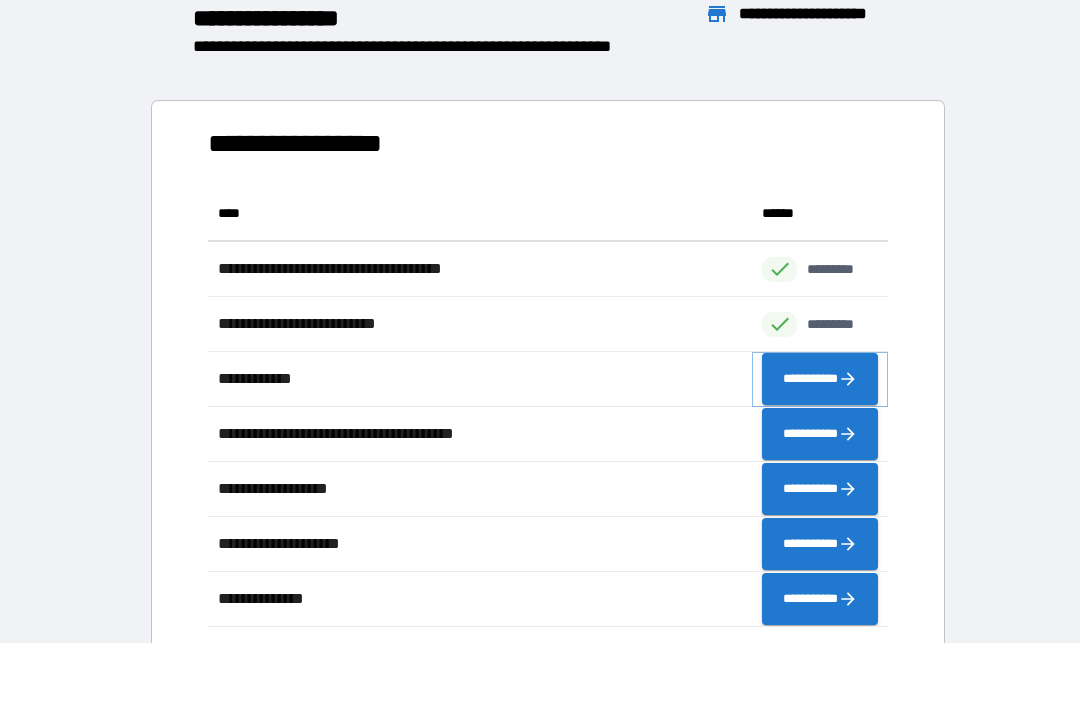 click on "**********" at bounding box center (820, 379) 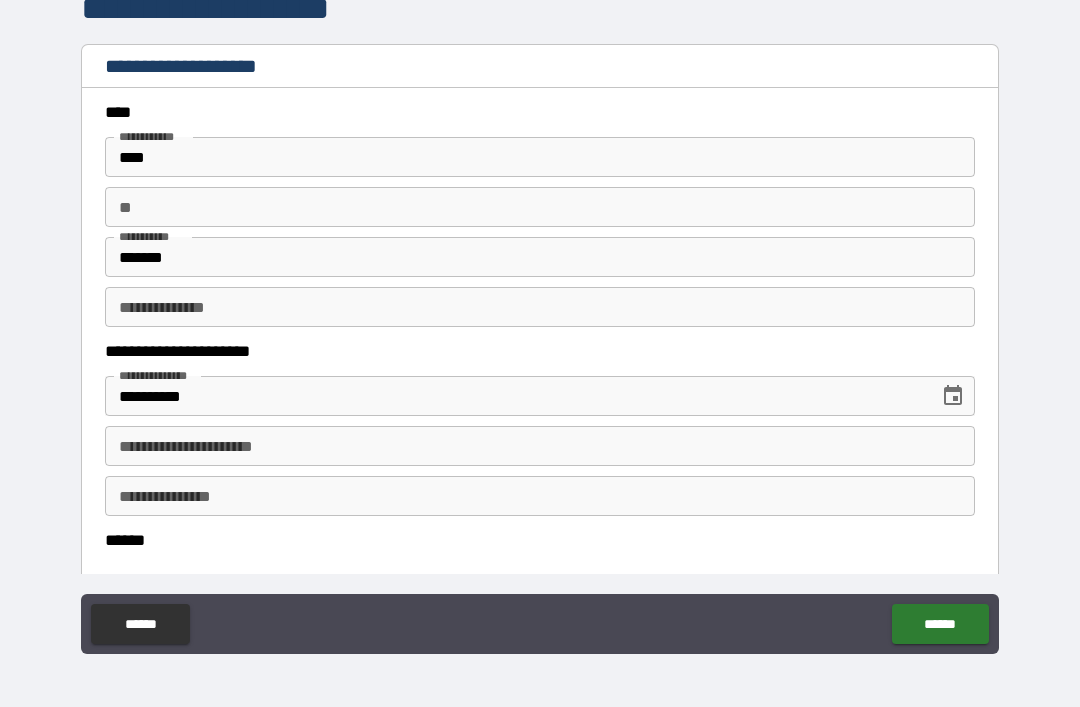 click on "** **" at bounding box center [540, 207] 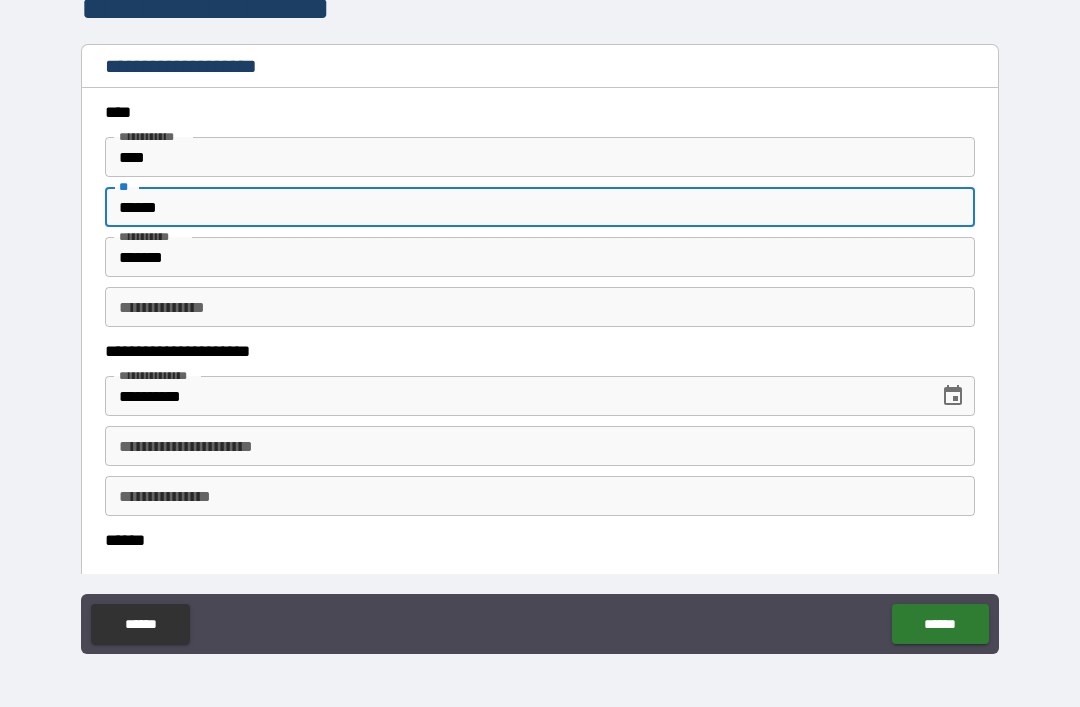 click on "**********" at bounding box center [540, 324] 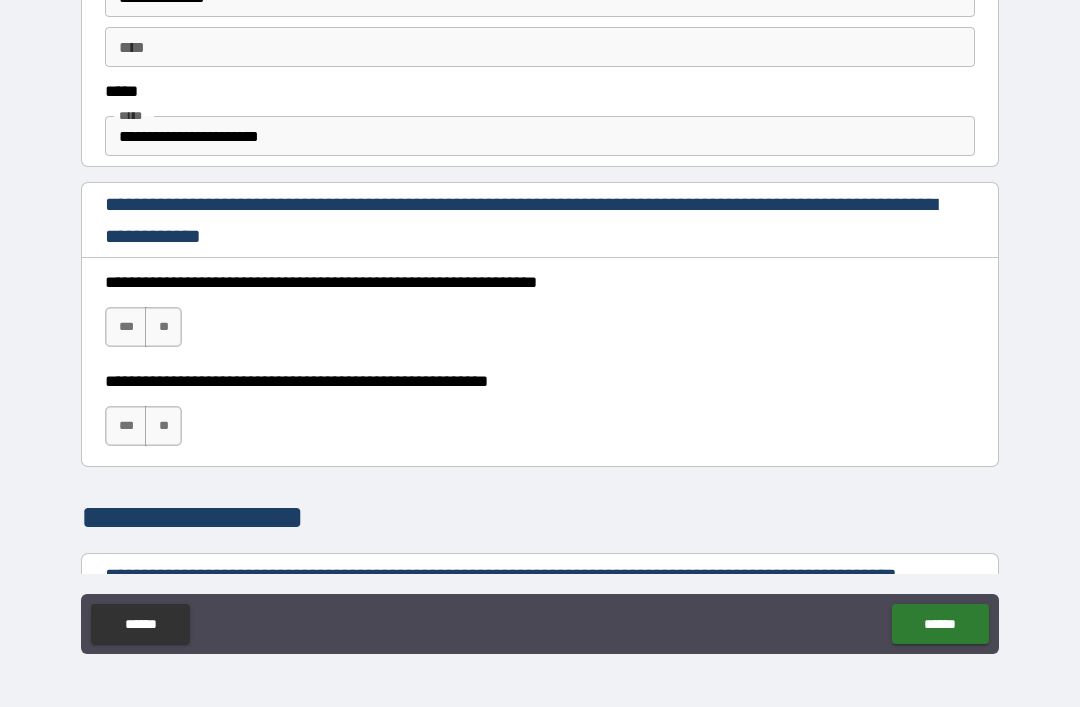 scroll, scrollTop: 1164, scrollLeft: 0, axis: vertical 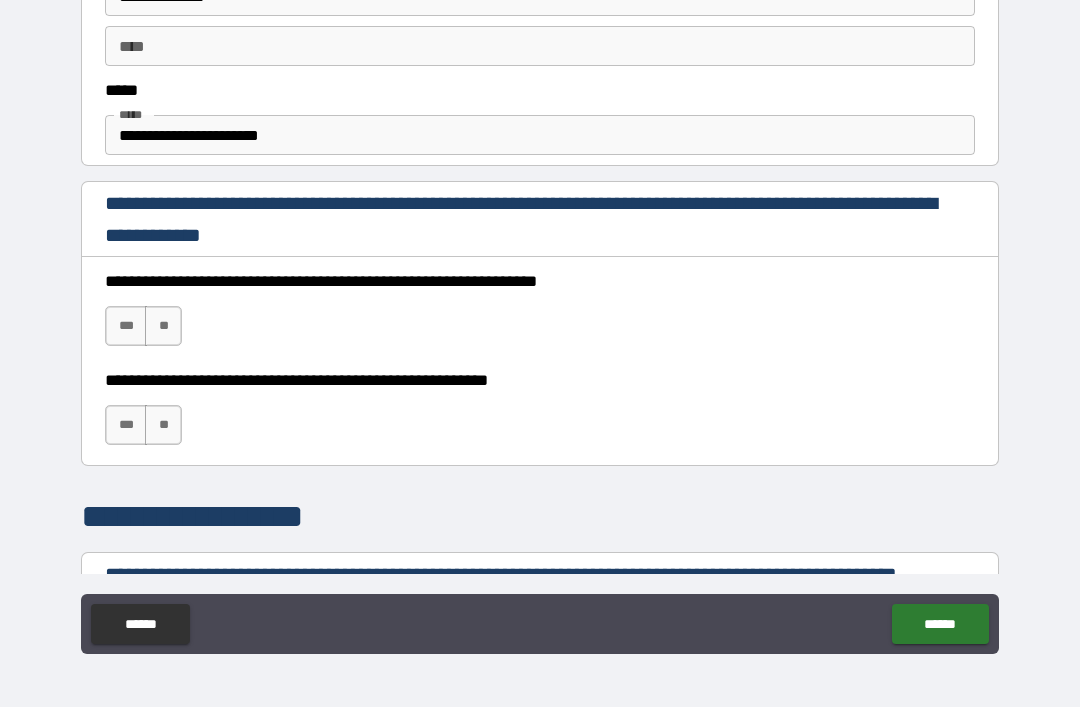 click on "***" at bounding box center [126, 326] 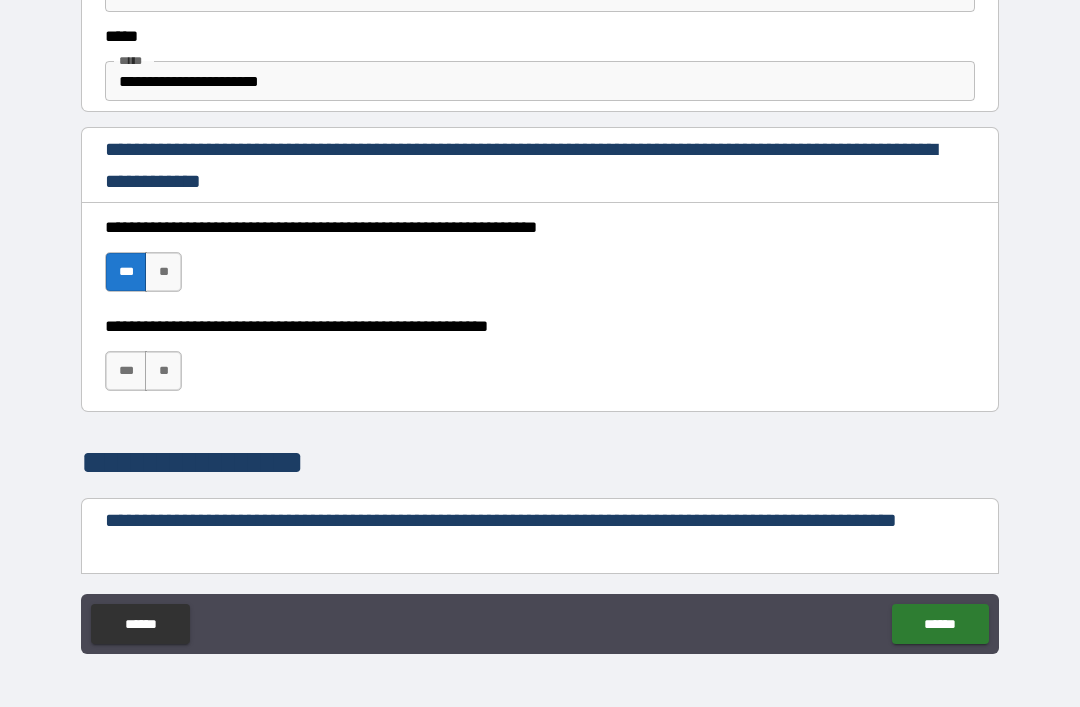 scroll, scrollTop: 1221, scrollLeft: 0, axis: vertical 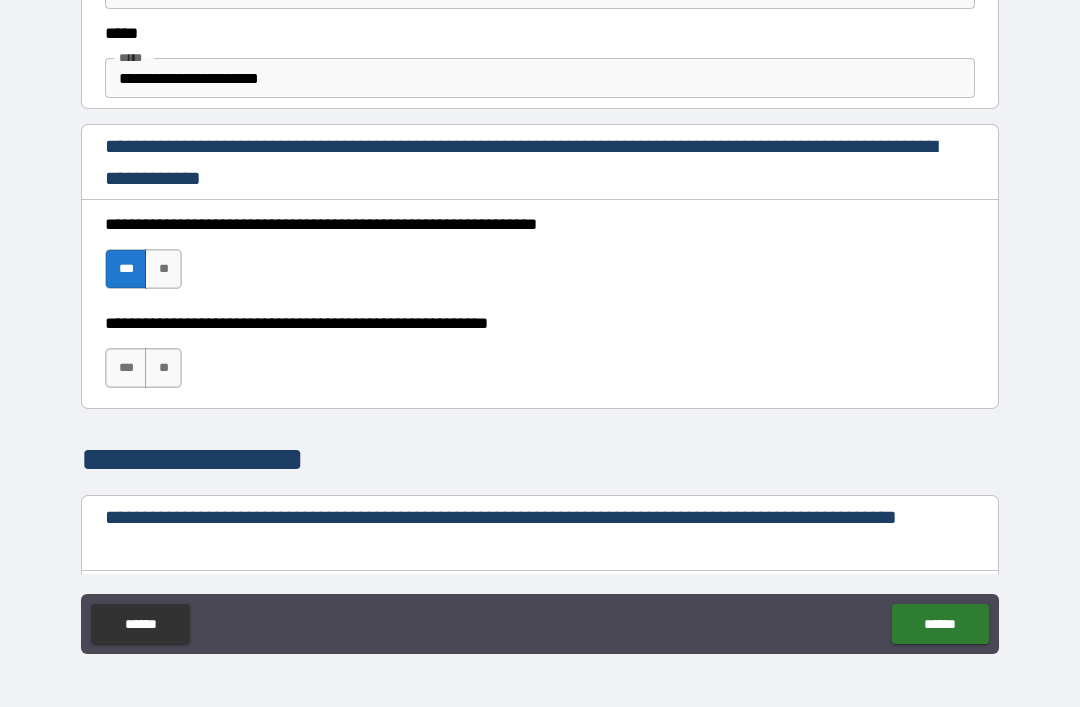 click on "***" at bounding box center (126, 368) 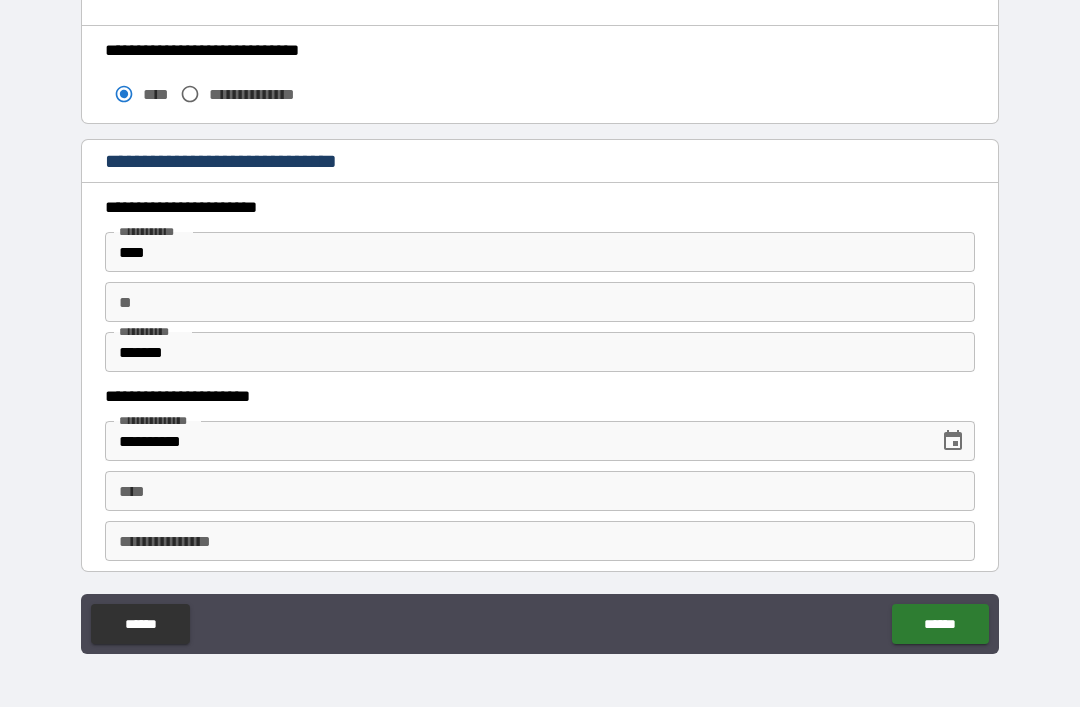 scroll, scrollTop: 1766, scrollLeft: 0, axis: vertical 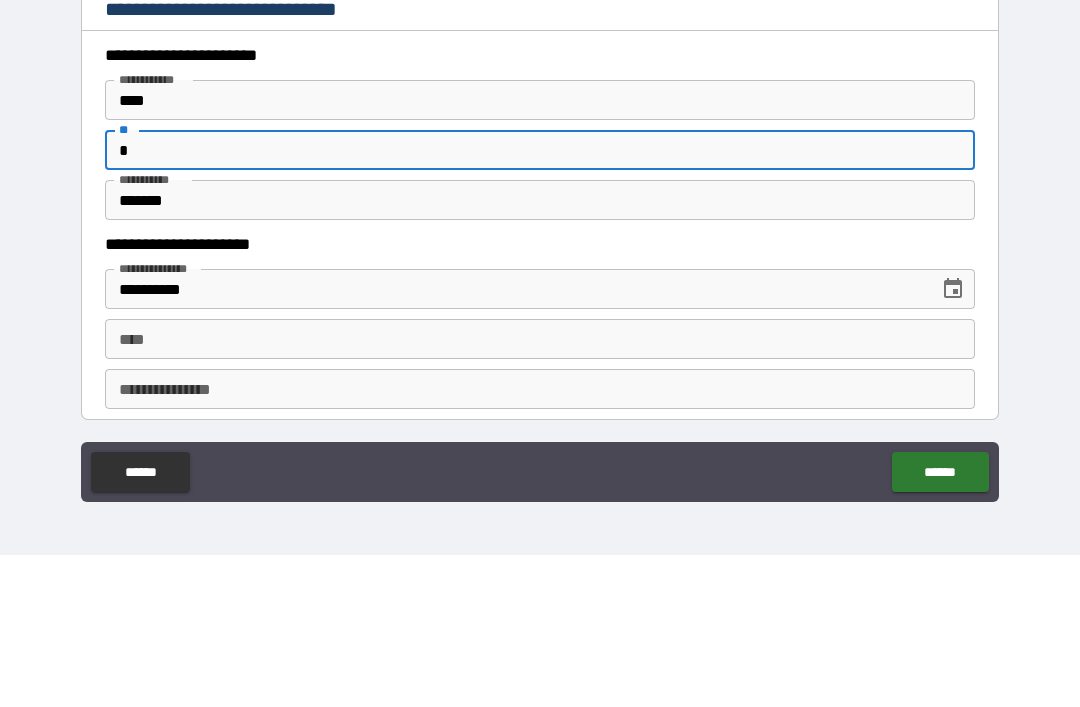 click on "**********" at bounding box center [540, 324] 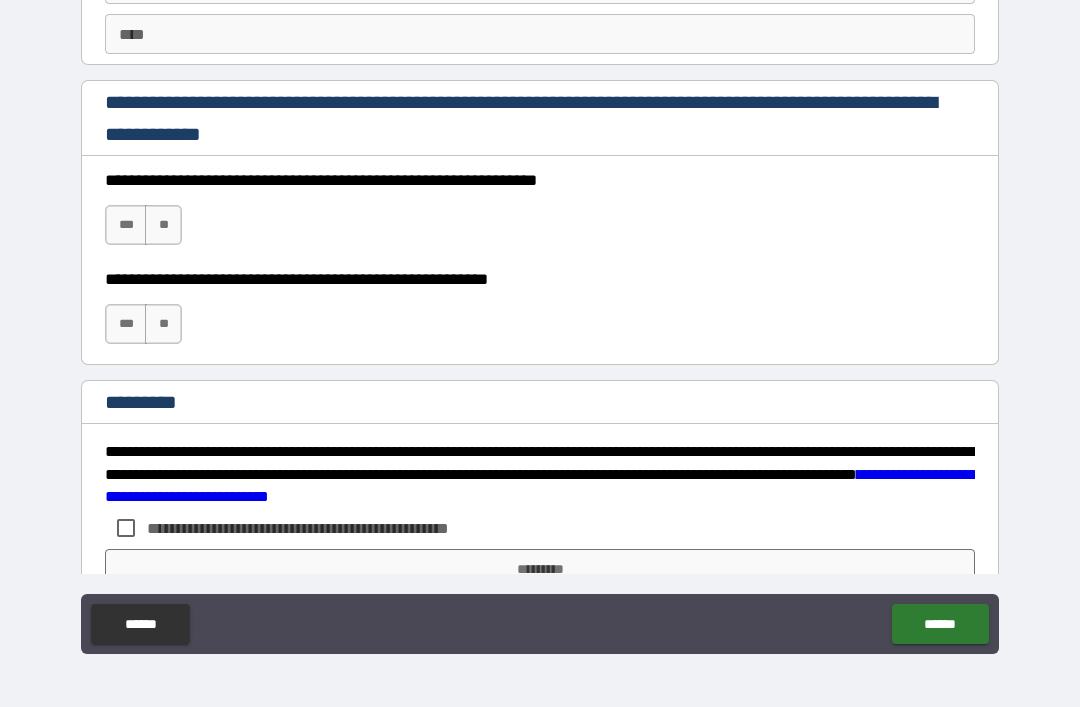 scroll, scrollTop: 2903, scrollLeft: 0, axis: vertical 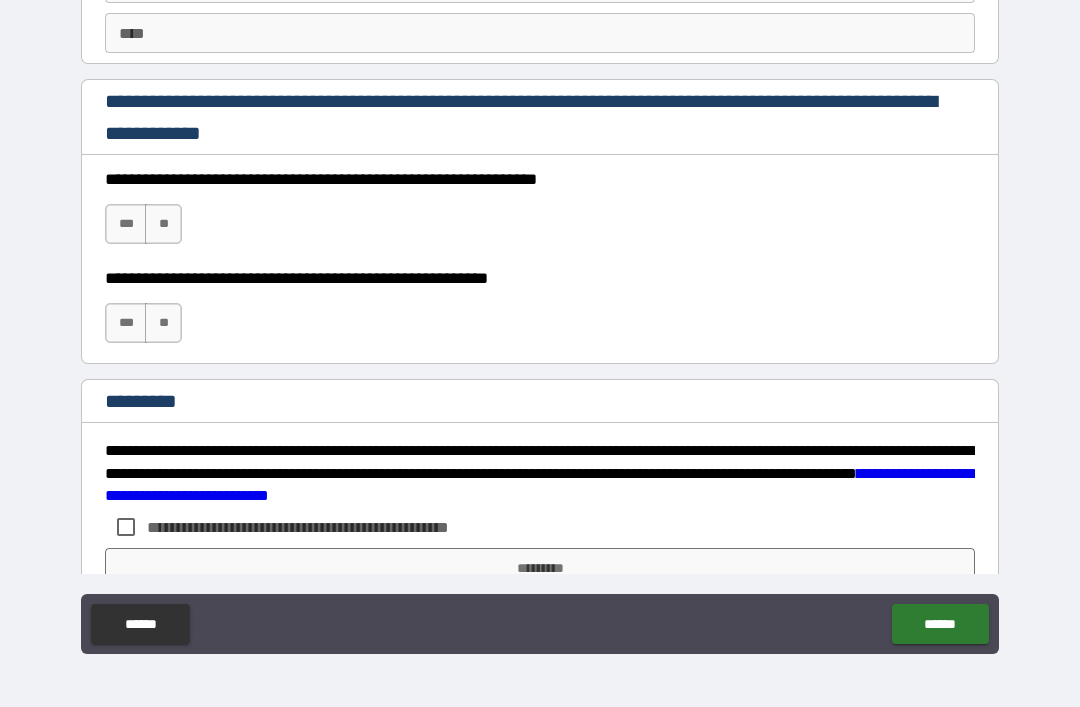 click on "***" at bounding box center [126, 224] 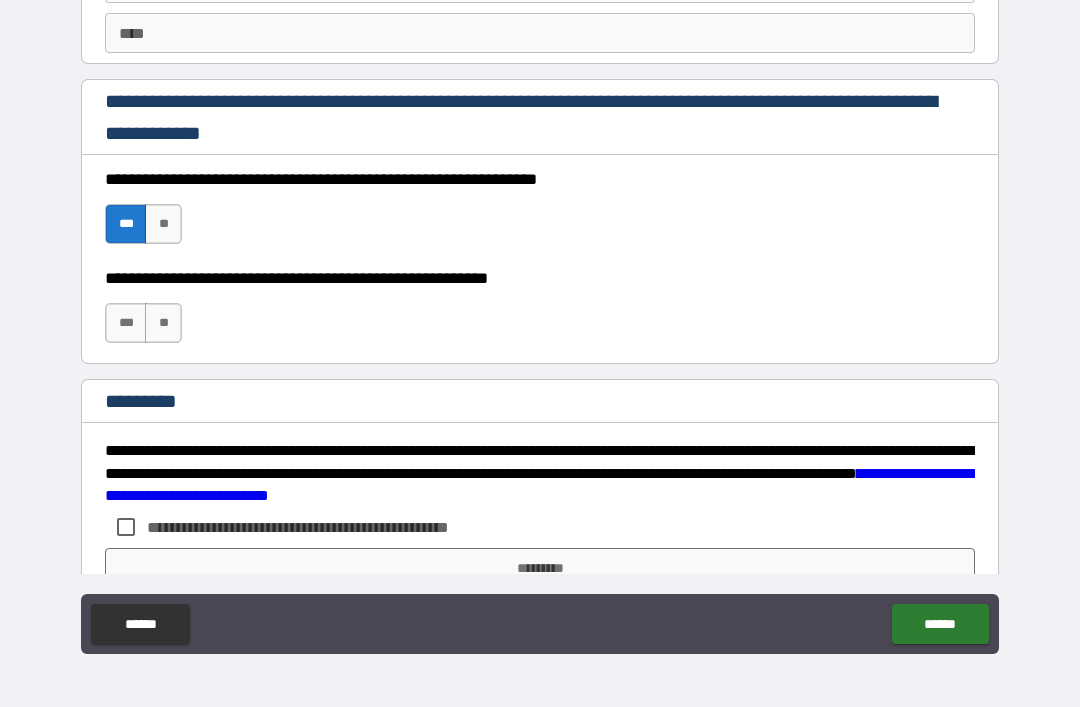click on "***" at bounding box center [126, 323] 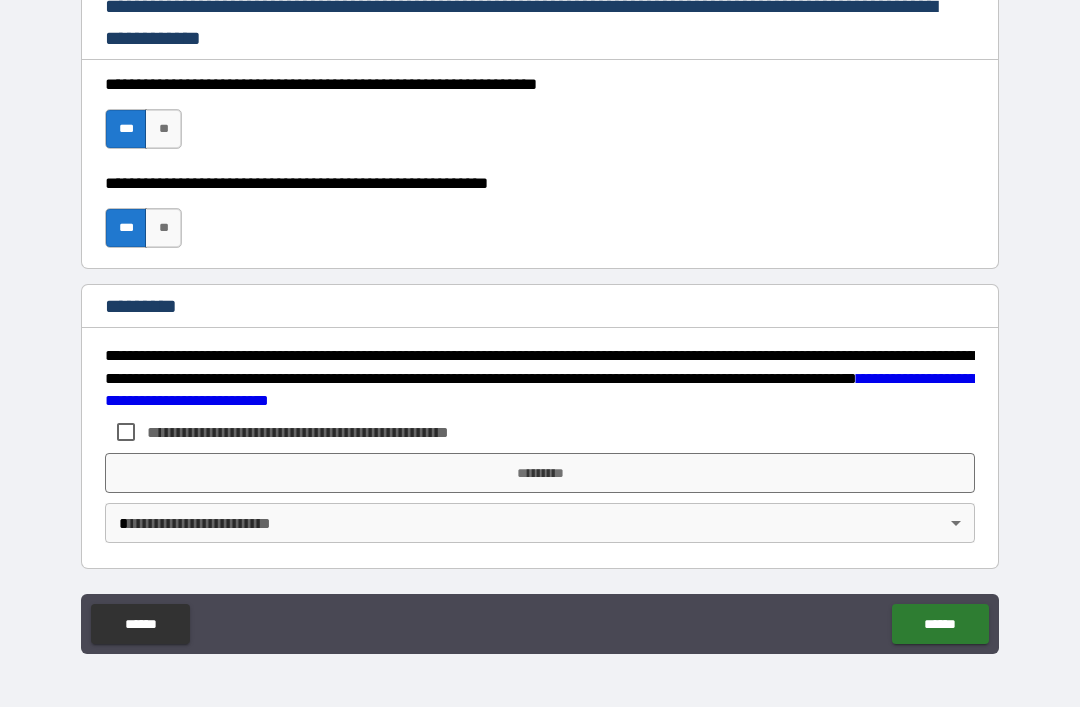 scroll, scrollTop: 2998, scrollLeft: 0, axis: vertical 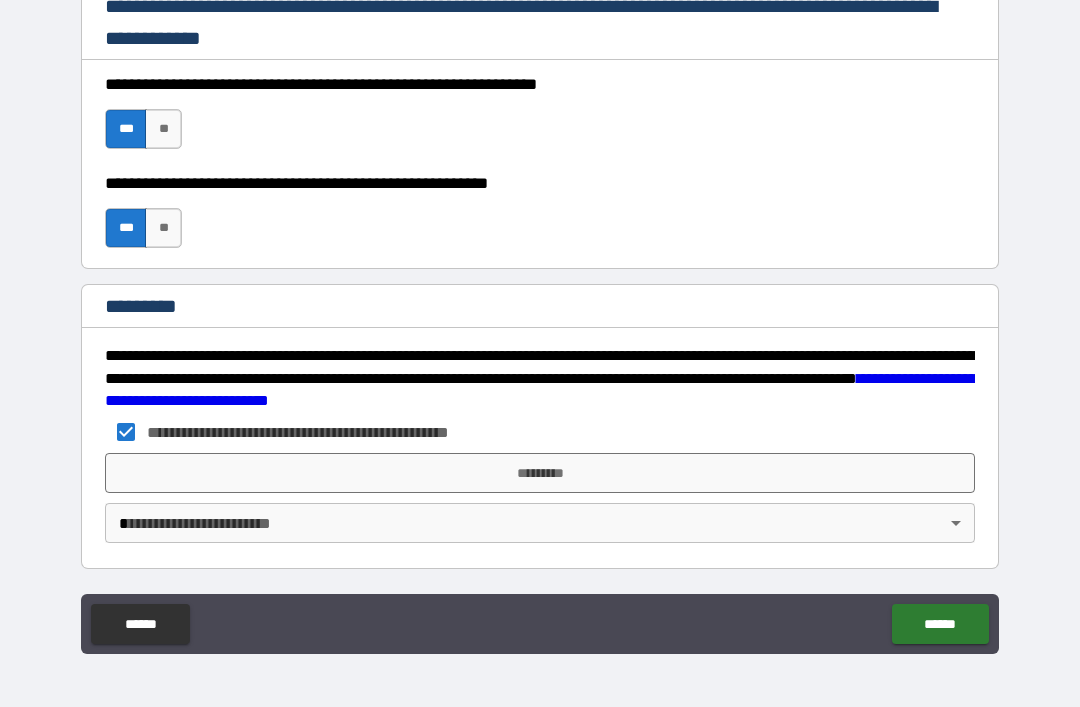 click on "**********" at bounding box center [540, 321] 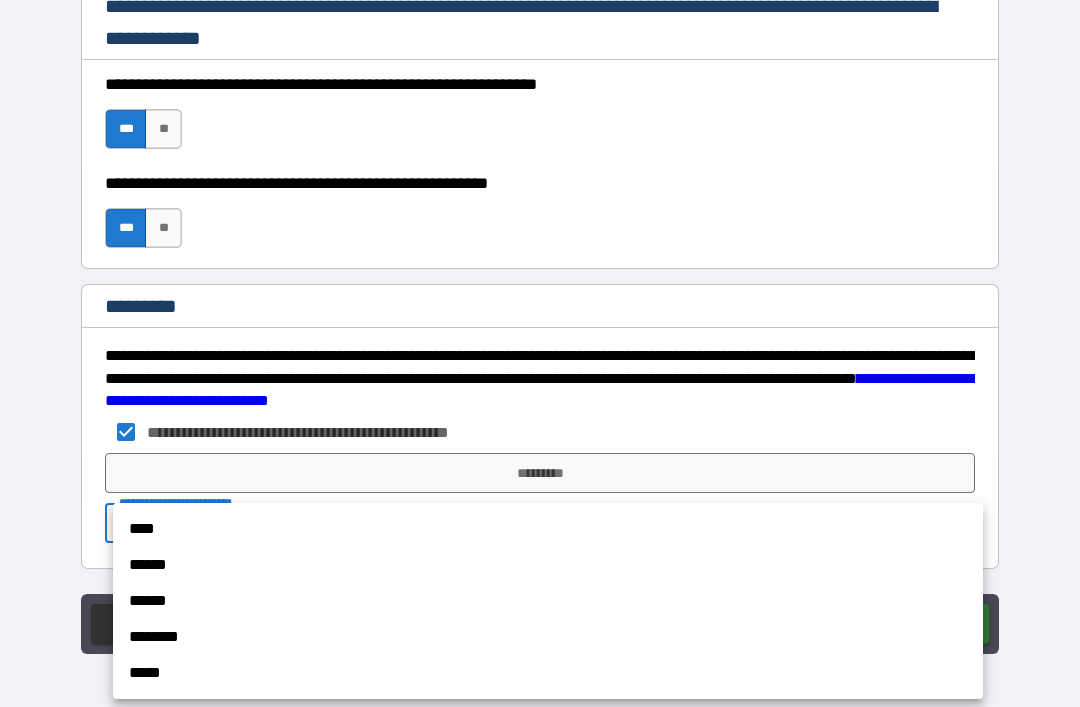 click on "****" at bounding box center (548, 529) 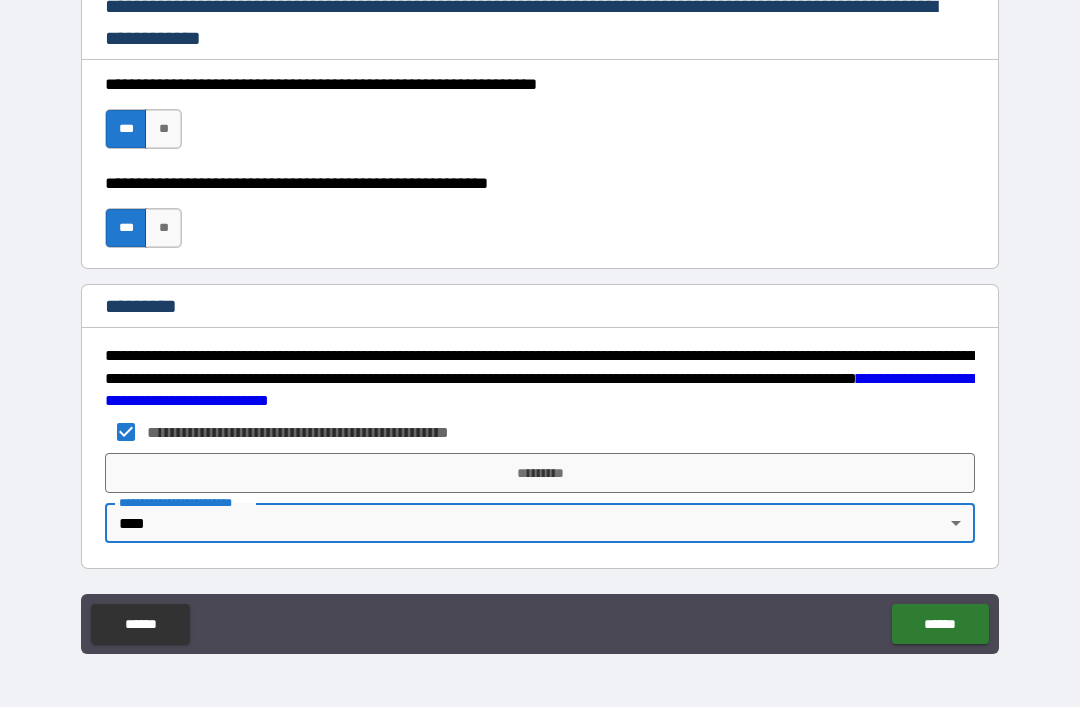 click on "*********" at bounding box center (540, 473) 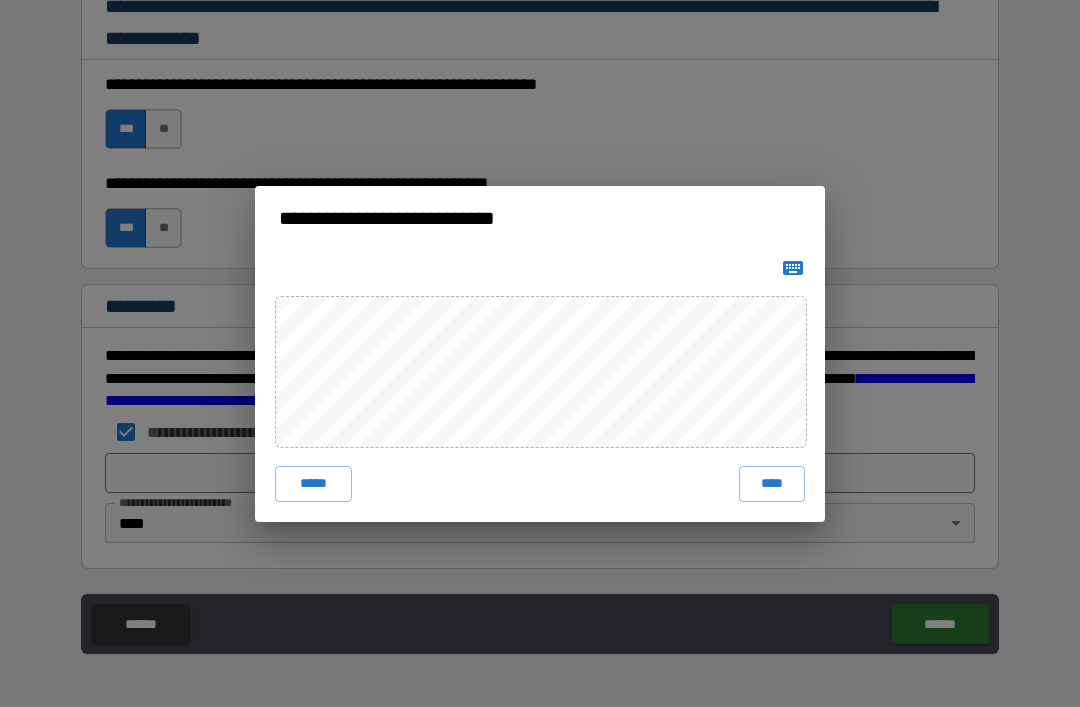 click on "****" at bounding box center (772, 484) 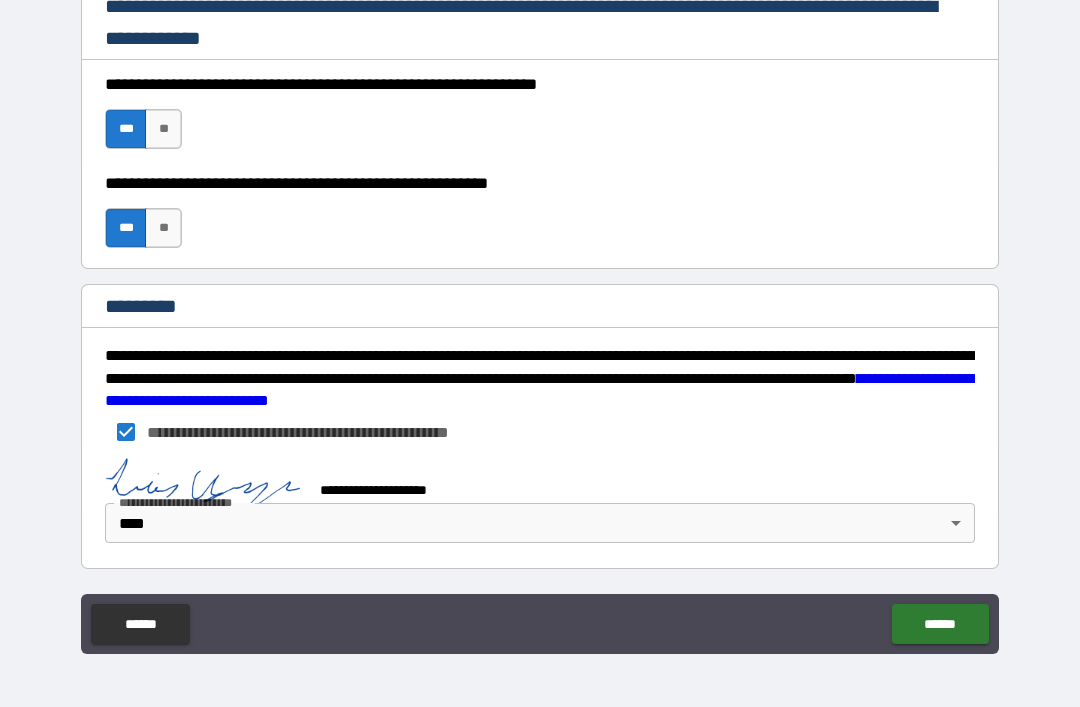 scroll, scrollTop: 2988, scrollLeft: 0, axis: vertical 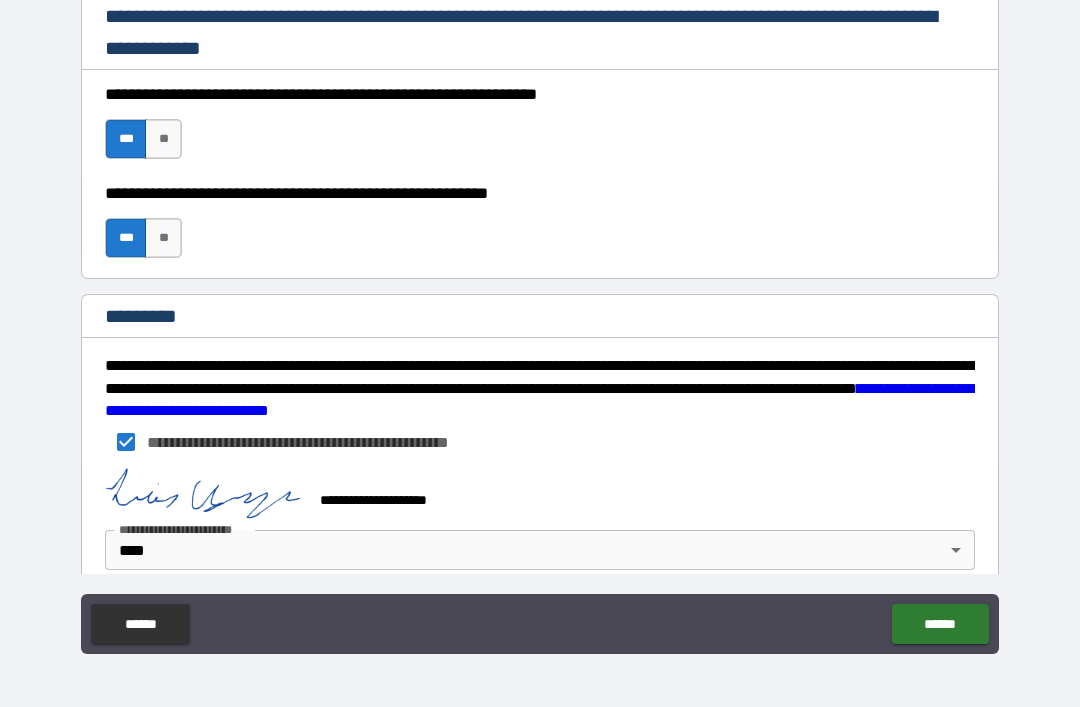 click on "******" at bounding box center (940, 624) 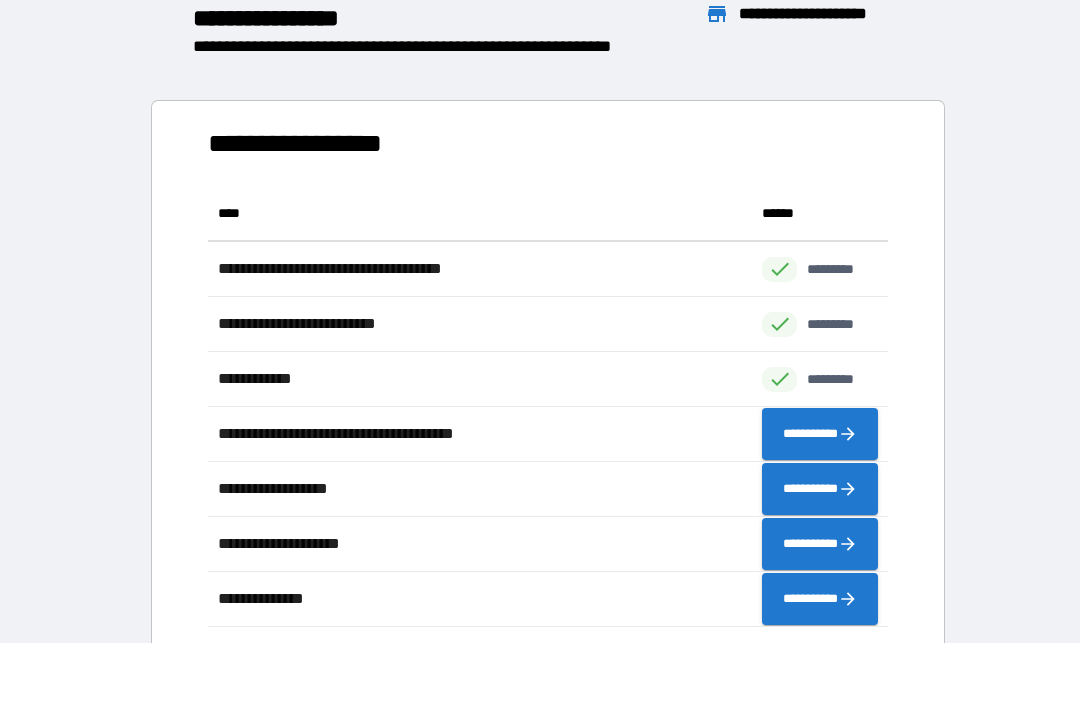scroll, scrollTop: 1, scrollLeft: 1, axis: both 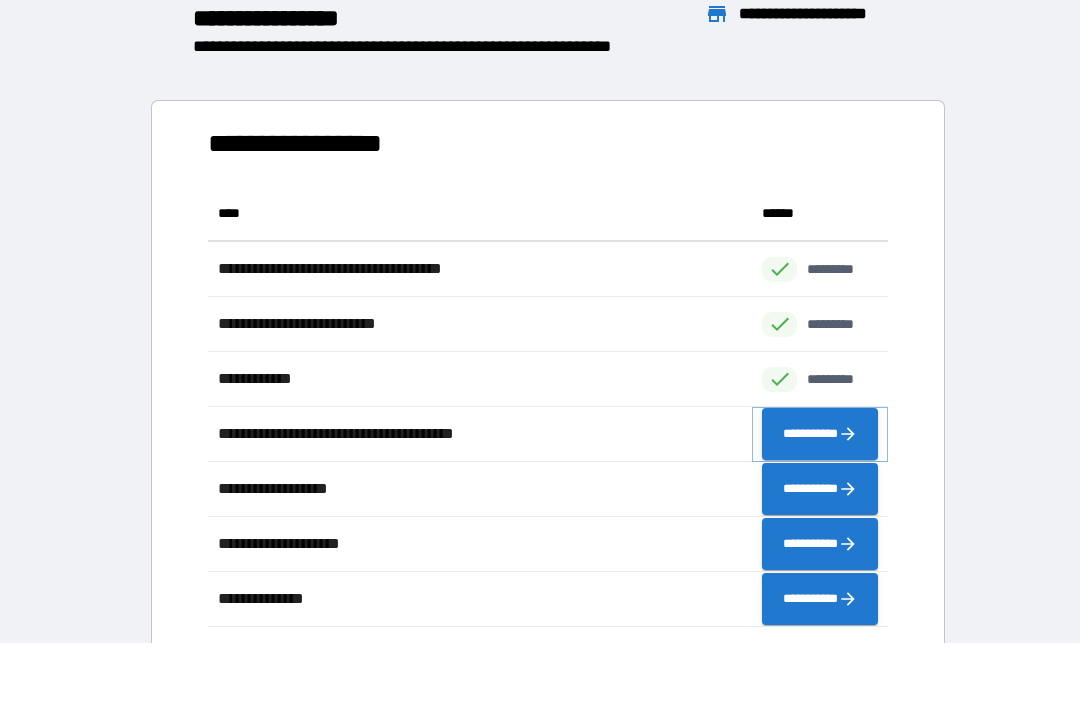 click on "**********" at bounding box center [820, 434] 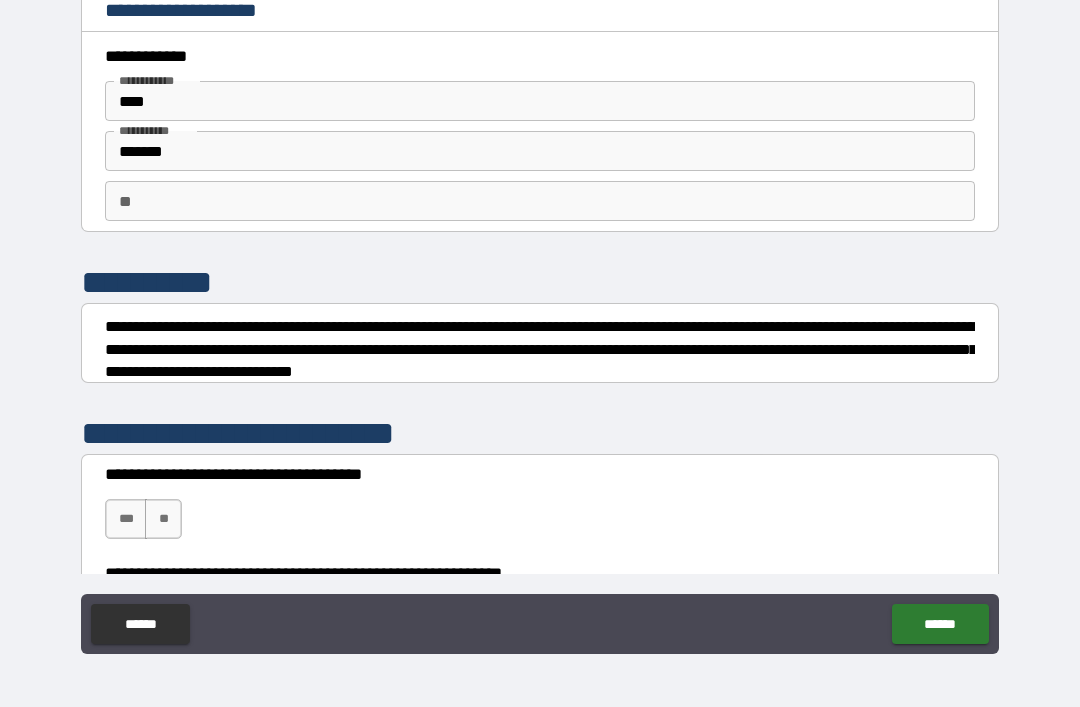 scroll, scrollTop: 0, scrollLeft: 0, axis: both 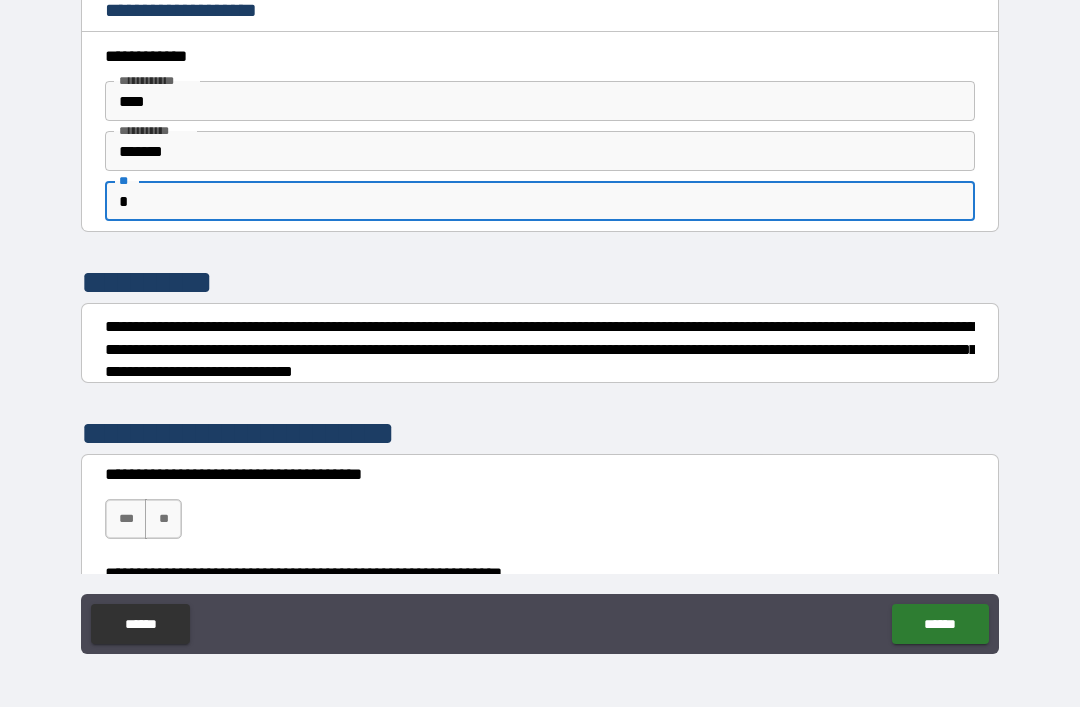 click on "**********" at bounding box center [540, 281] 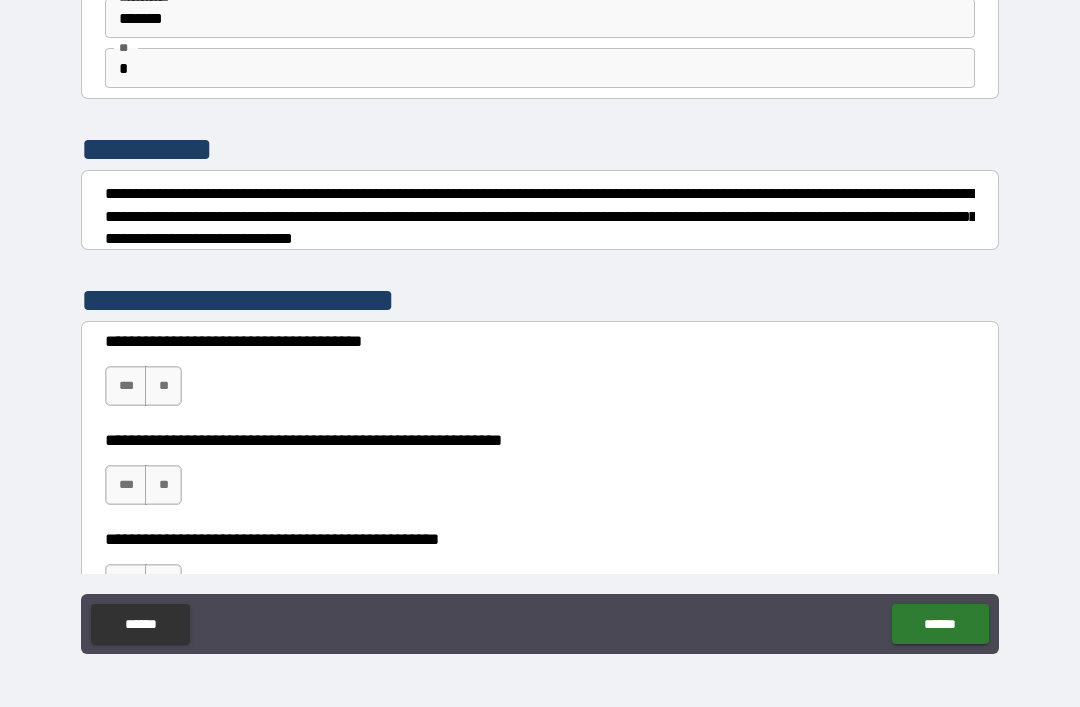 scroll, scrollTop: 141, scrollLeft: 0, axis: vertical 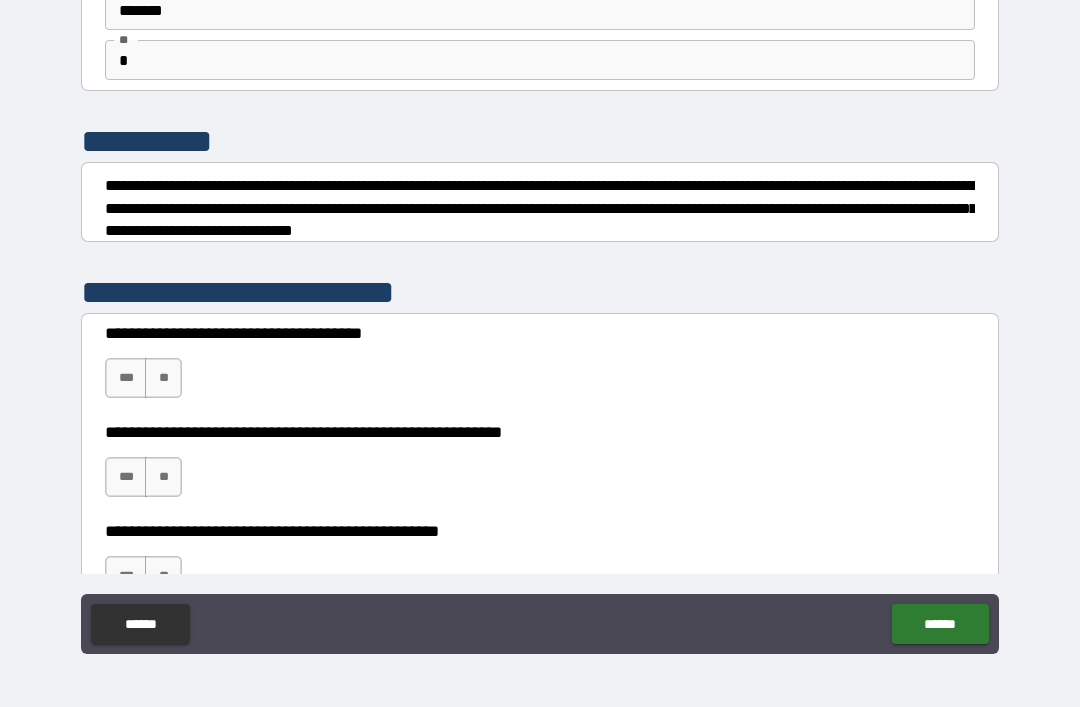 click on "**" at bounding box center [163, 378] 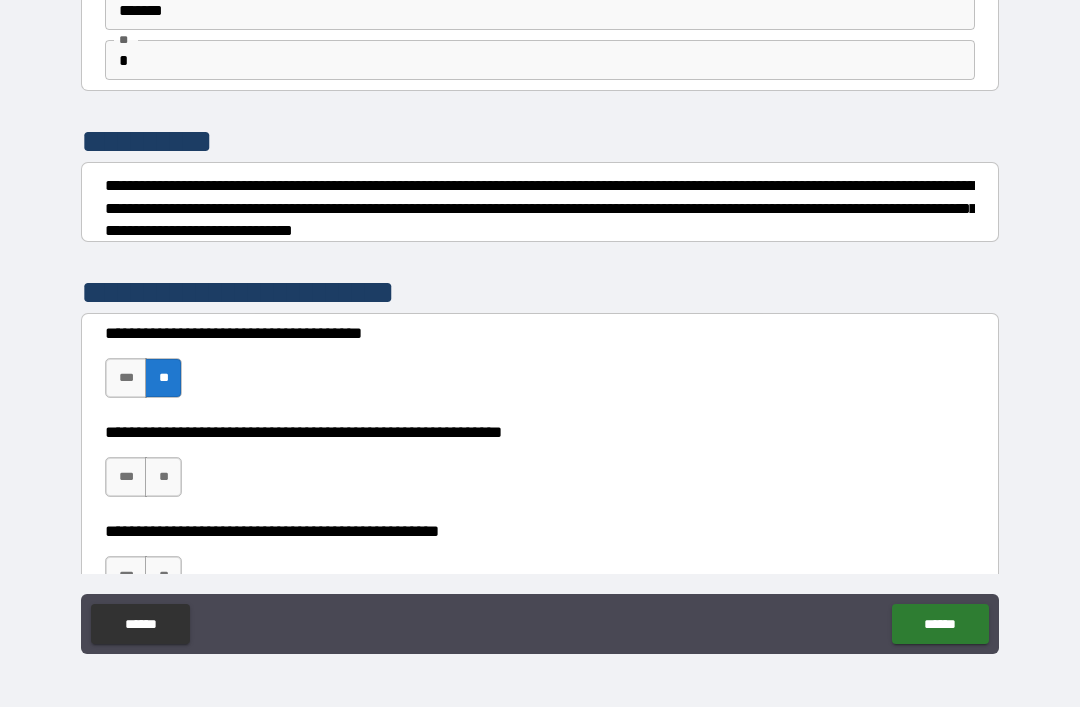 click on "**" at bounding box center [163, 477] 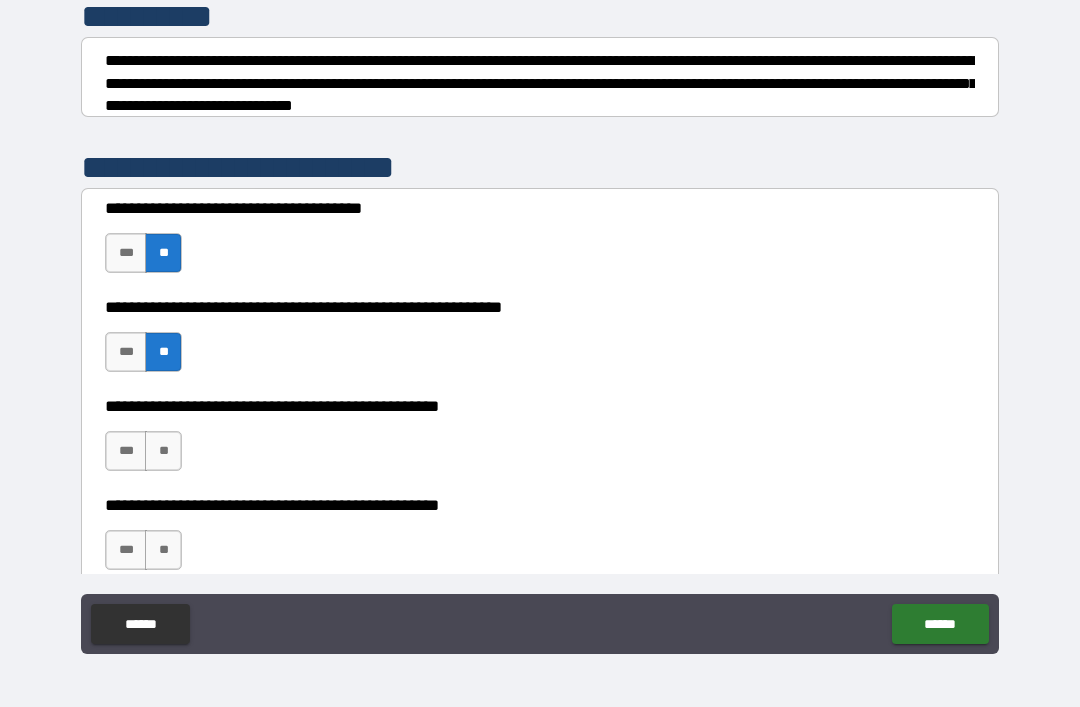 scroll, scrollTop: 269, scrollLeft: 0, axis: vertical 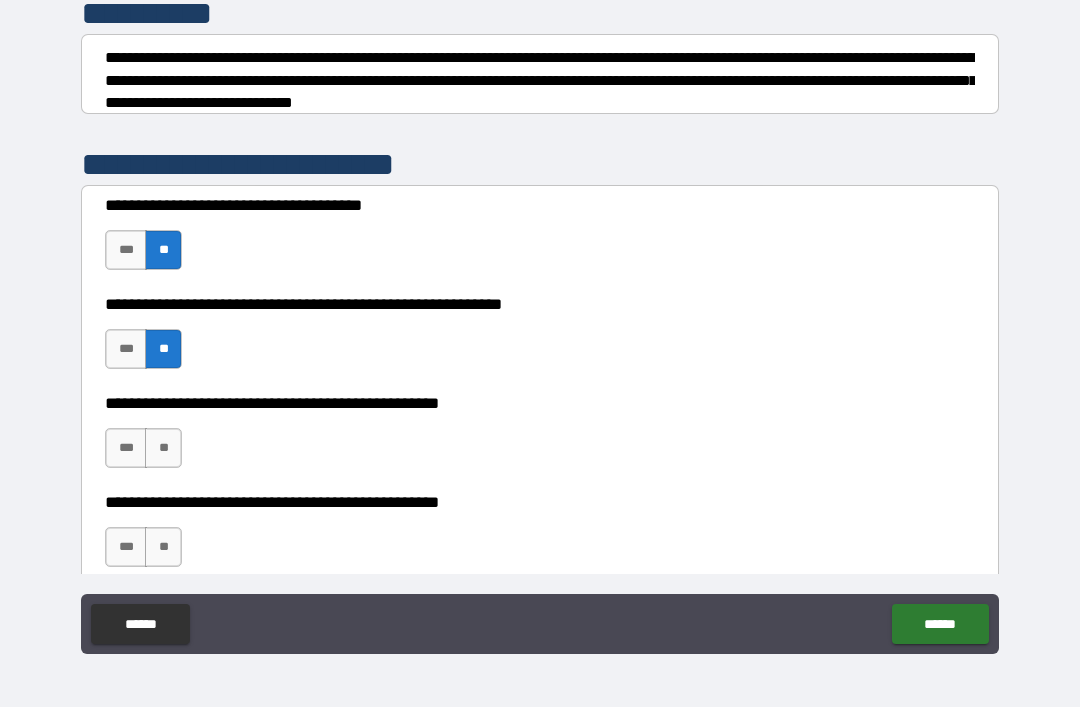 click on "**" at bounding box center (163, 448) 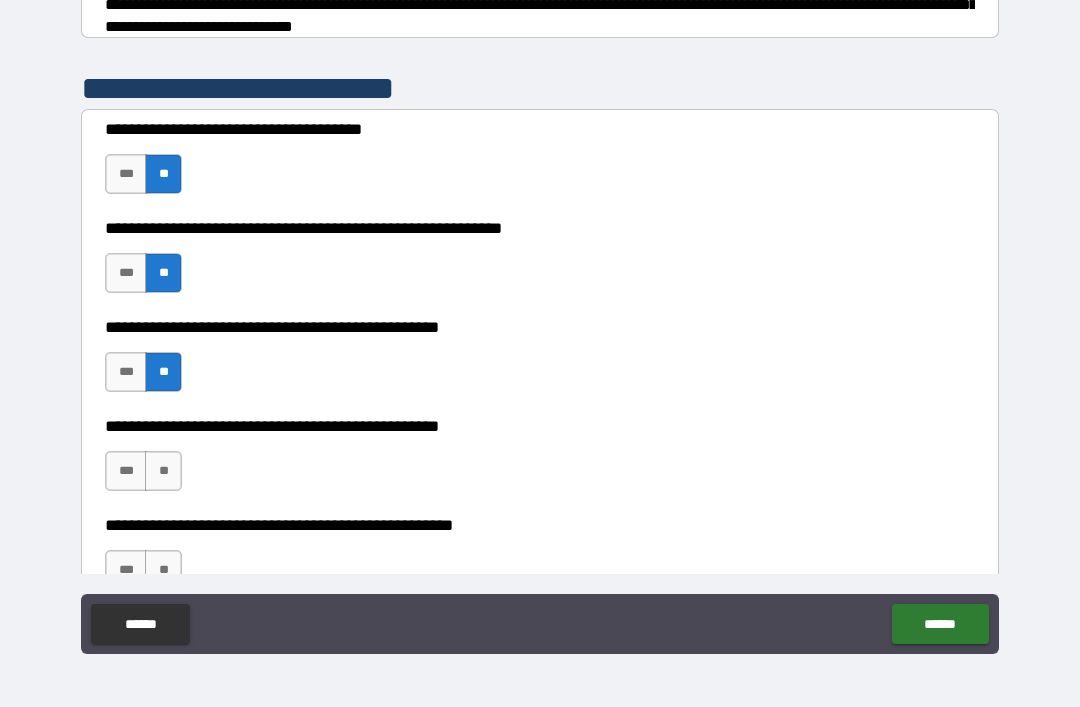 scroll, scrollTop: 351, scrollLeft: 0, axis: vertical 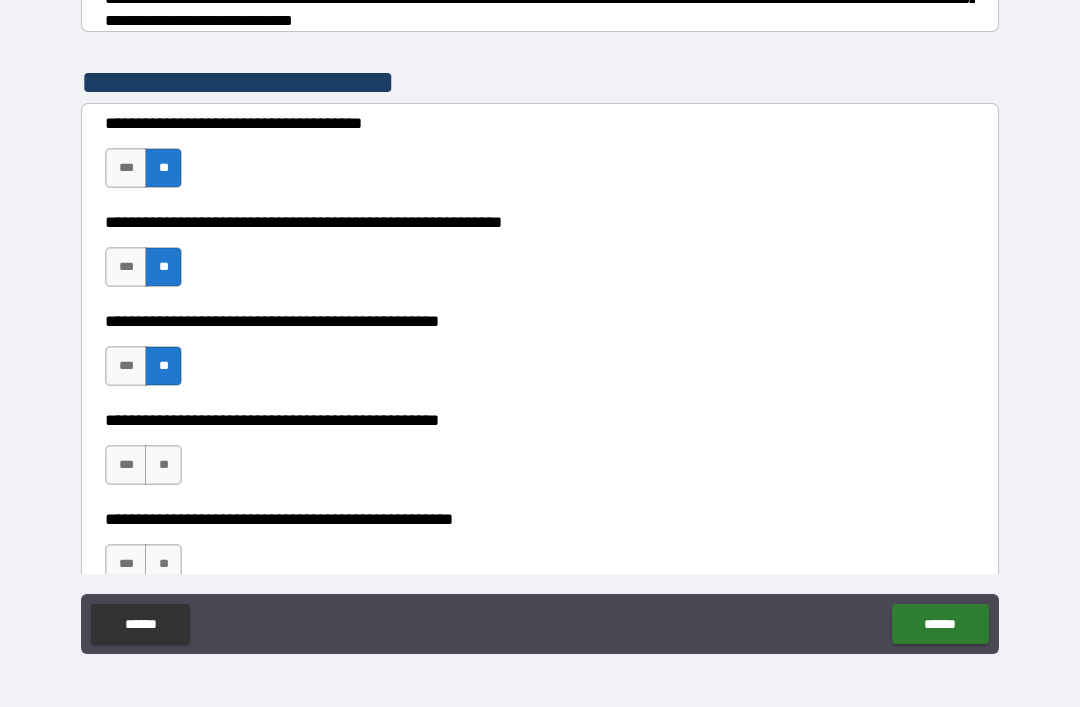 click on "**" at bounding box center (163, 465) 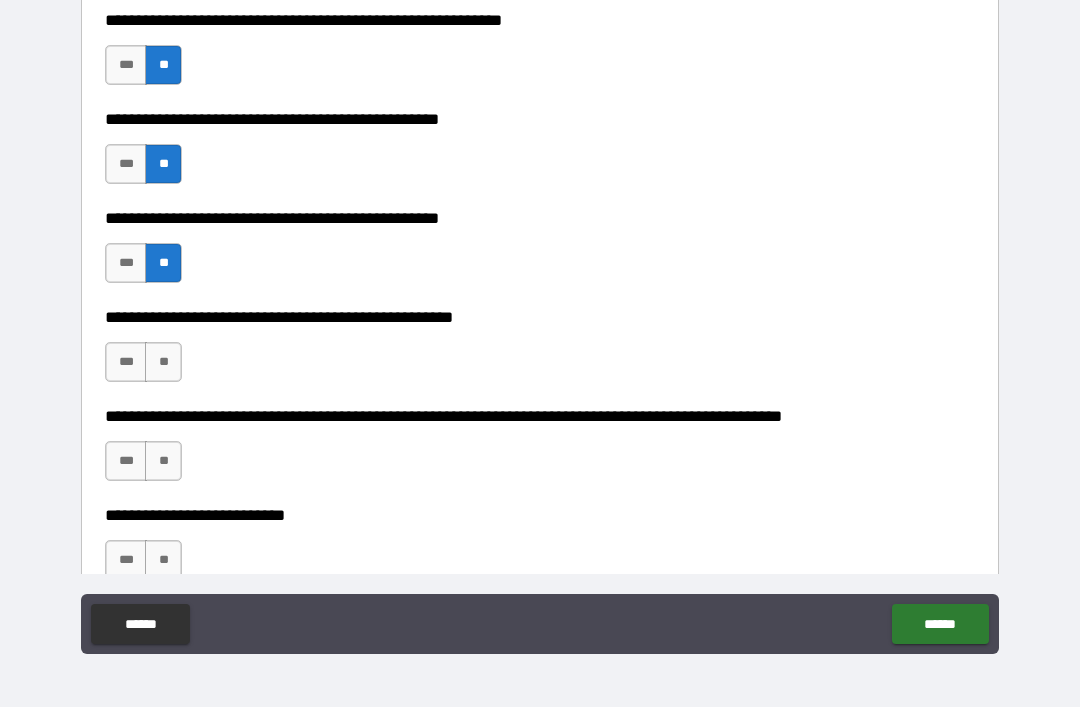 scroll, scrollTop: 553, scrollLeft: 0, axis: vertical 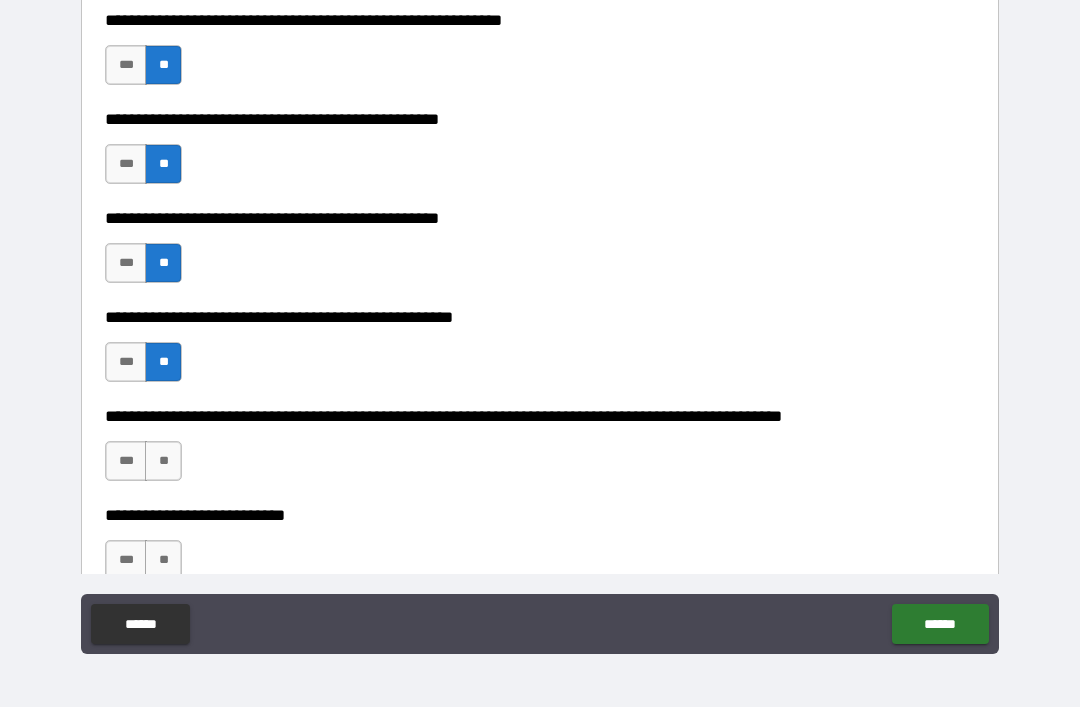 click on "**" at bounding box center [163, 461] 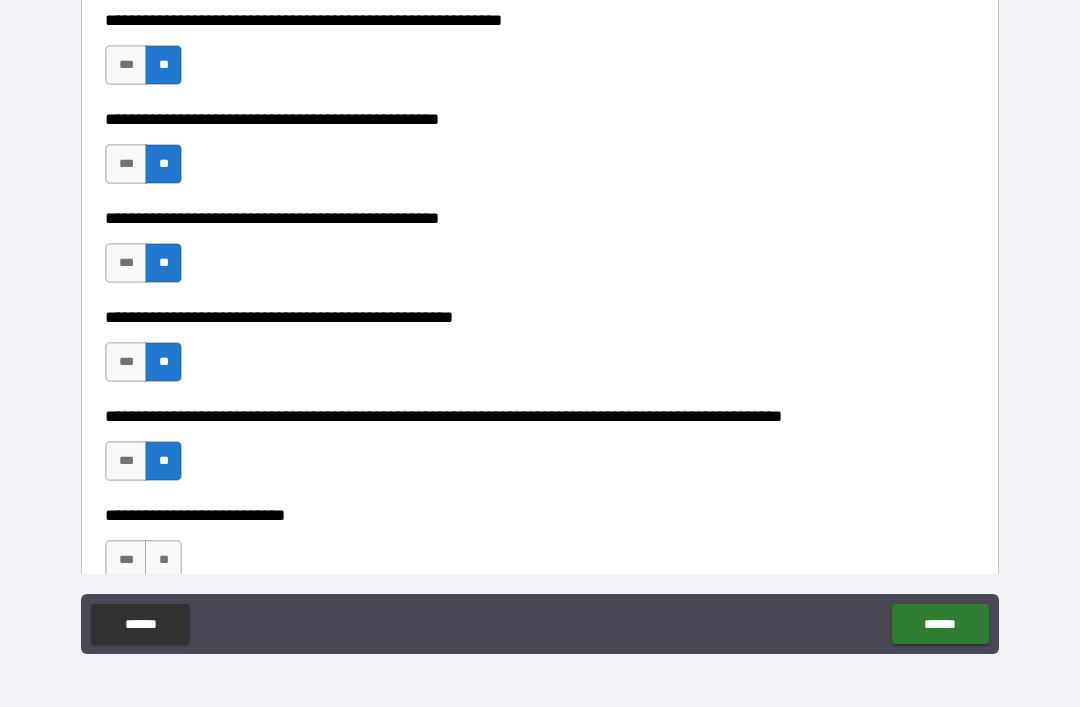 click on "**" at bounding box center (163, 560) 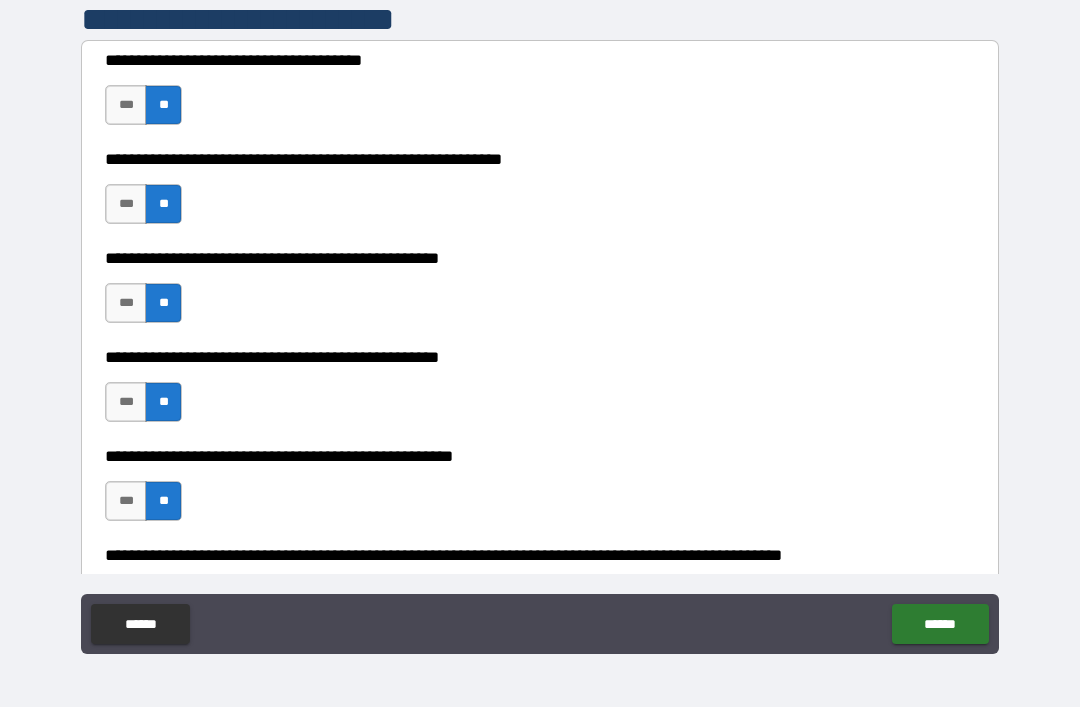 scroll, scrollTop: 408, scrollLeft: 0, axis: vertical 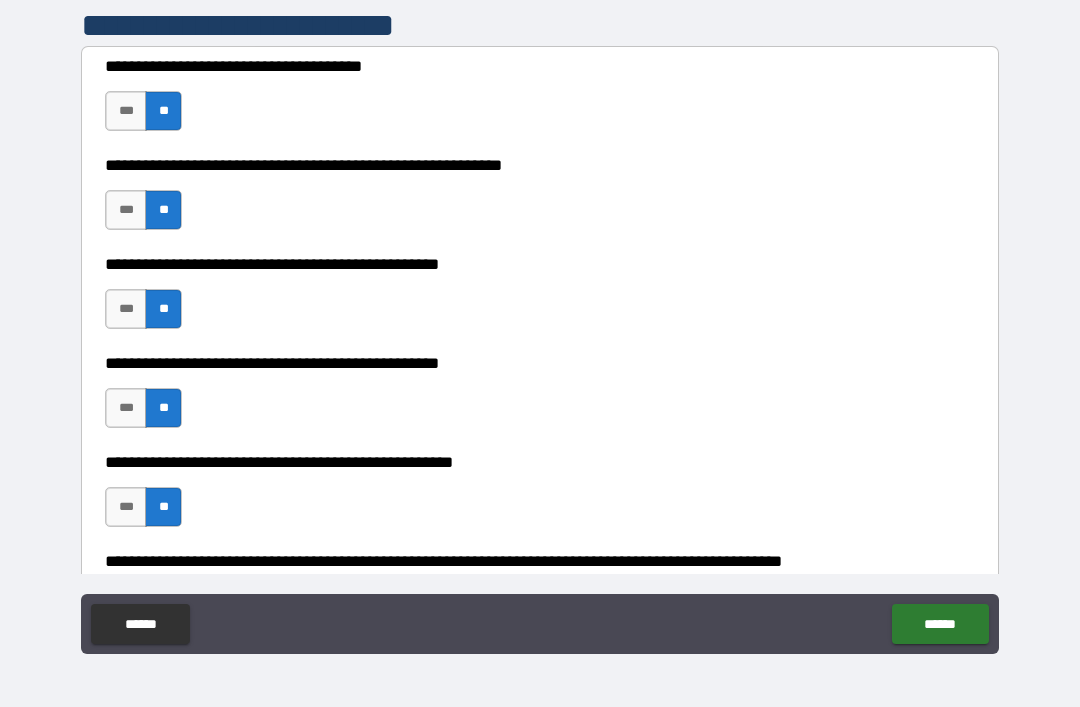 click on "***" at bounding box center [126, 210] 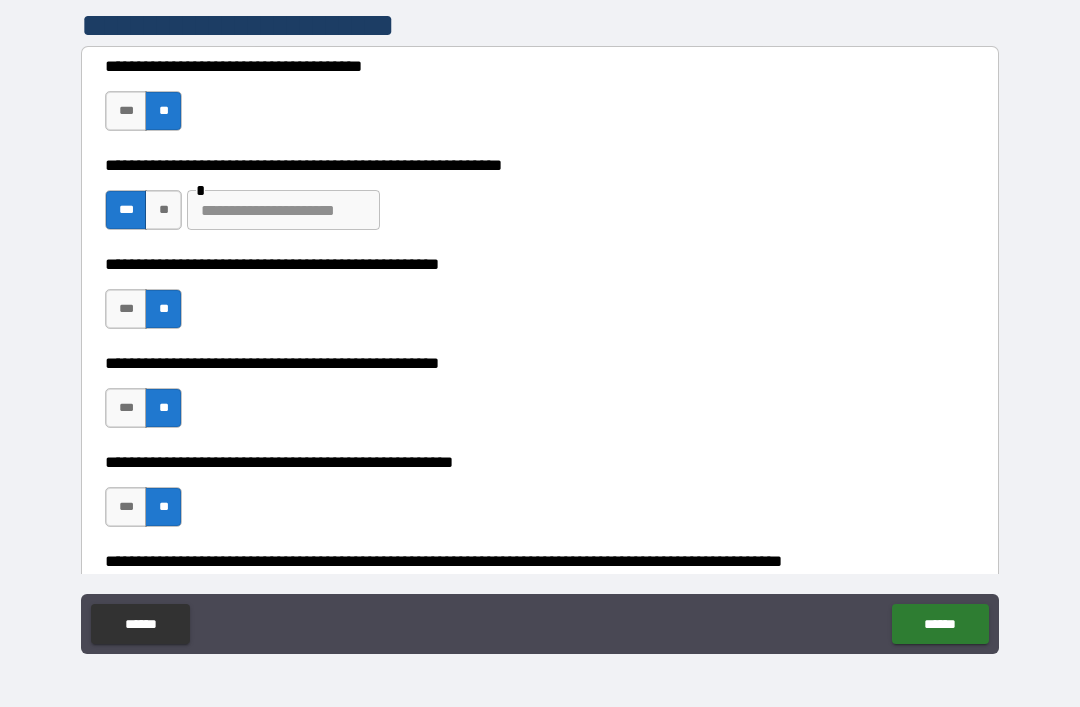 click on "**" at bounding box center (163, 210) 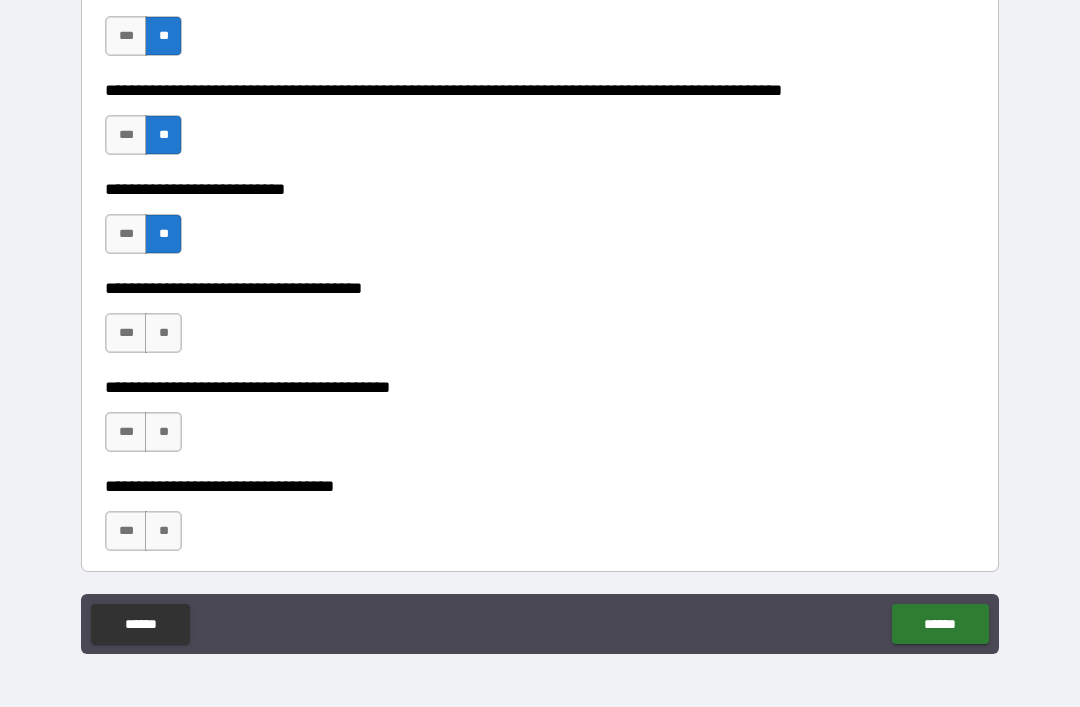 scroll, scrollTop: 881, scrollLeft: 0, axis: vertical 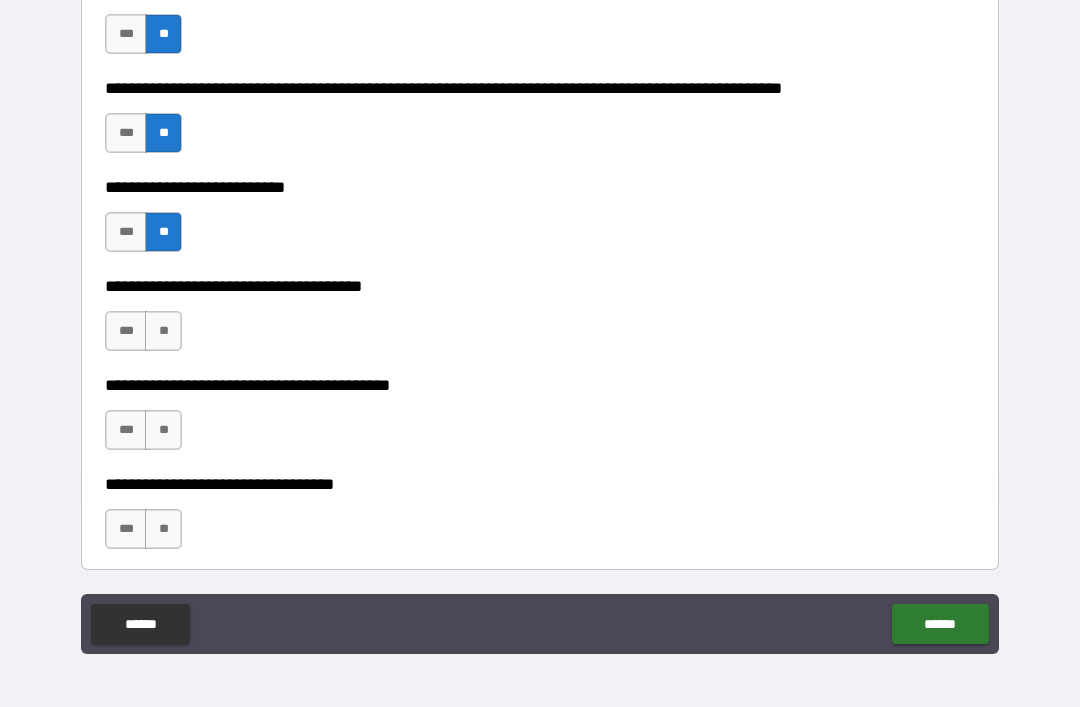 click on "**" at bounding box center [163, 331] 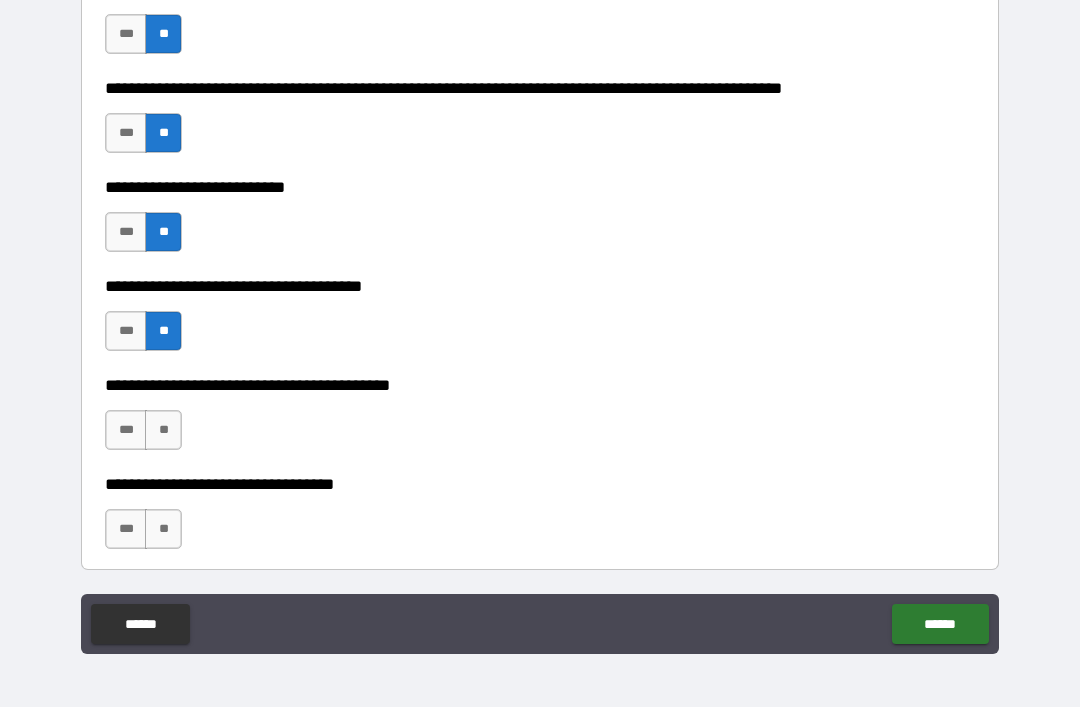 scroll, scrollTop: 955, scrollLeft: 0, axis: vertical 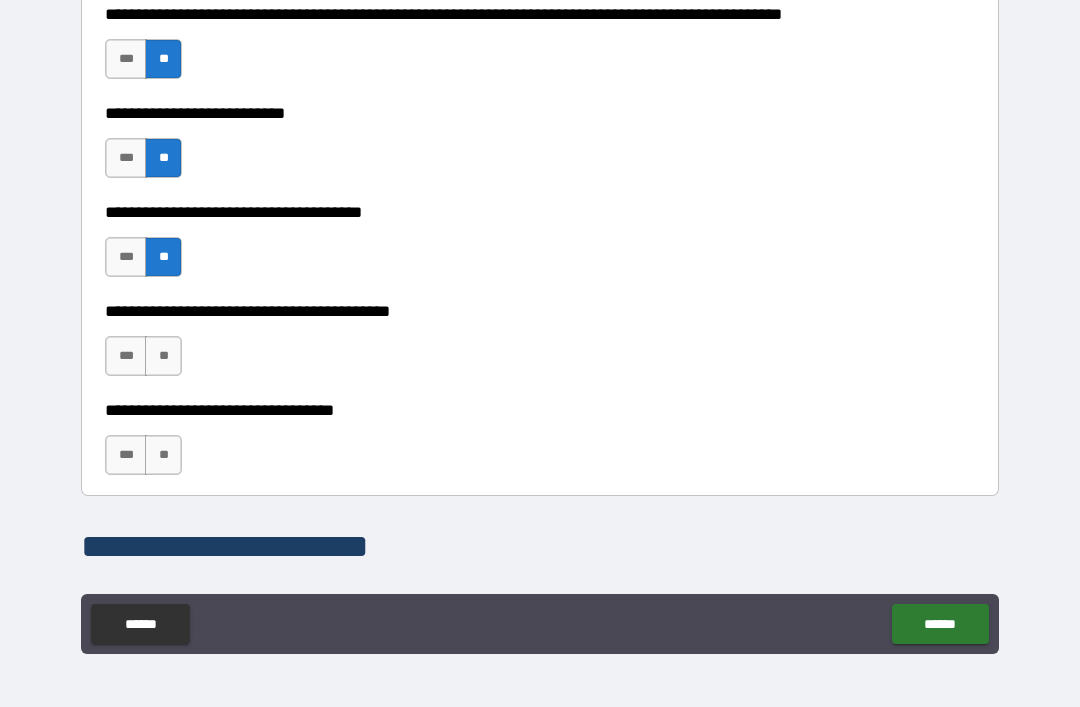 click on "***" at bounding box center (126, 356) 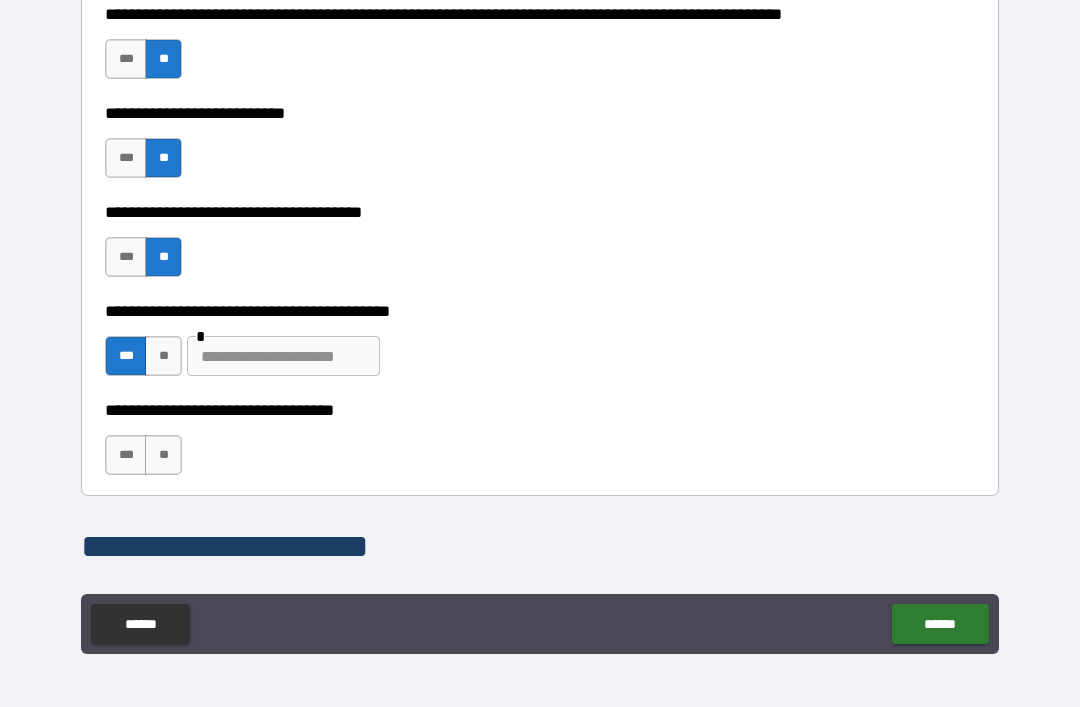 click at bounding box center [283, 356] 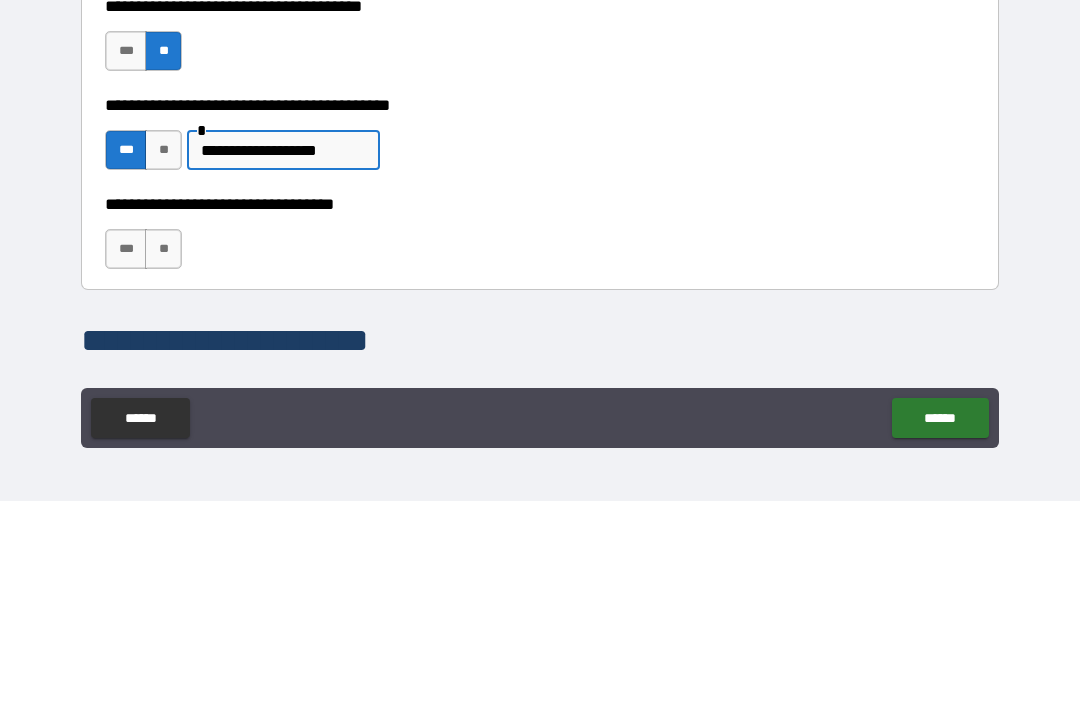 click on "**********" at bounding box center (540, 346) 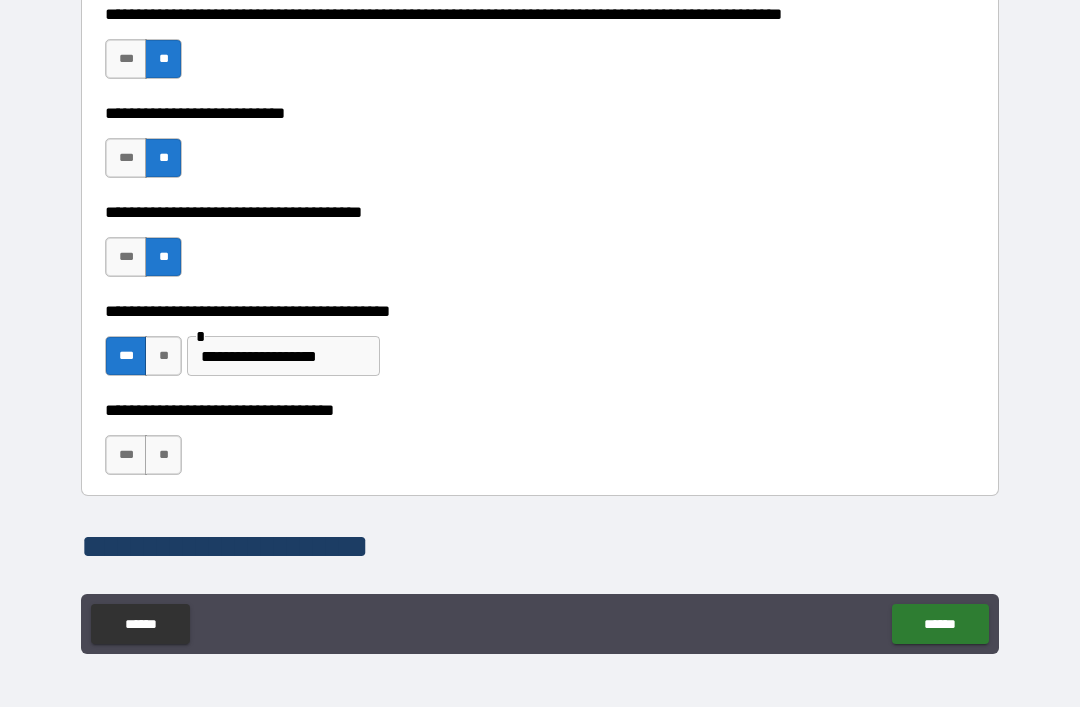 click on "**" at bounding box center [163, 455] 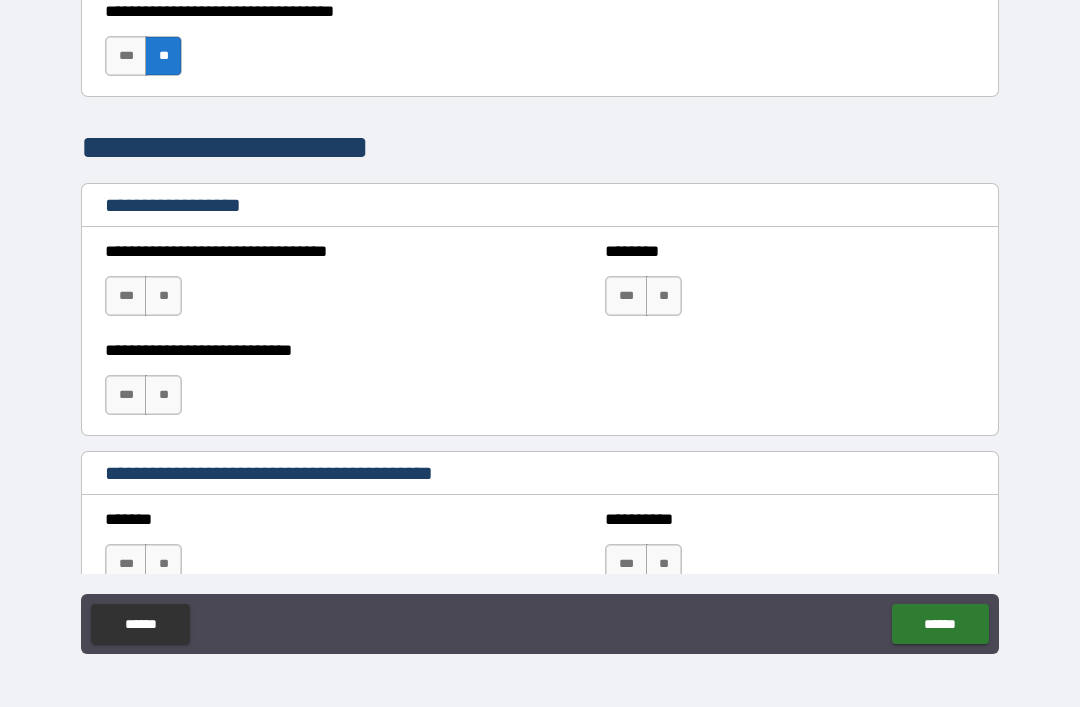 scroll, scrollTop: 1354, scrollLeft: 0, axis: vertical 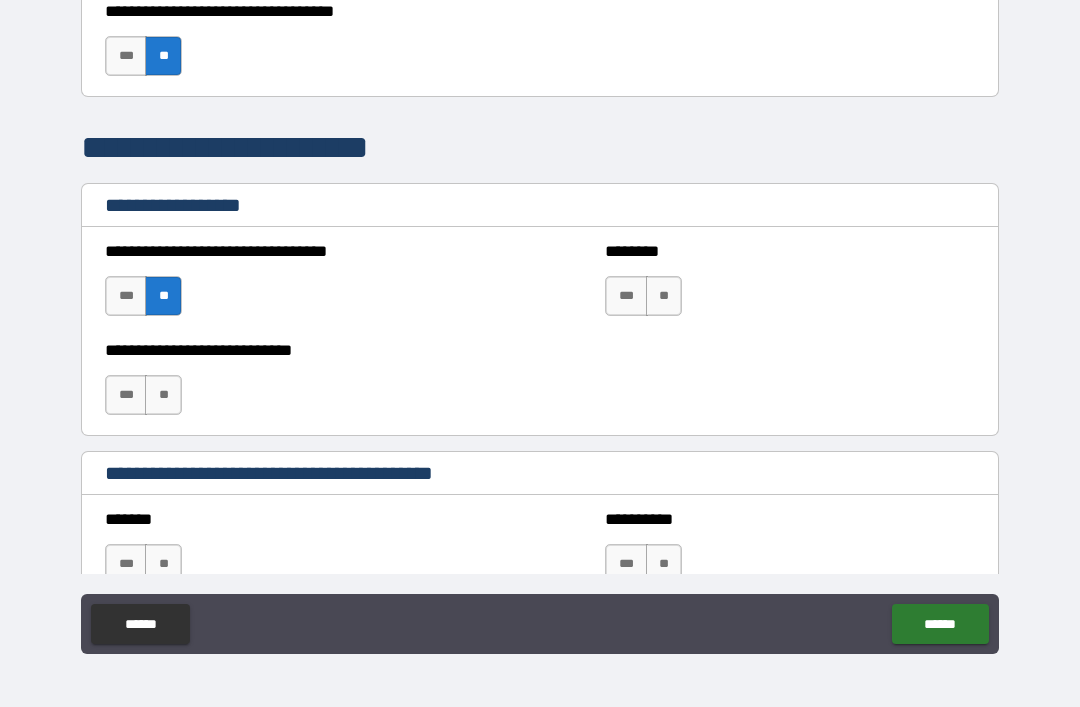 click on "**" at bounding box center [664, 296] 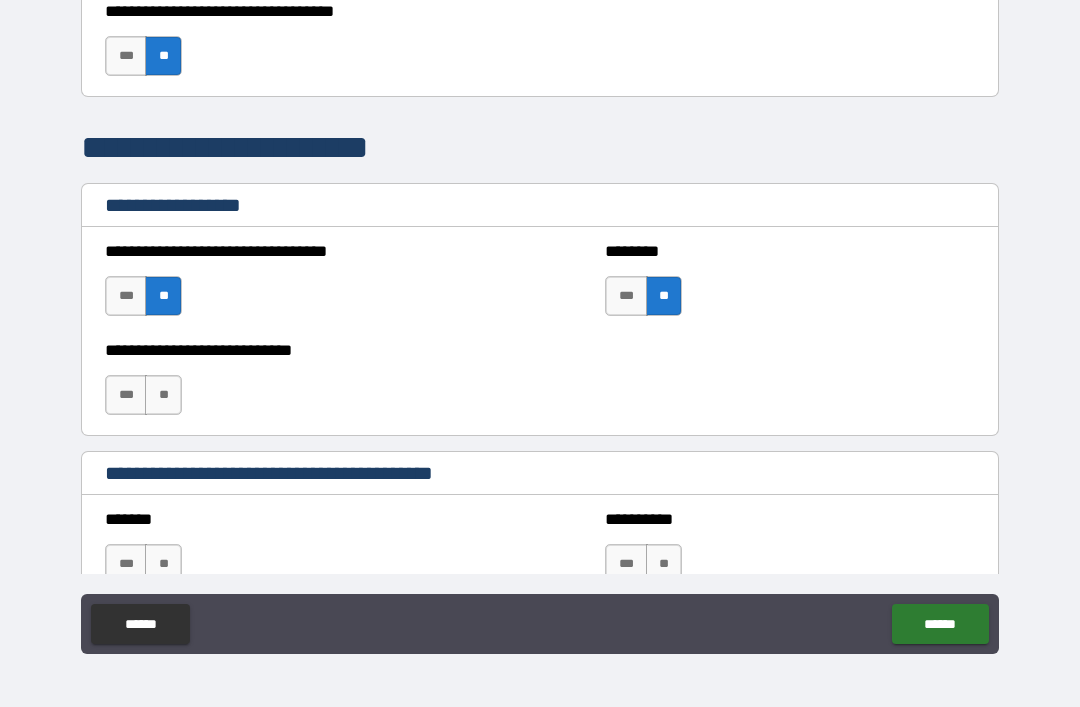 click on "**" at bounding box center [163, 395] 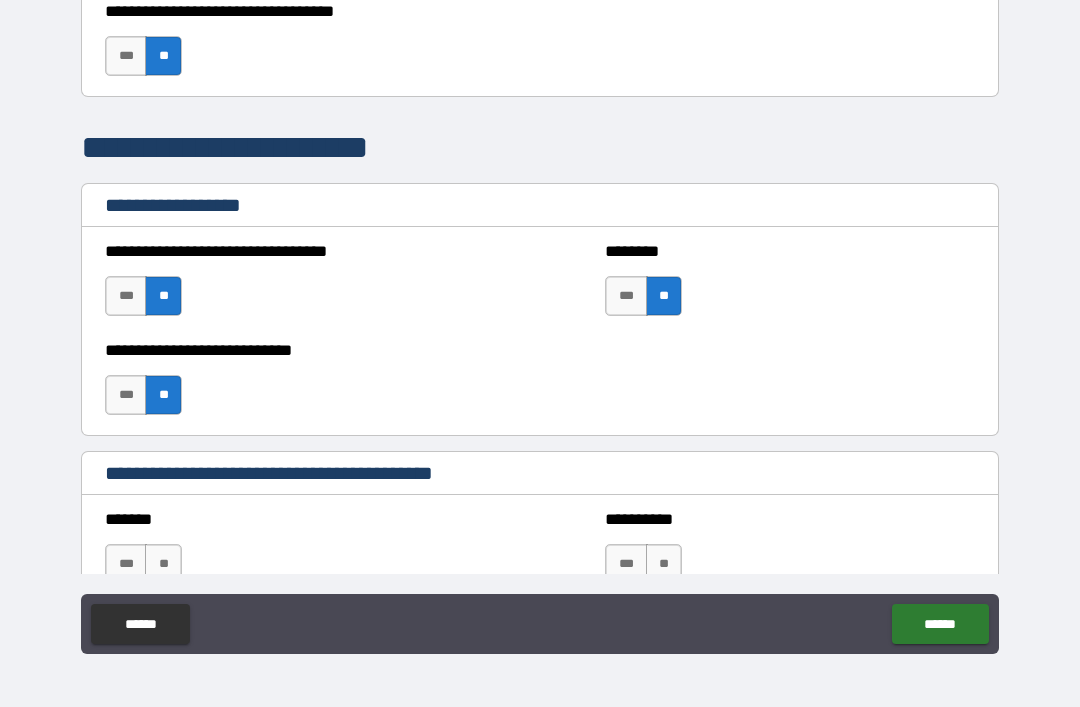 click on "**********" at bounding box center [540, 324] 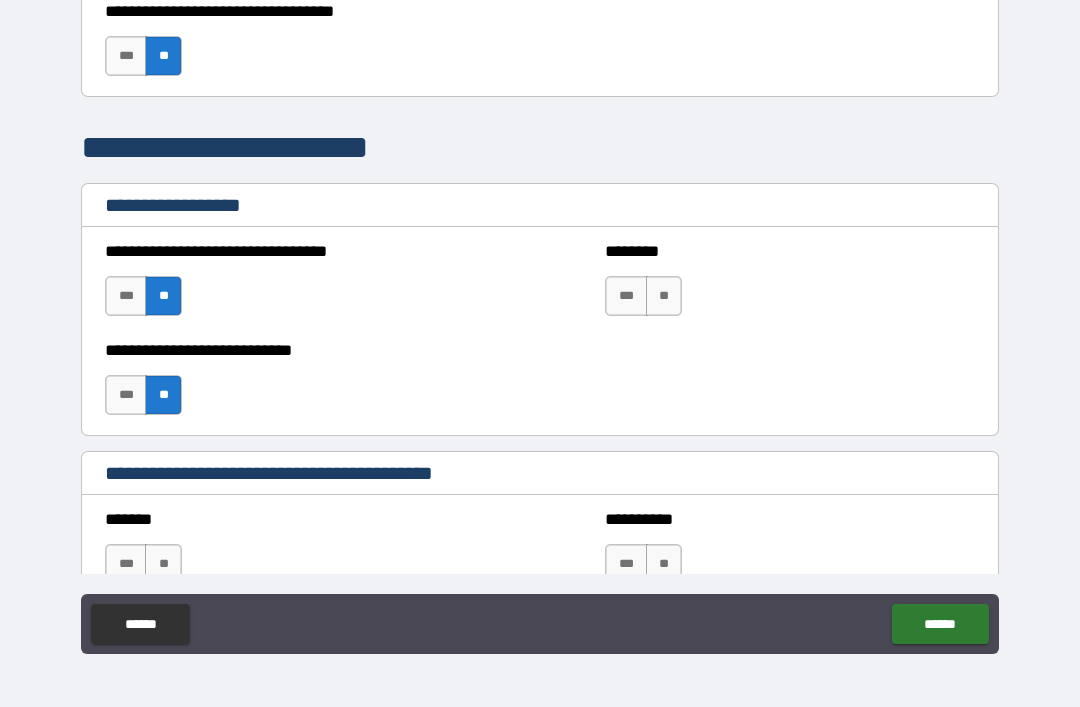 click on "**" at bounding box center [163, 296] 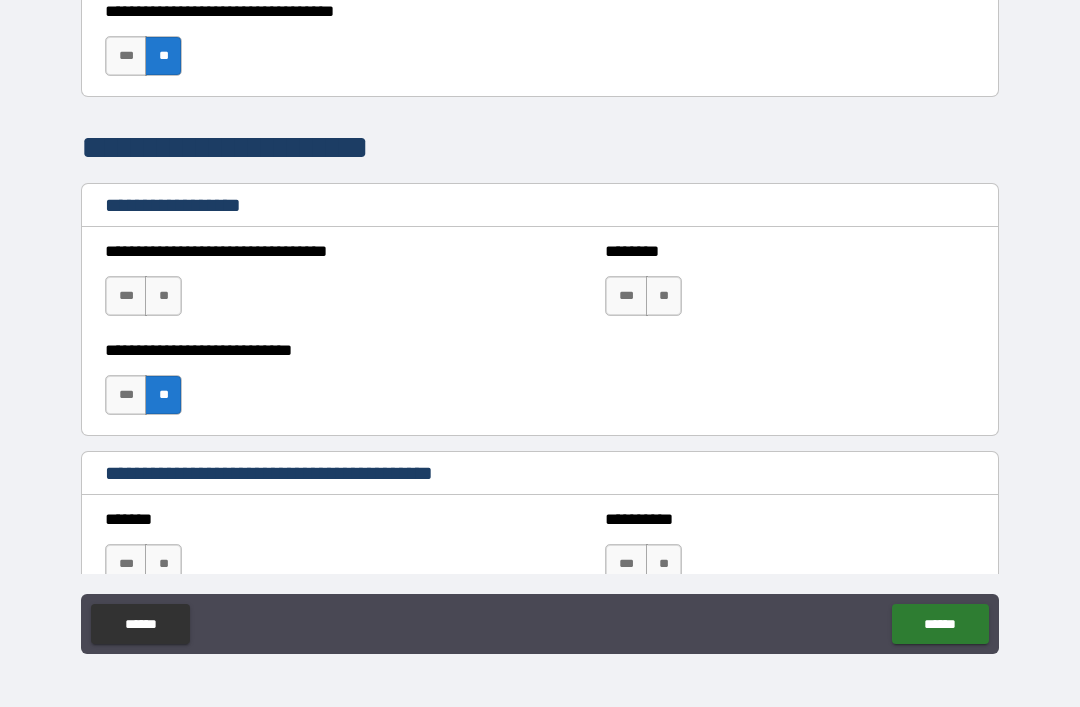 click on "**" at bounding box center [163, 395] 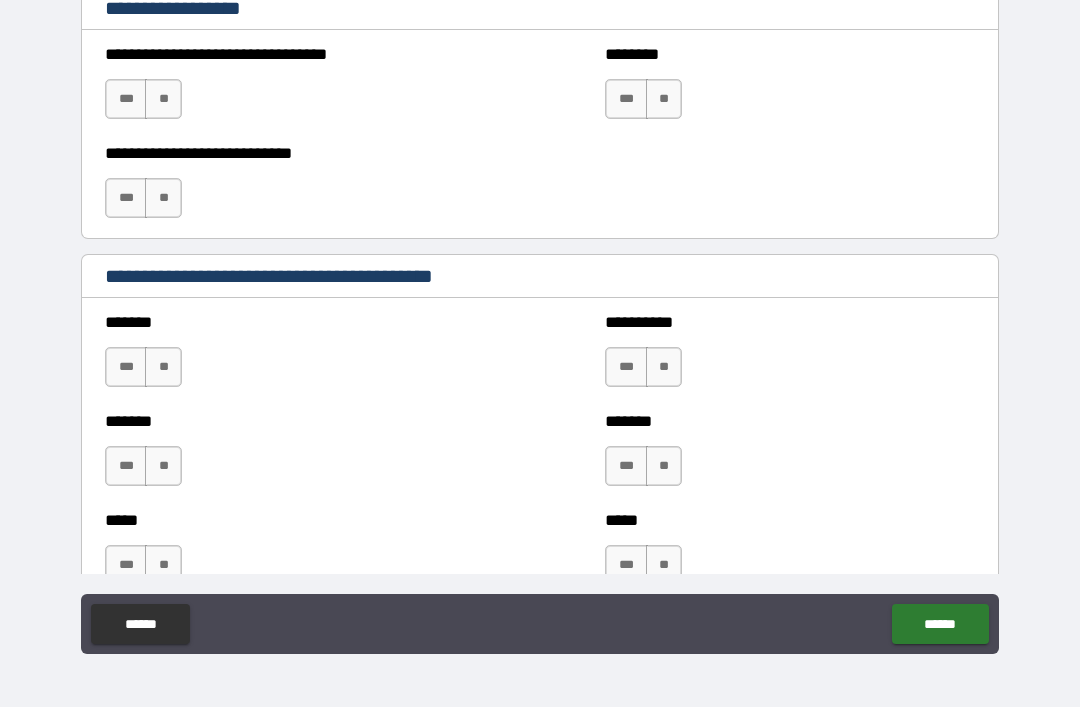 scroll, scrollTop: 1559, scrollLeft: 0, axis: vertical 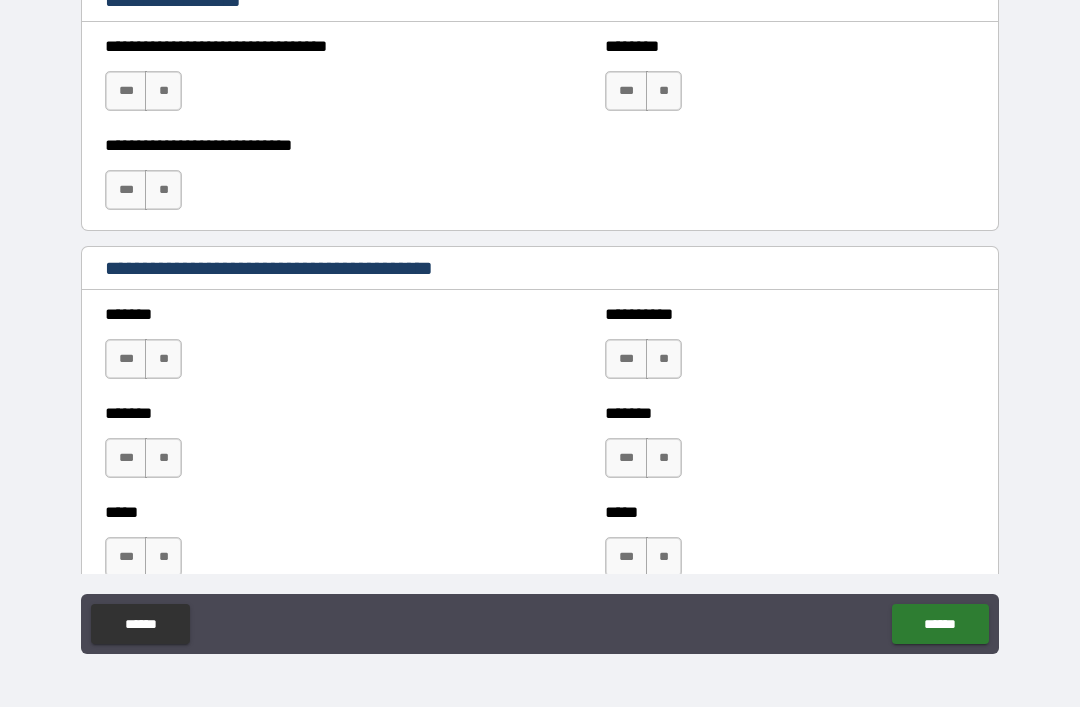 click on "**" at bounding box center (163, 359) 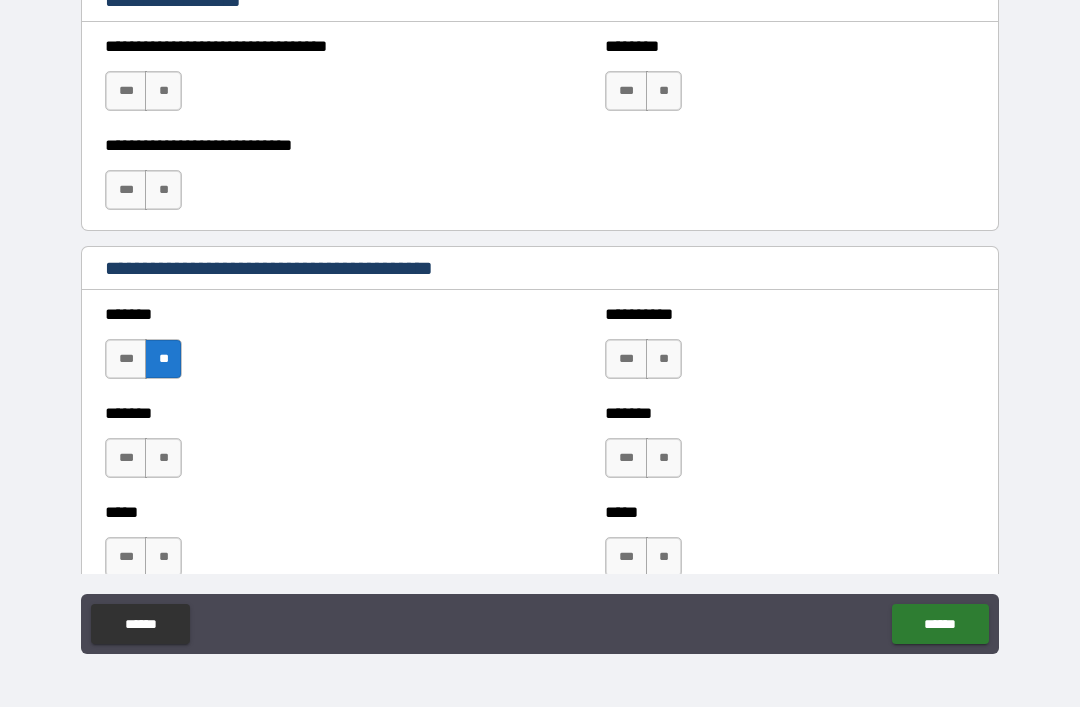 click on "**" at bounding box center (664, 359) 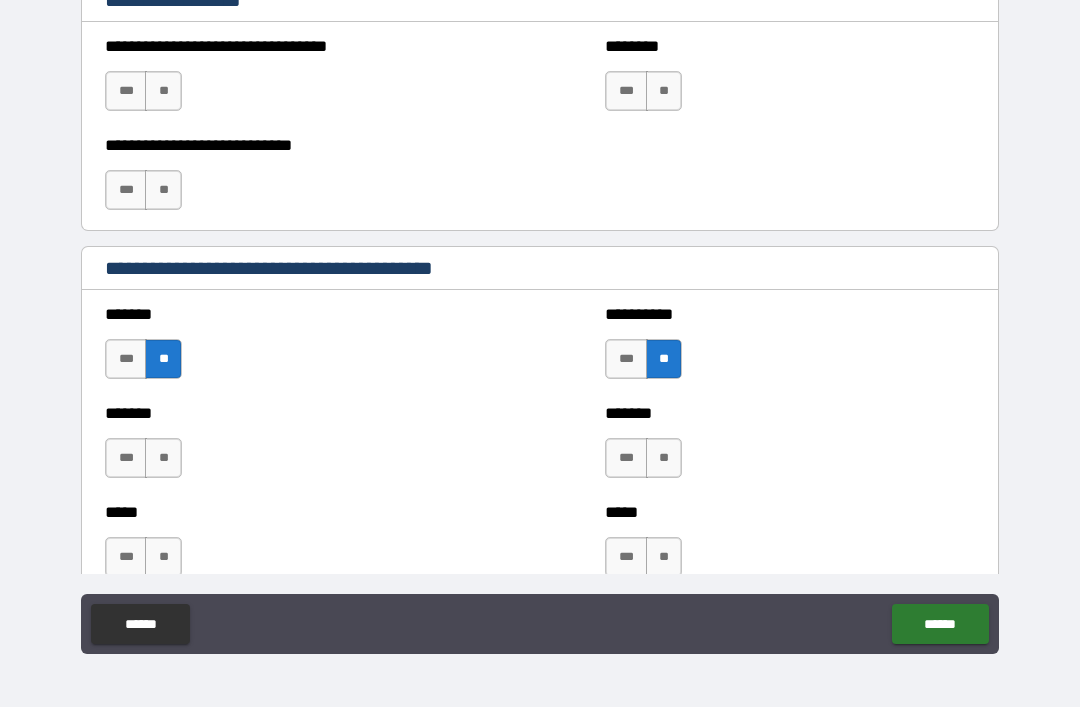 click on "**" at bounding box center (163, 458) 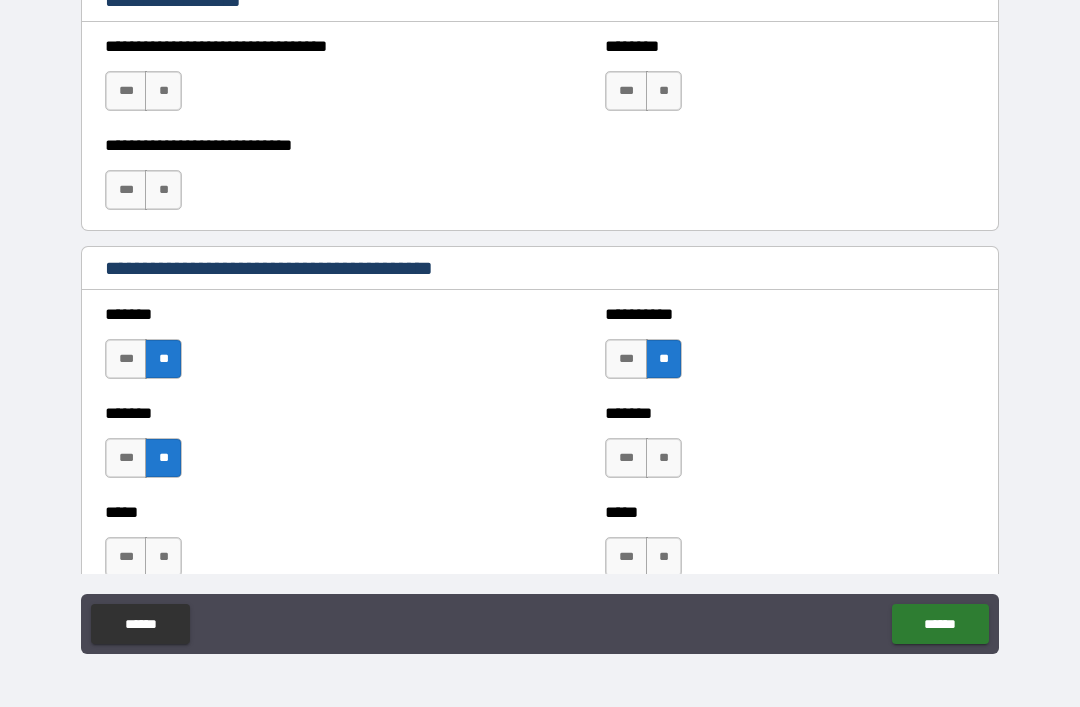 click on "**" at bounding box center [664, 458] 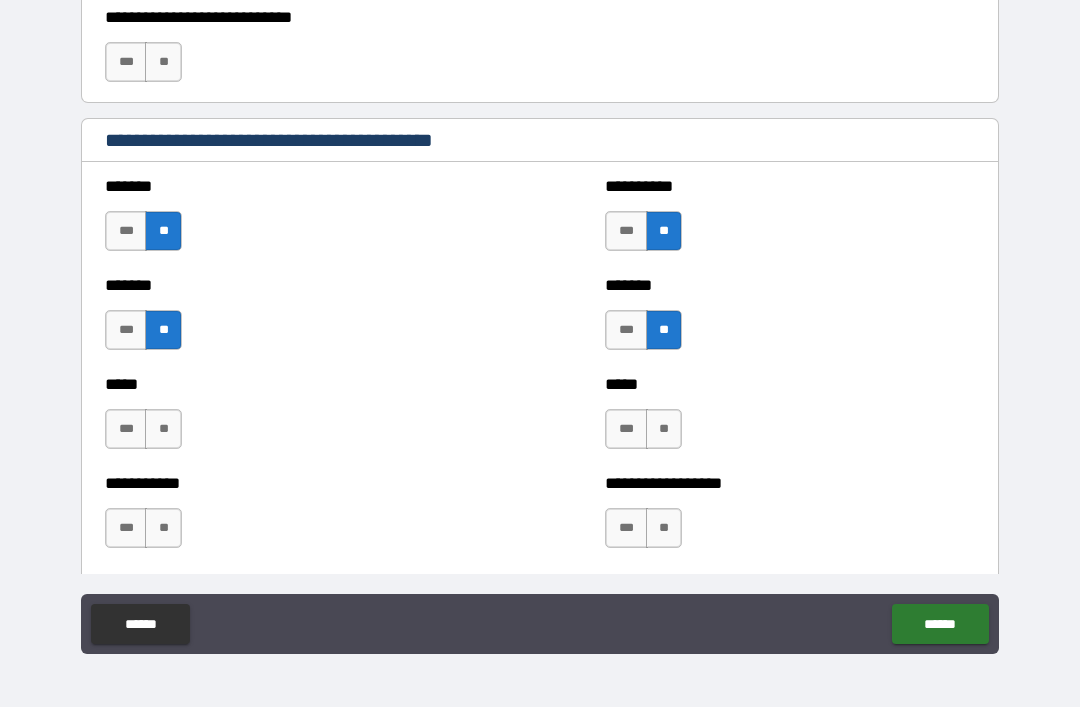 scroll, scrollTop: 1688, scrollLeft: 0, axis: vertical 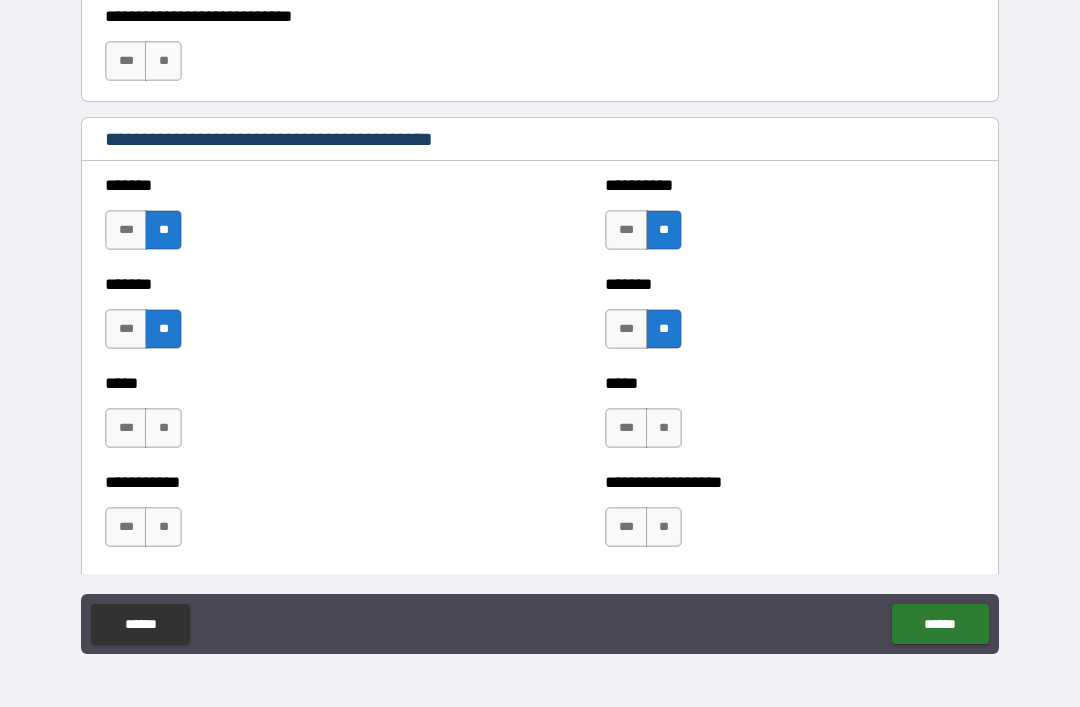 click on "**" at bounding box center (163, 428) 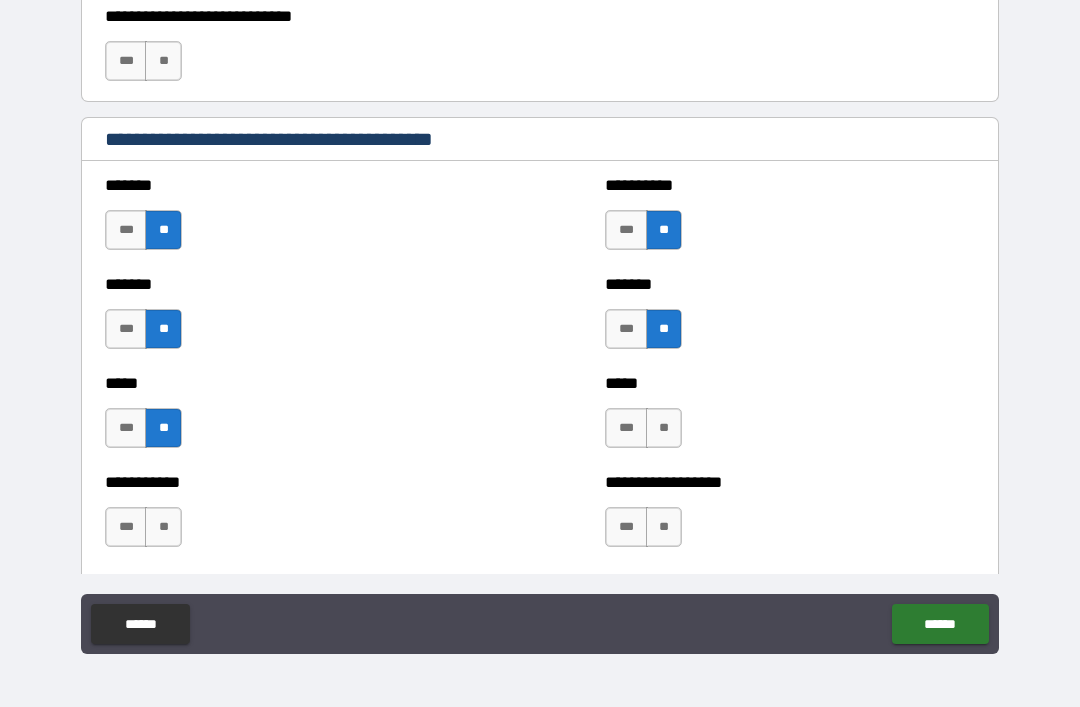 click on "**" at bounding box center [664, 428] 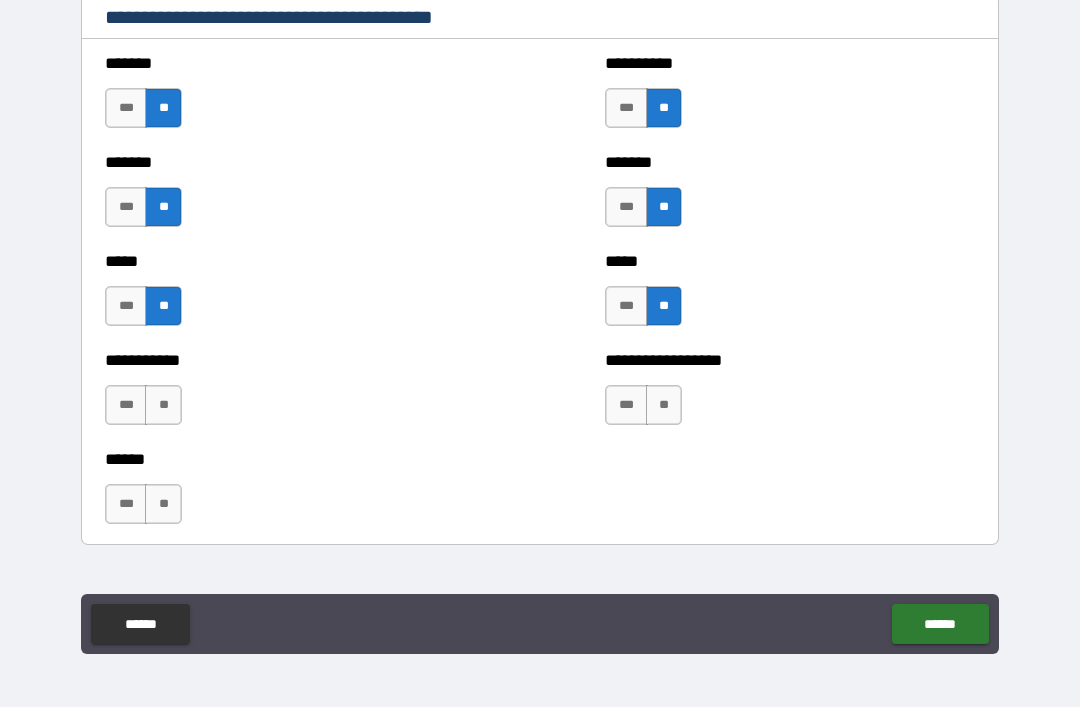 scroll, scrollTop: 1812, scrollLeft: 0, axis: vertical 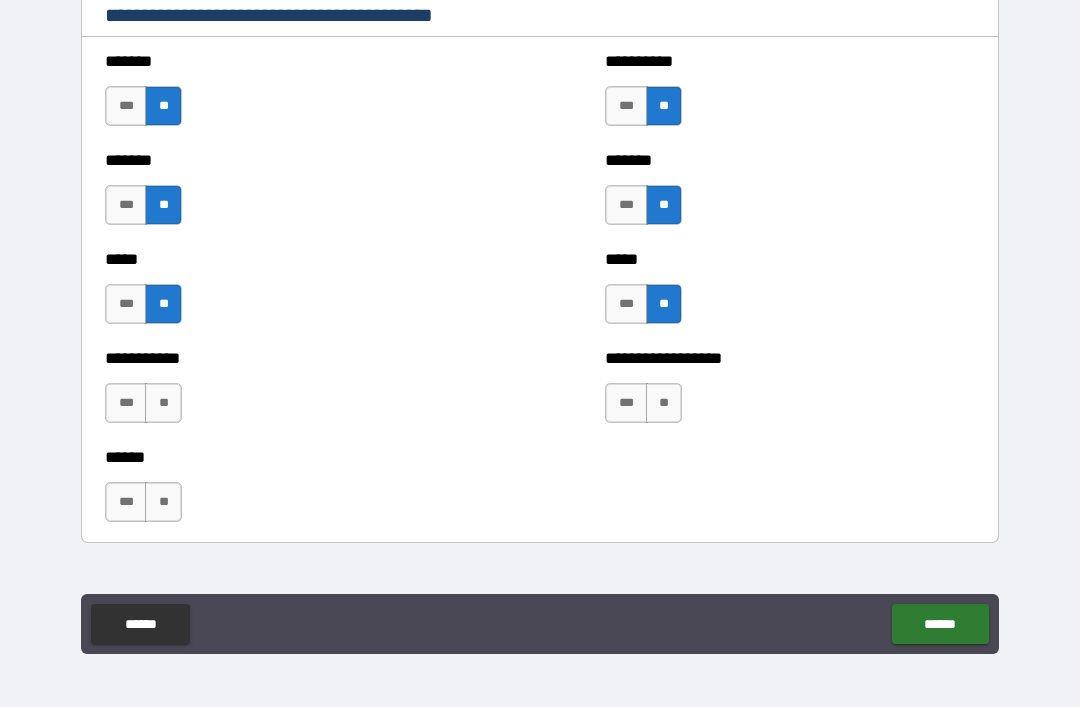 click on "**" at bounding box center [163, 403] 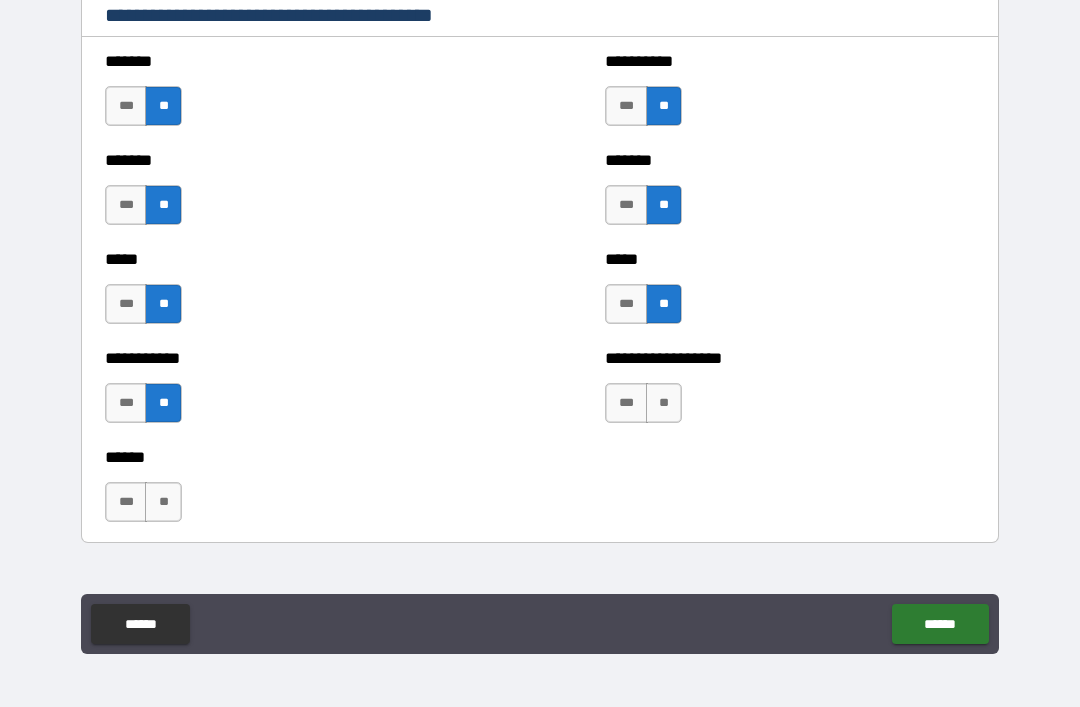 click on "**" at bounding box center [664, 403] 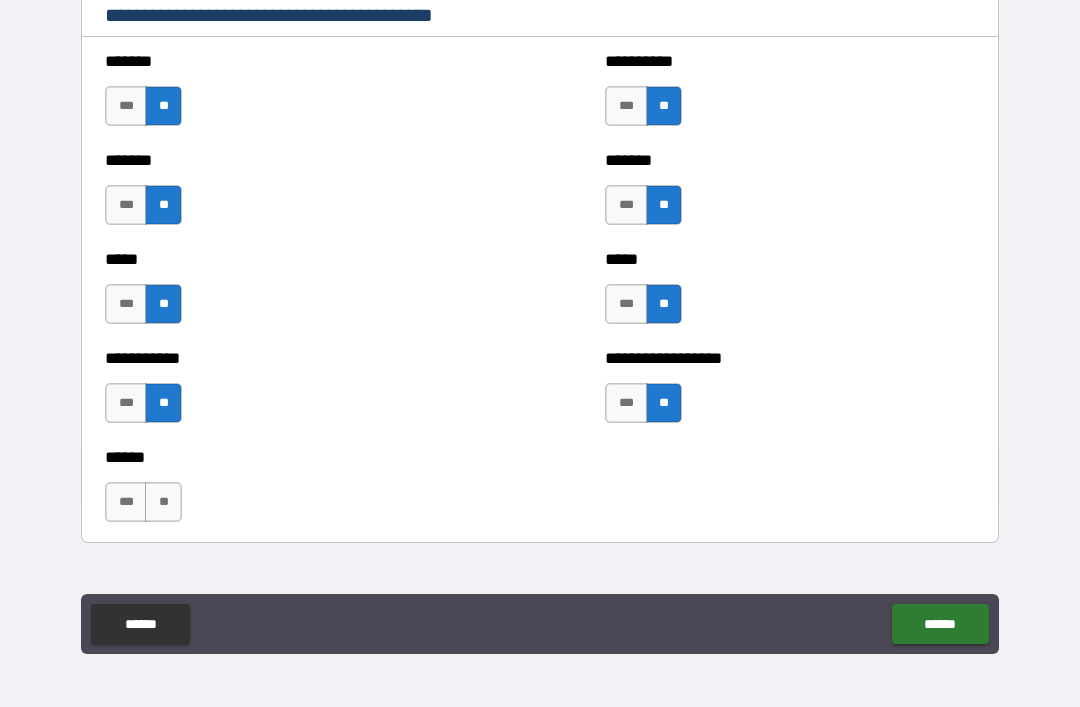 scroll, scrollTop: 1883, scrollLeft: 0, axis: vertical 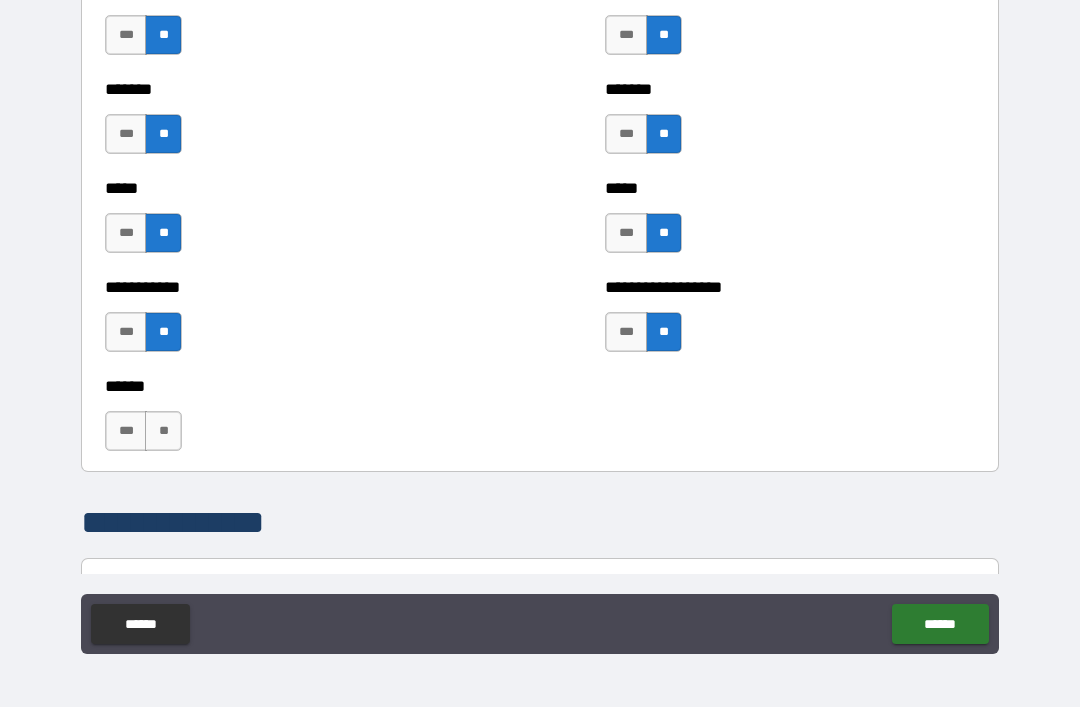click on "**" at bounding box center [163, 431] 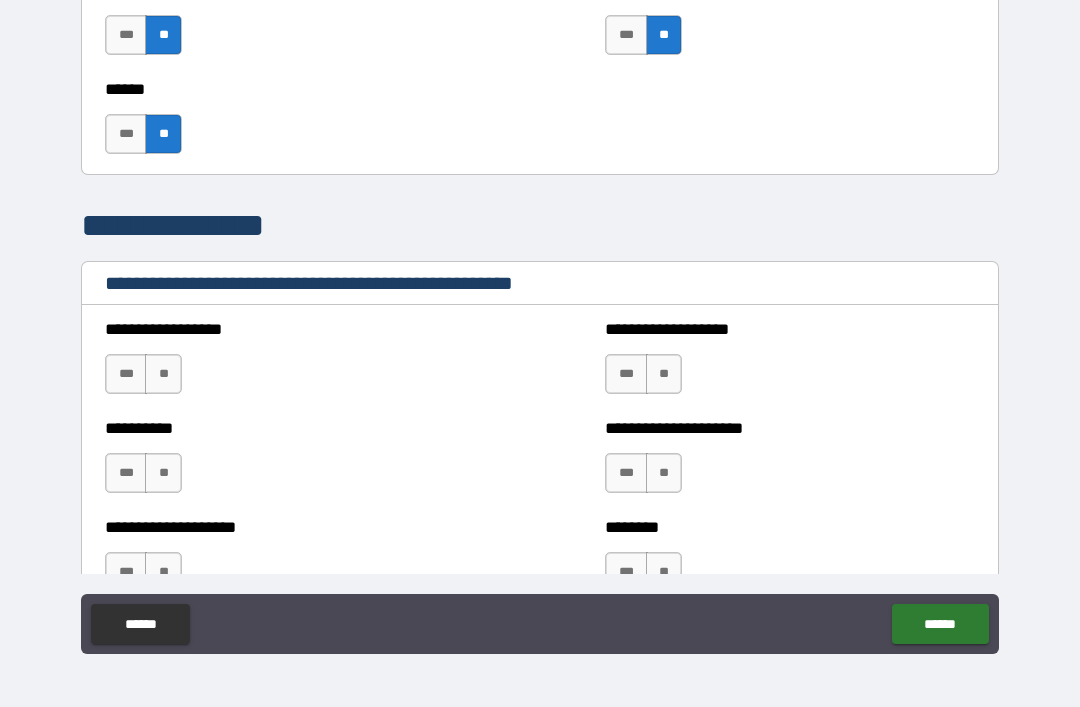 scroll, scrollTop: 2207, scrollLeft: 0, axis: vertical 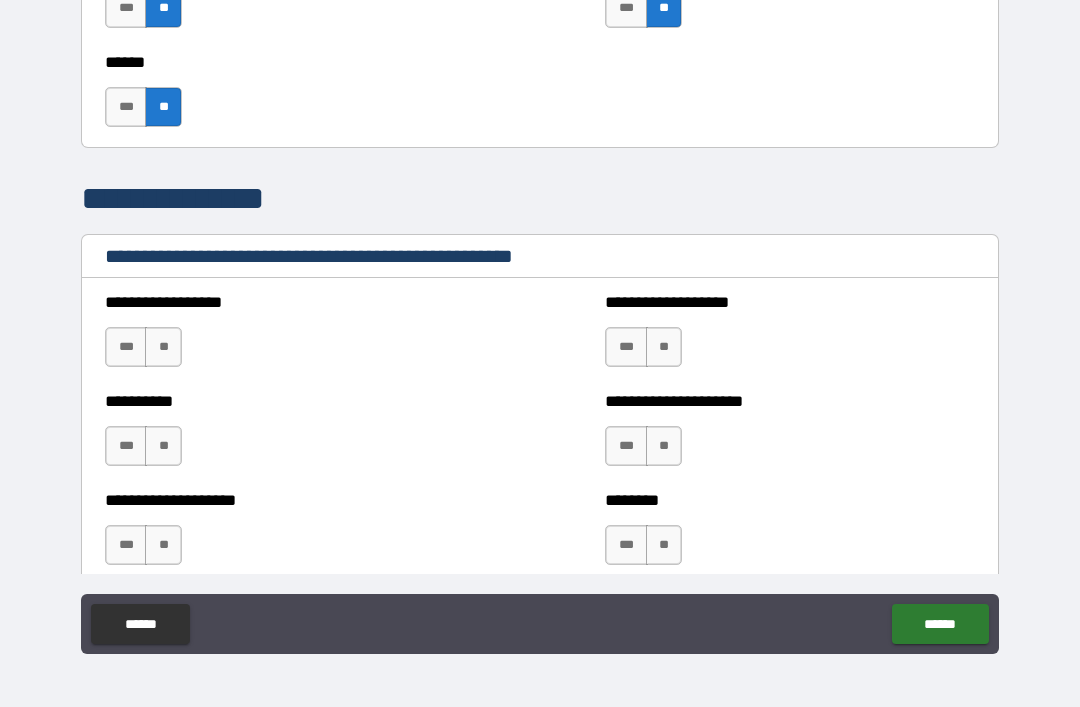 click on "**" at bounding box center (163, 347) 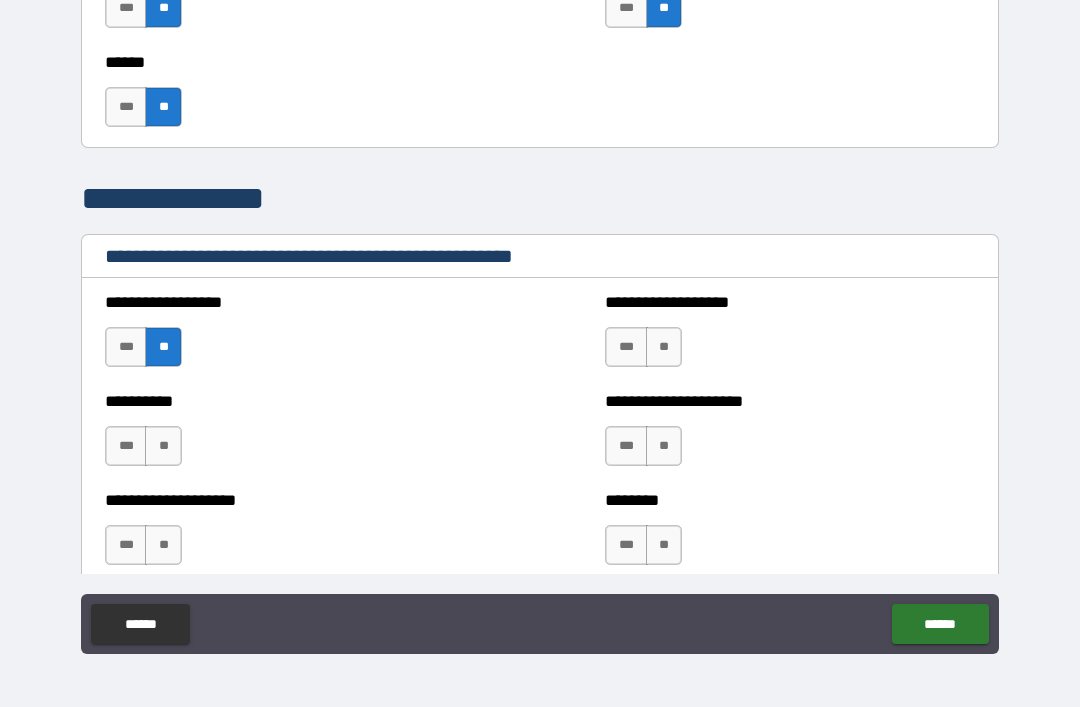 click on "**" at bounding box center [664, 347] 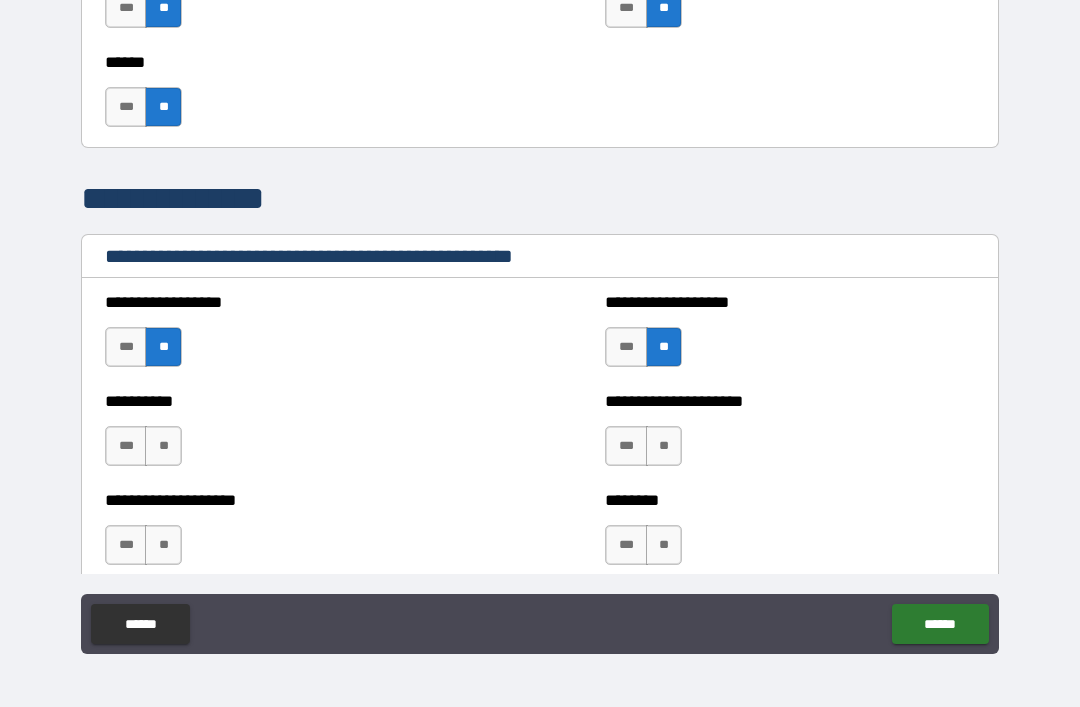 scroll, scrollTop: 2278, scrollLeft: 0, axis: vertical 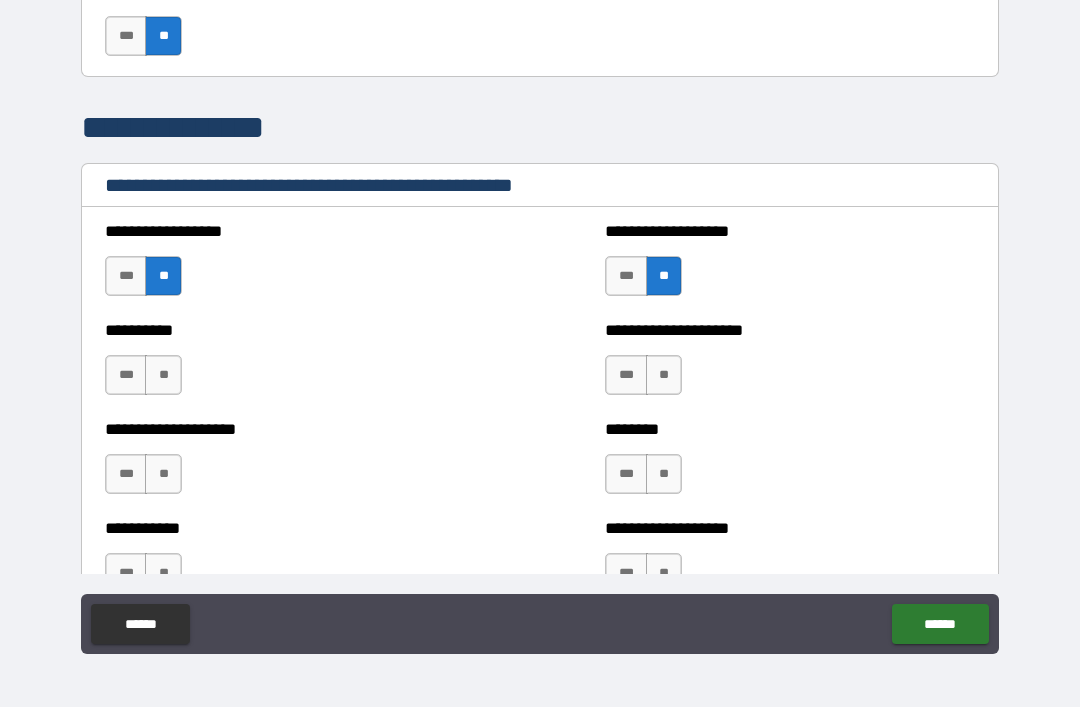 click on "**" at bounding box center [163, 375] 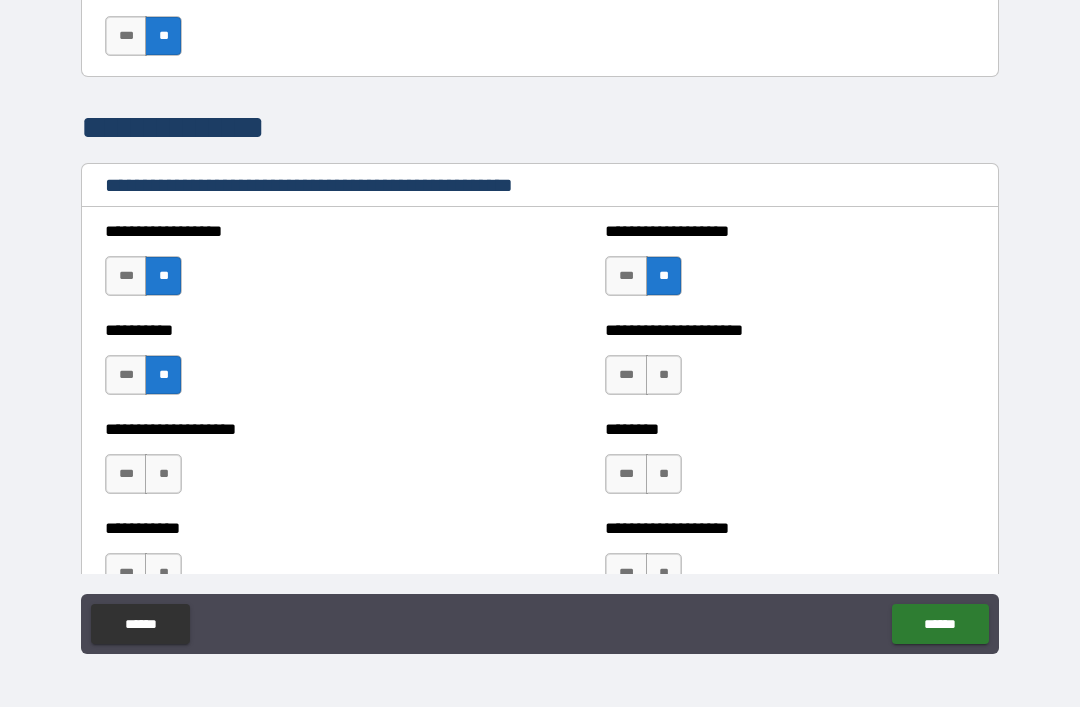click on "**" at bounding box center [664, 375] 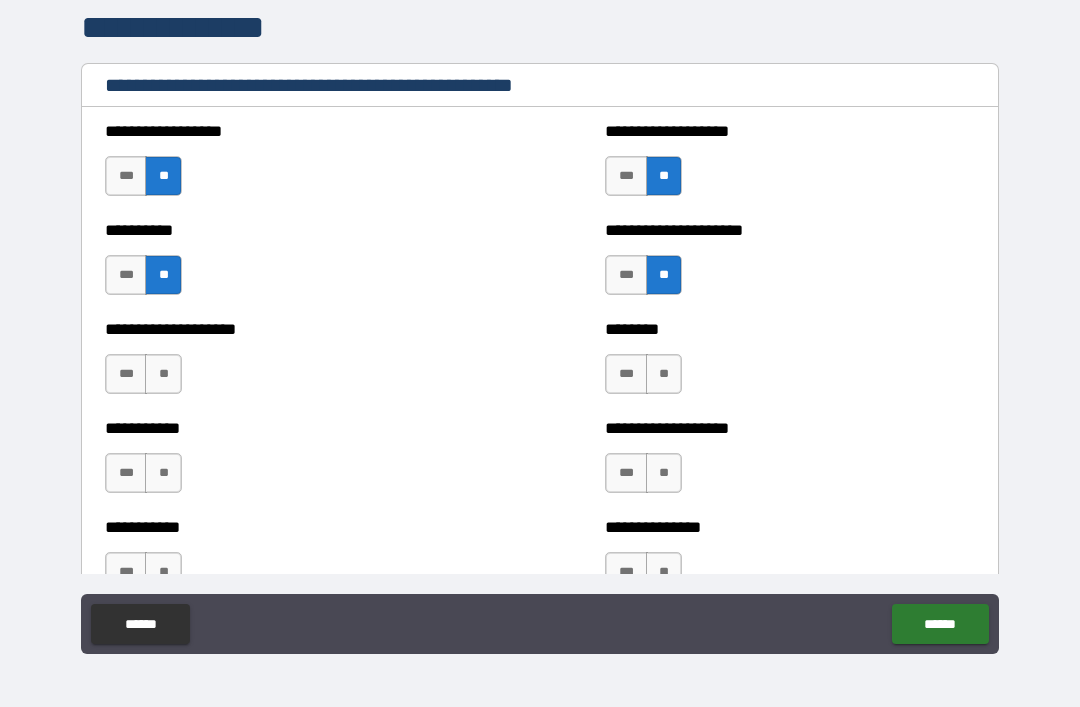 scroll, scrollTop: 2391, scrollLeft: 0, axis: vertical 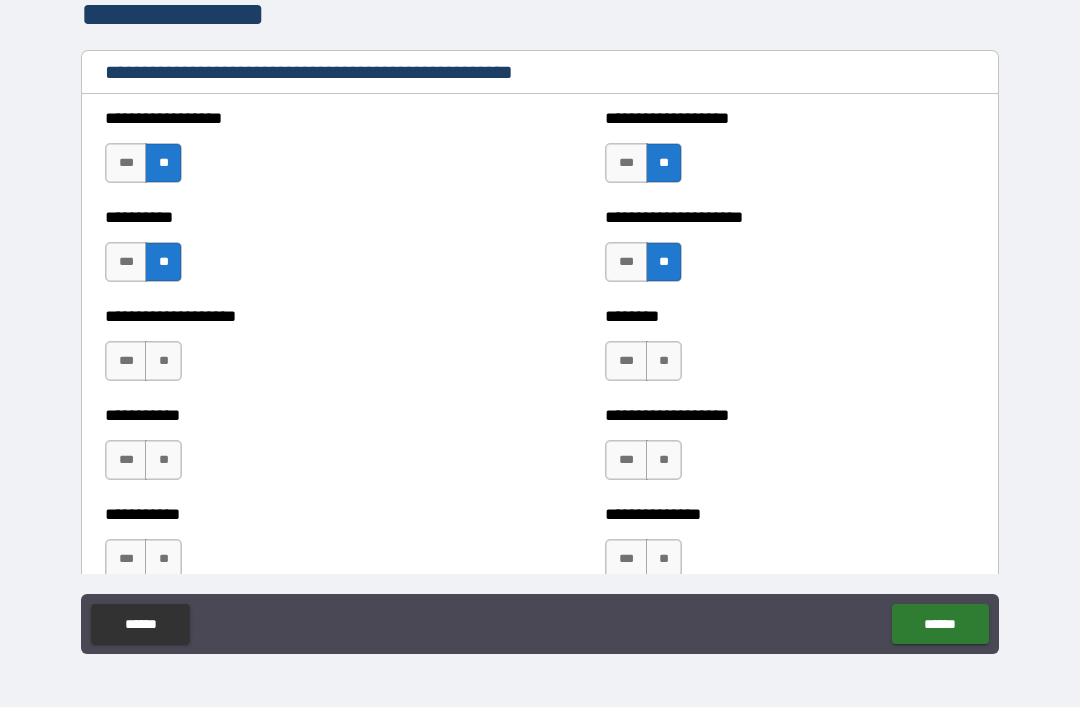 click on "**" at bounding box center (163, 361) 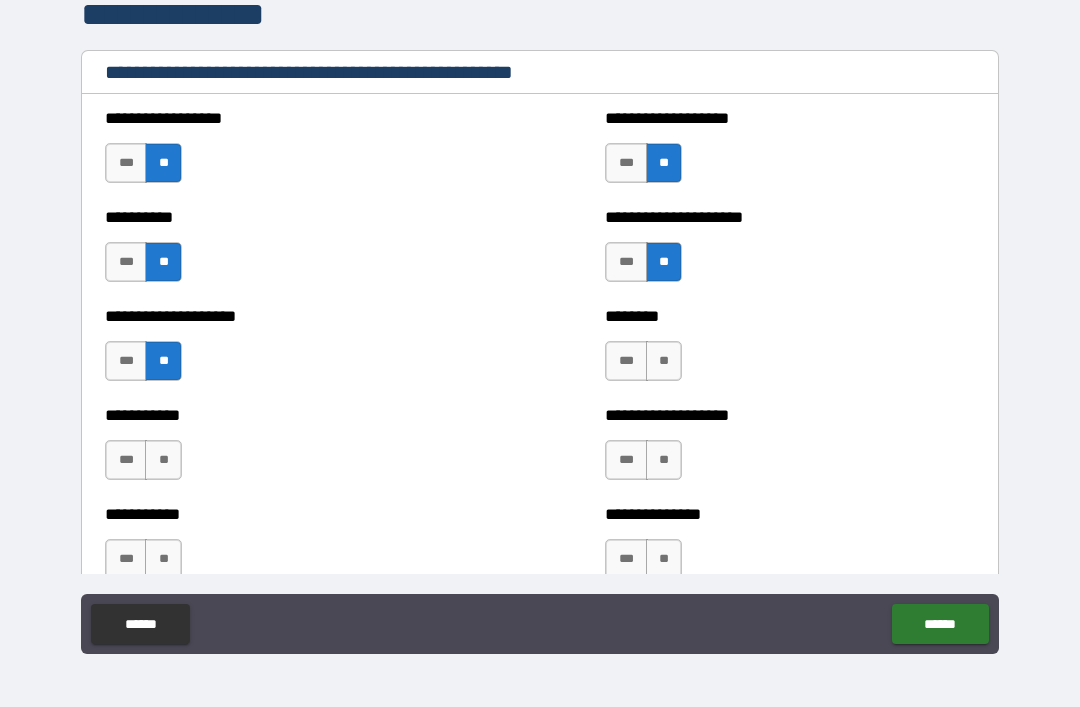 click on "**" at bounding box center (664, 361) 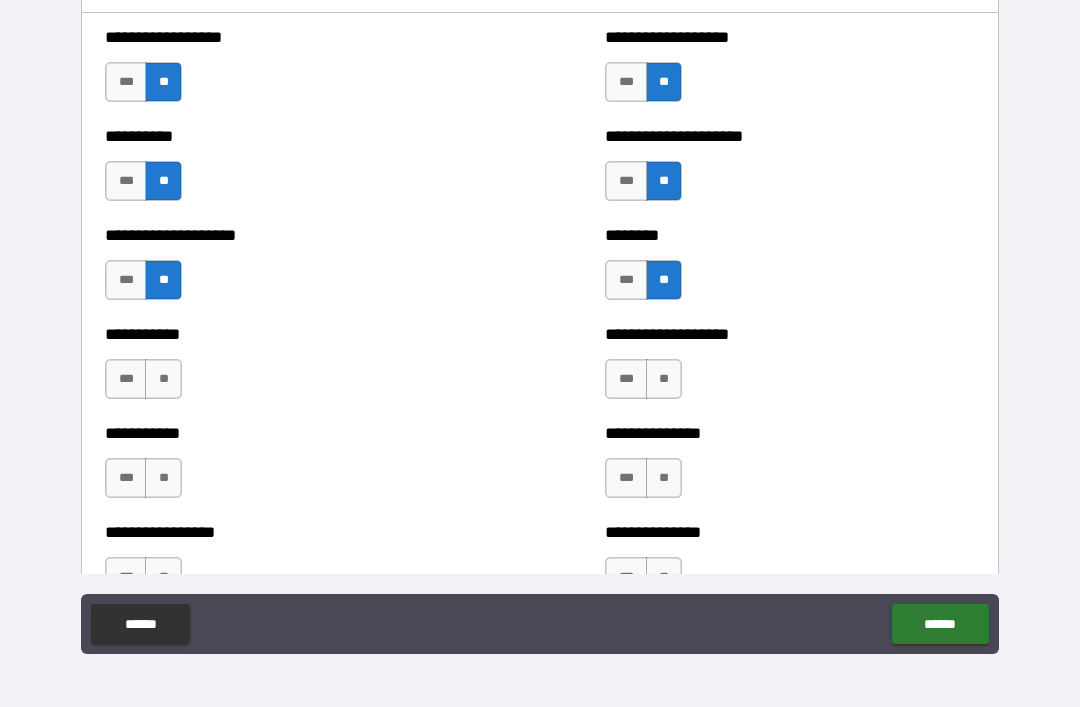 scroll, scrollTop: 2476, scrollLeft: 0, axis: vertical 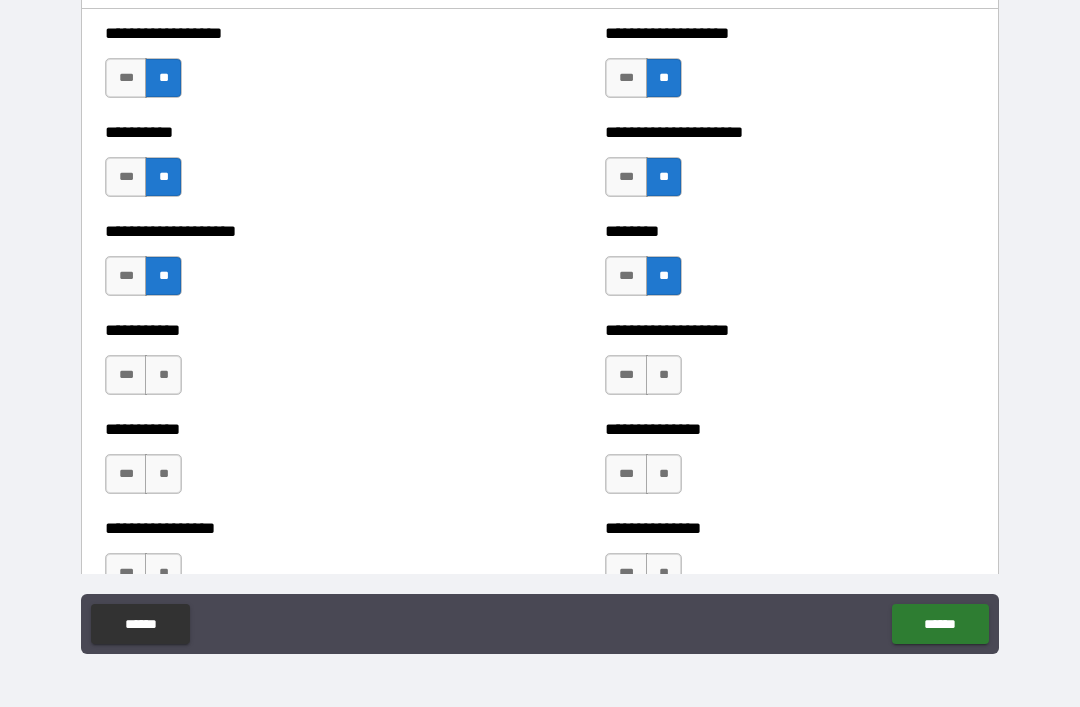 click on "**" at bounding box center [163, 375] 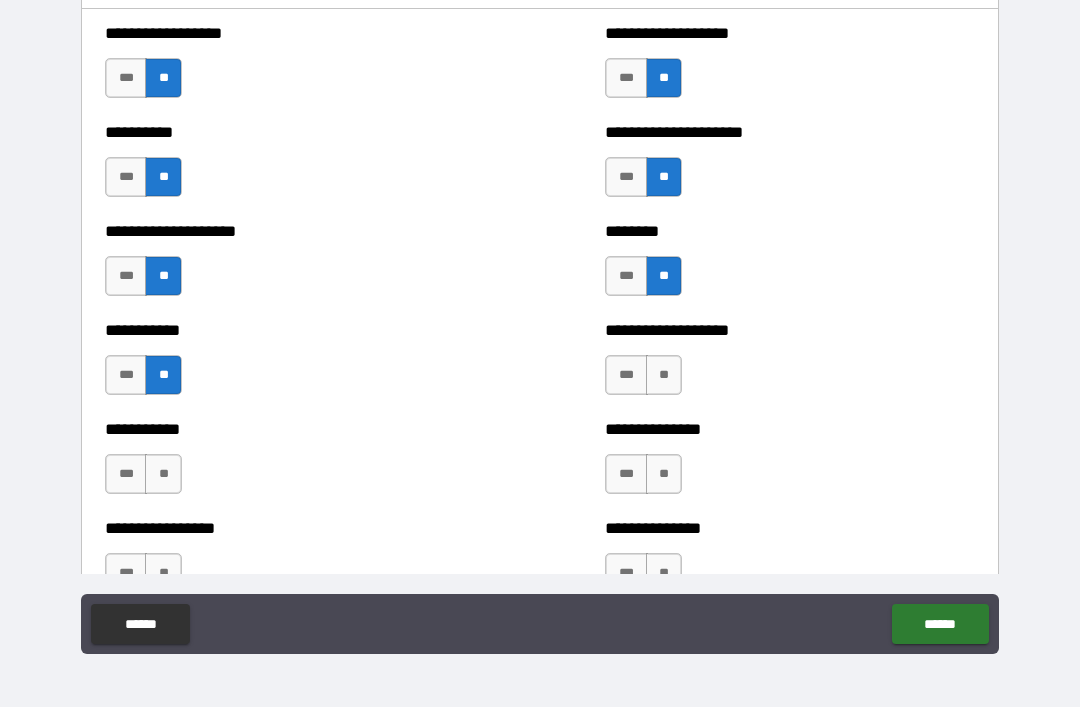 click on "**" at bounding box center [664, 375] 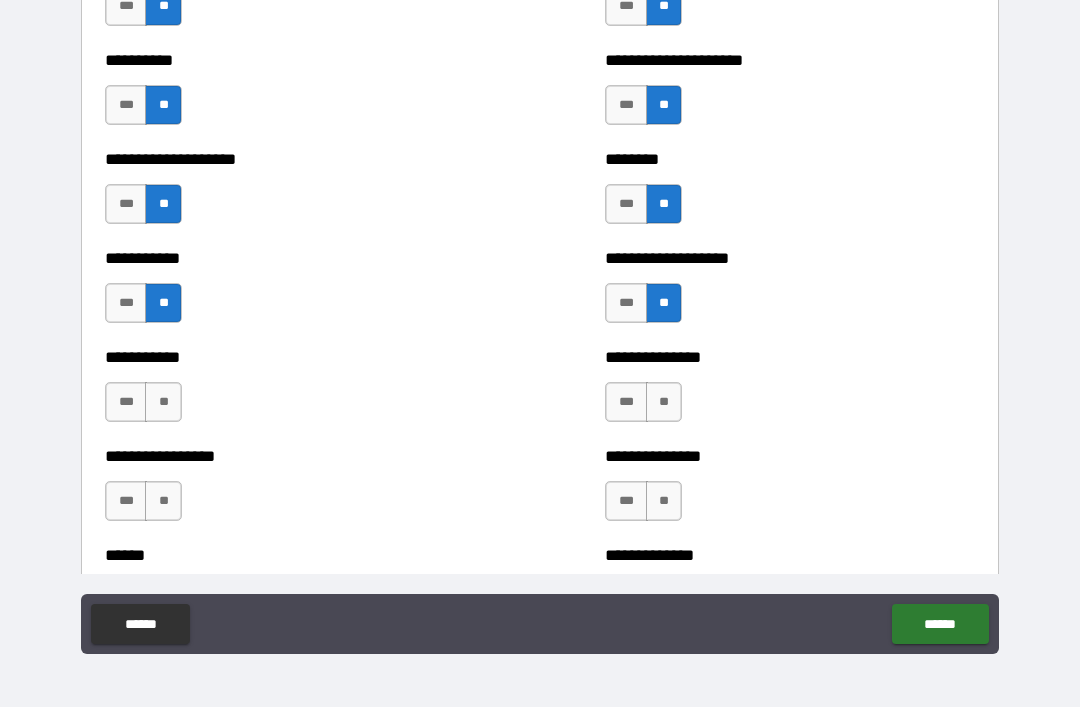 scroll, scrollTop: 2558, scrollLeft: 0, axis: vertical 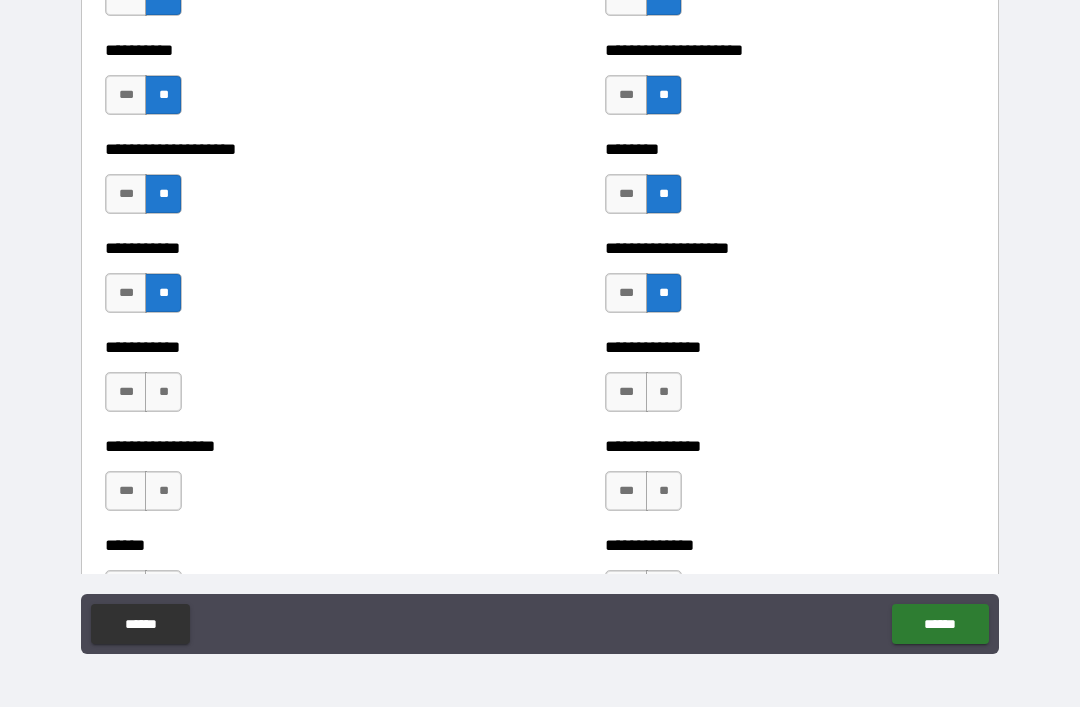 click on "**" at bounding box center (163, 392) 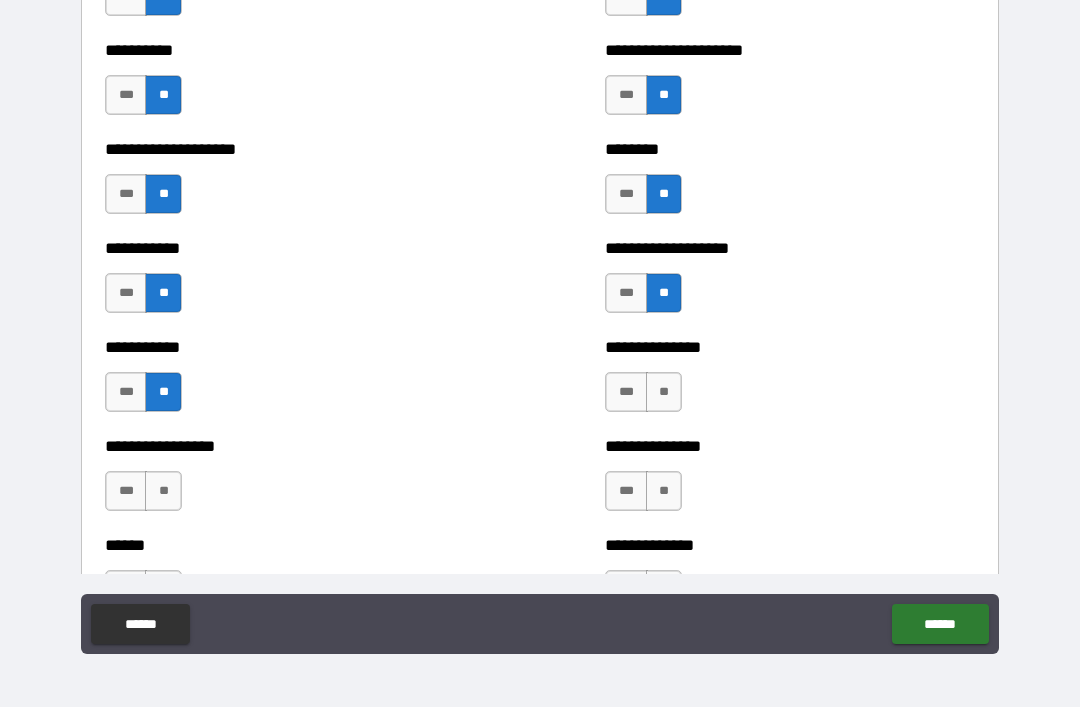 click on "**" at bounding box center (664, 392) 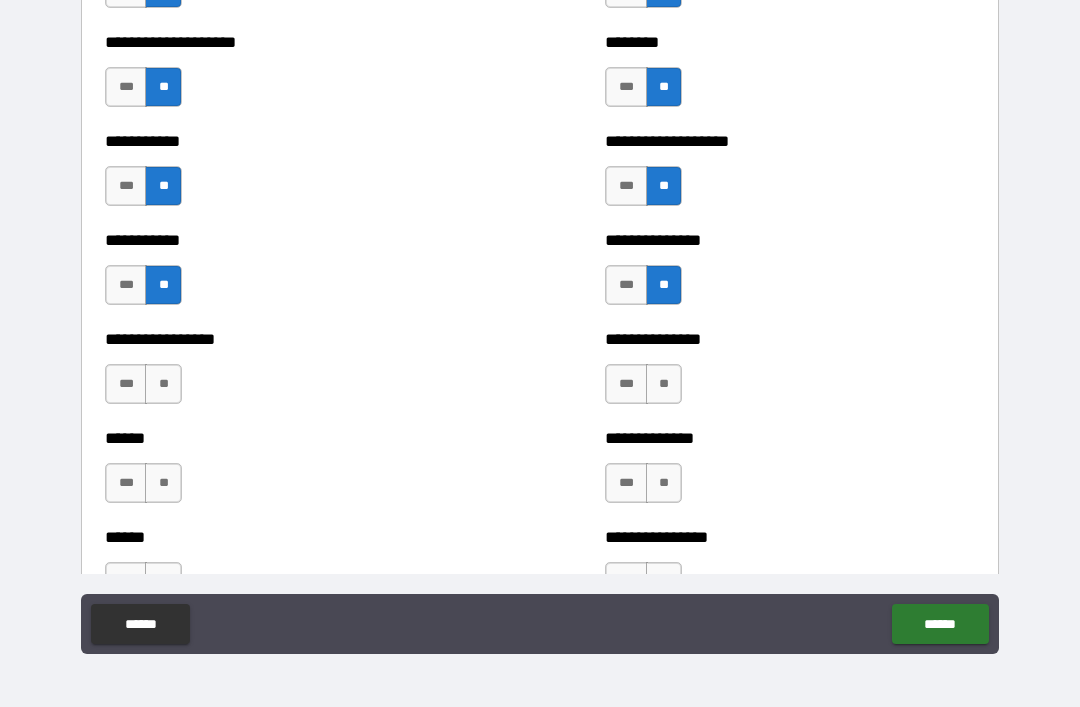 scroll, scrollTop: 2667, scrollLeft: 0, axis: vertical 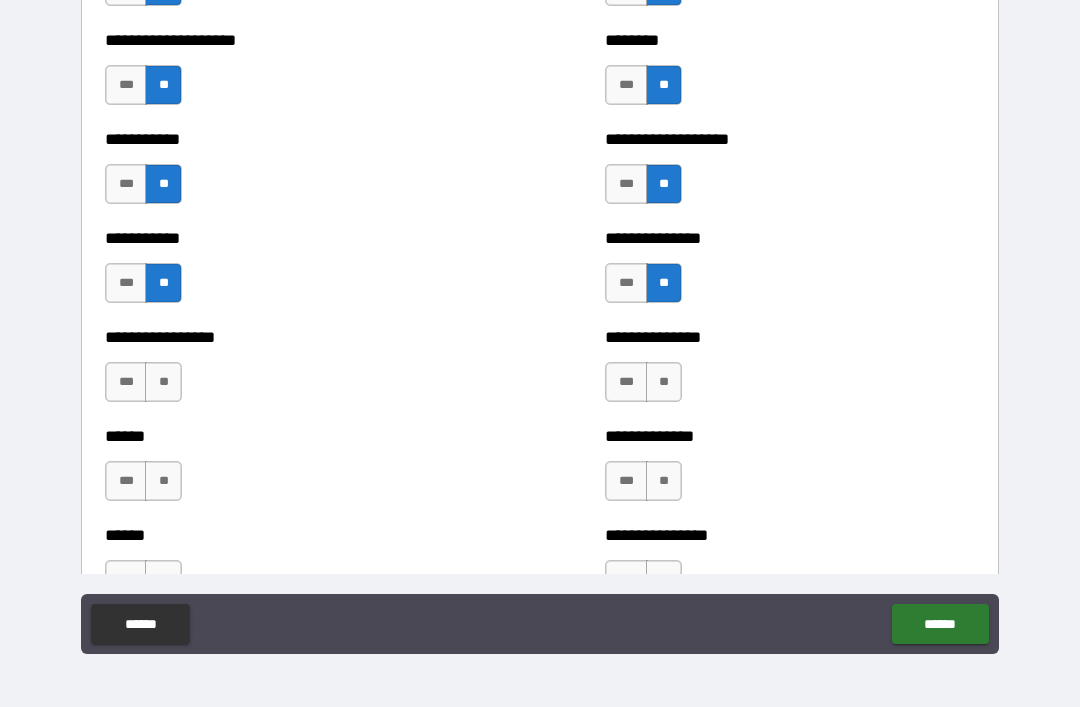 click on "**" at bounding box center [163, 382] 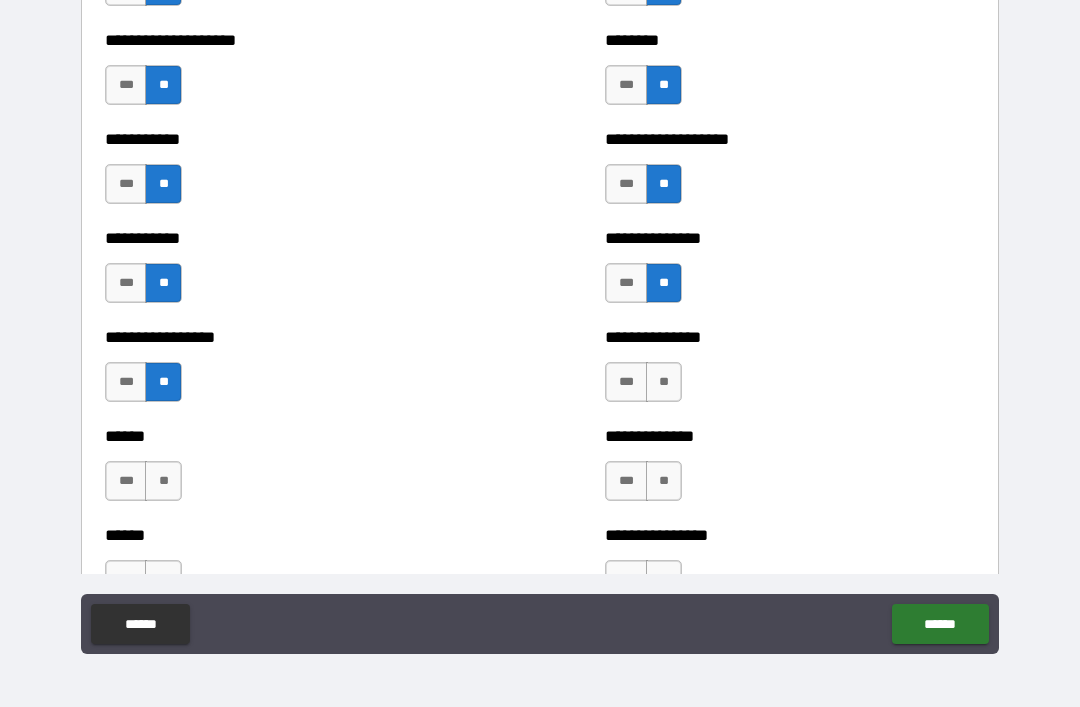 click on "**" at bounding box center (664, 382) 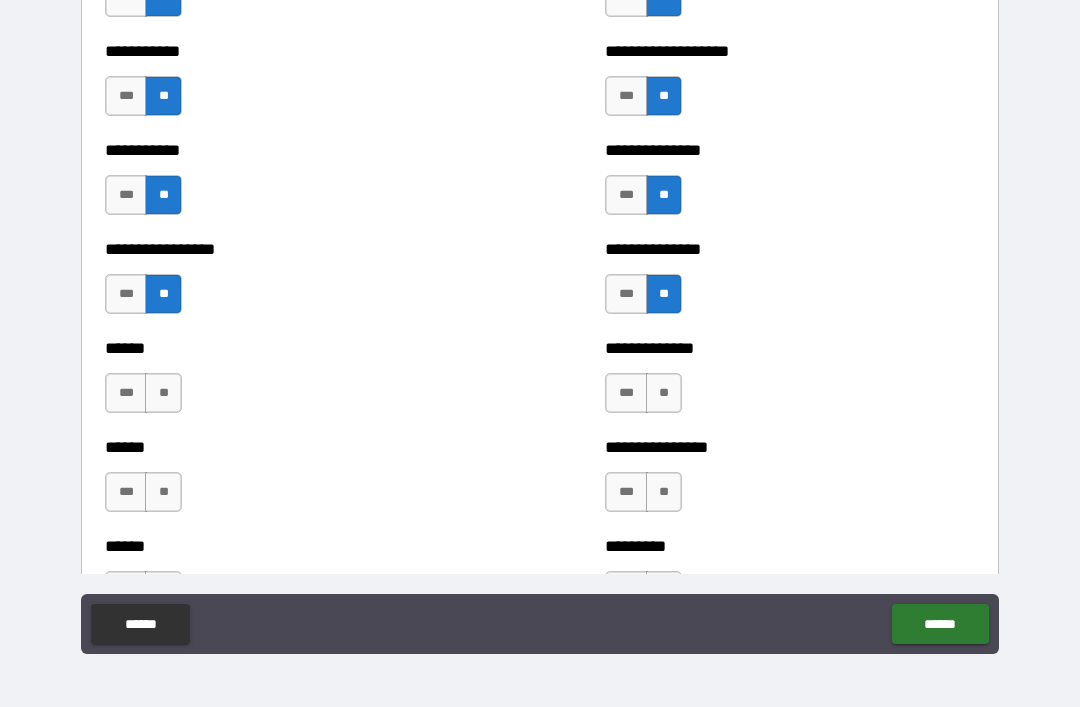 scroll, scrollTop: 2759, scrollLeft: 0, axis: vertical 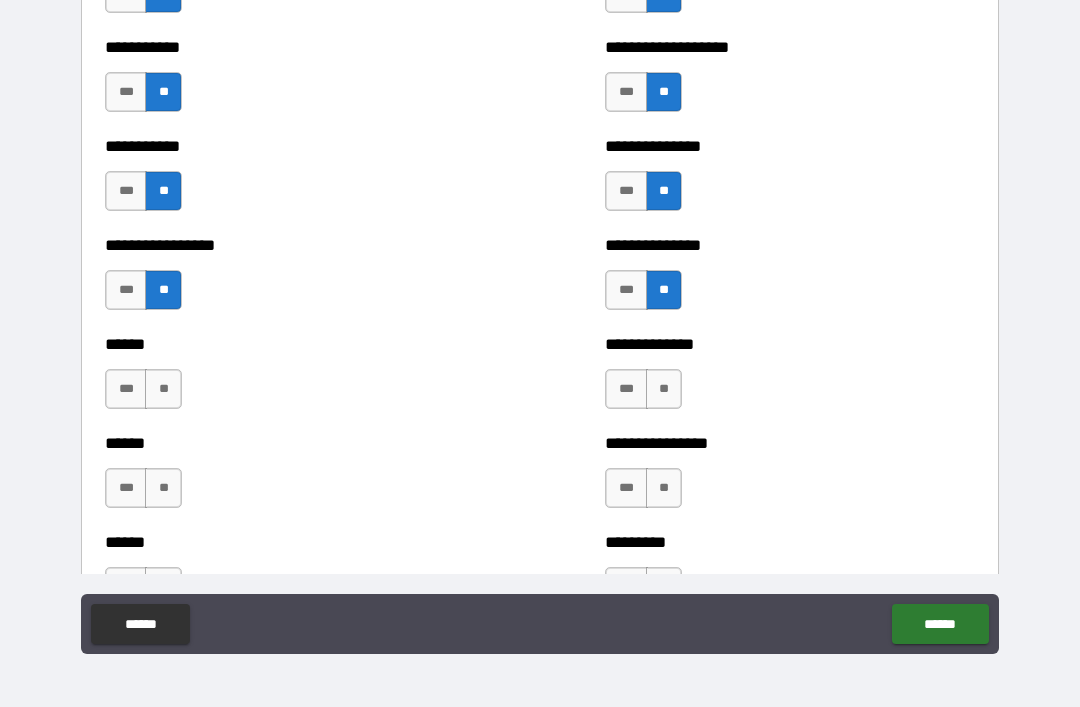 click on "**" at bounding box center (163, 389) 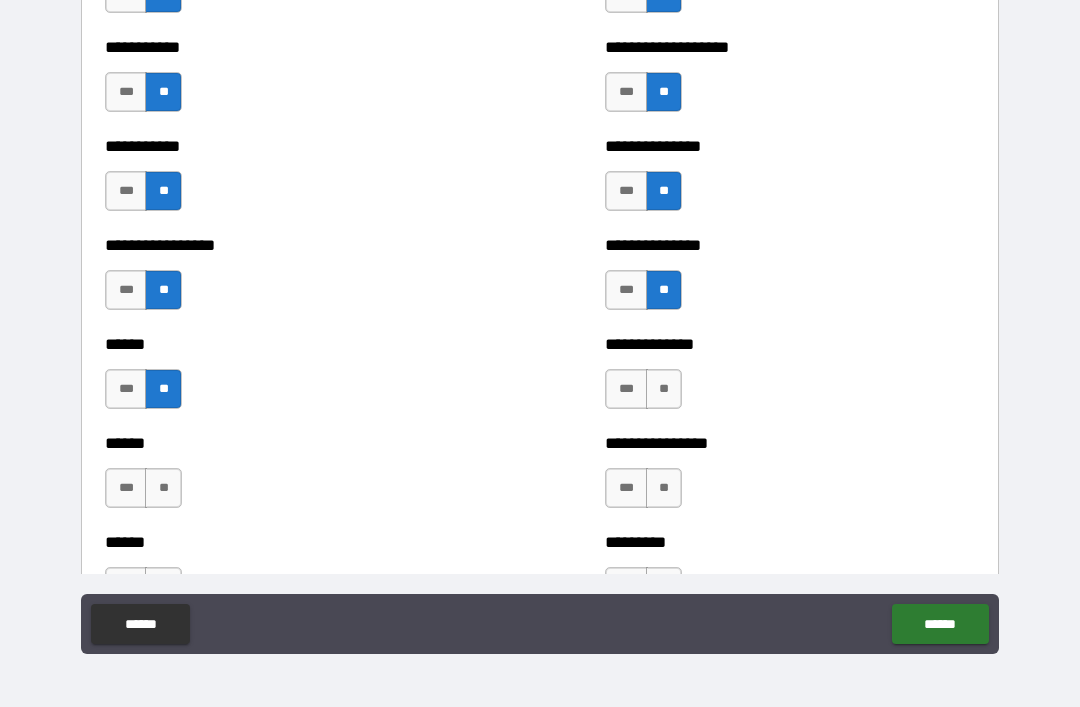 click on "**" at bounding box center [664, 389] 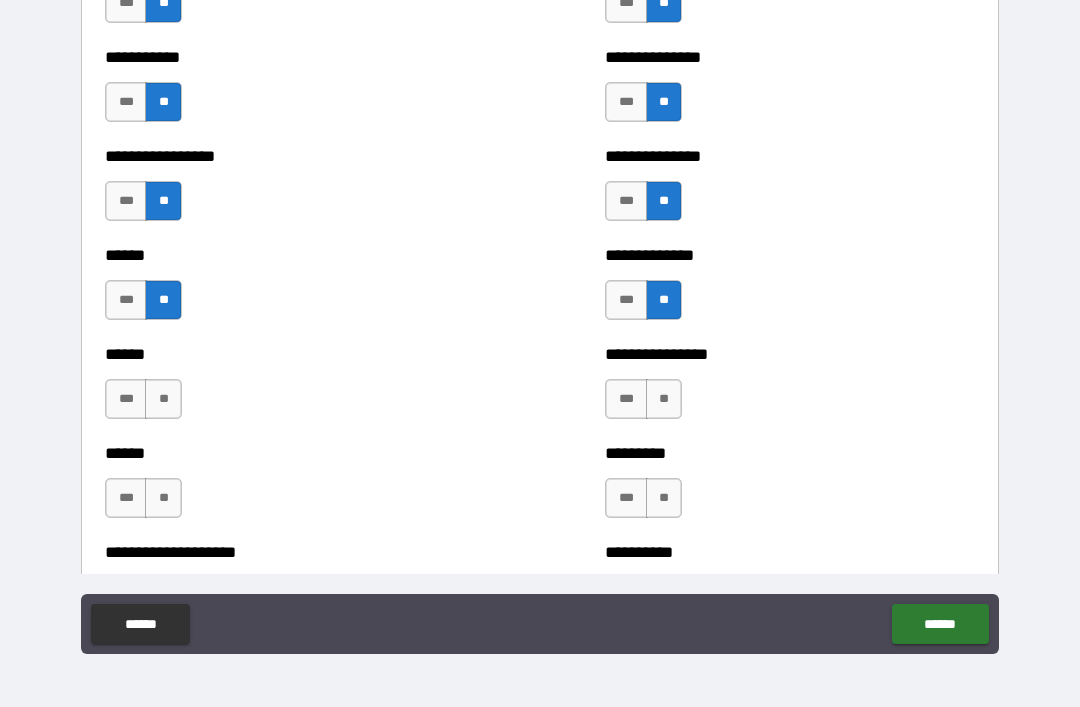 click on "**" at bounding box center (163, 399) 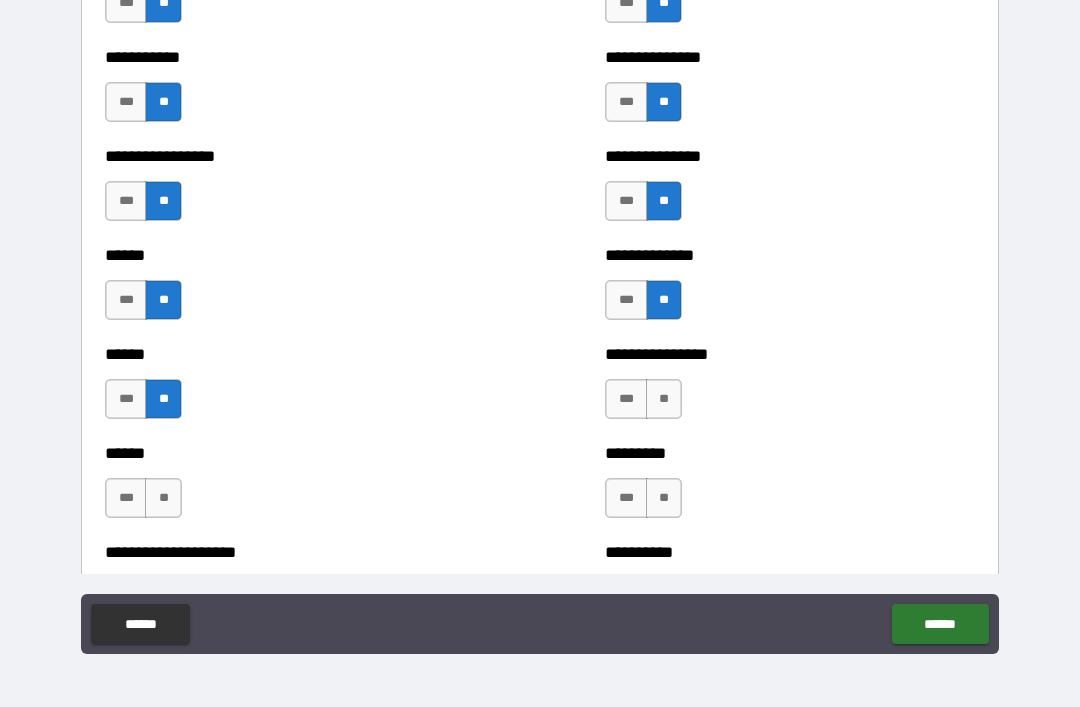 click on "**" at bounding box center [664, 399] 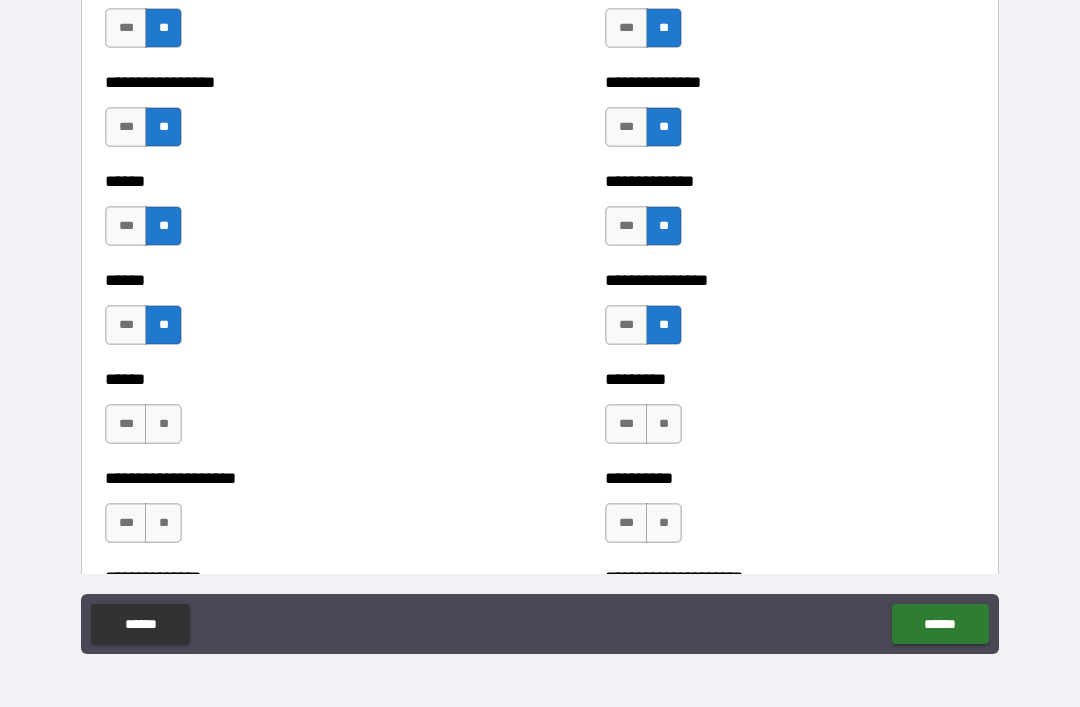 scroll, scrollTop: 2951, scrollLeft: 0, axis: vertical 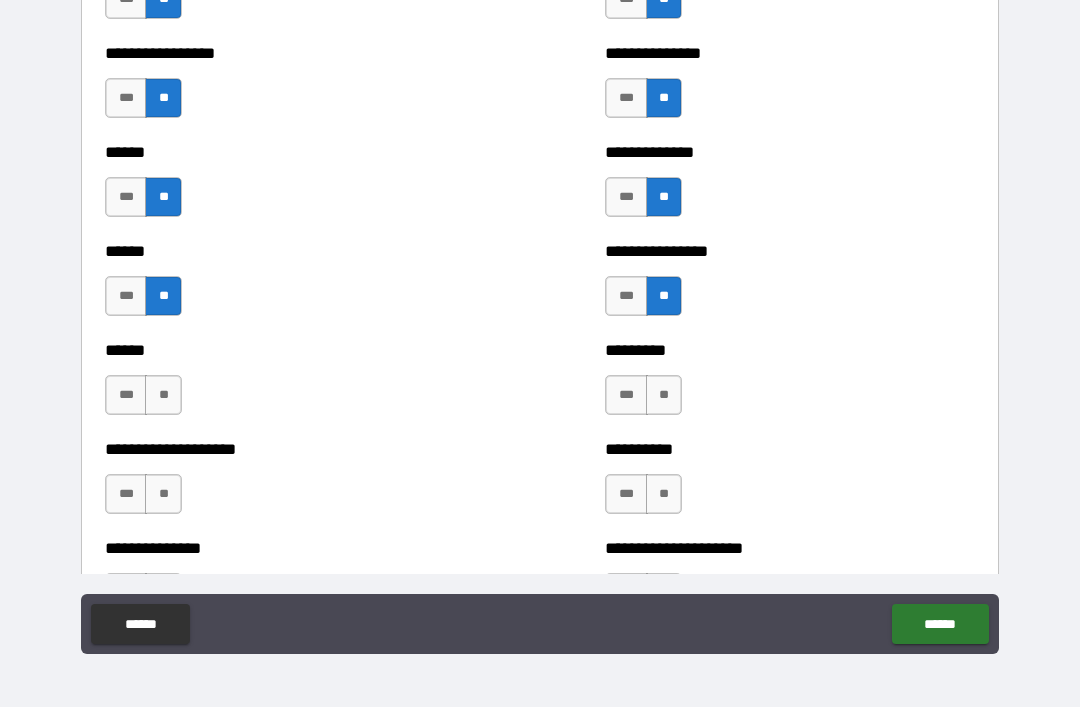 click on "**" at bounding box center [163, 395] 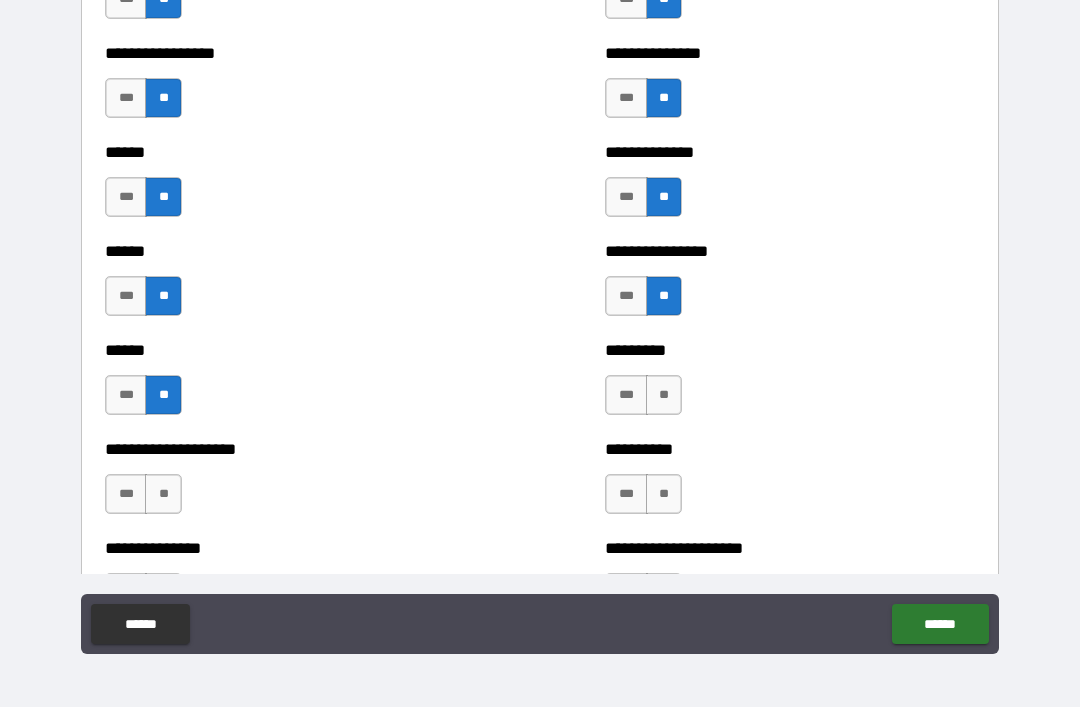 click on "**" at bounding box center [664, 395] 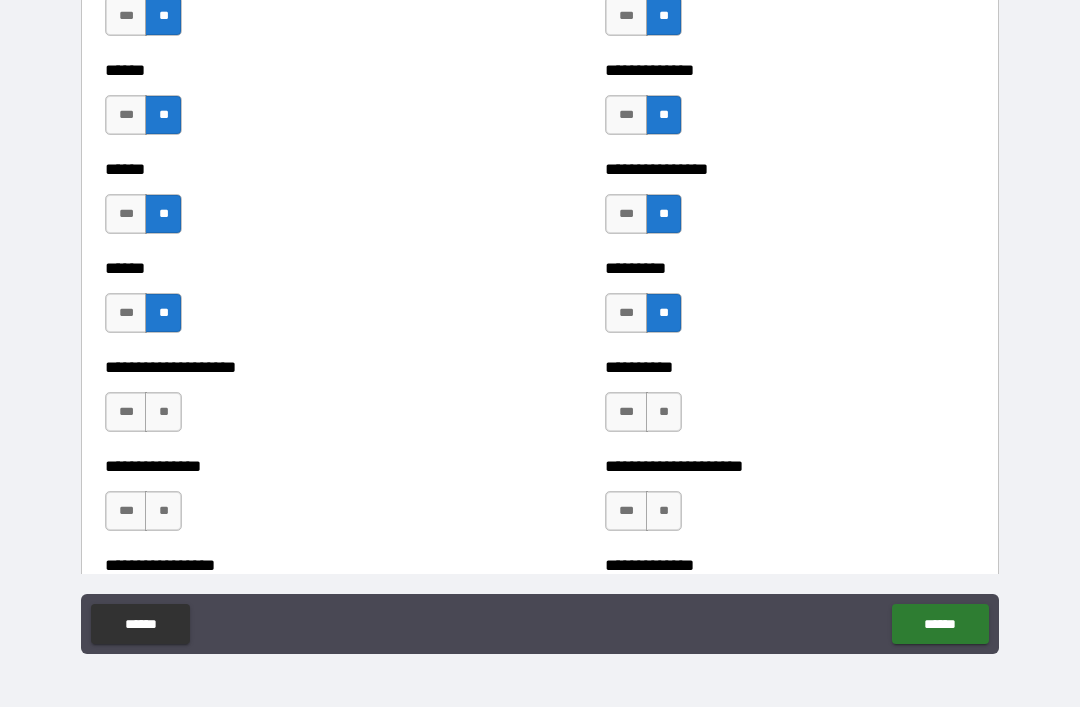 click on "**" at bounding box center (163, 412) 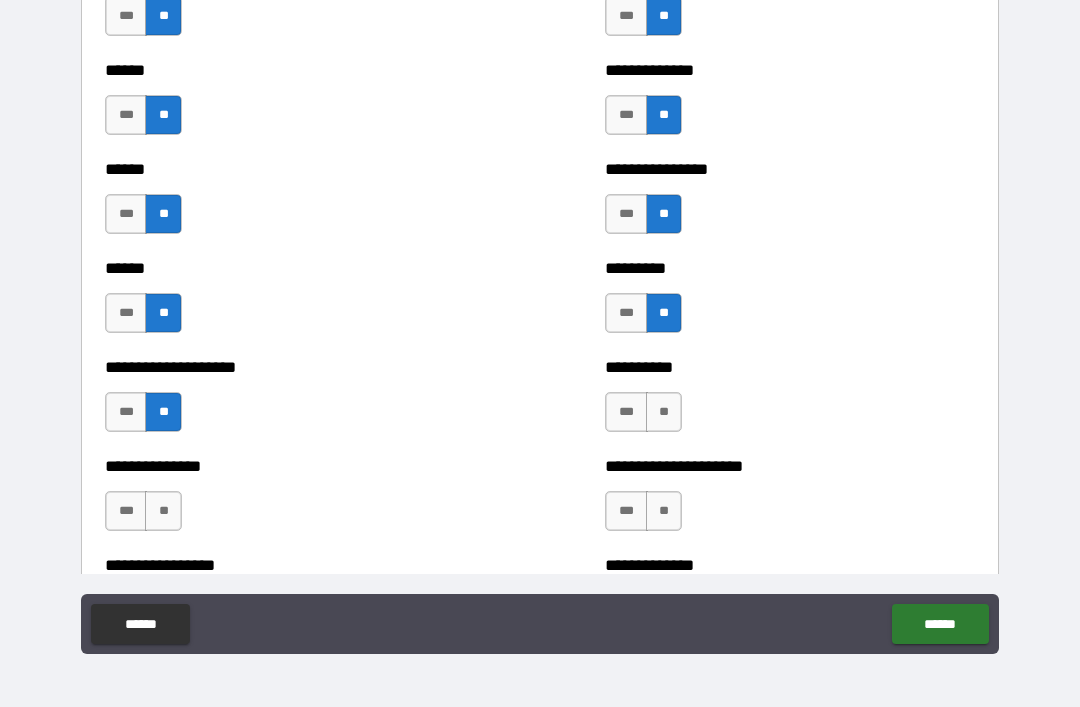 click on "**" at bounding box center (664, 412) 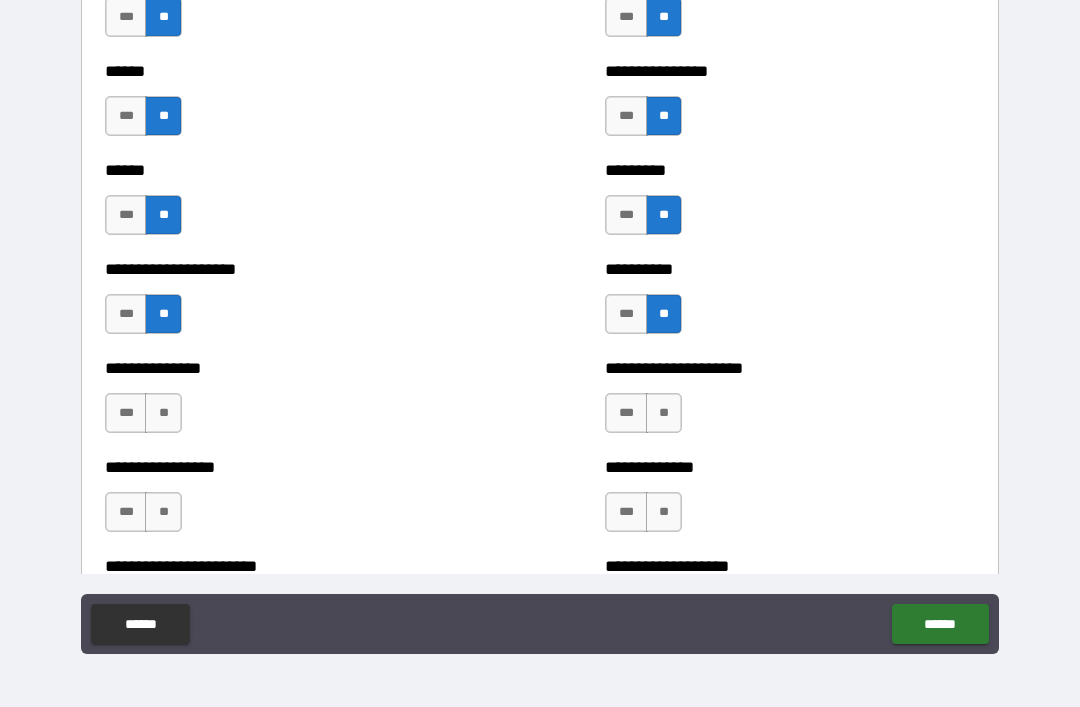 scroll, scrollTop: 3145, scrollLeft: 0, axis: vertical 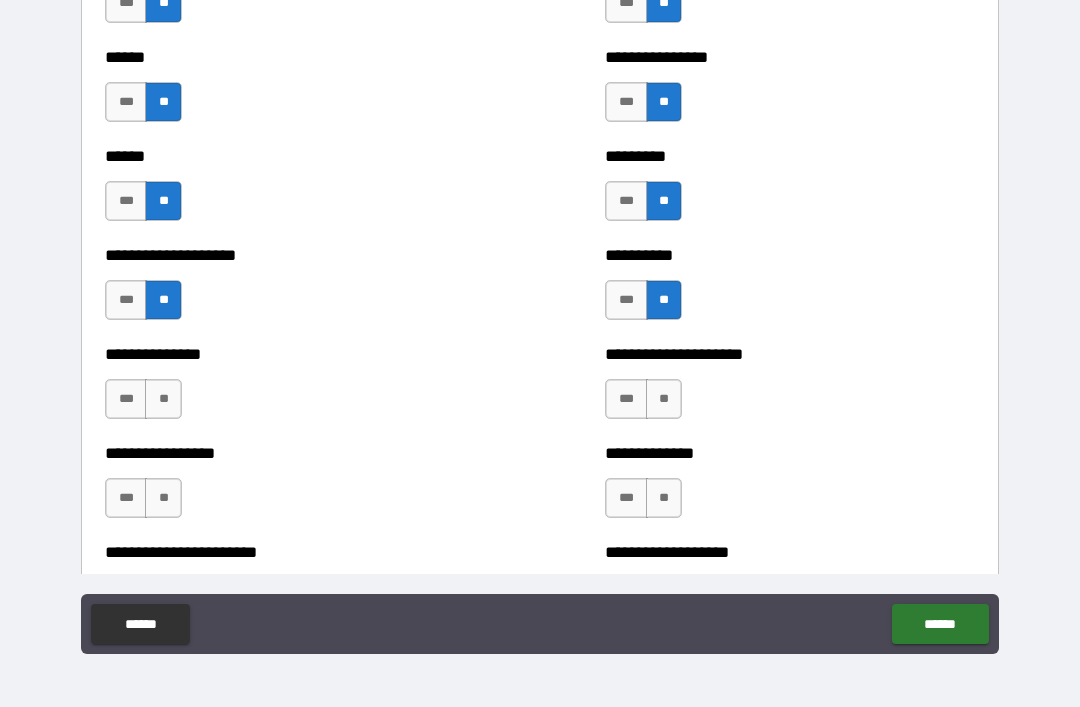 click on "**" at bounding box center [163, 399] 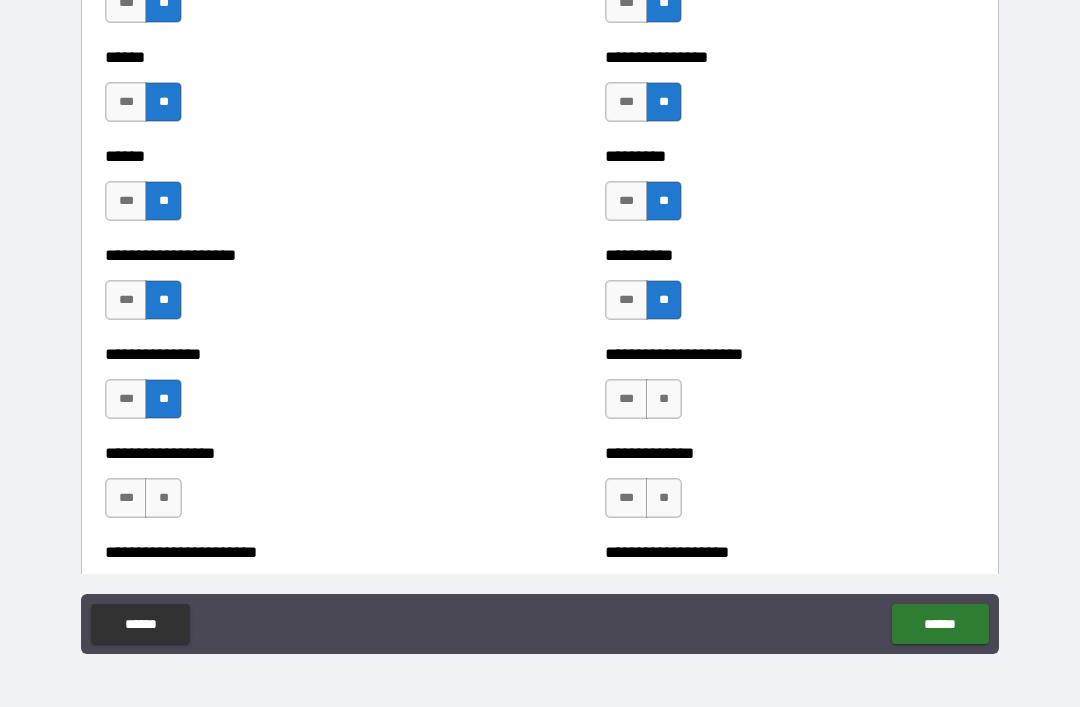 click on "**" at bounding box center (664, 399) 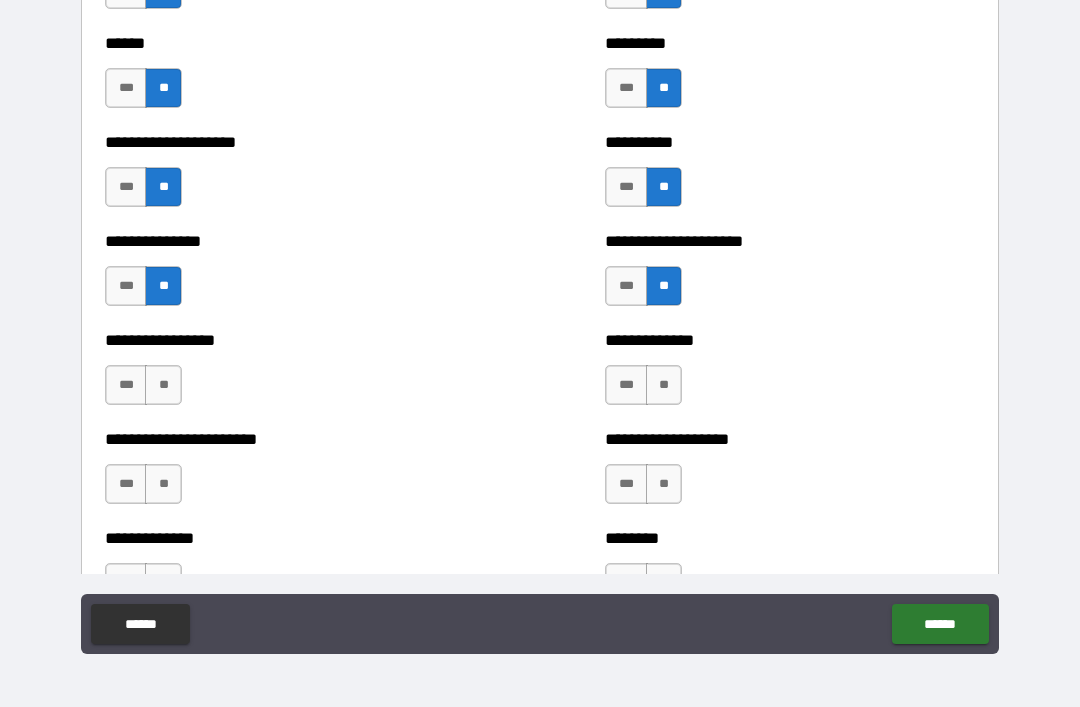 scroll, scrollTop: 3273, scrollLeft: 0, axis: vertical 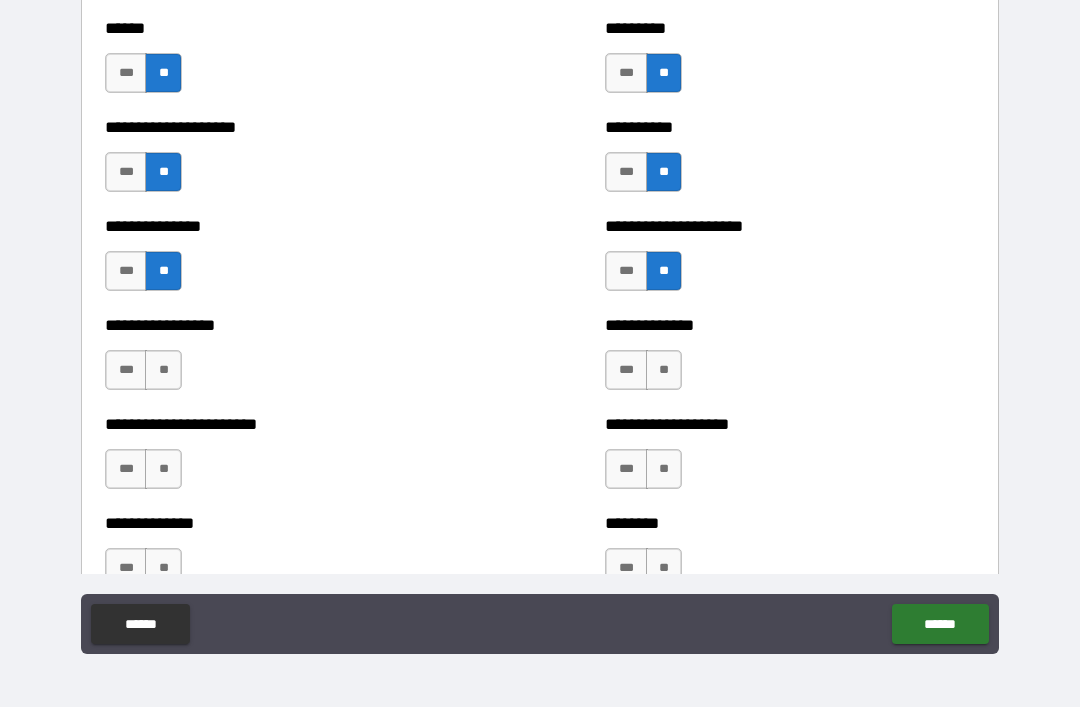 click on "**" at bounding box center [163, 370] 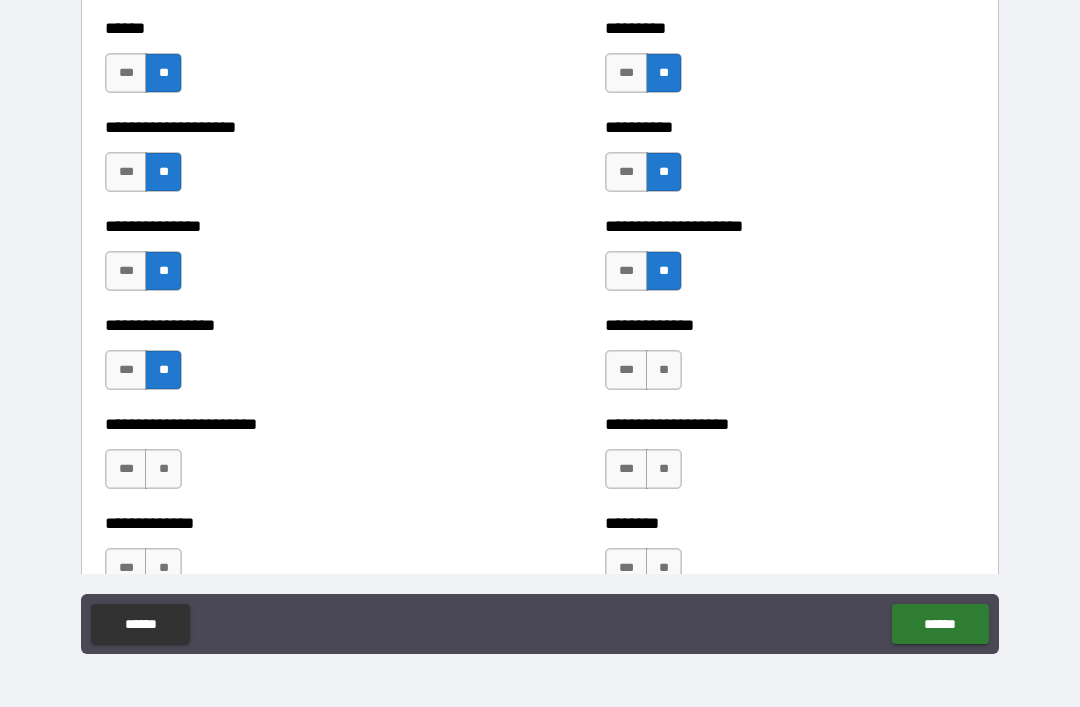 click on "**" at bounding box center (664, 370) 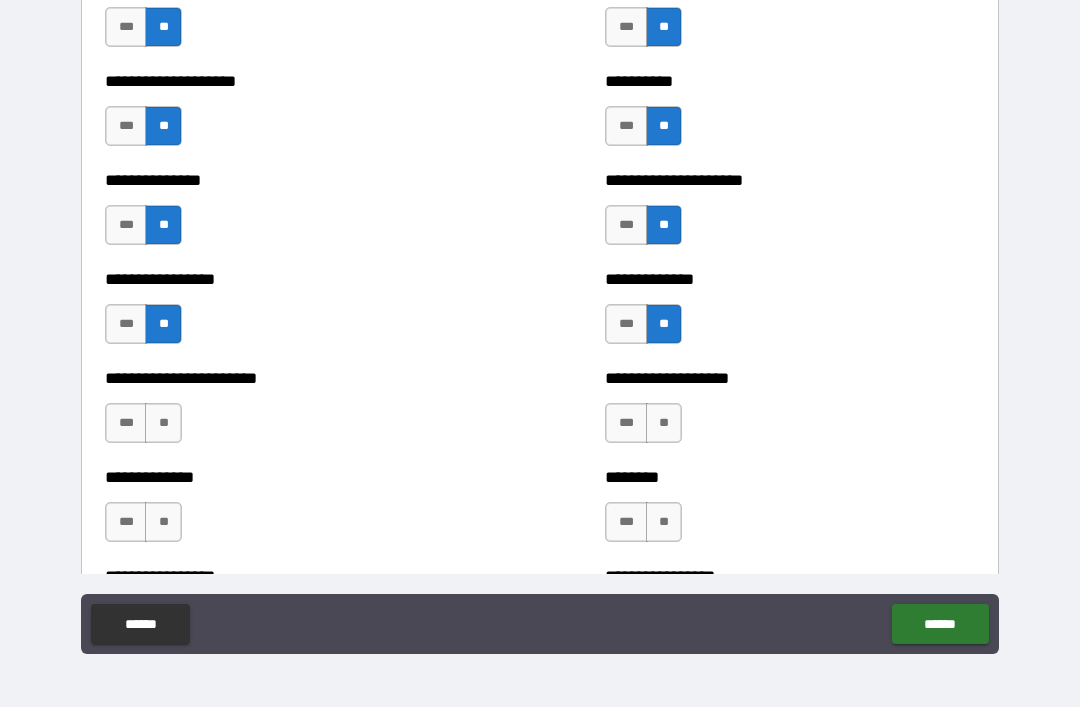 scroll, scrollTop: 3371, scrollLeft: 0, axis: vertical 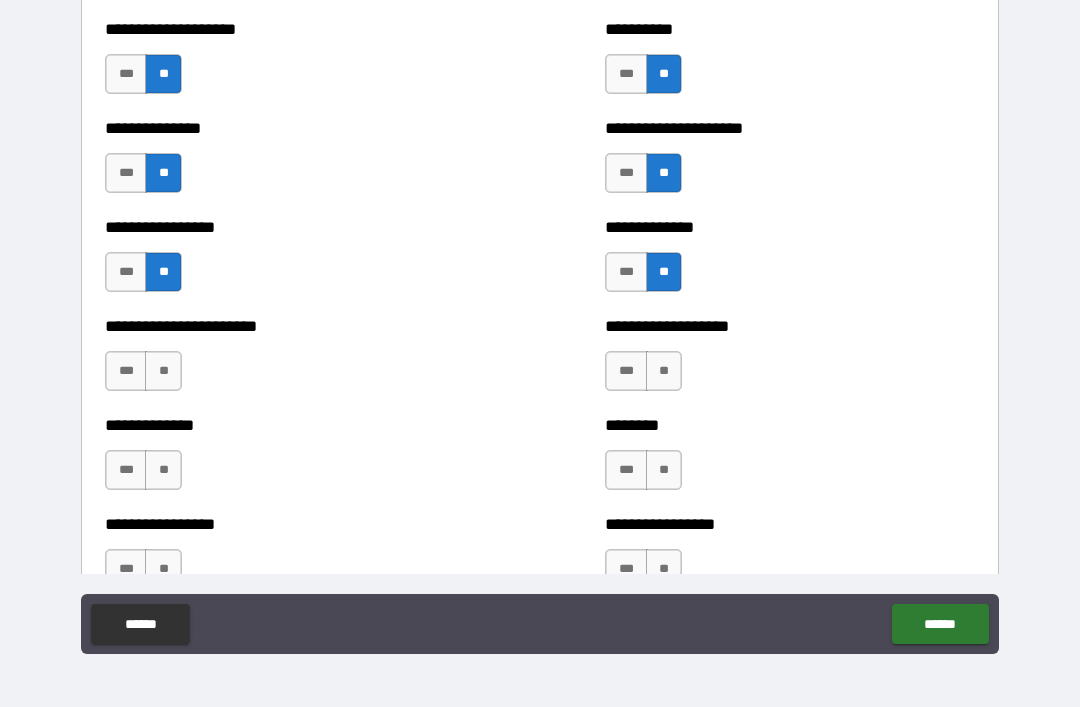 click on "**" at bounding box center (163, 371) 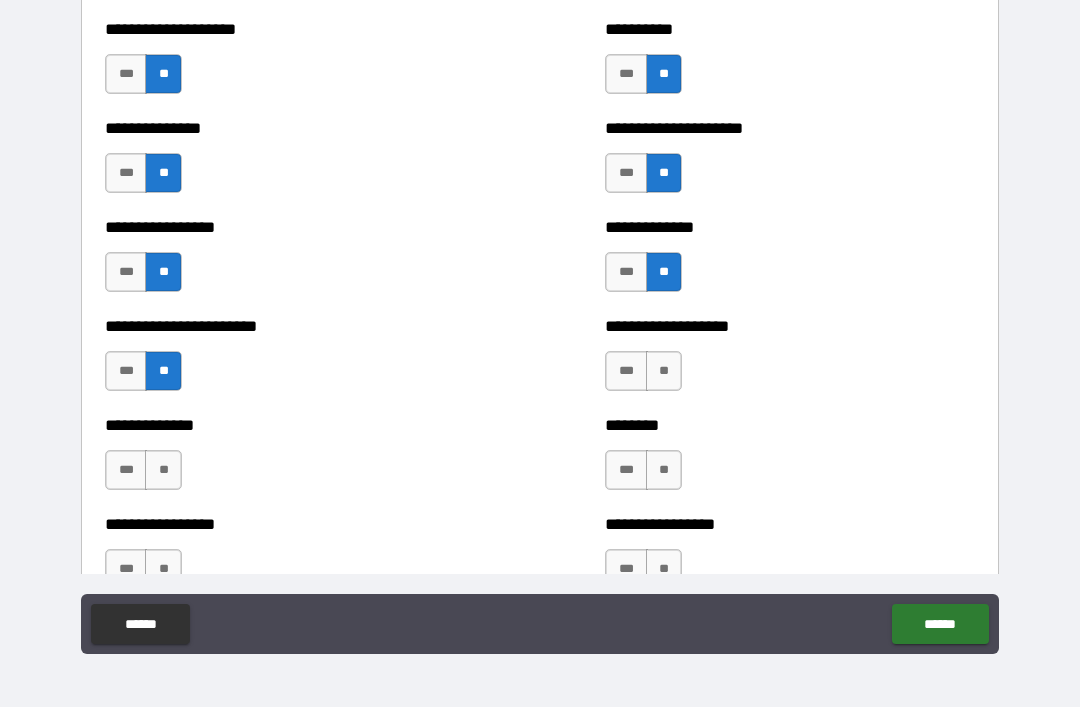 click on "**" at bounding box center (664, 371) 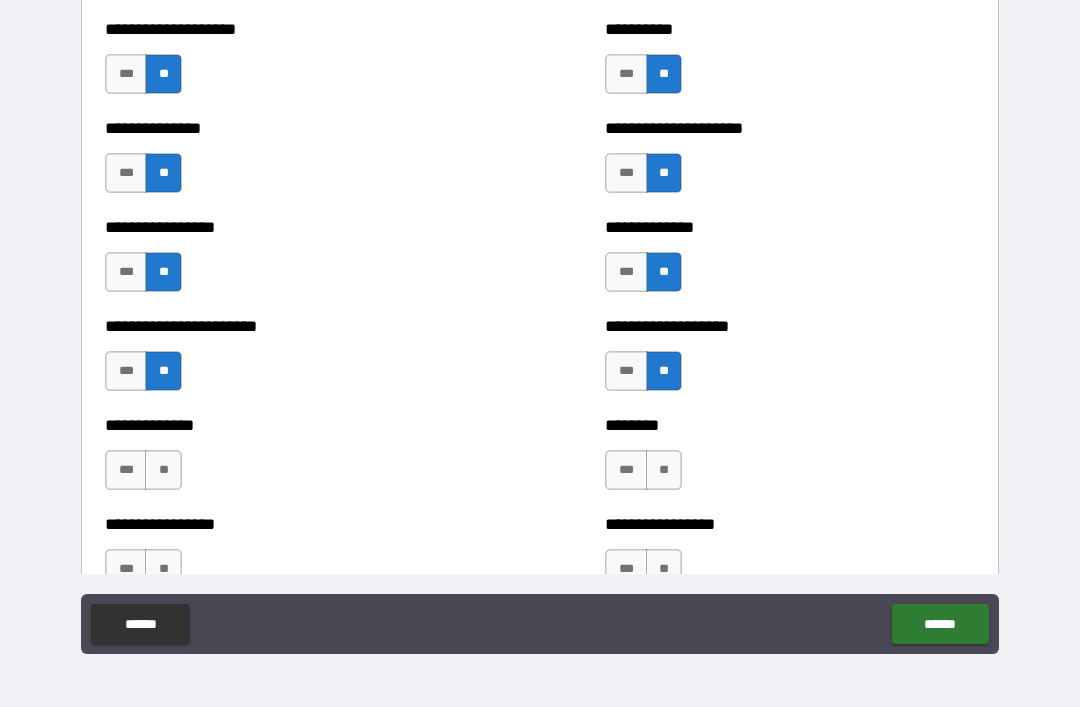 scroll, scrollTop: 3475, scrollLeft: 0, axis: vertical 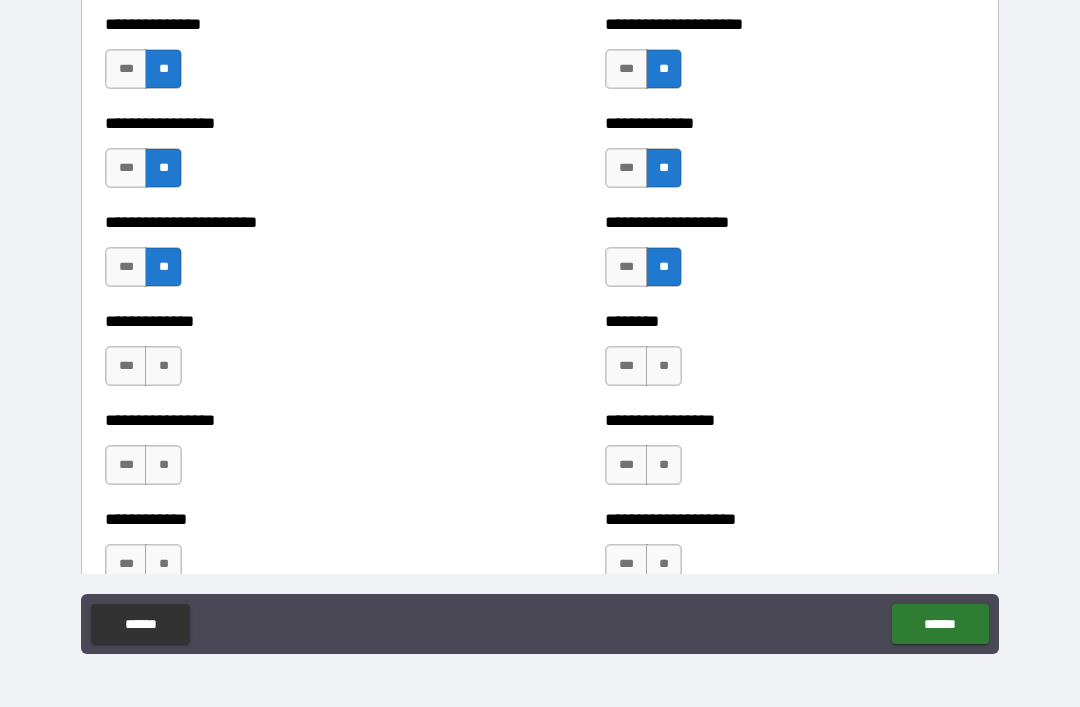 click on "**" at bounding box center (163, 366) 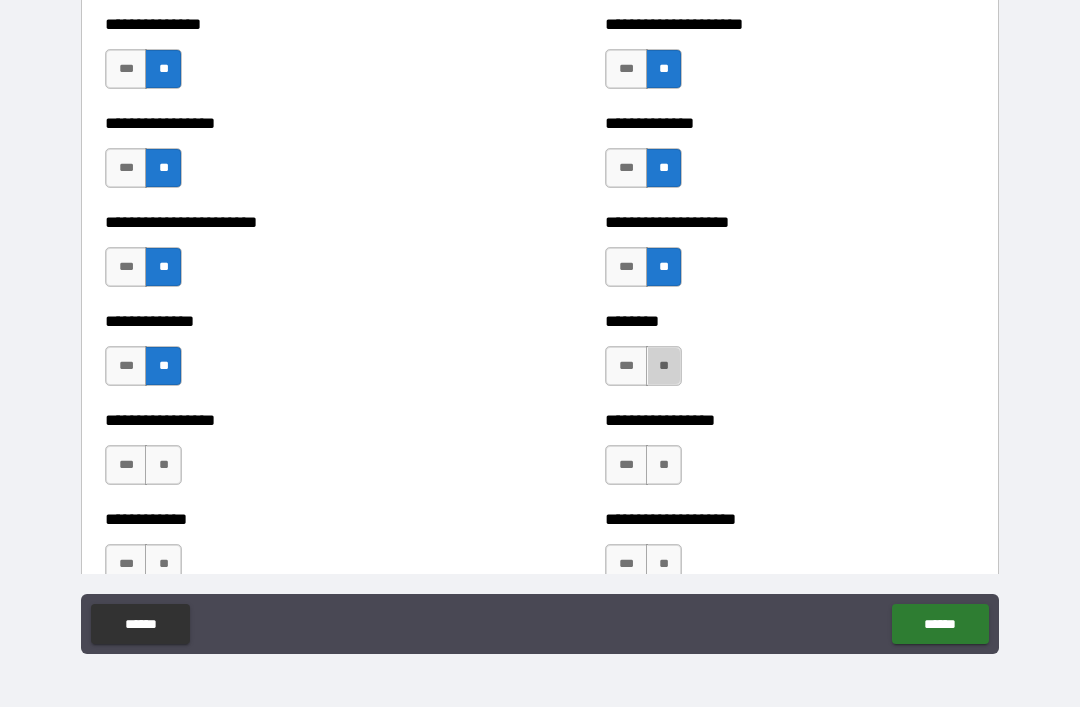 click on "**" at bounding box center (664, 366) 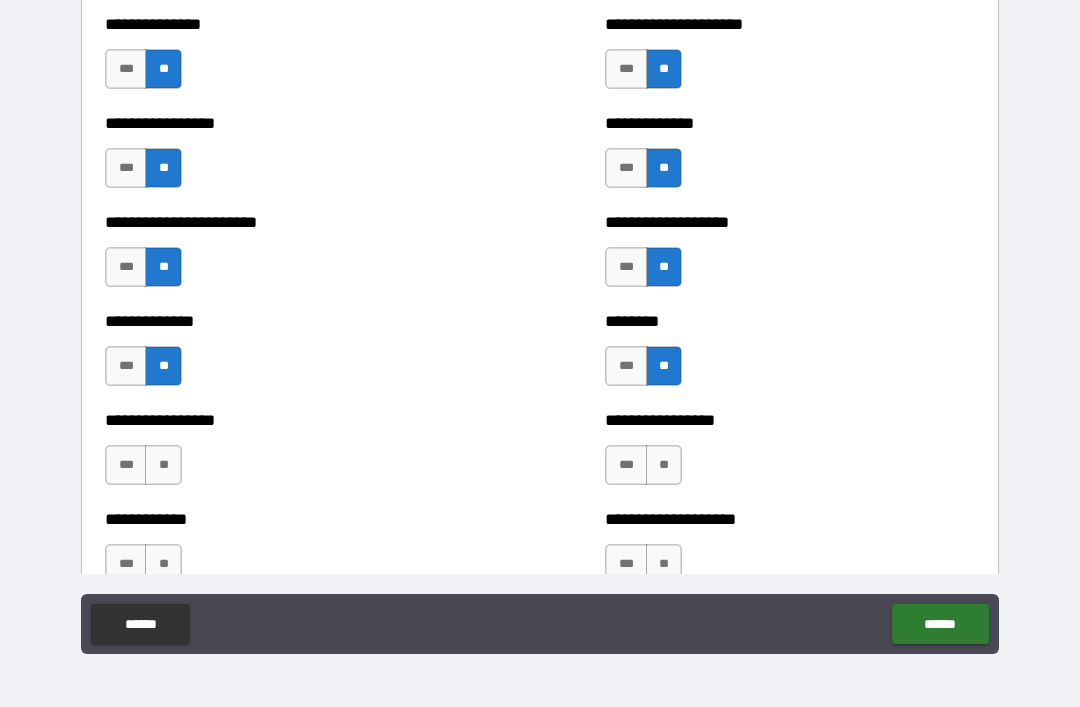 scroll, scrollTop: 3545, scrollLeft: 0, axis: vertical 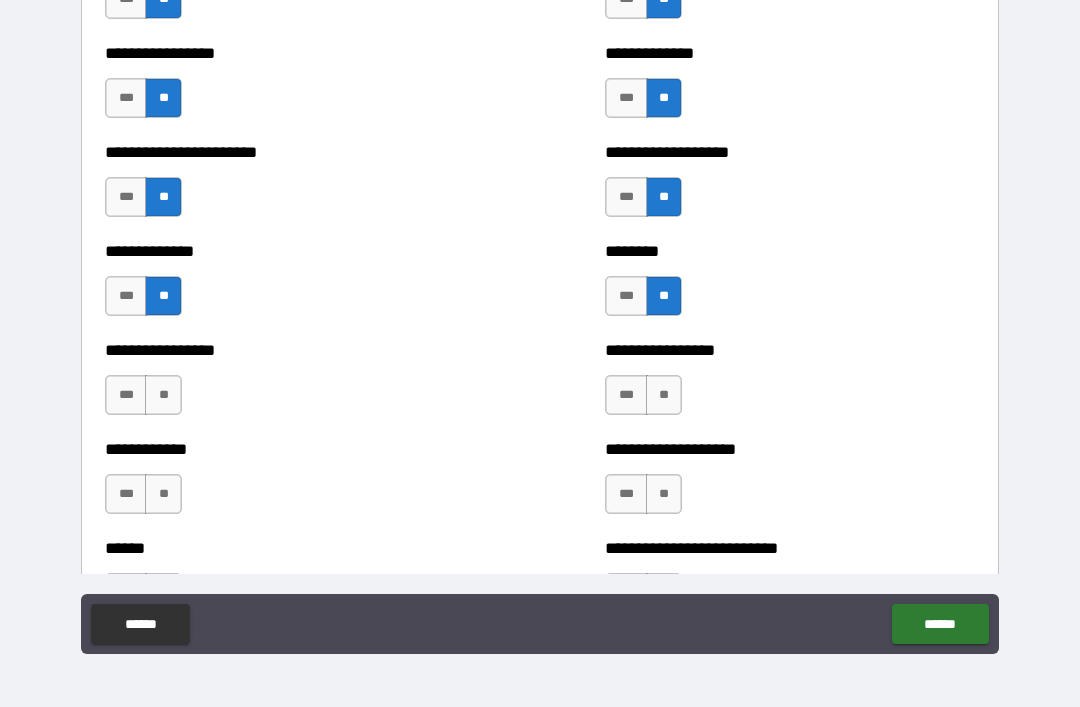click on "**" at bounding box center (163, 395) 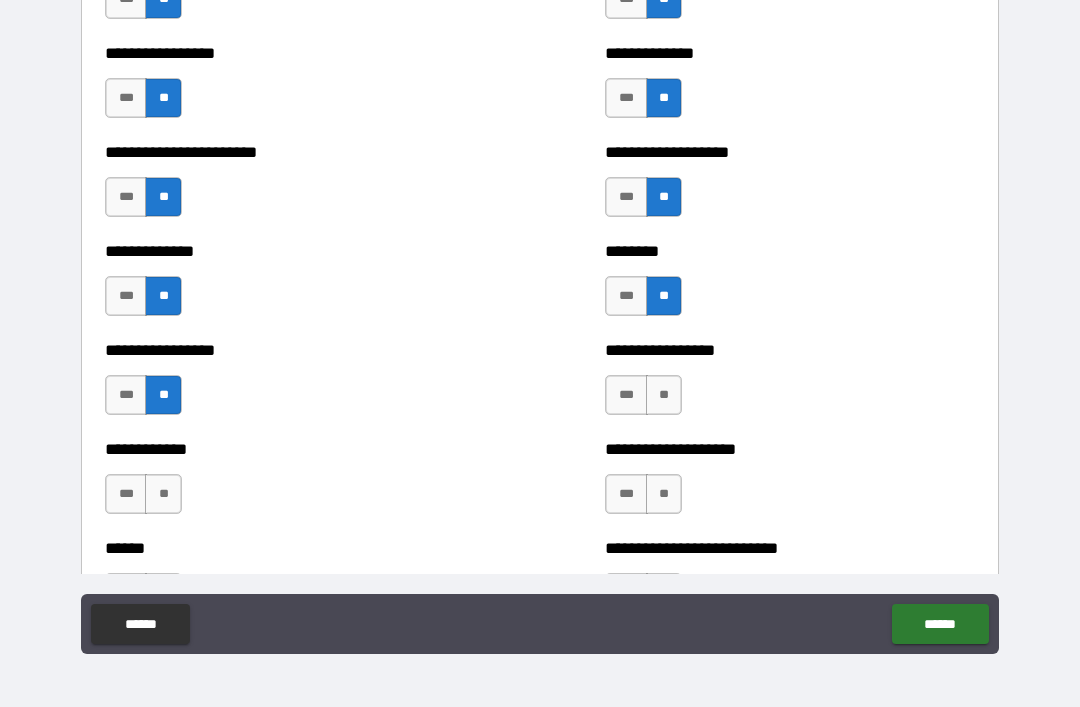 click on "**" at bounding box center [664, 395] 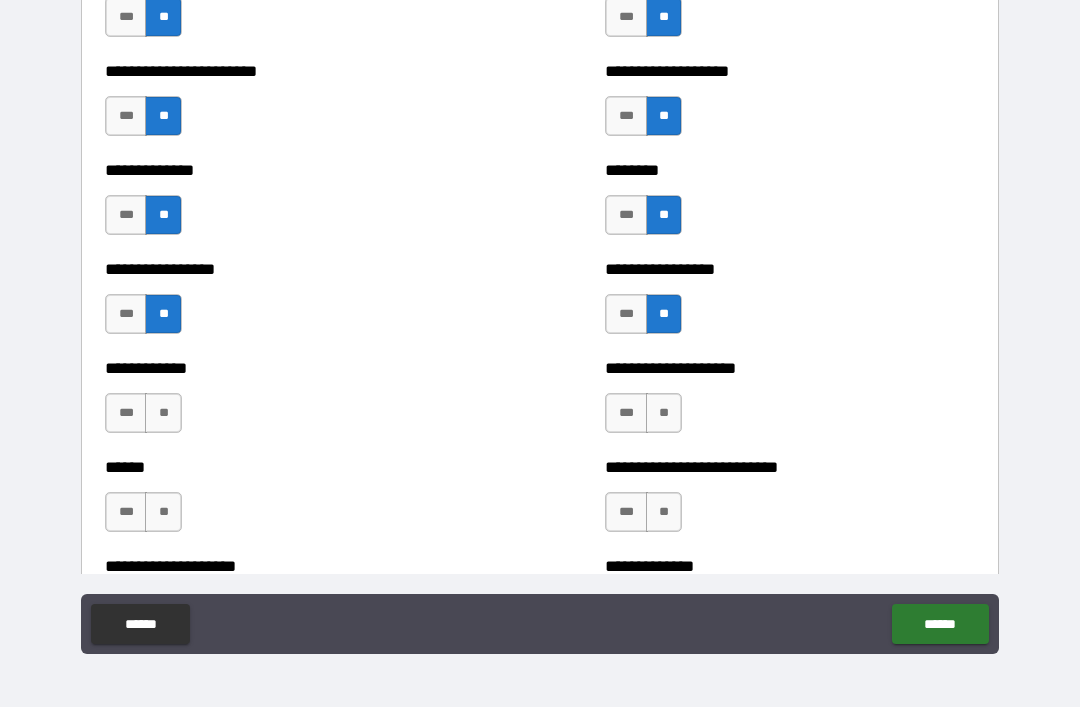 scroll, scrollTop: 3626, scrollLeft: 0, axis: vertical 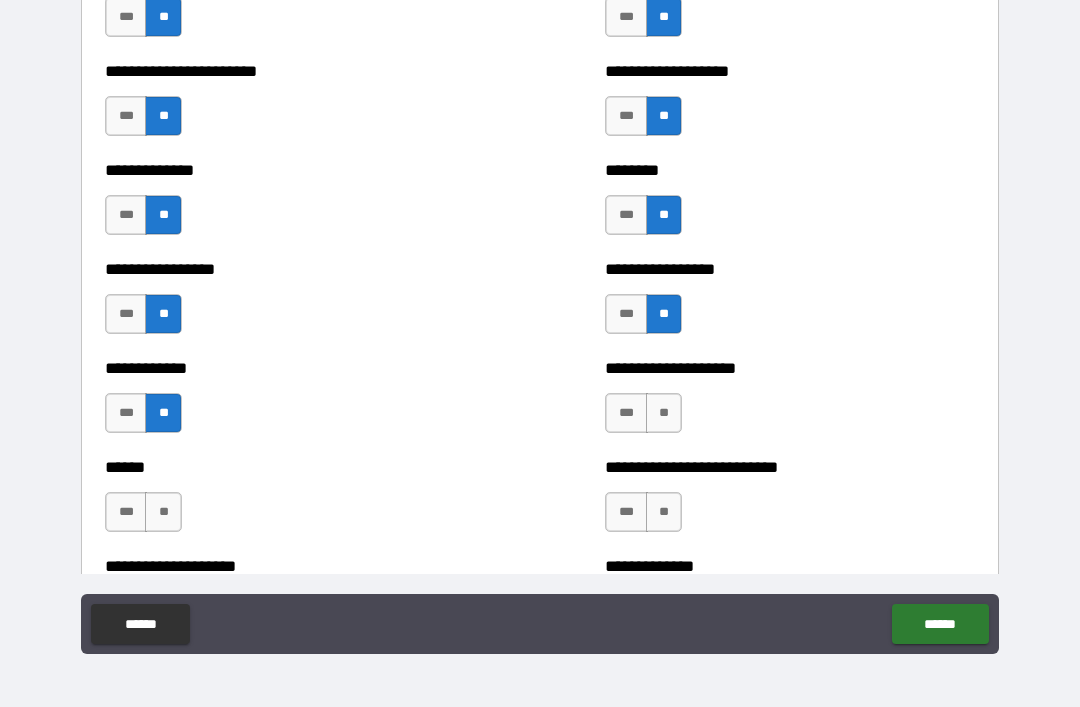 click on "**" at bounding box center [664, 413] 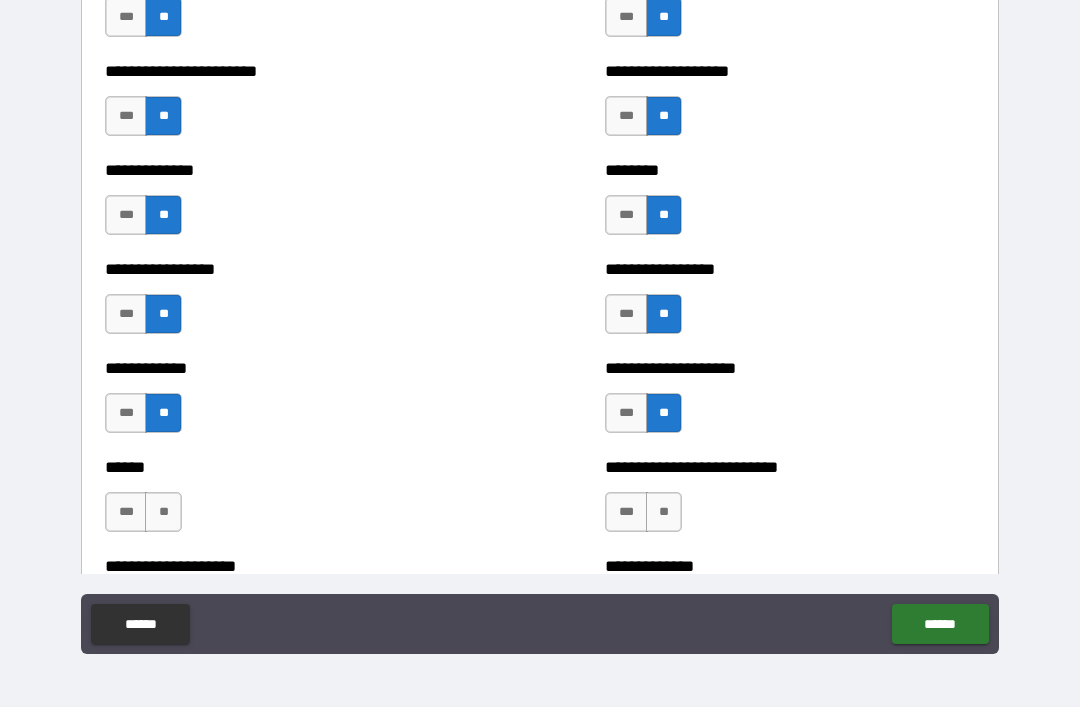 scroll, scrollTop: 3728, scrollLeft: 0, axis: vertical 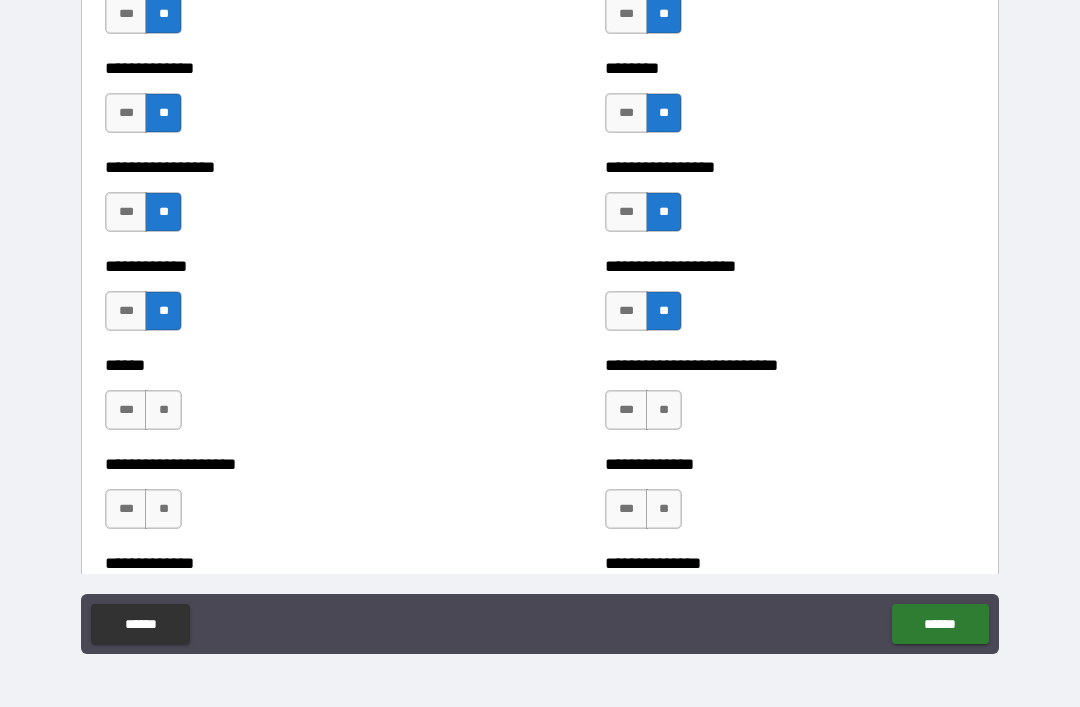 click on "**" at bounding box center [163, 410] 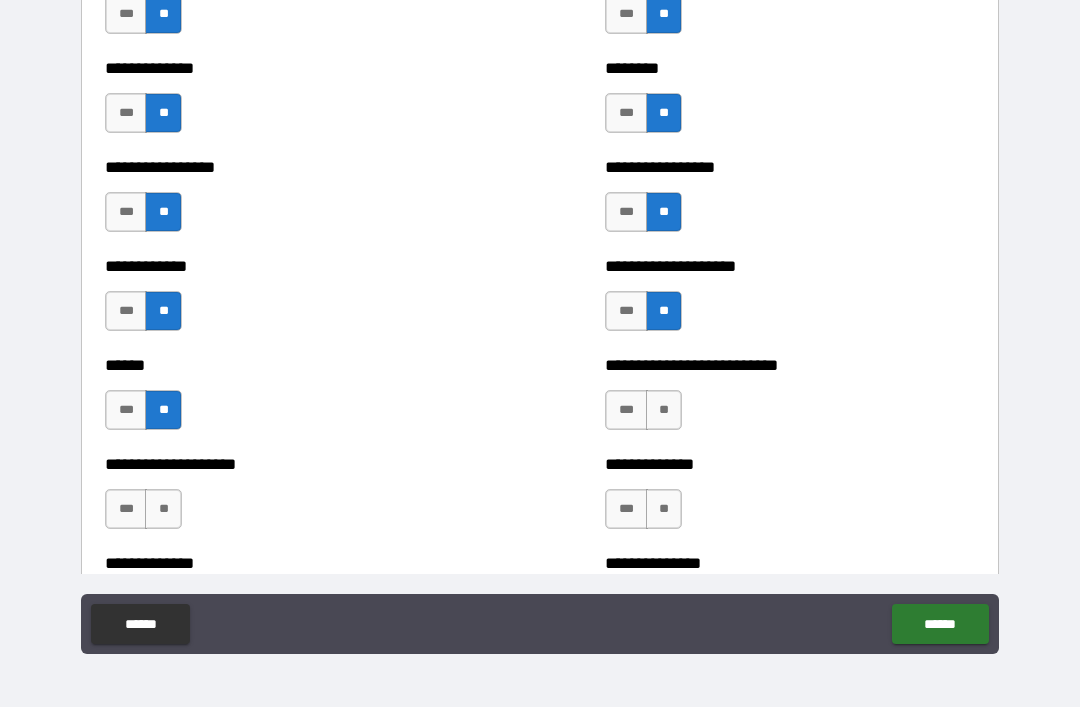 click on "**" at bounding box center [664, 410] 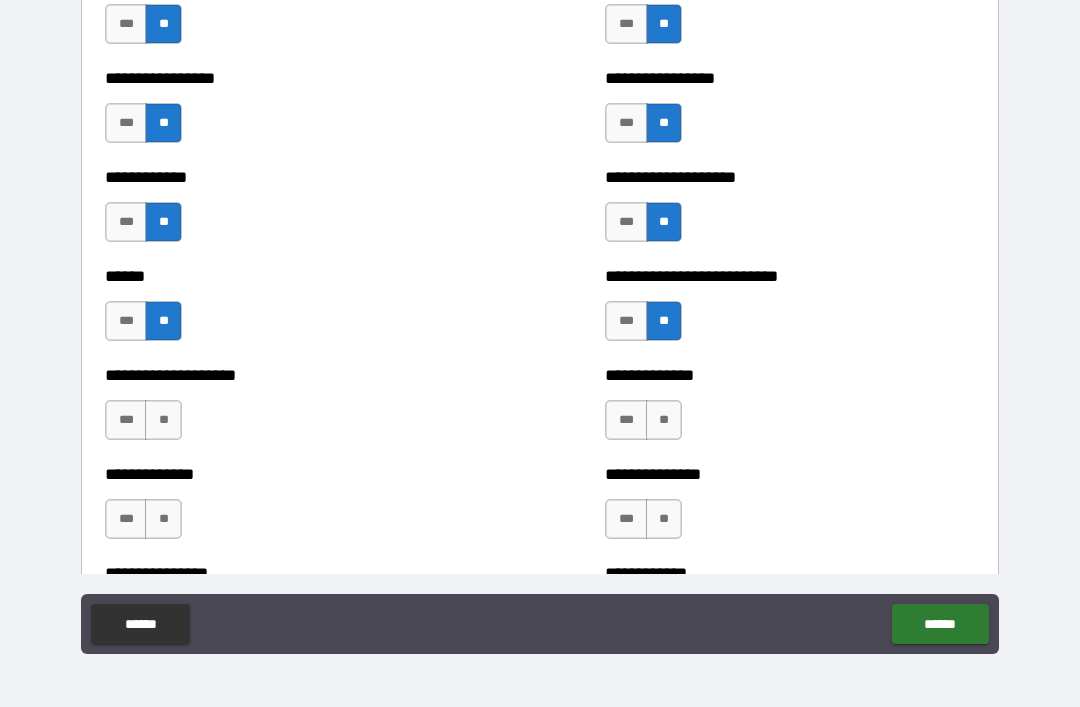 scroll, scrollTop: 3843, scrollLeft: 0, axis: vertical 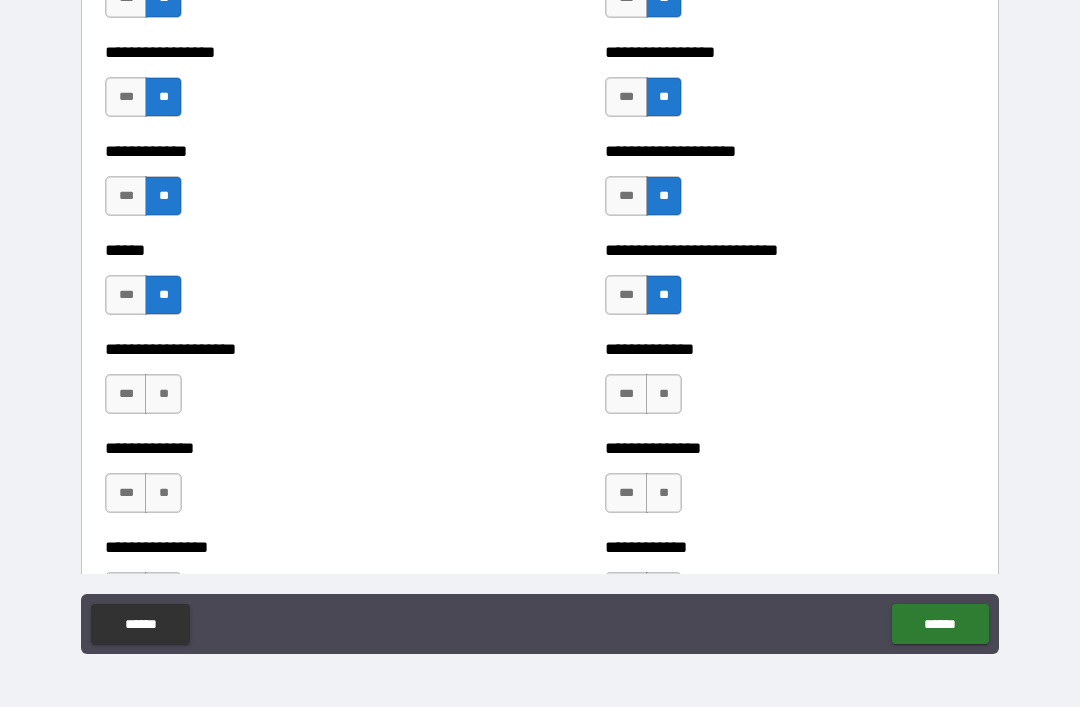 click on "**" at bounding box center [163, 394] 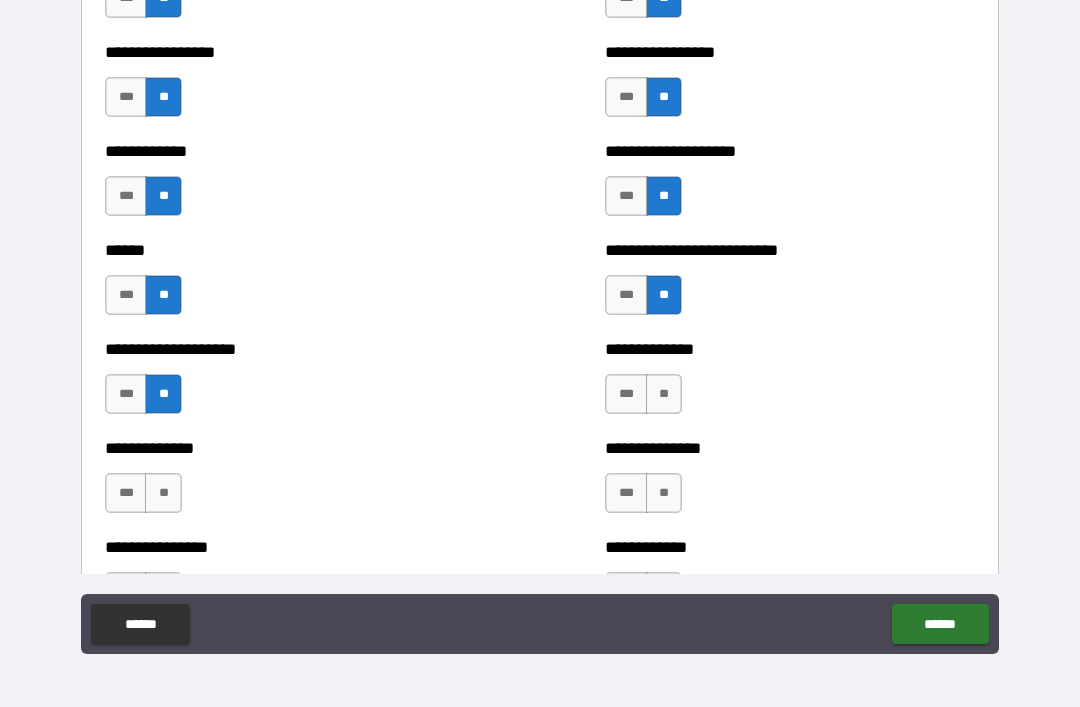 click on "**" at bounding box center [664, 394] 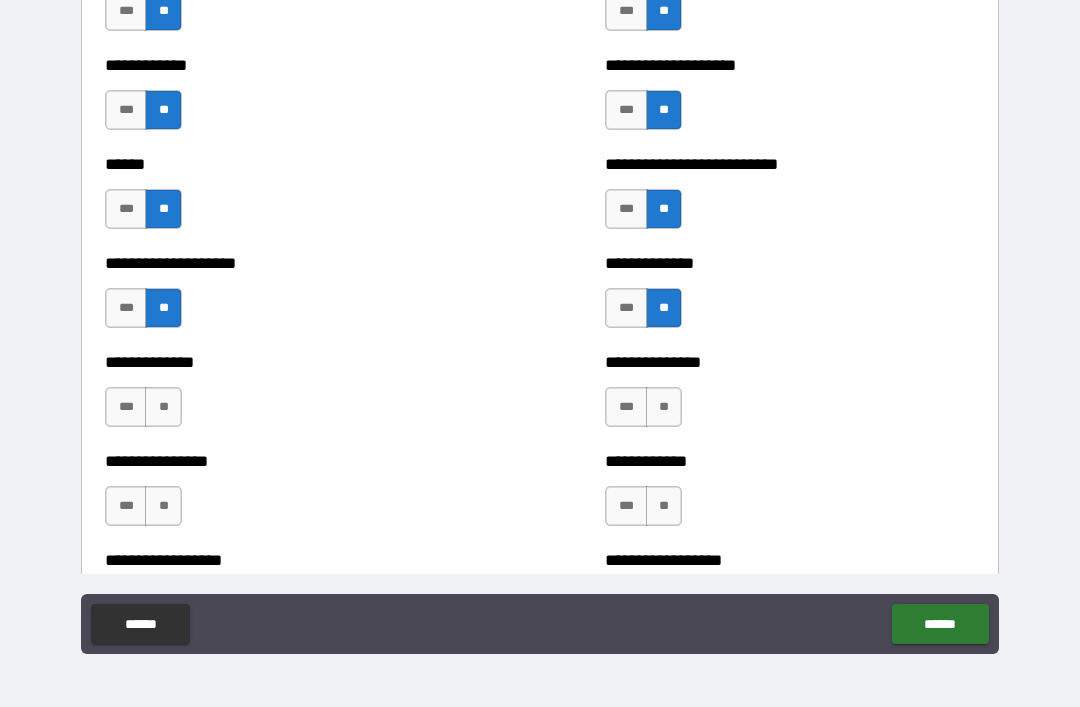 scroll, scrollTop: 3932, scrollLeft: 0, axis: vertical 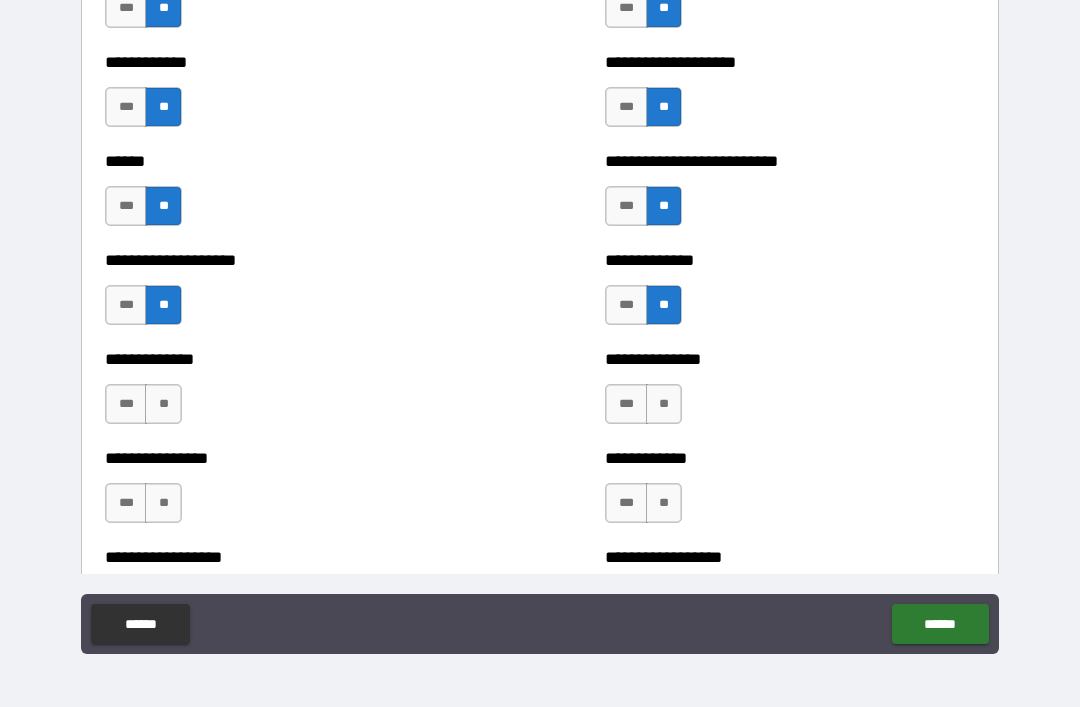 click on "**" at bounding box center [163, 404] 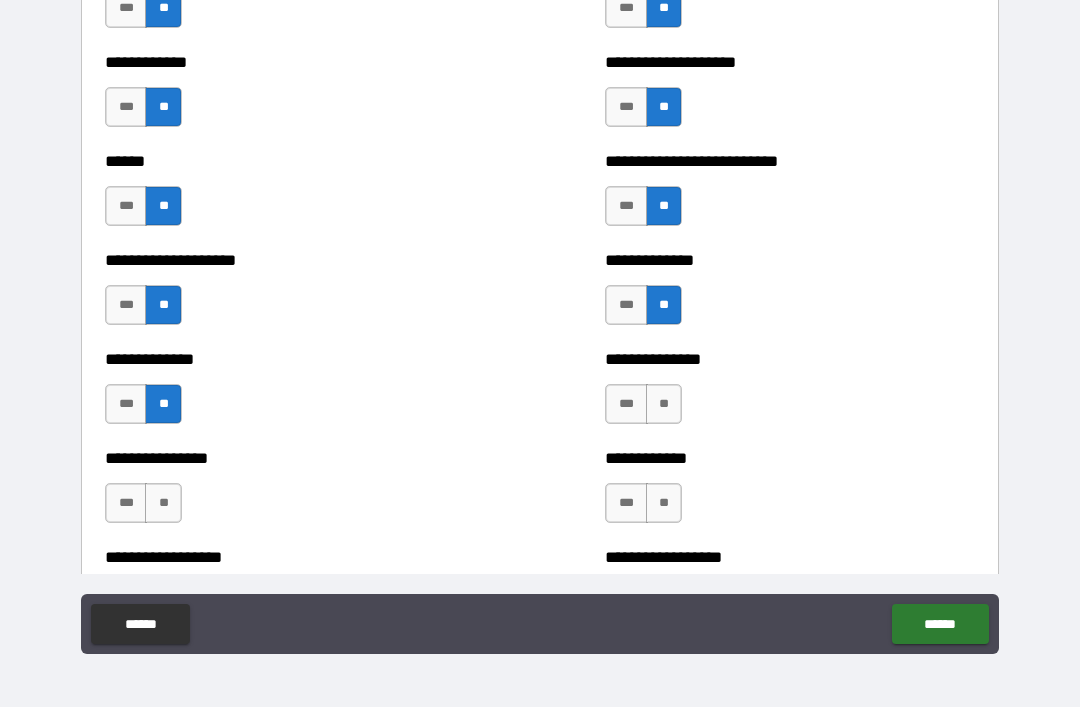 click on "**" at bounding box center (664, 404) 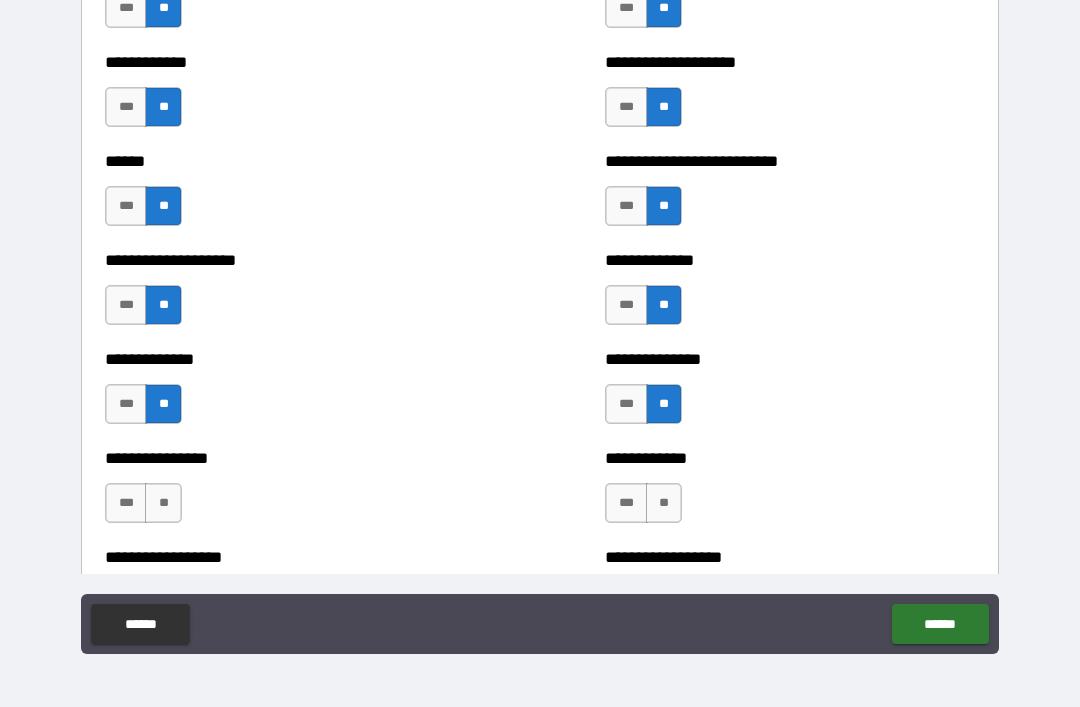 scroll, scrollTop: 4031, scrollLeft: 0, axis: vertical 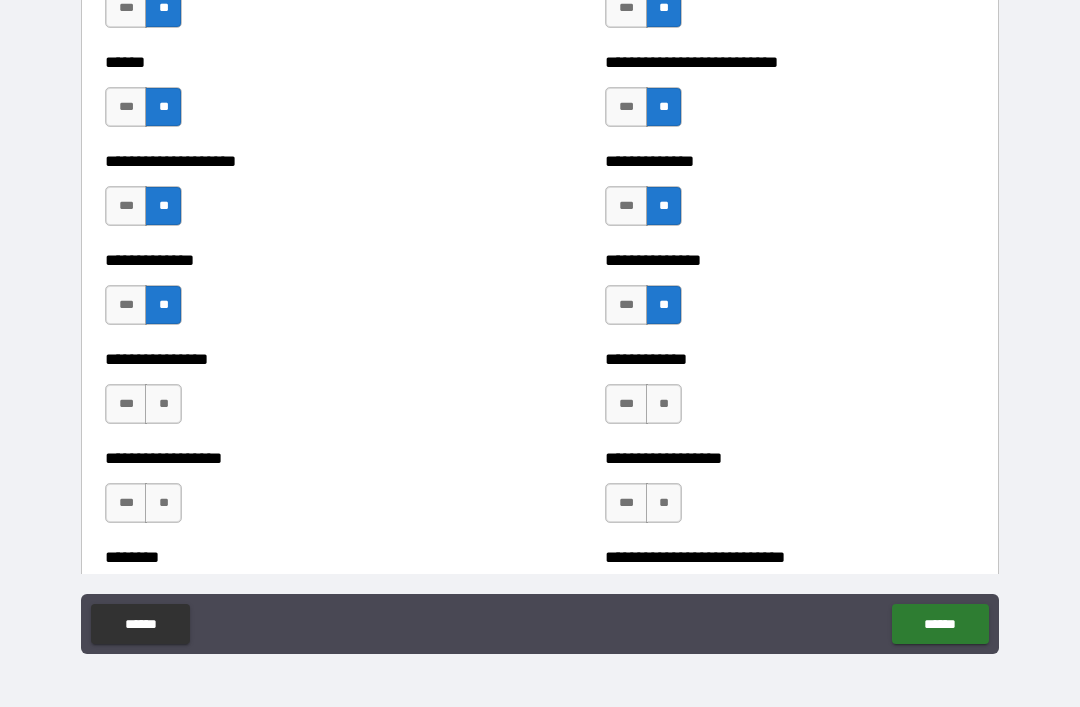 click on "**" at bounding box center [163, 404] 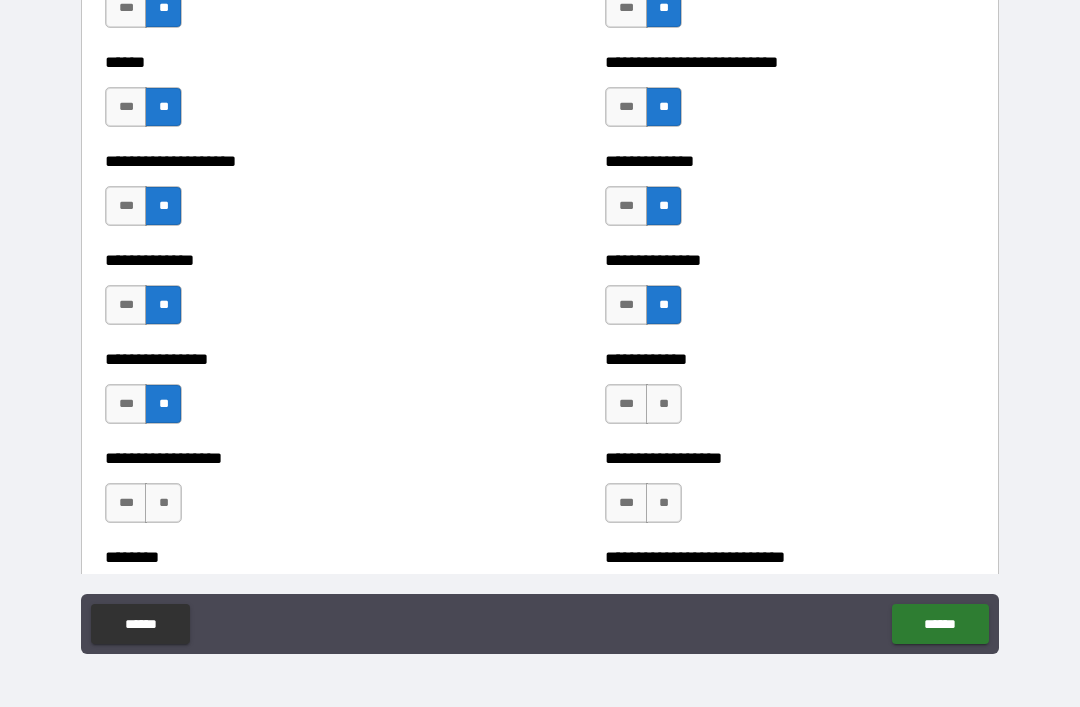 click on "**" at bounding box center (664, 404) 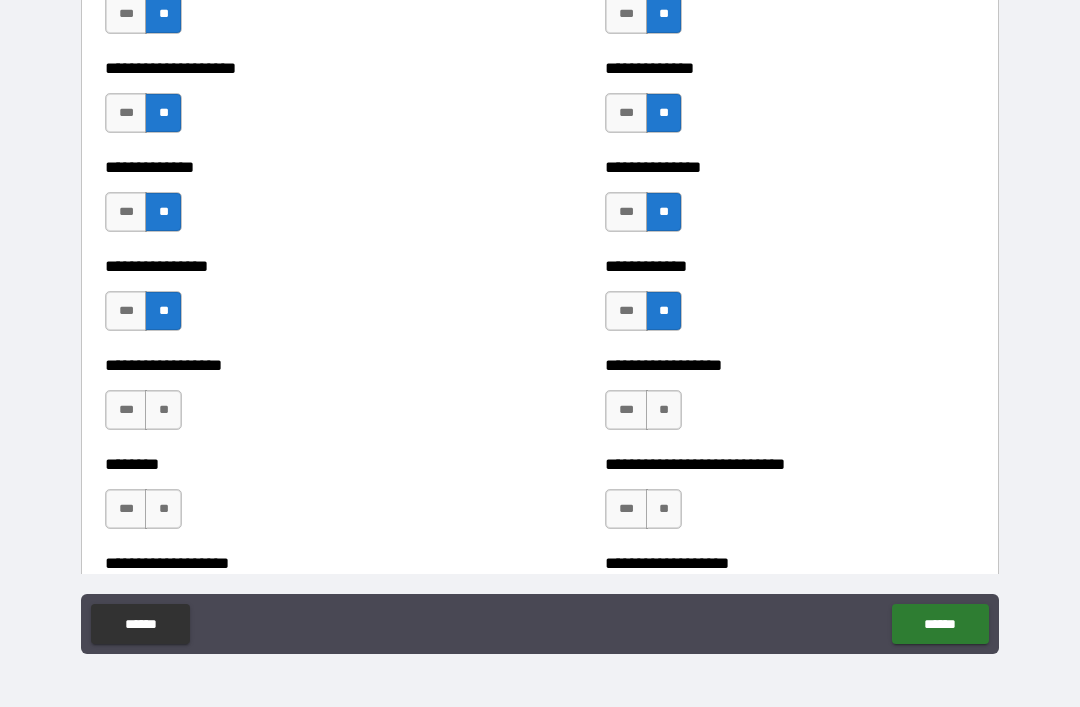 scroll, scrollTop: 4148, scrollLeft: 0, axis: vertical 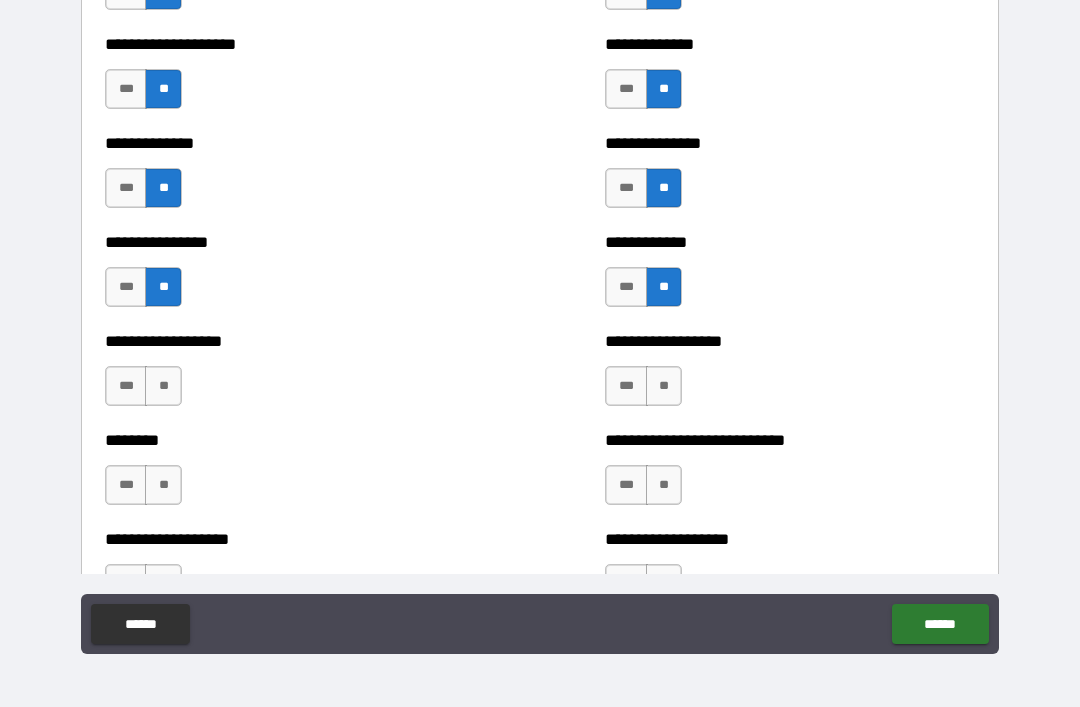 click on "**" at bounding box center [163, 386] 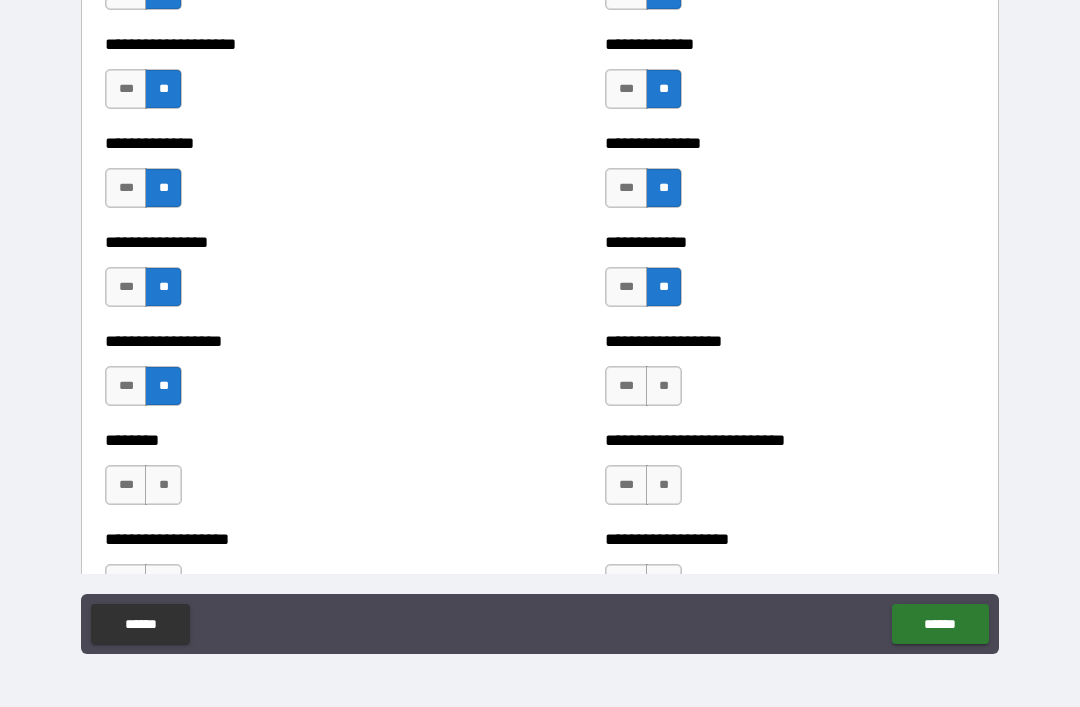 click on "**" at bounding box center [664, 386] 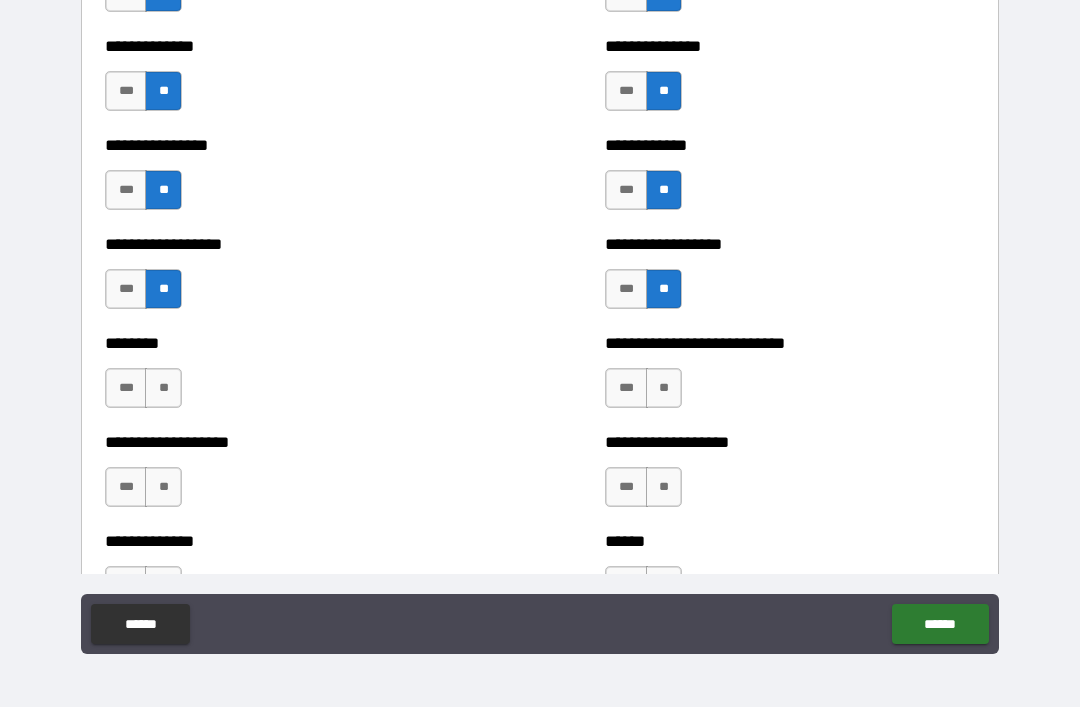 scroll, scrollTop: 4246, scrollLeft: 0, axis: vertical 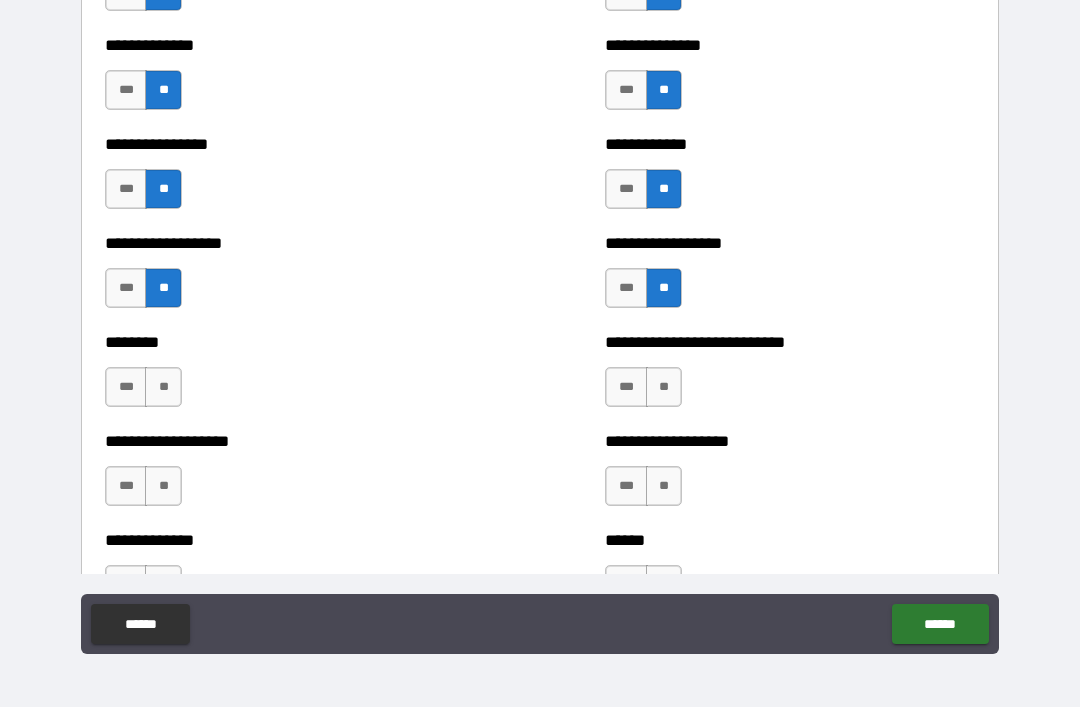 click on "**" at bounding box center [163, 387] 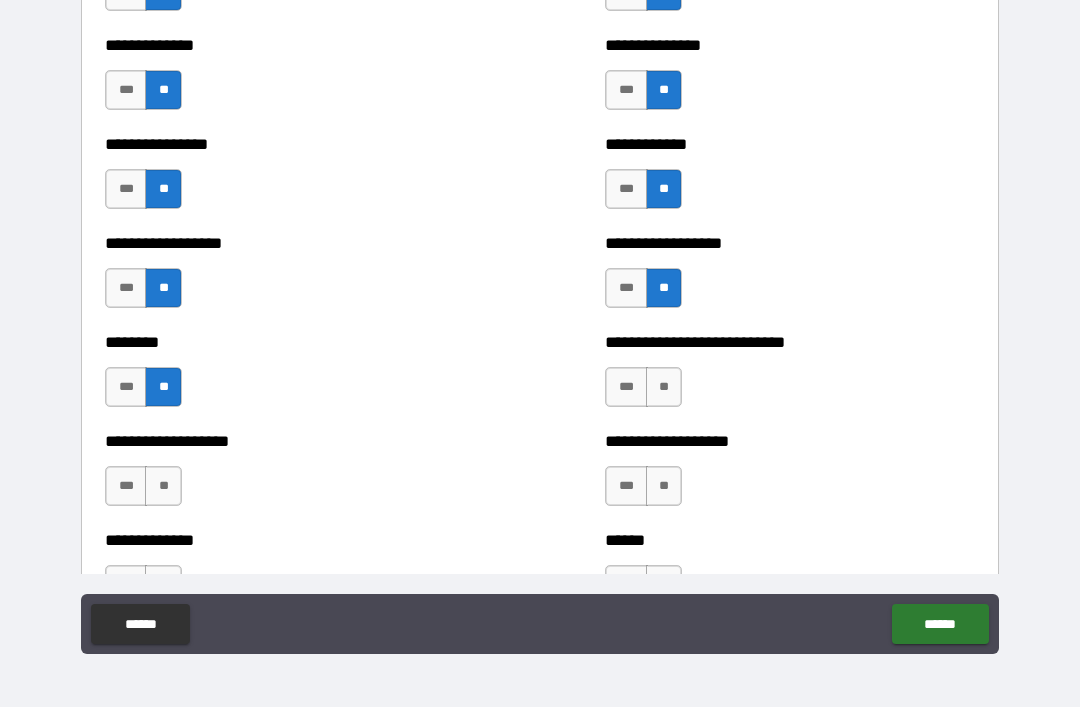 click on "**" at bounding box center [664, 387] 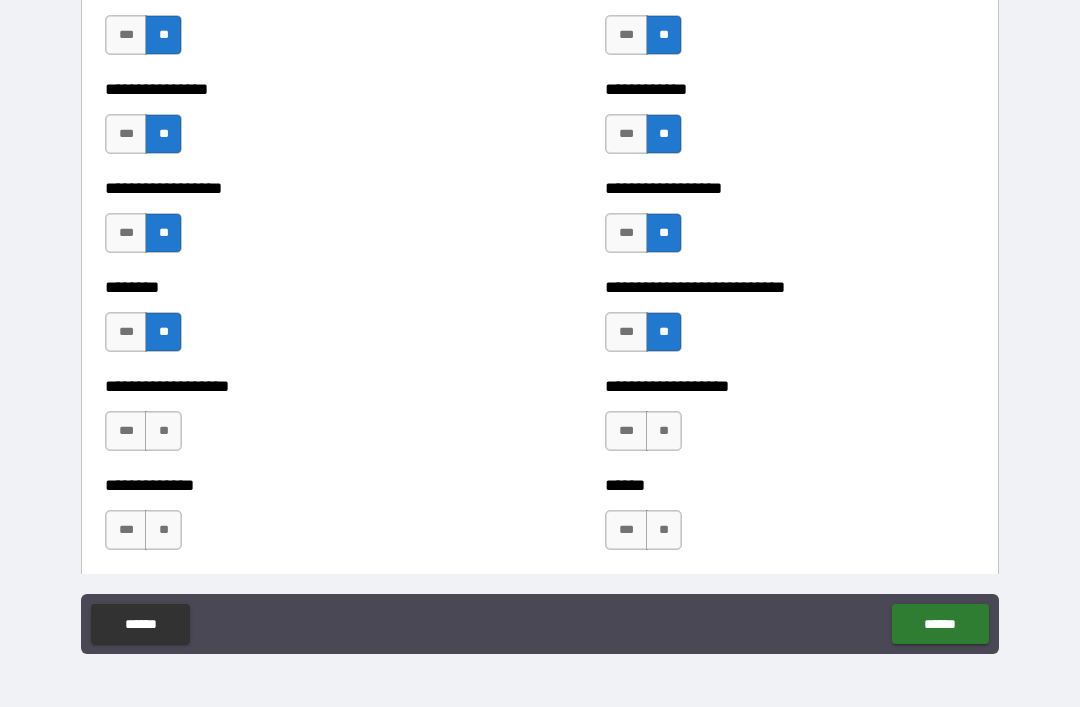 scroll, scrollTop: 4339, scrollLeft: 0, axis: vertical 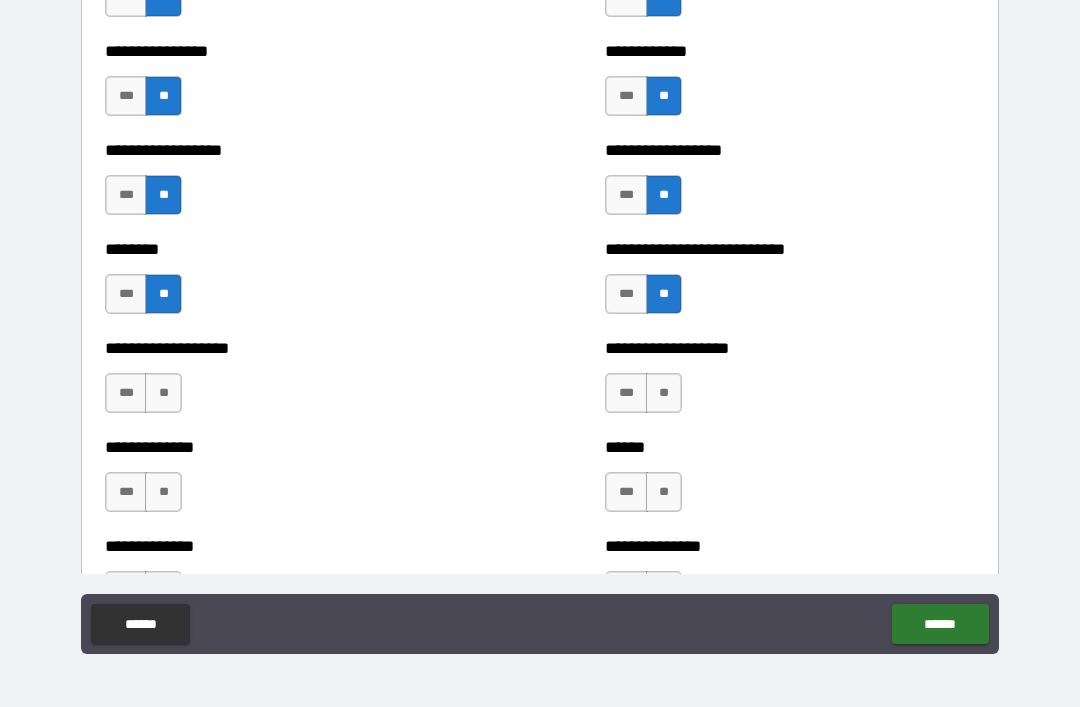 click on "**" at bounding box center (163, 393) 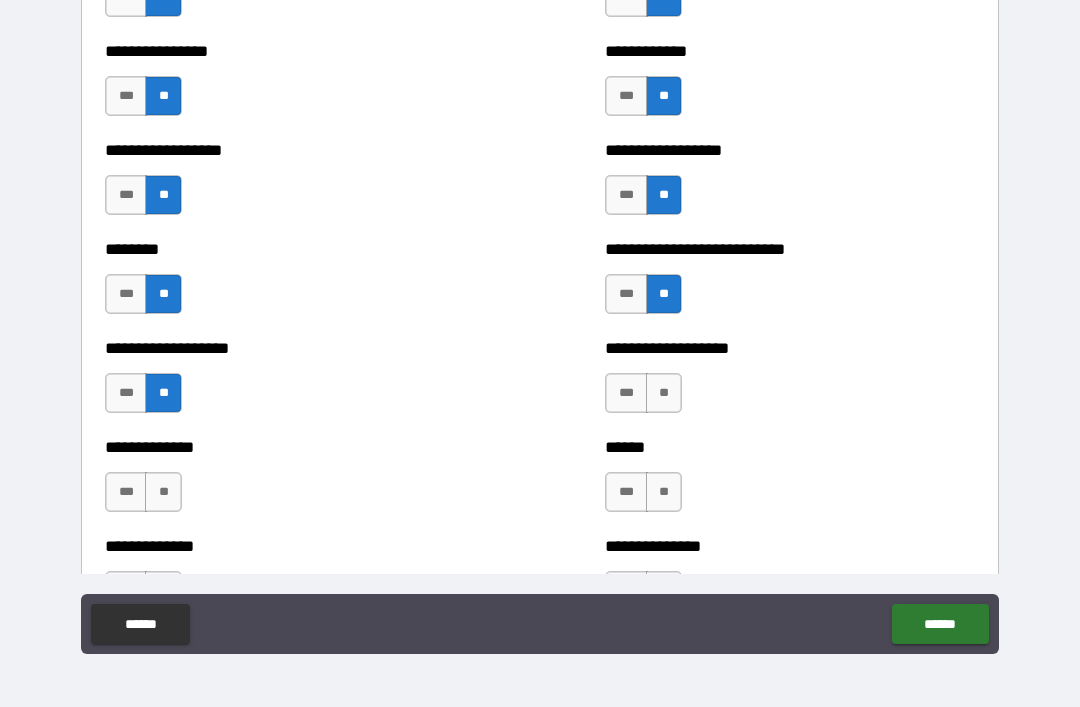 click on "**" at bounding box center [664, 393] 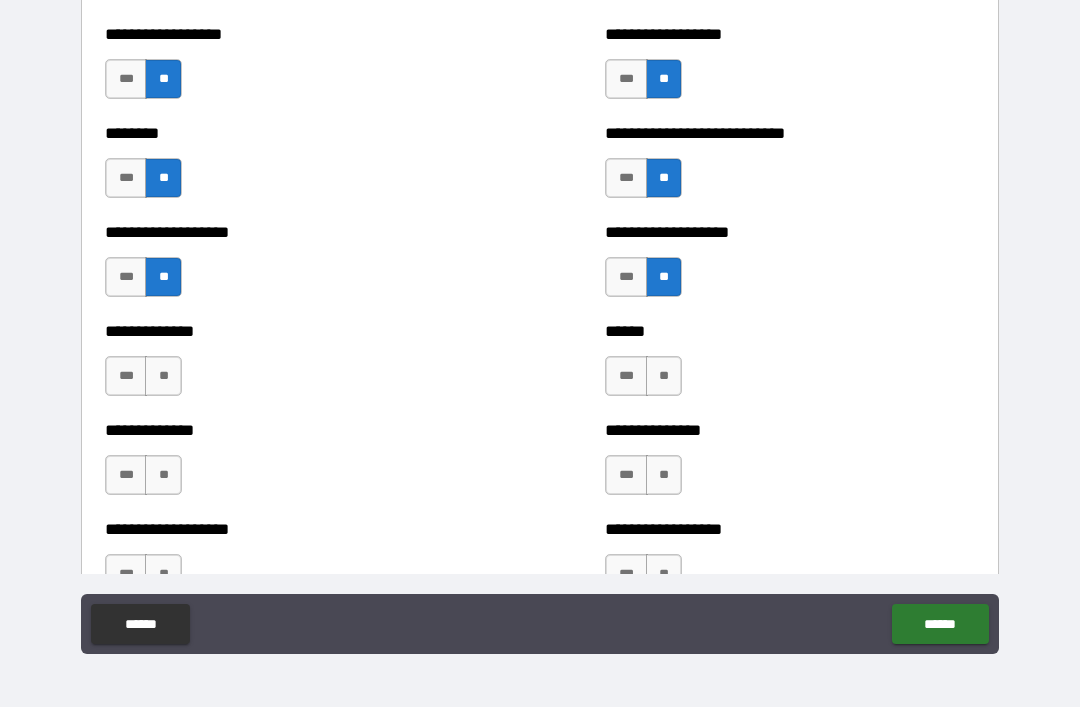 scroll, scrollTop: 4456, scrollLeft: 0, axis: vertical 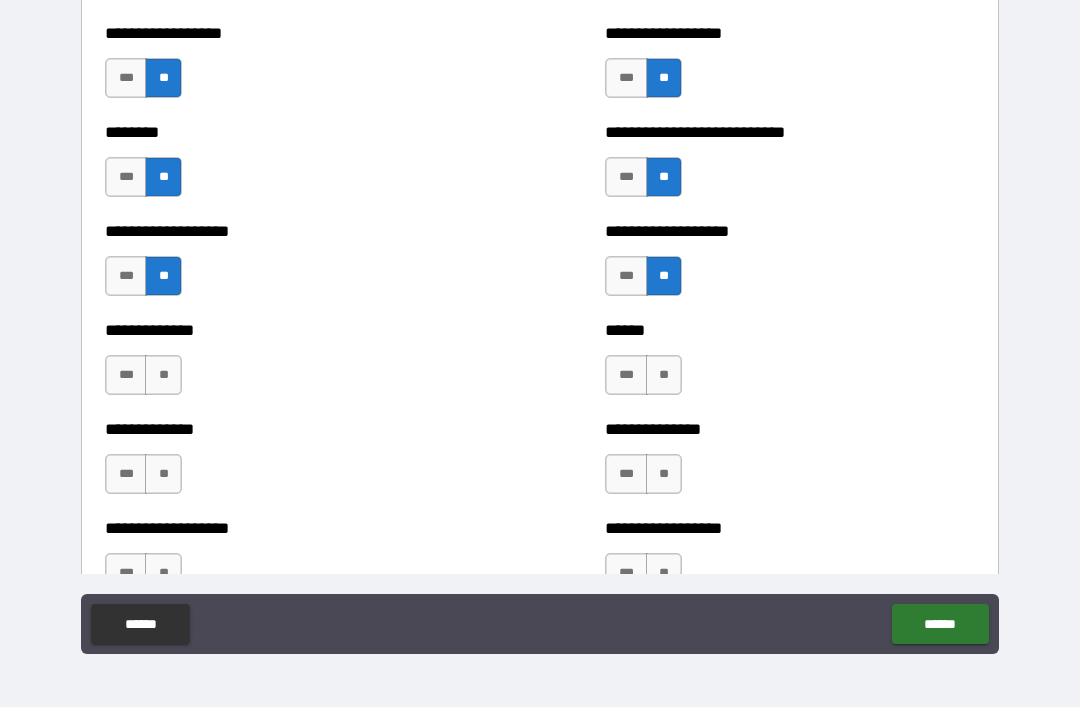 click on "**" at bounding box center (163, 375) 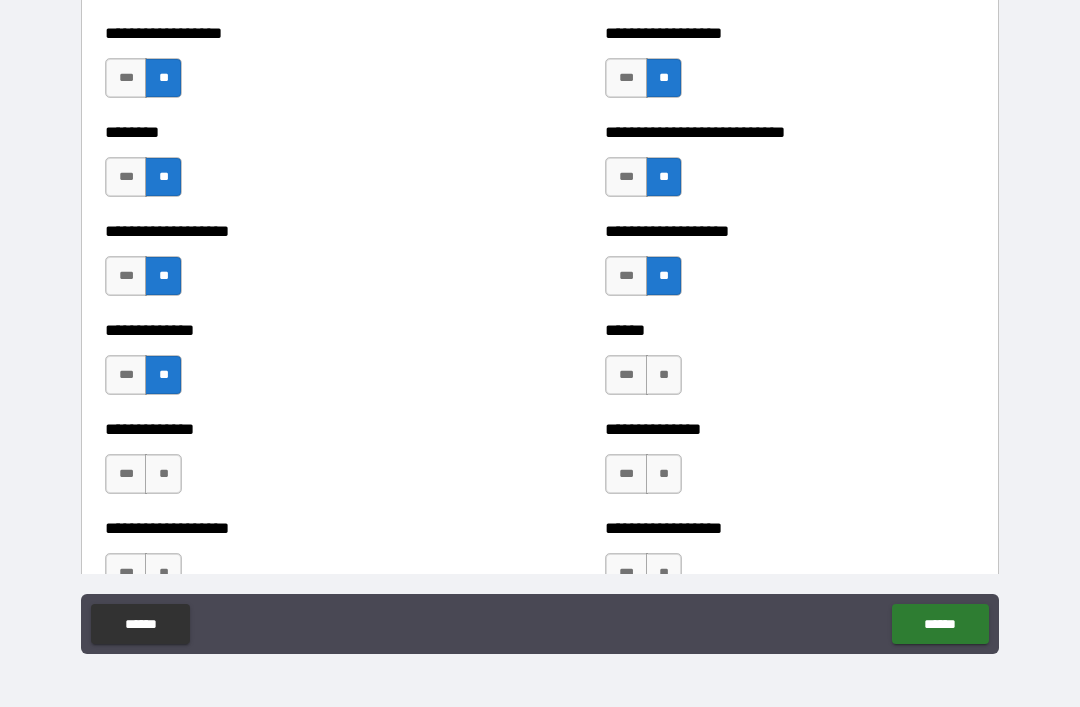 click on "**" at bounding box center (664, 375) 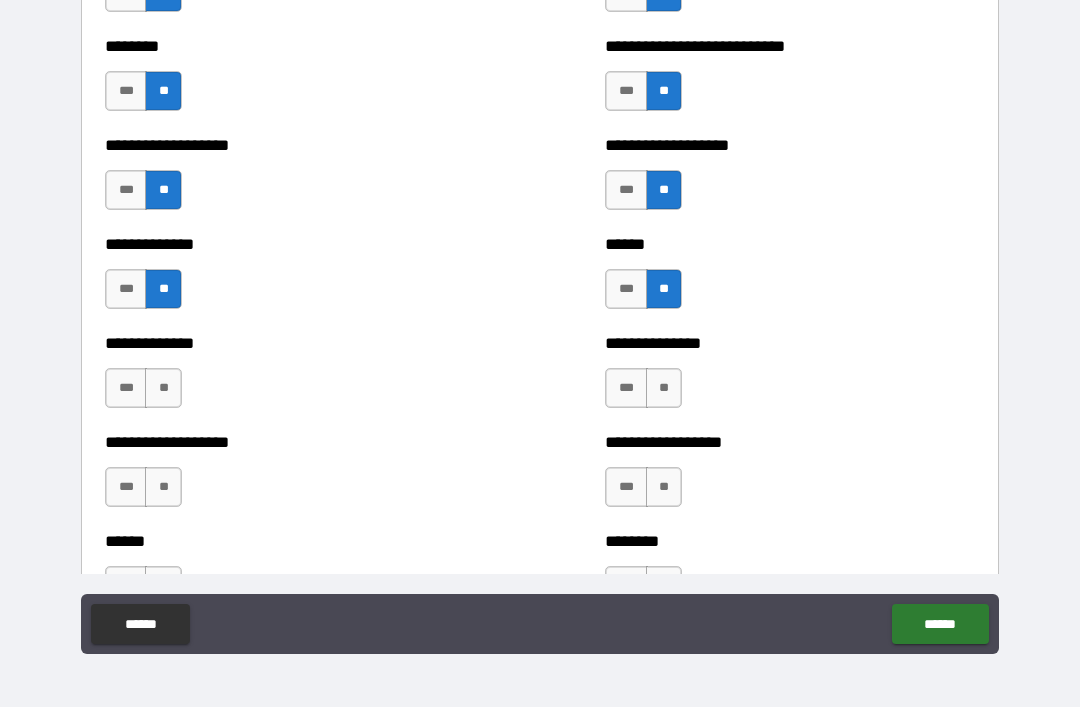 scroll, scrollTop: 4543, scrollLeft: 0, axis: vertical 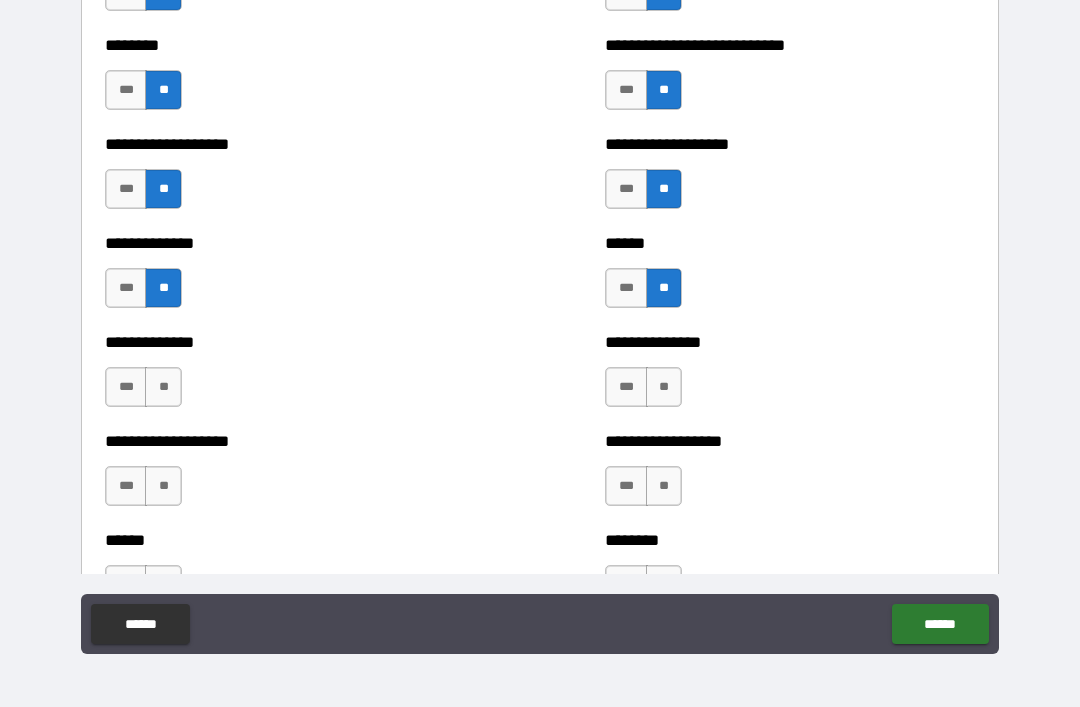 click on "**" at bounding box center [163, 387] 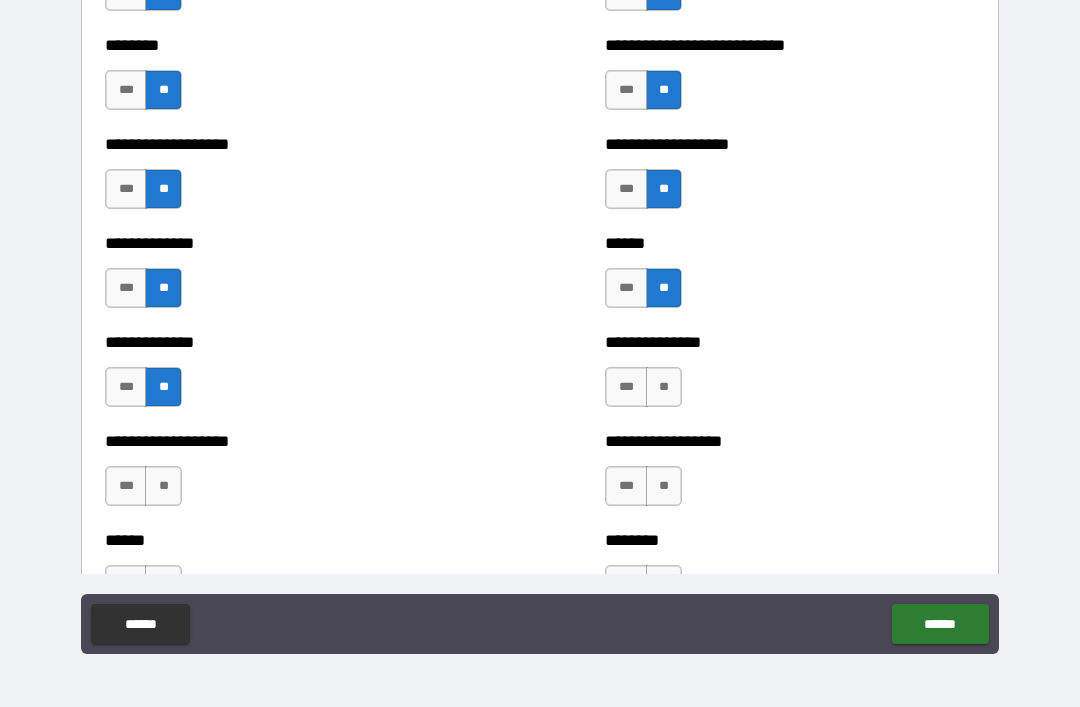 click on "**" at bounding box center [664, 387] 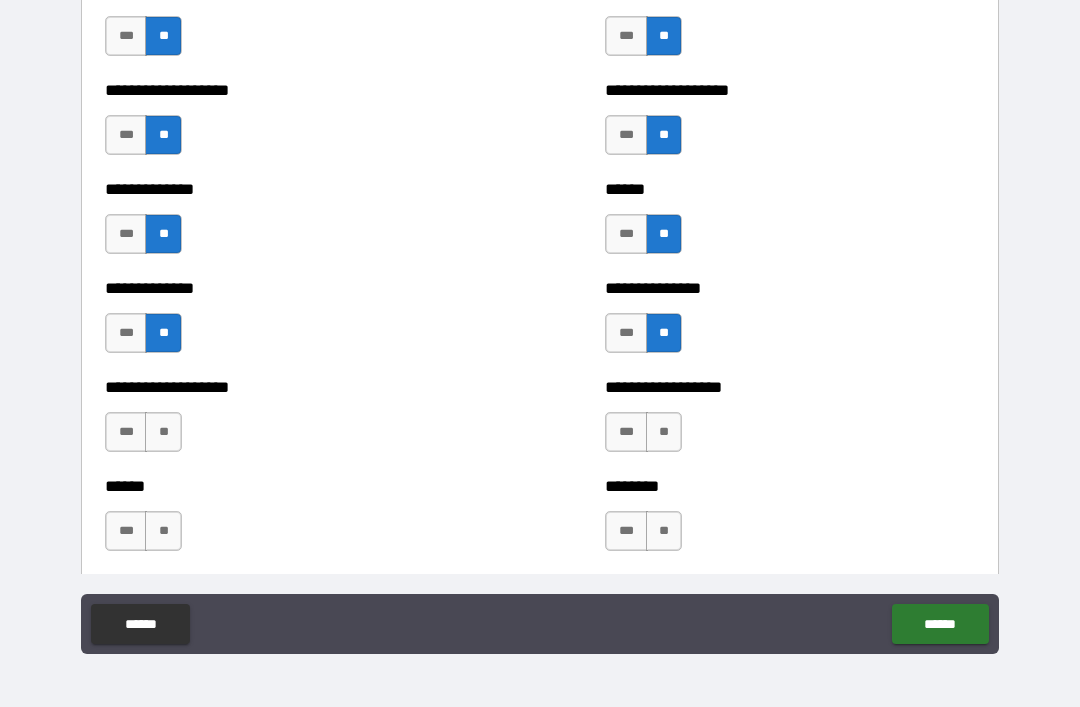 scroll, scrollTop: 4601, scrollLeft: 0, axis: vertical 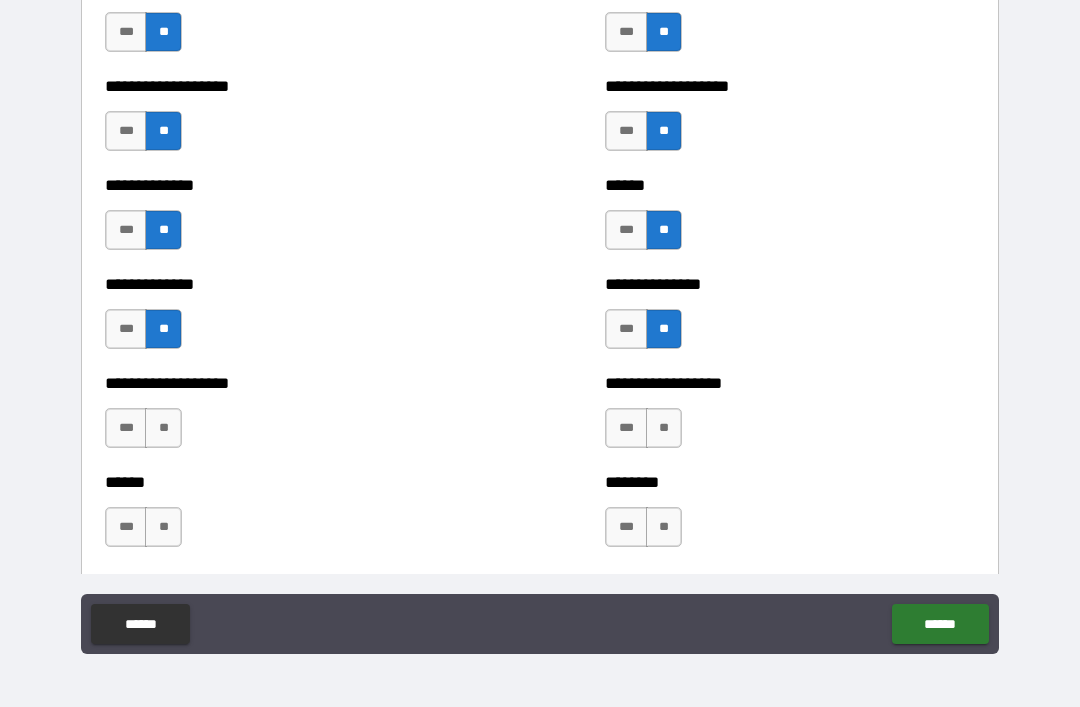 click on "**" at bounding box center (163, 428) 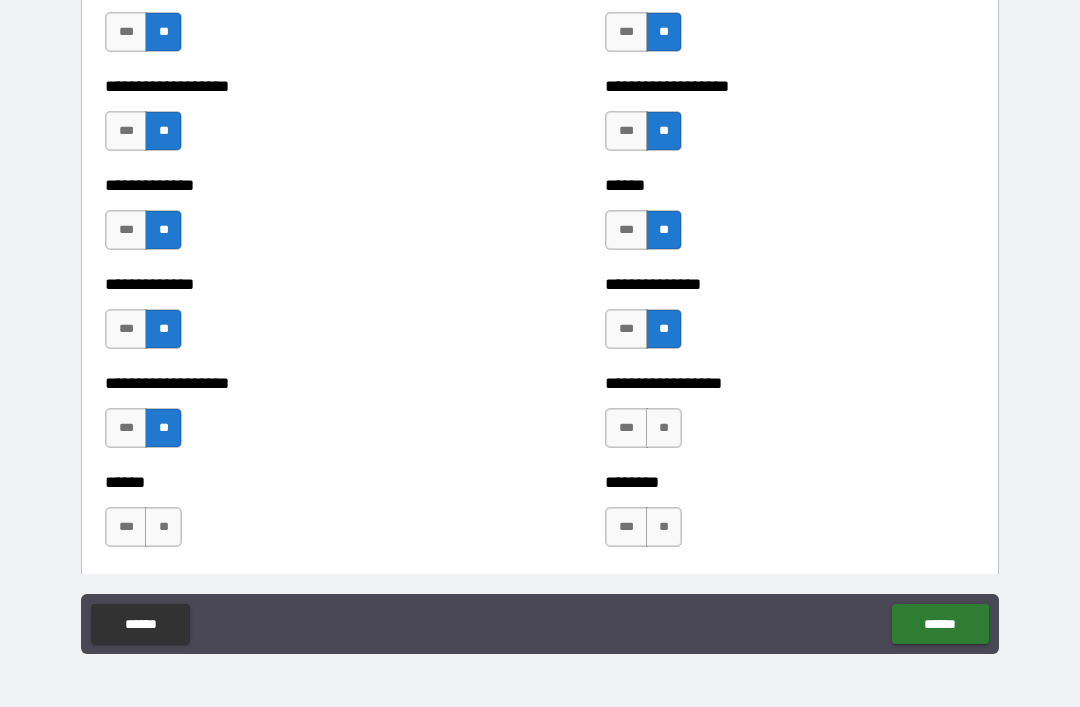 click on "**" at bounding box center [664, 428] 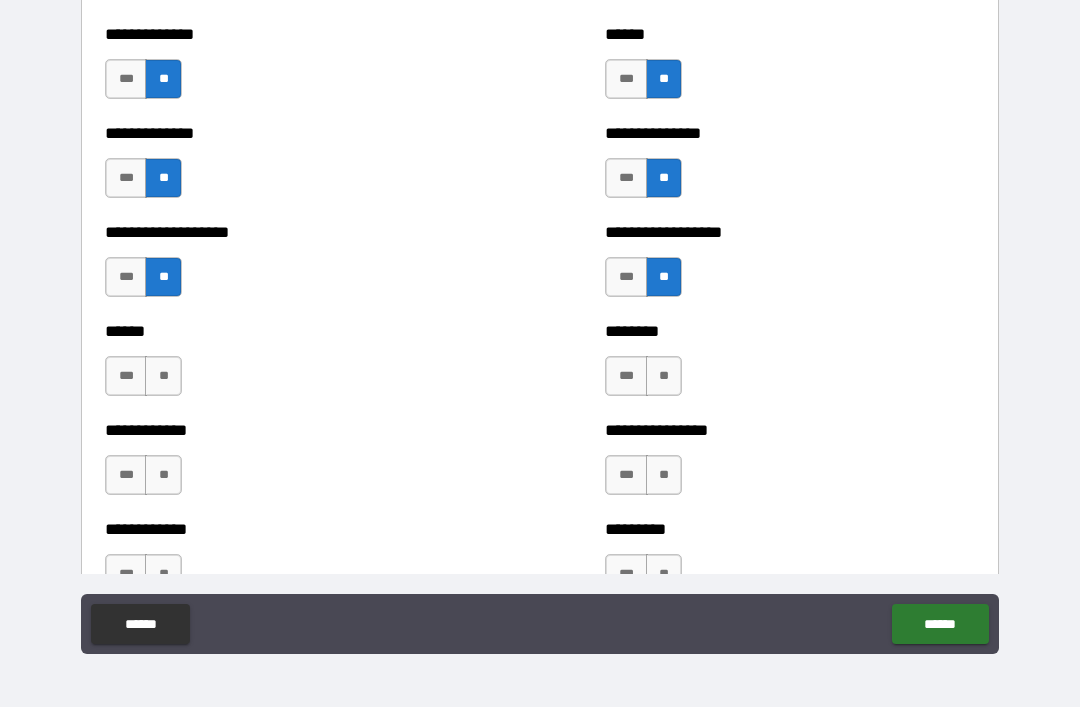 click on "**" at bounding box center (163, 376) 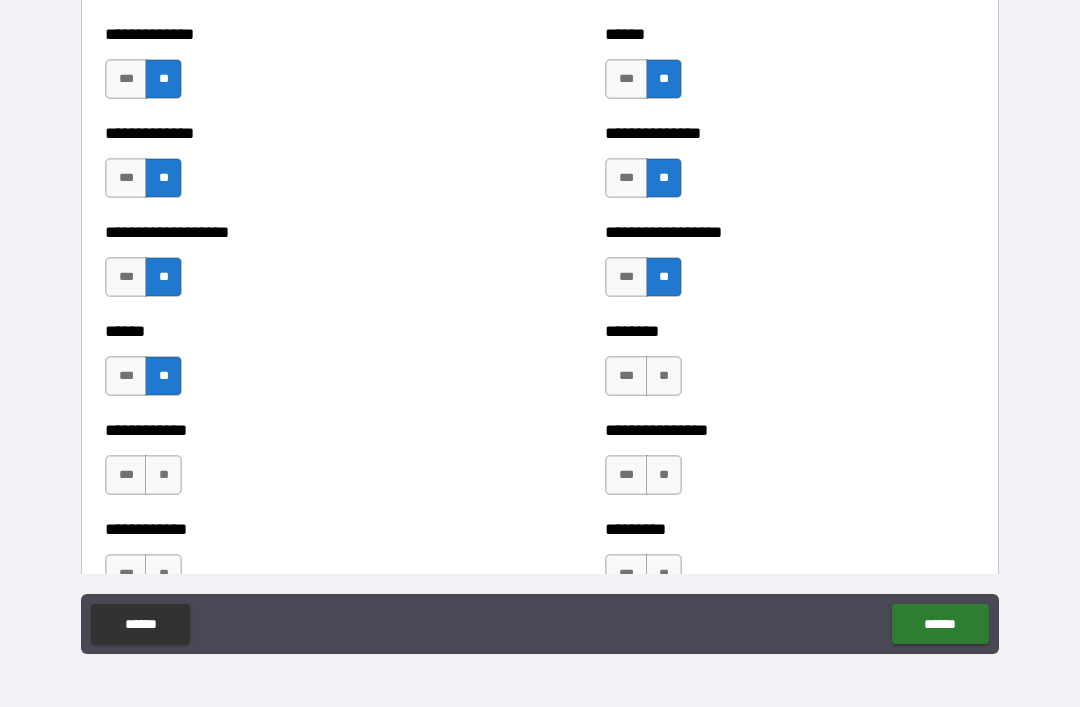 click on "**" at bounding box center [664, 376] 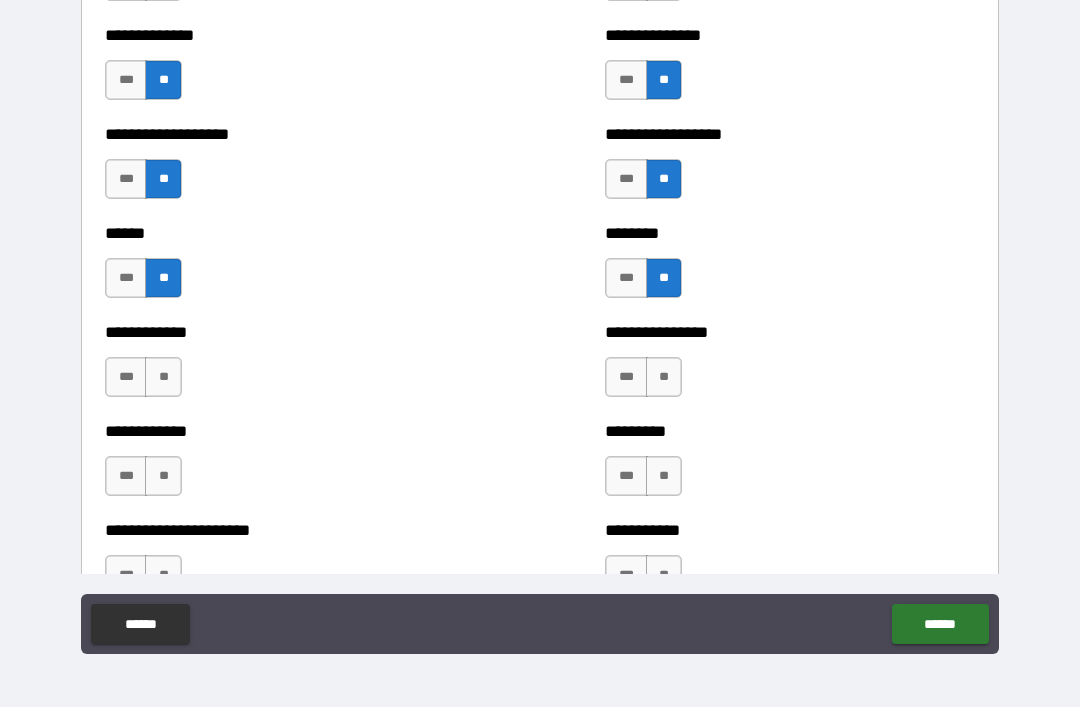 click on "**" at bounding box center (163, 377) 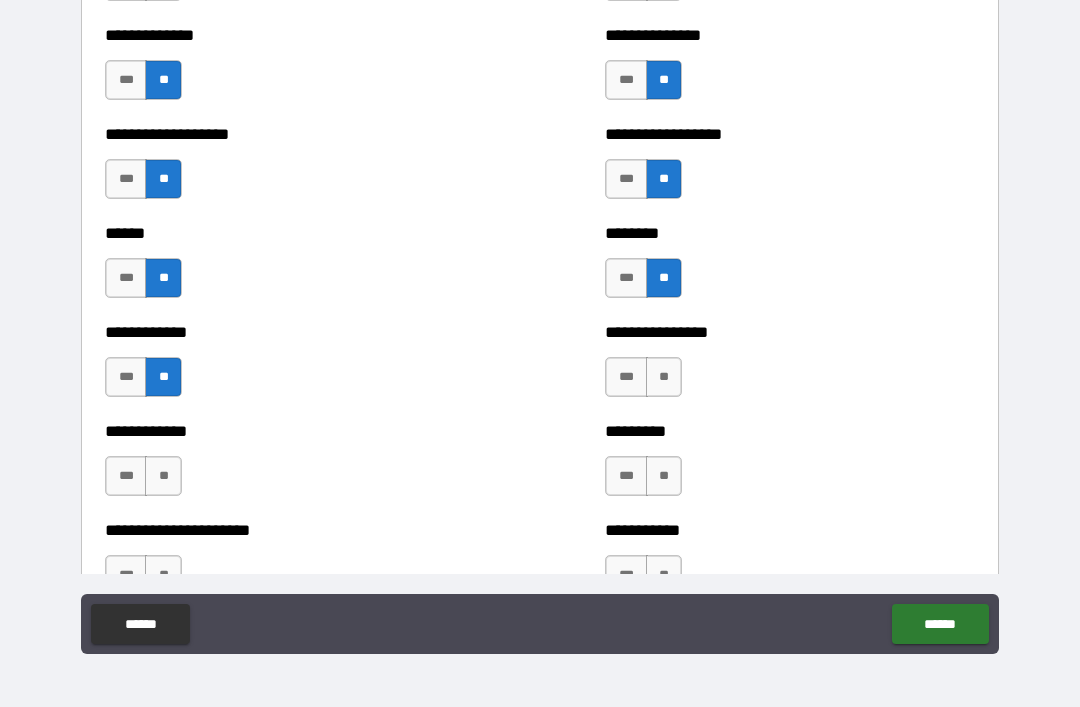 click on "**" at bounding box center (664, 377) 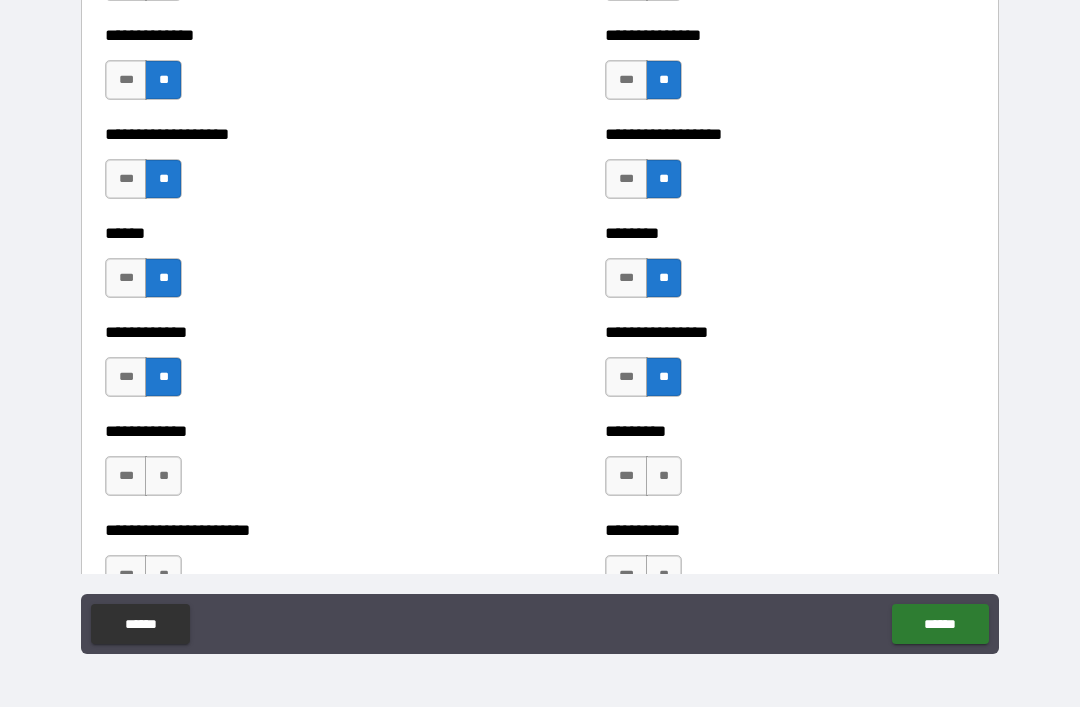 scroll, scrollTop: 4931, scrollLeft: 0, axis: vertical 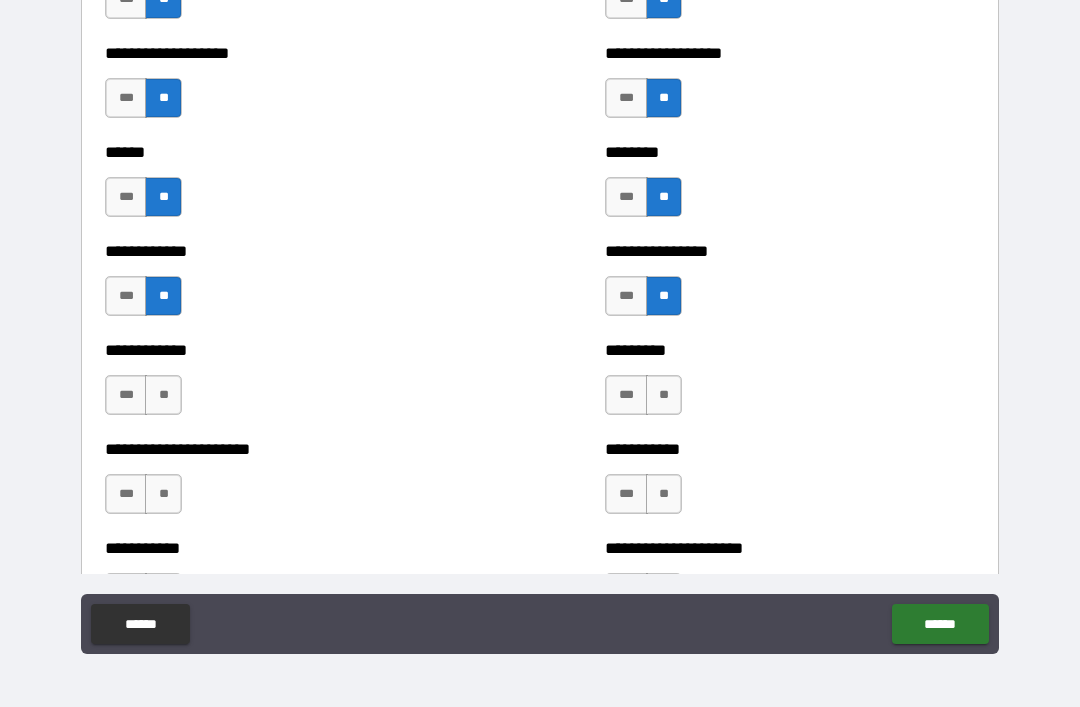 click on "**" at bounding box center (163, 395) 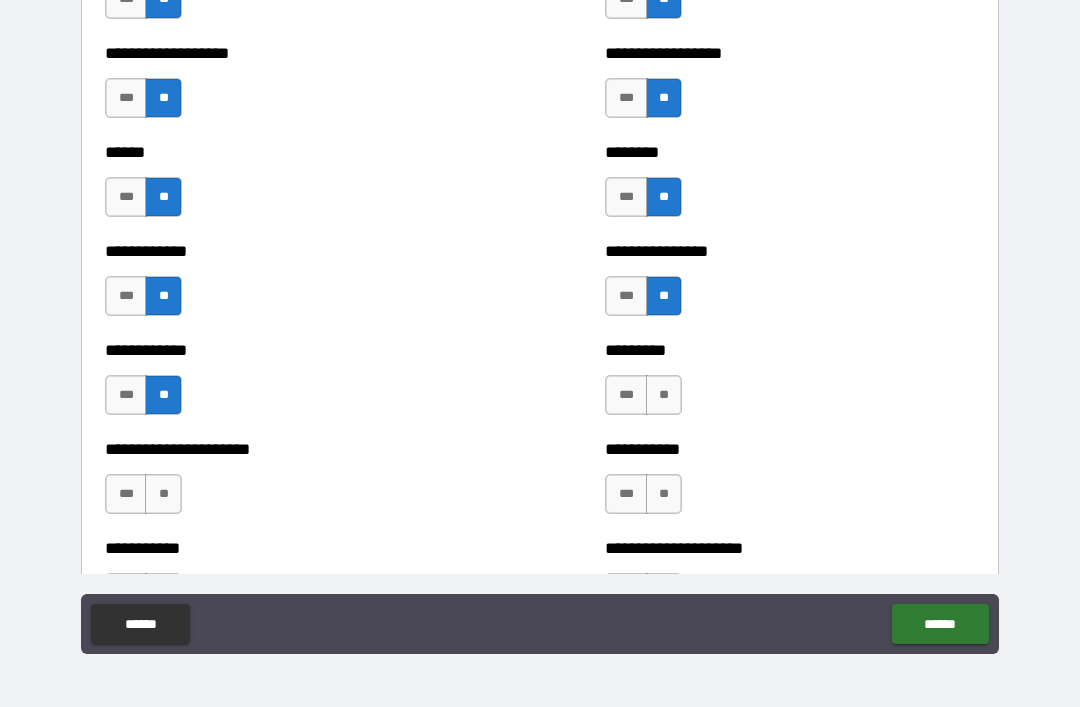 click on "**" at bounding box center (664, 395) 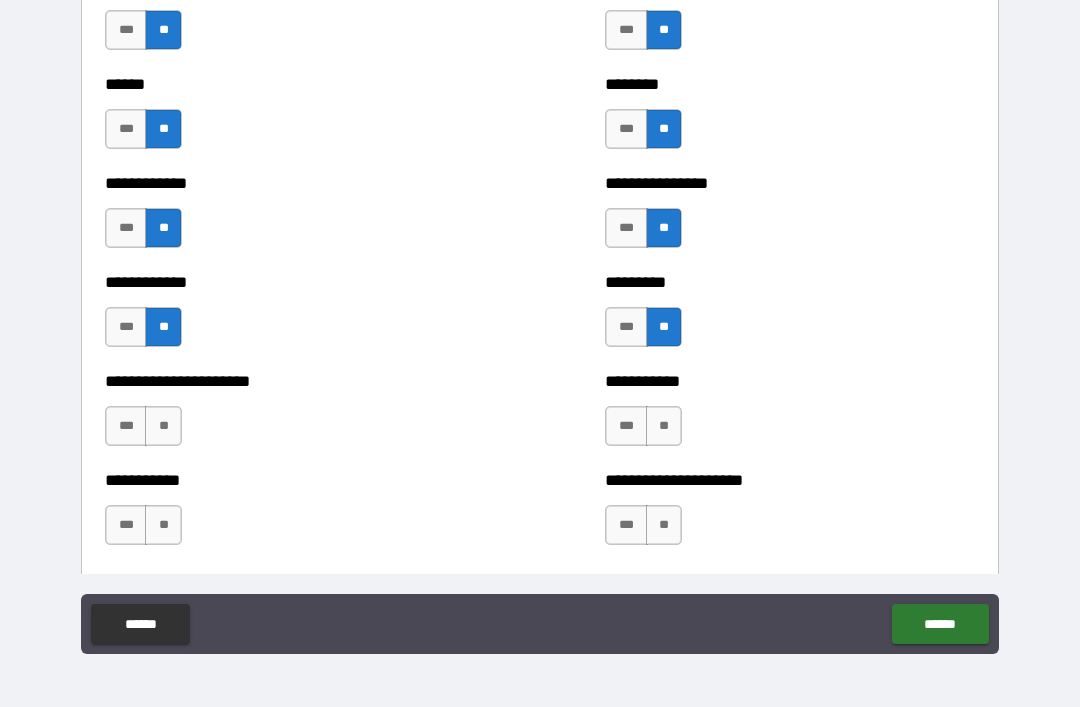 scroll 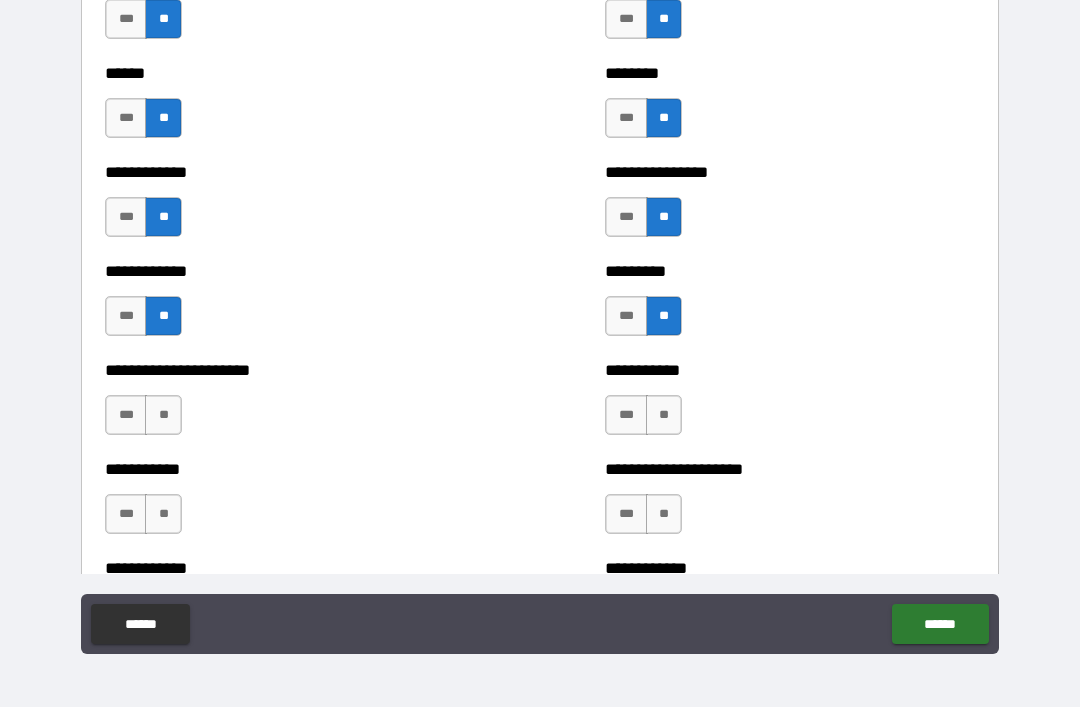 click on "**" at bounding box center (163, 415) 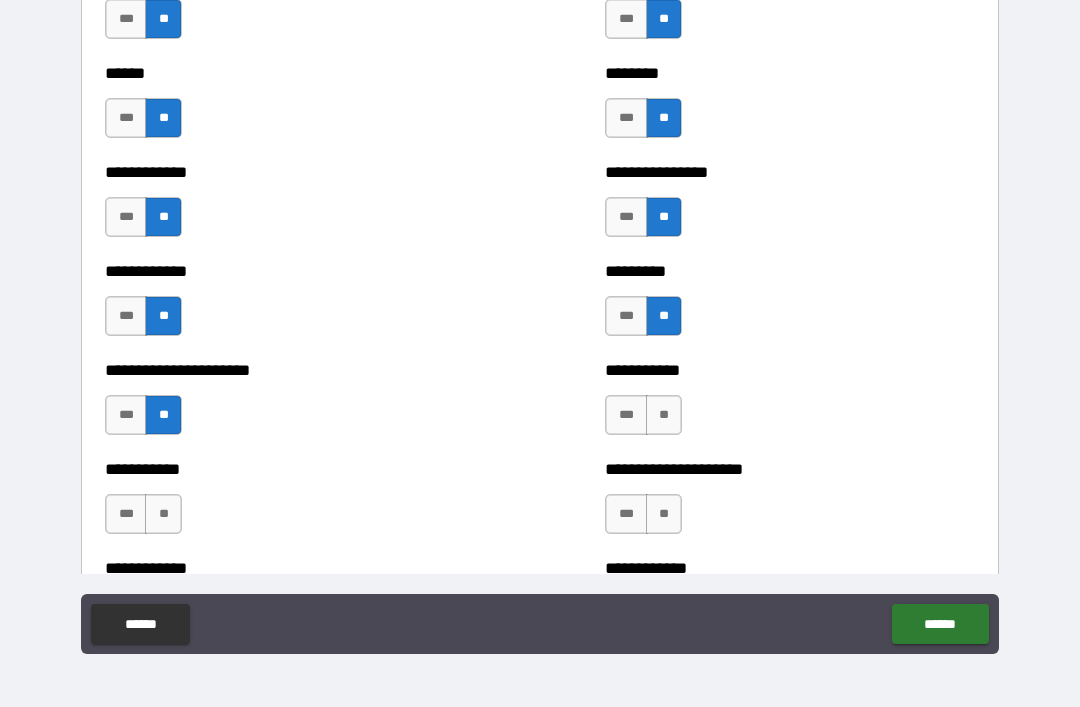 click on "**" at bounding box center (664, 415) 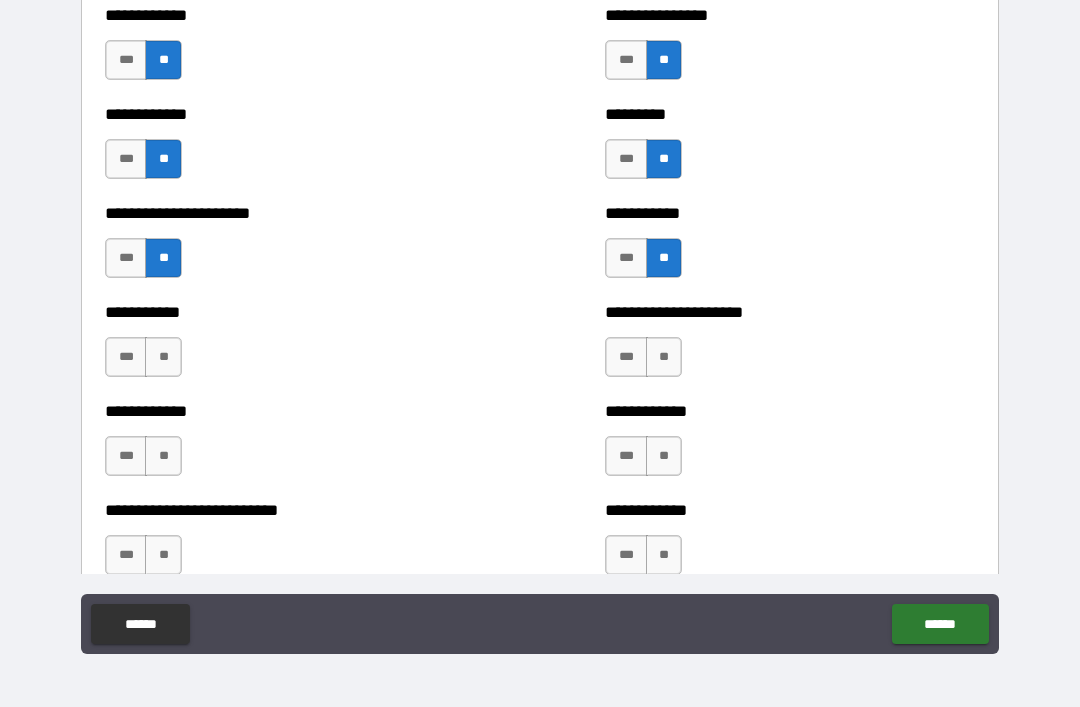 click on "**" at bounding box center (163, 357) 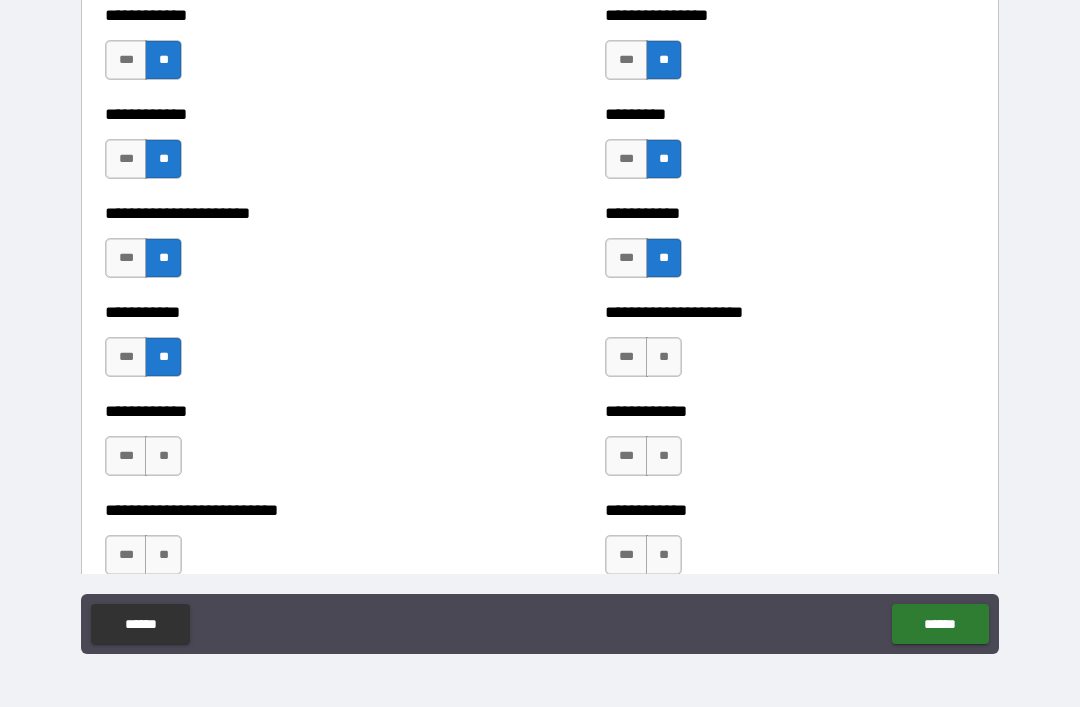 click on "**" at bounding box center [664, 357] 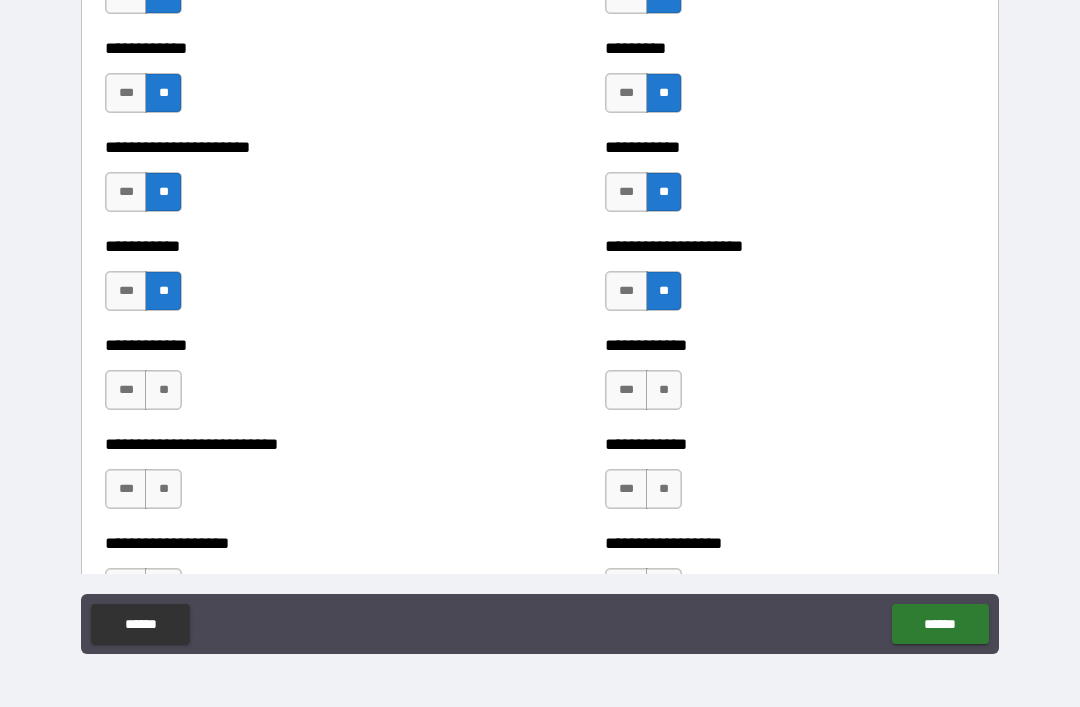 click on "**" at bounding box center (163, 390) 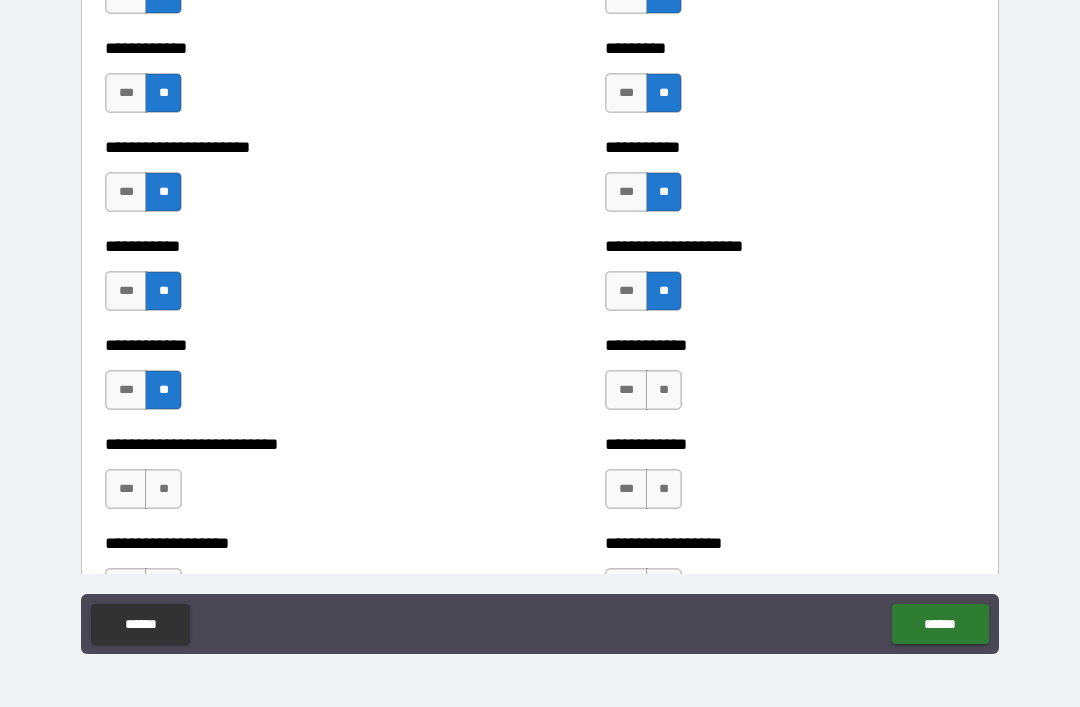 click on "**" at bounding box center [664, 390] 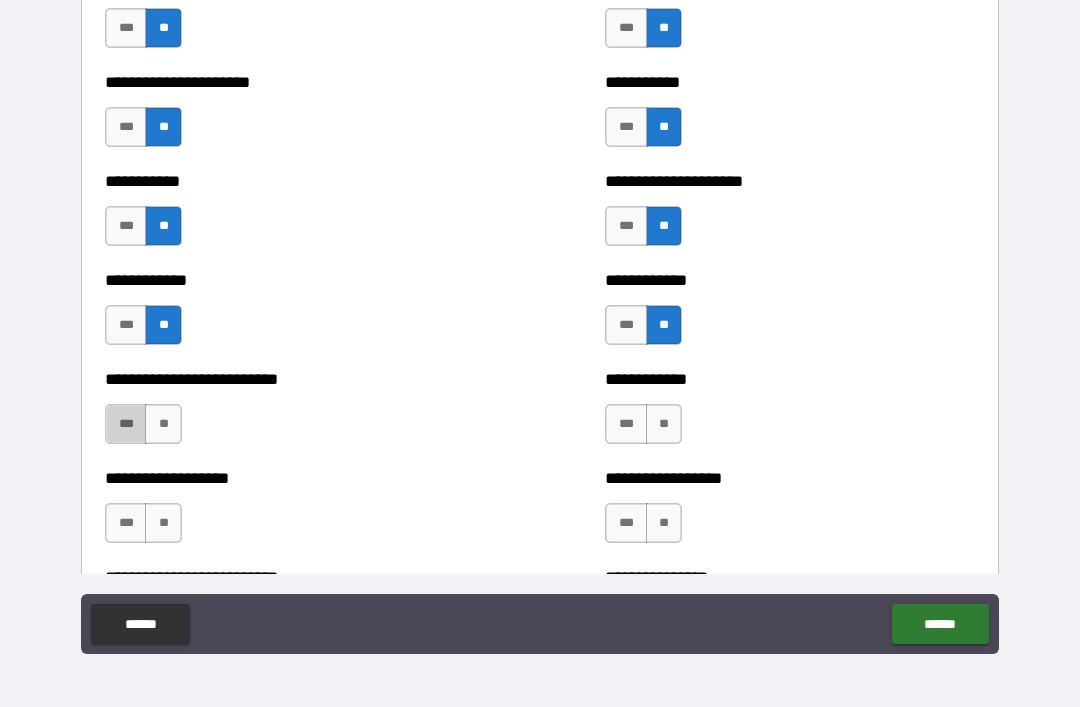 click on "***" at bounding box center (126, 424) 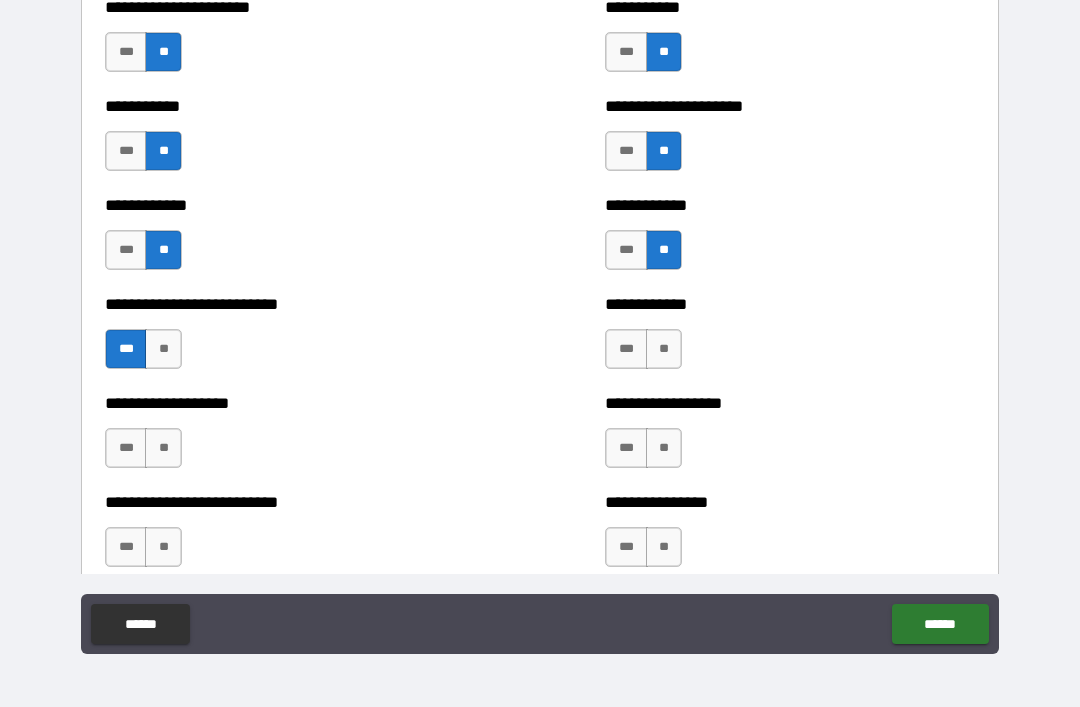 click on "**" at bounding box center (664, 349) 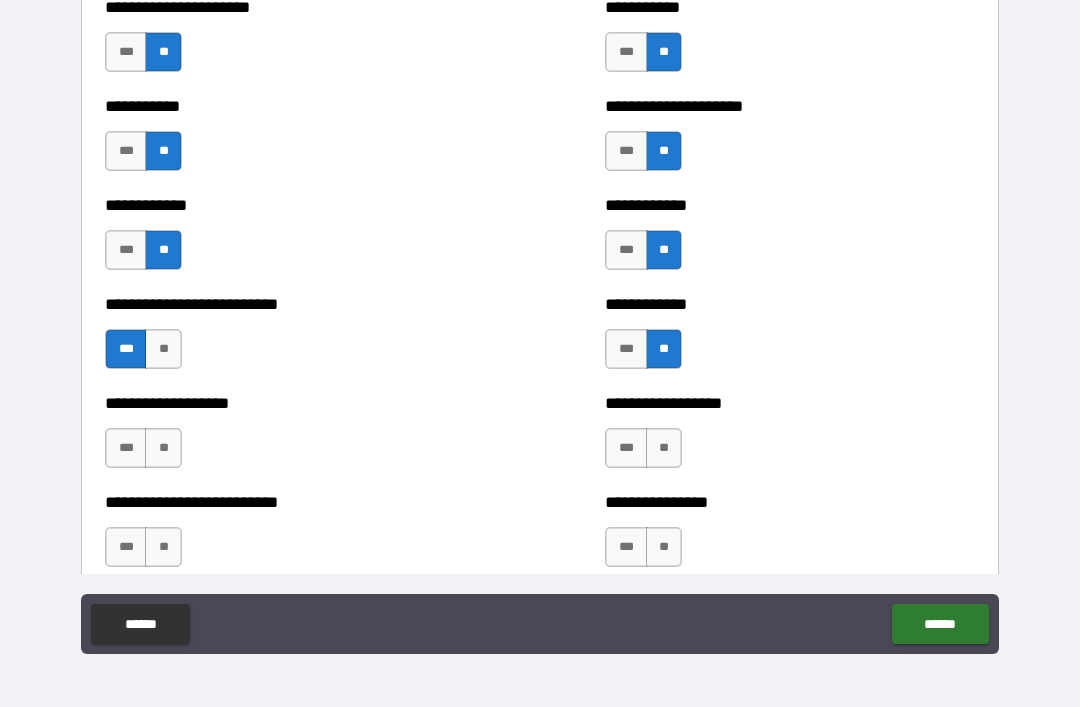 click on "**" at bounding box center (163, 448) 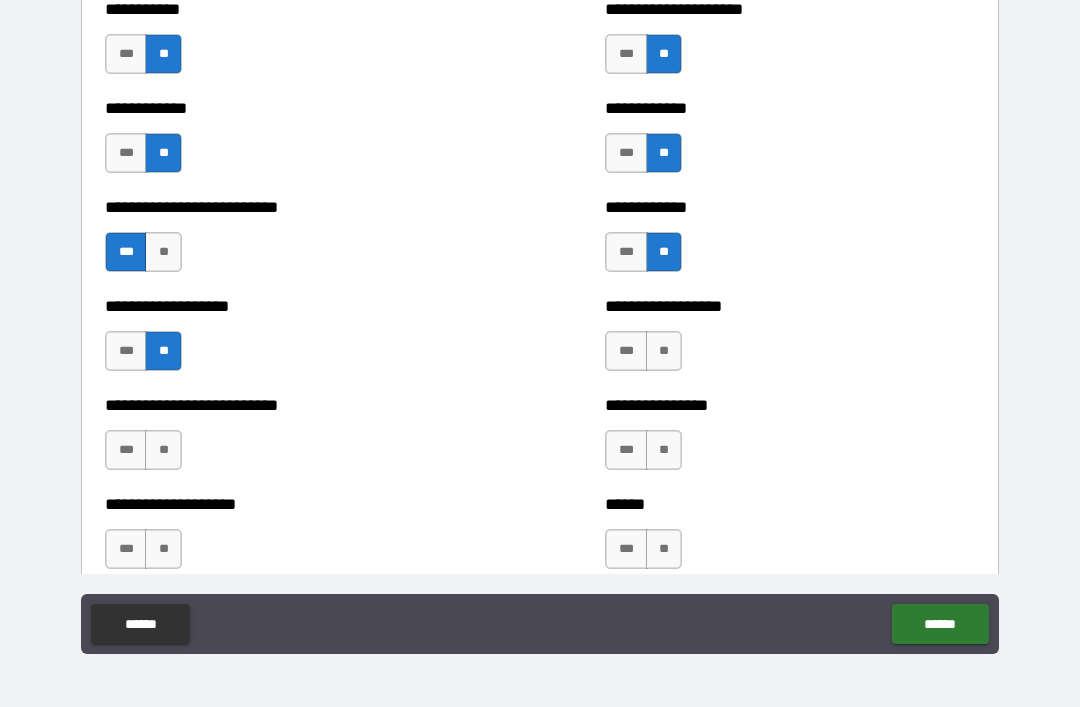 click on "**" at bounding box center (664, 351) 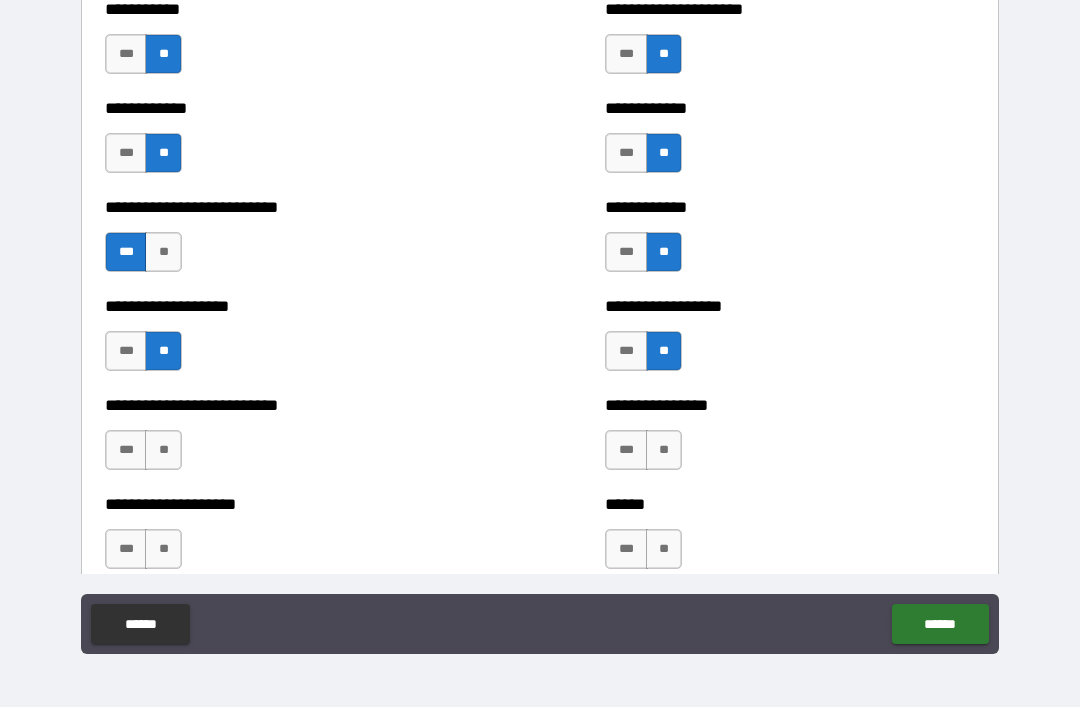 click on "**" at bounding box center [163, 450] 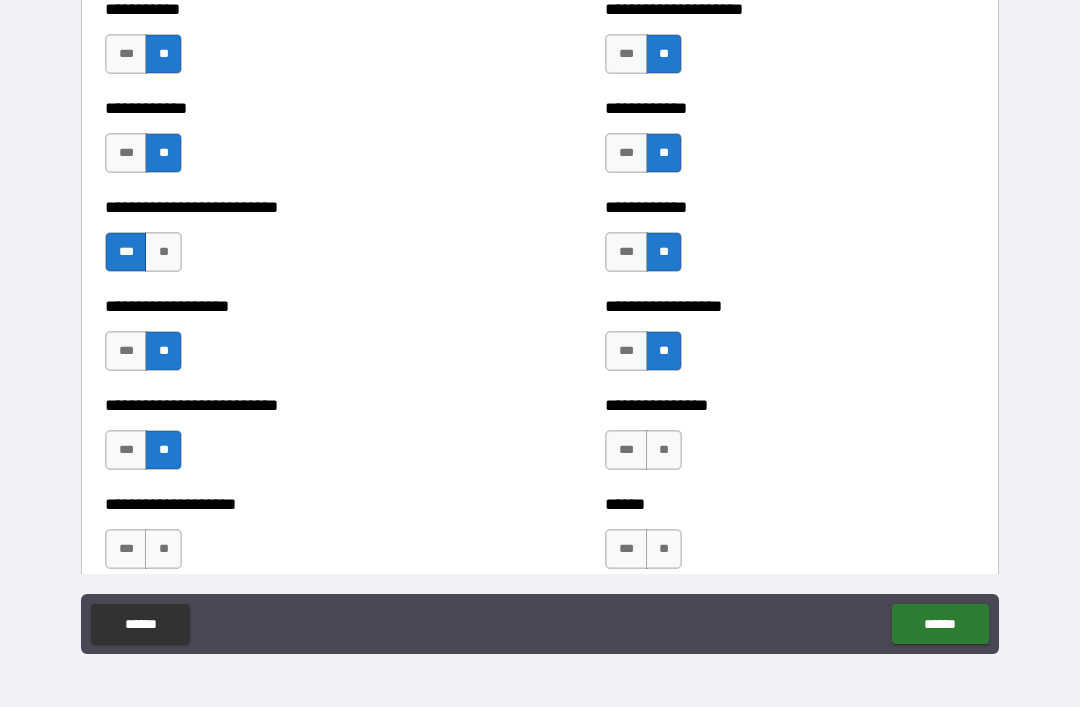 click on "**" at bounding box center [664, 450] 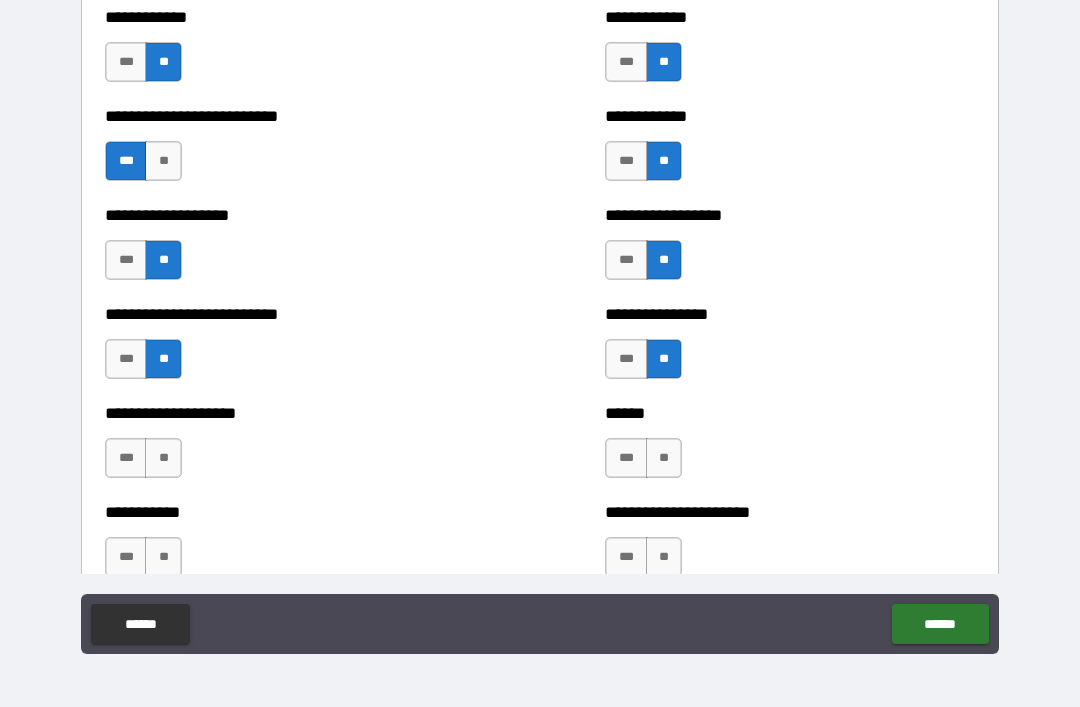 click on "**" at bounding box center [163, 458] 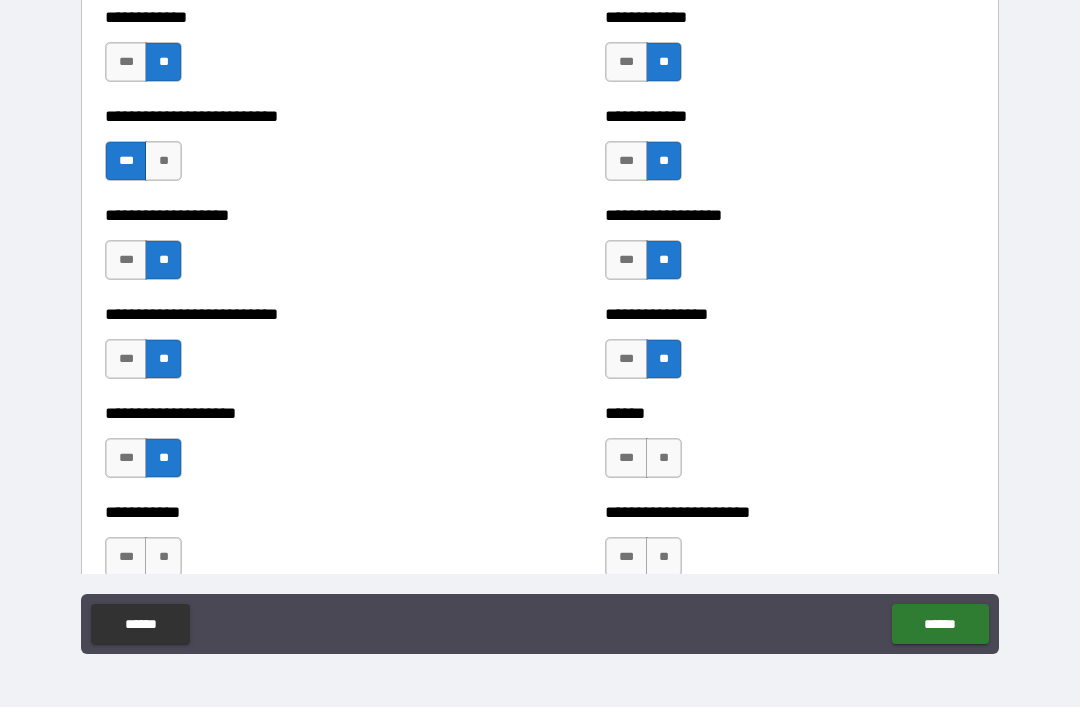 click on "**" at bounding box center (664, 458) 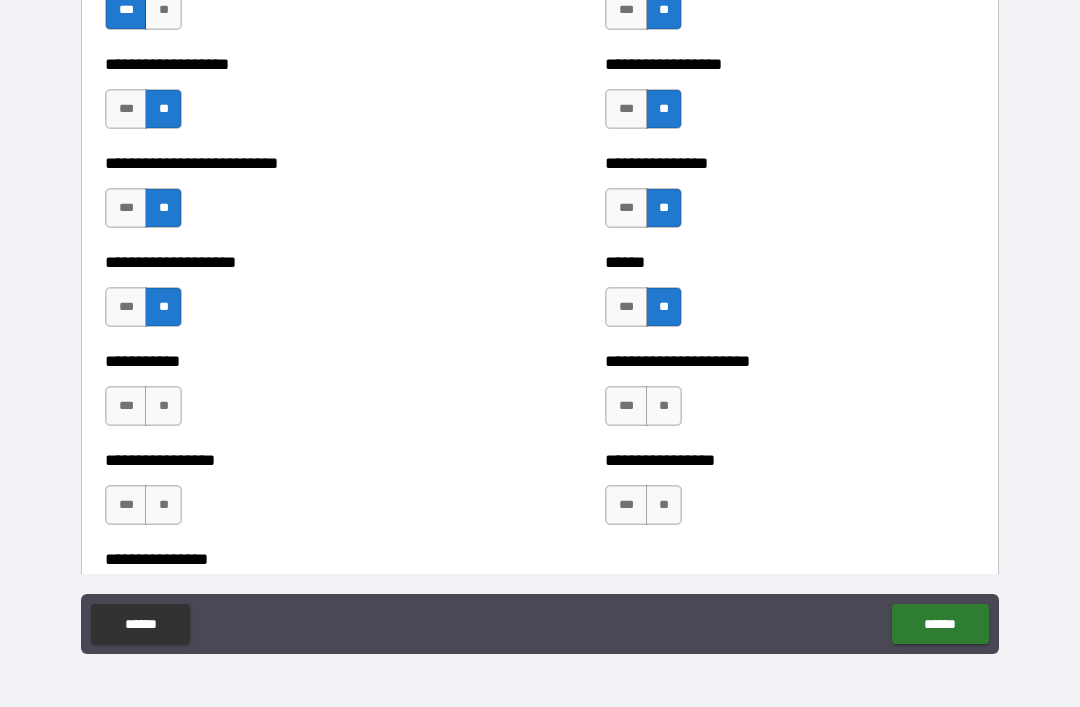 click on "**" at bounding box center (163, 406) 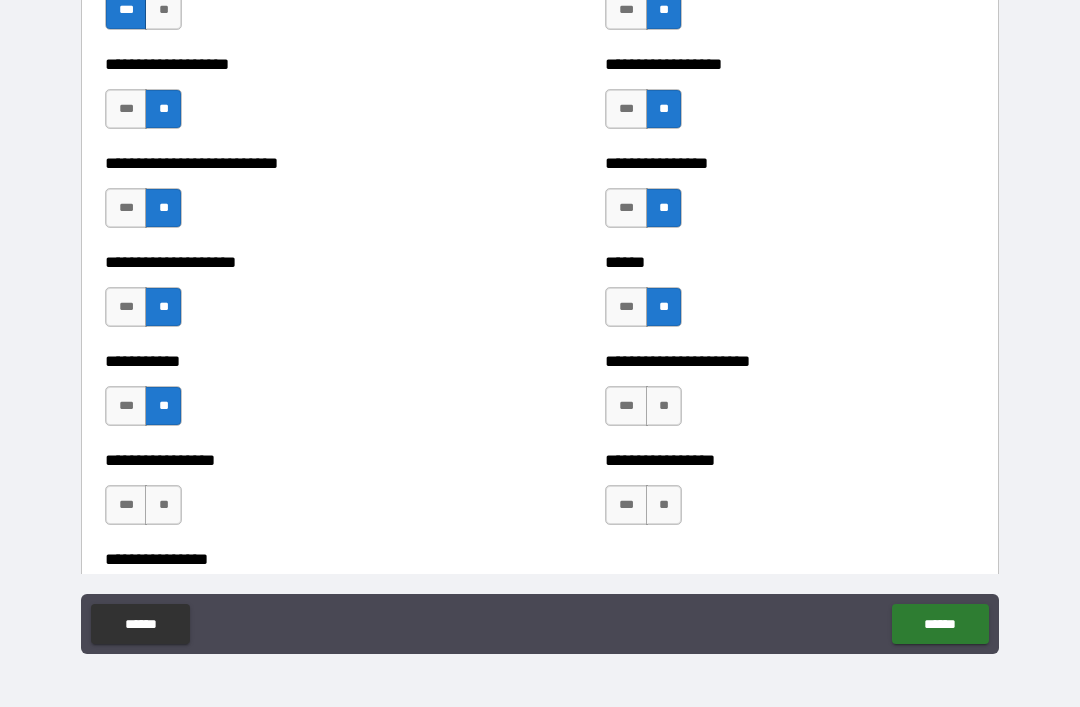 click on "**" at bounding box center (664, 406) 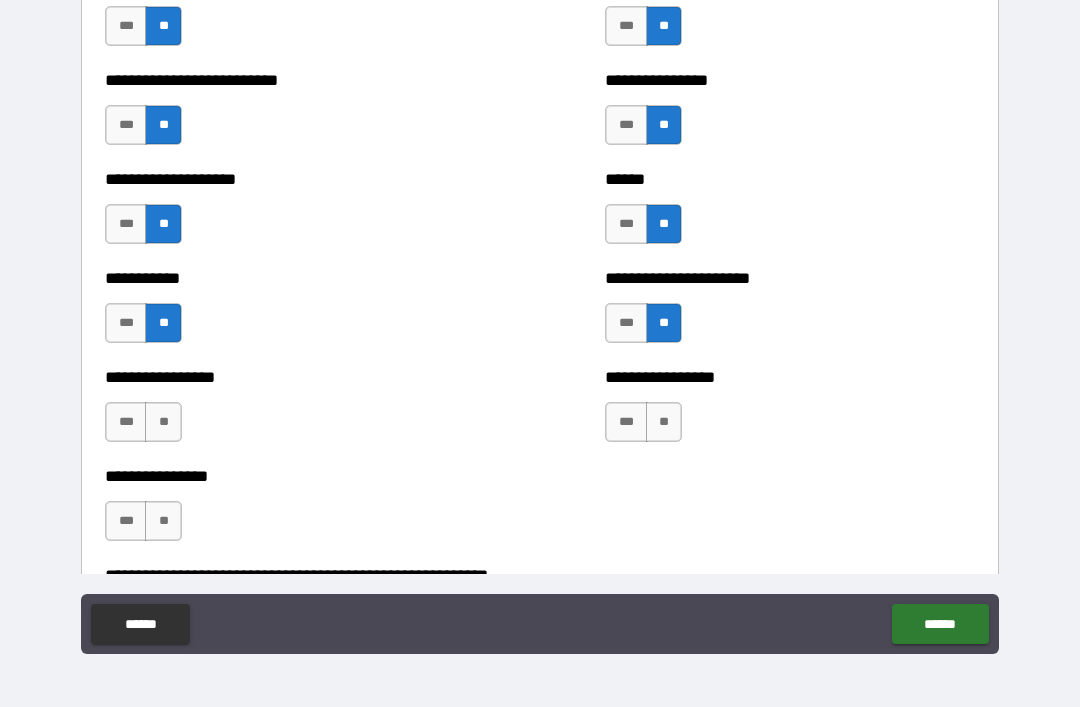 click on "**" at bounding box center [163, 422] 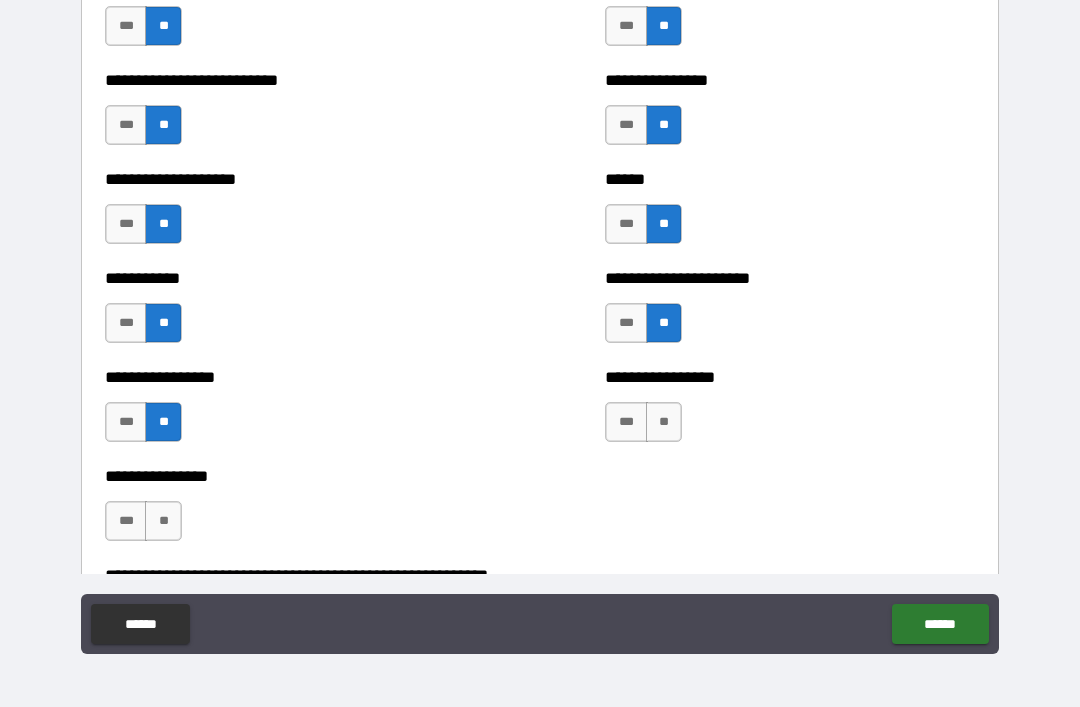 click on "**" at bounding box center (664, 422) 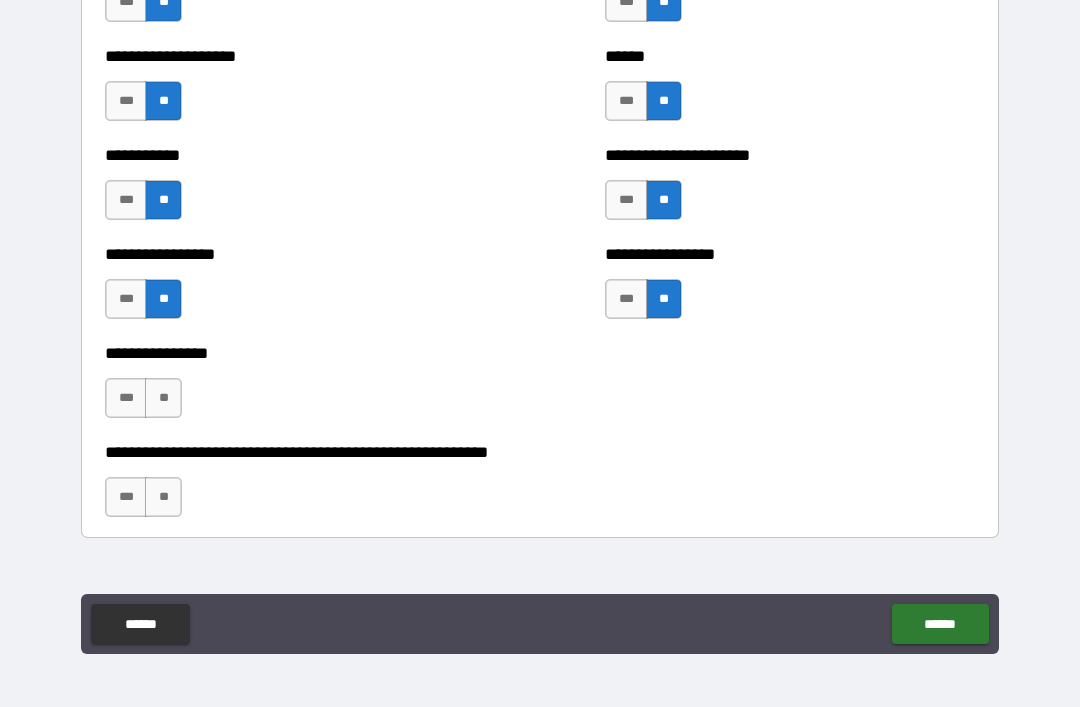 click on "**" at bounding box center [163, 398] 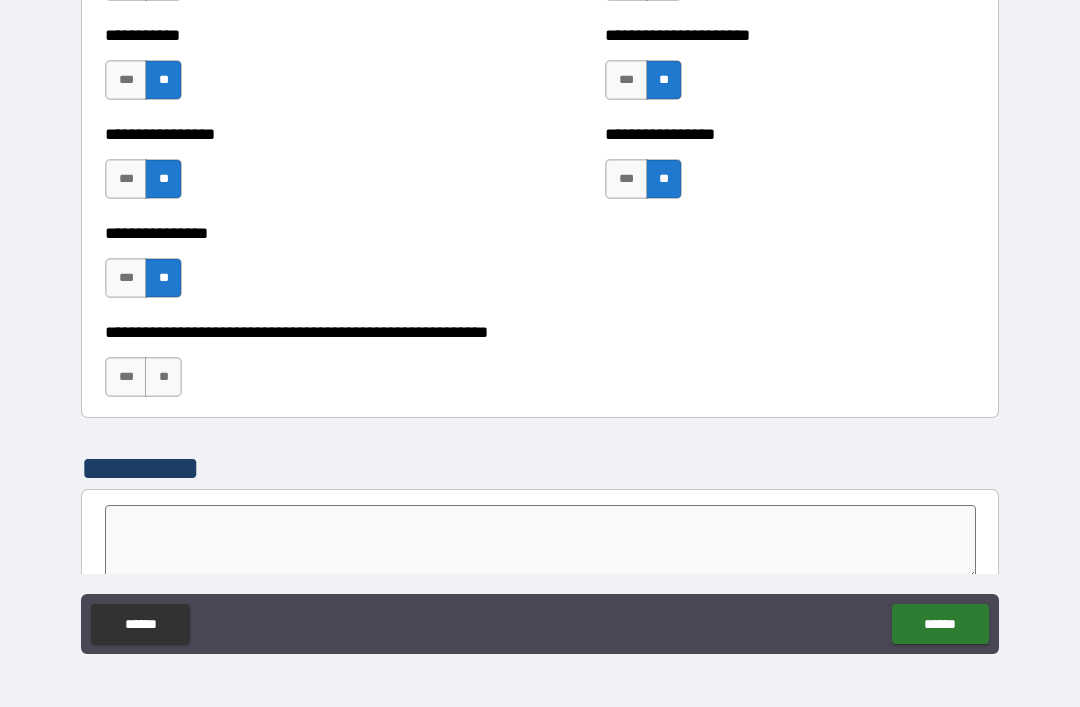 click on "**" at bounding box center [163, 377] 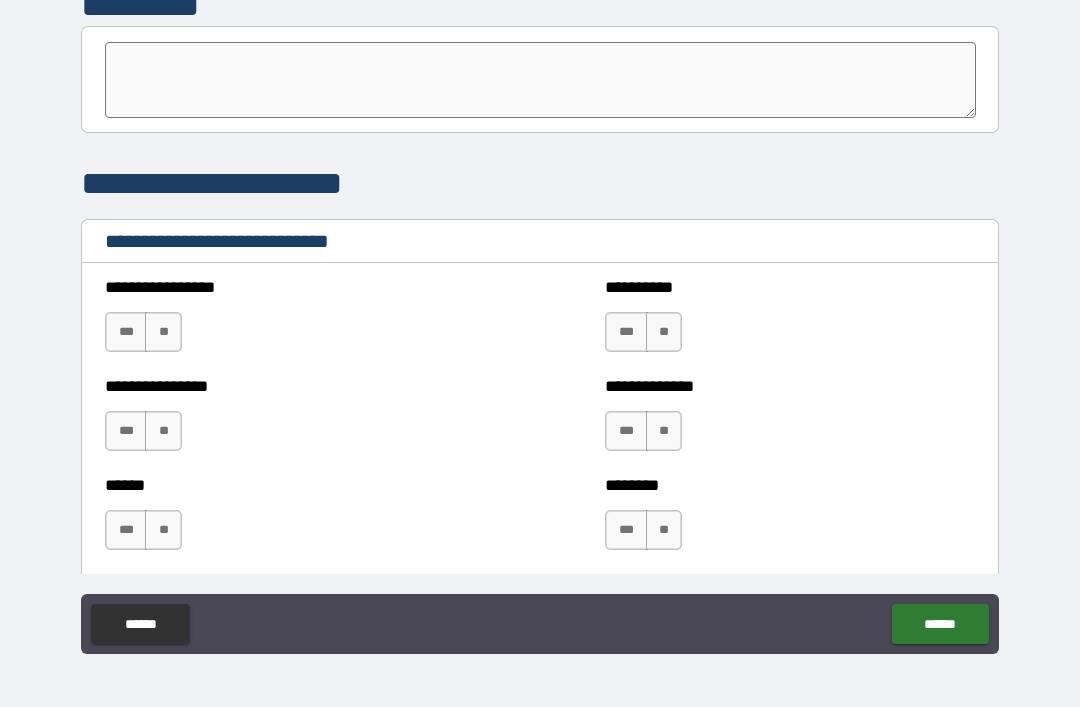 scroll, scrollTop: 6503, scrollLeft: 0, axis: vertical 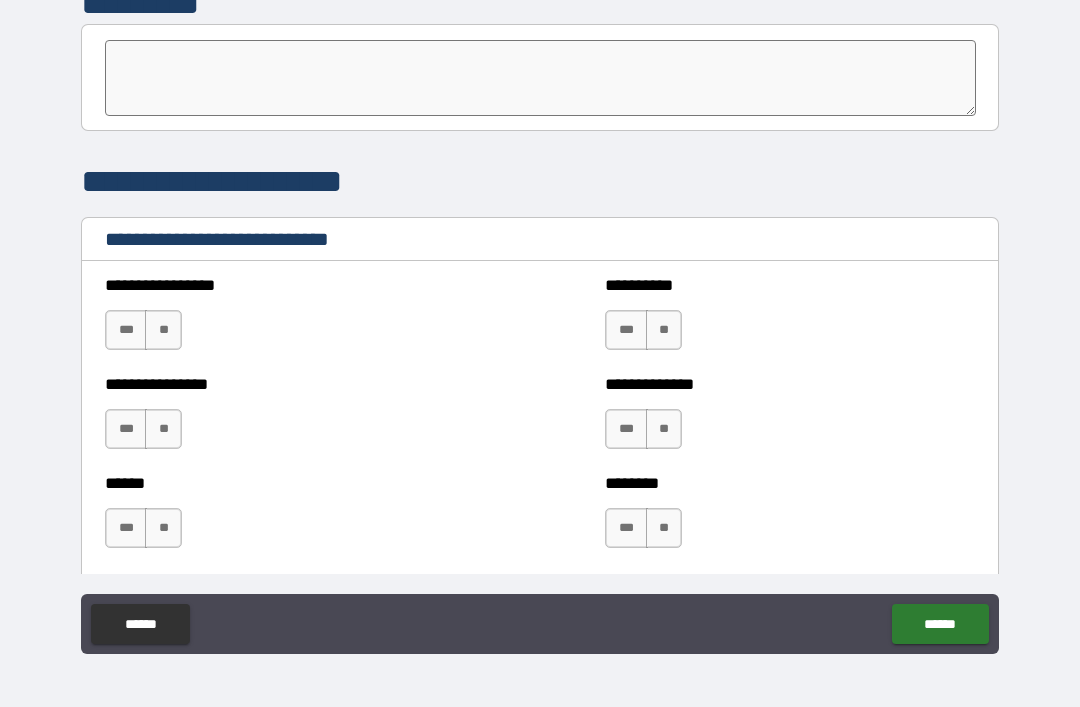 click on "***" at bounding box center [126, 330] 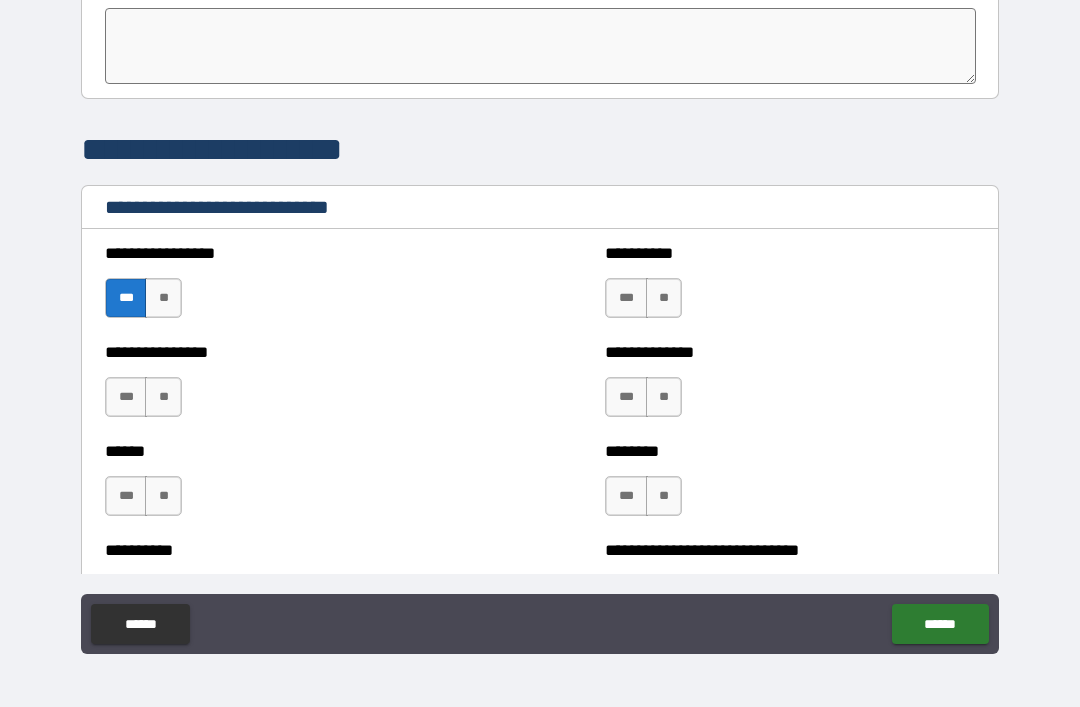 scroll, scrollTop: 6536, scrollLeft: 0, axis: vertical 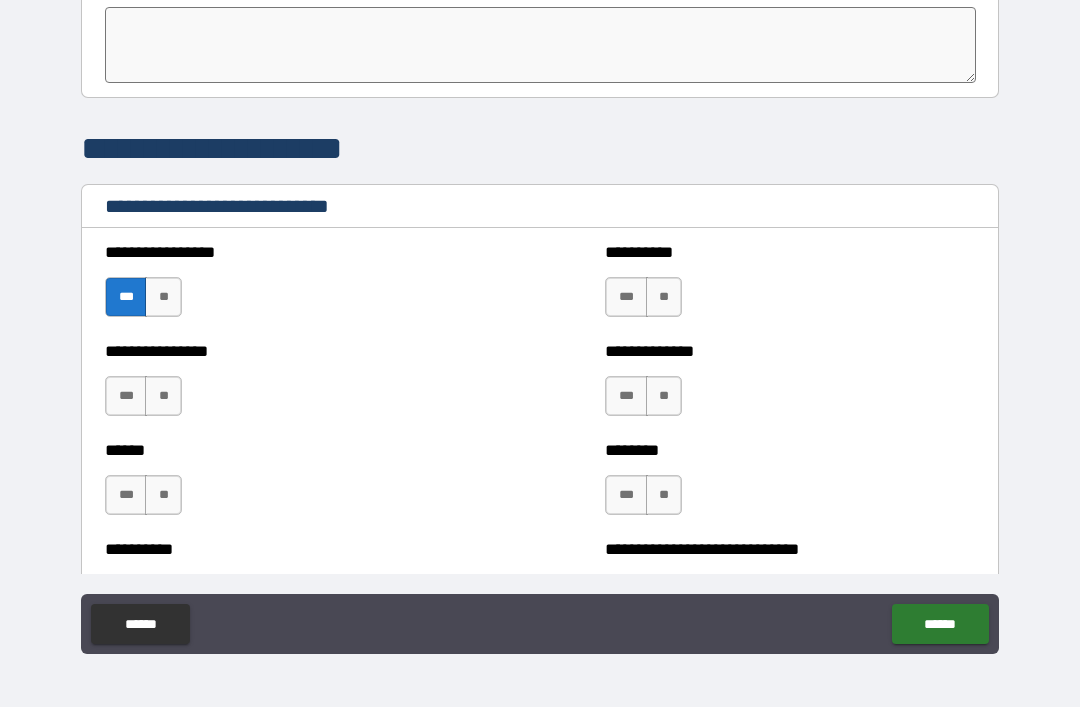click on "***" at bounding box center [126, 396] 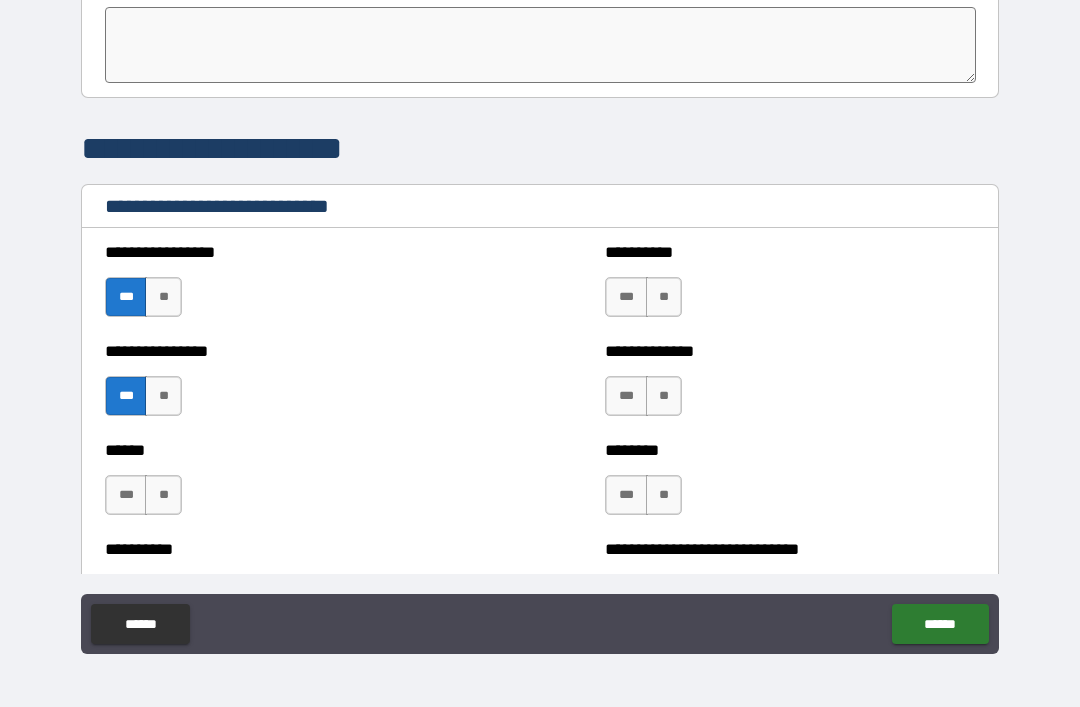 click on "***" at bounding box center (626, 396) 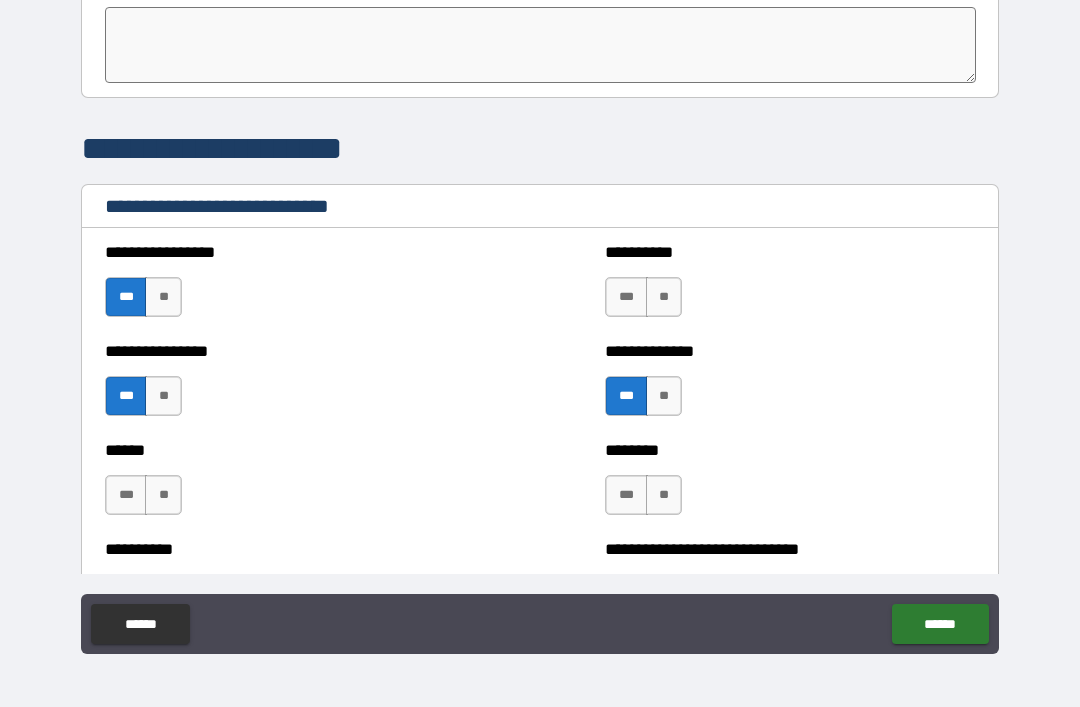 scroll, scrollTop: 6616, scrollLeft: 0, axis: vertical 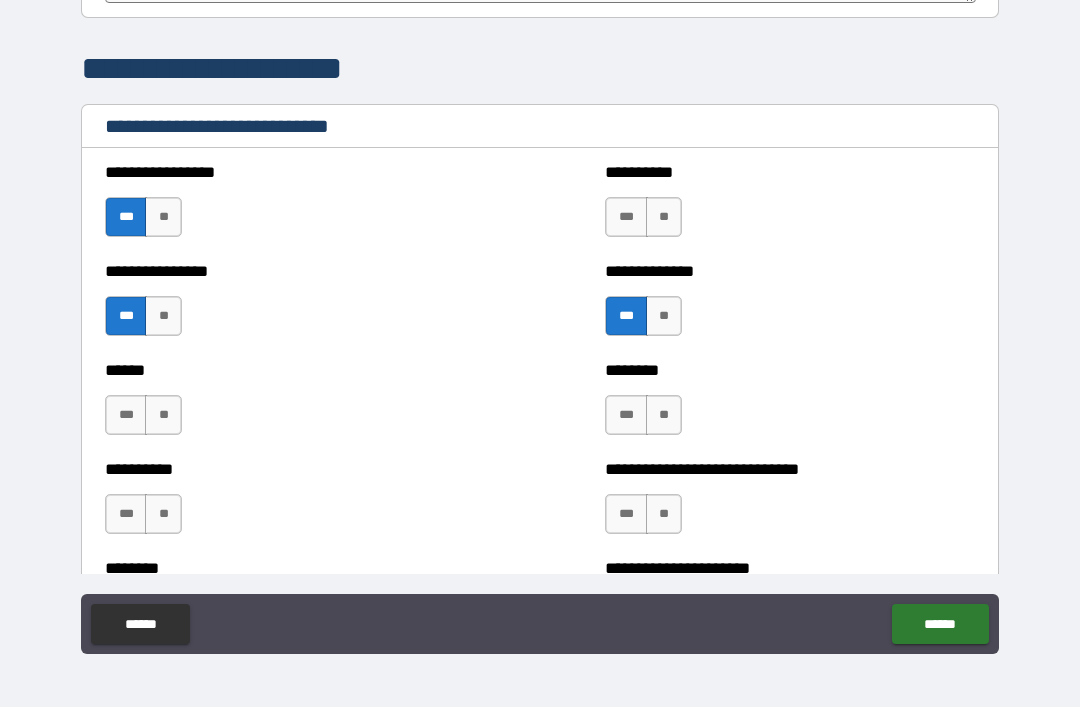 click on "***" at bounding box center (626, 415) 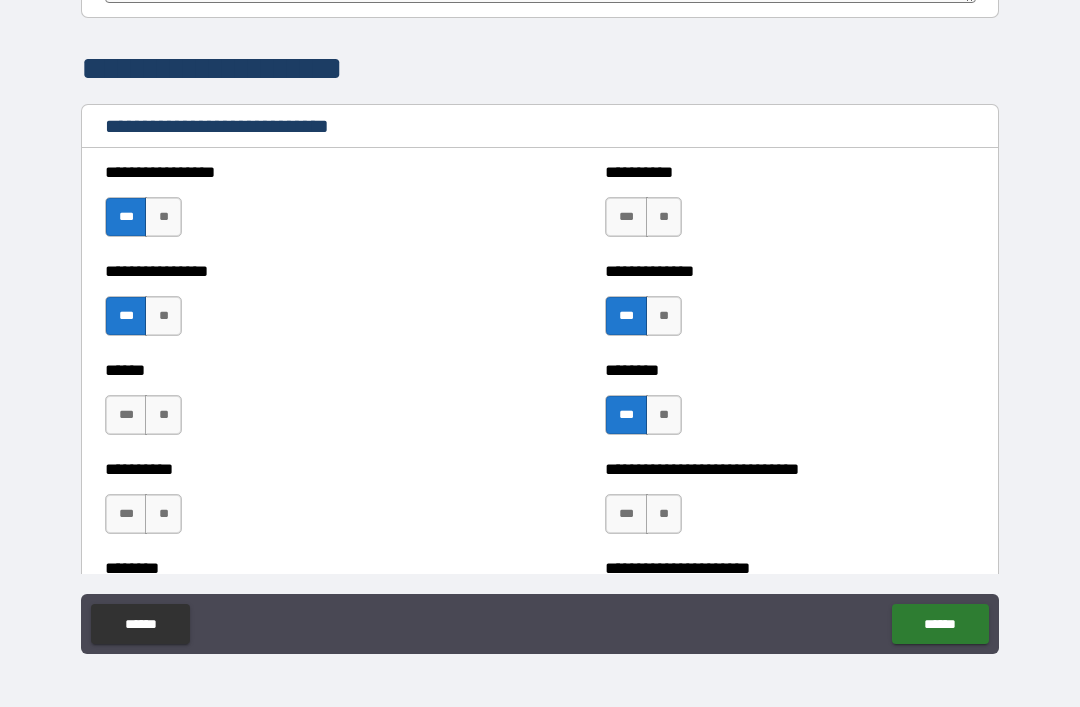 click on "***" at bounding box center (126, 415) 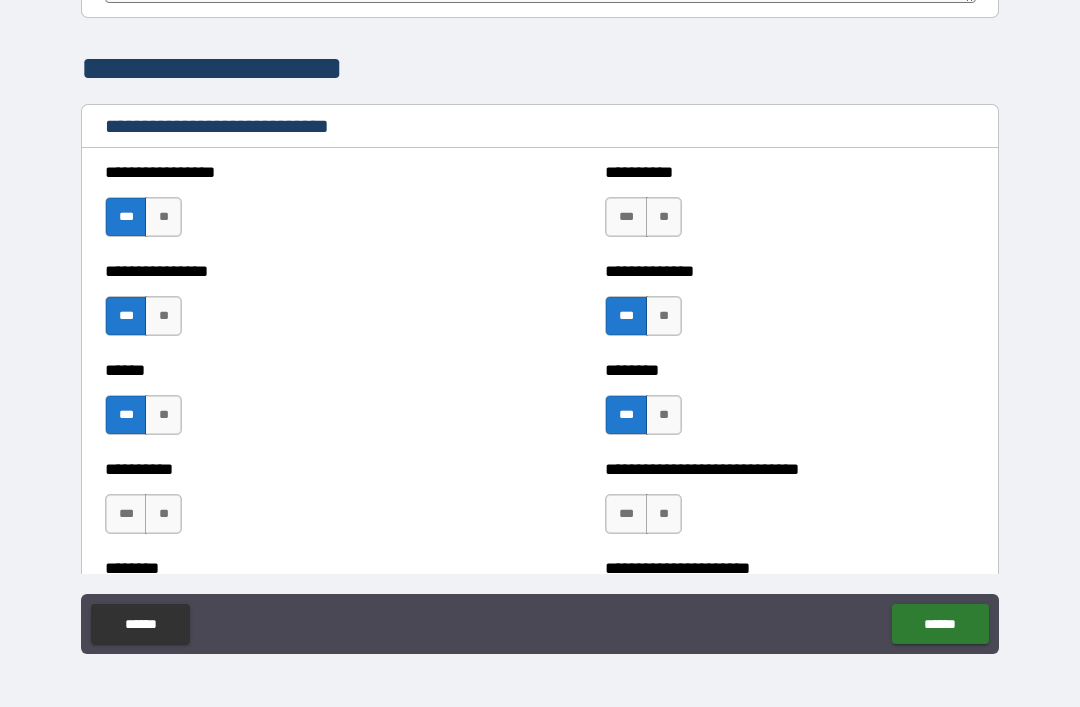 scroll, scrollTop: 6718, scrollLeft: 0, axis: vertical 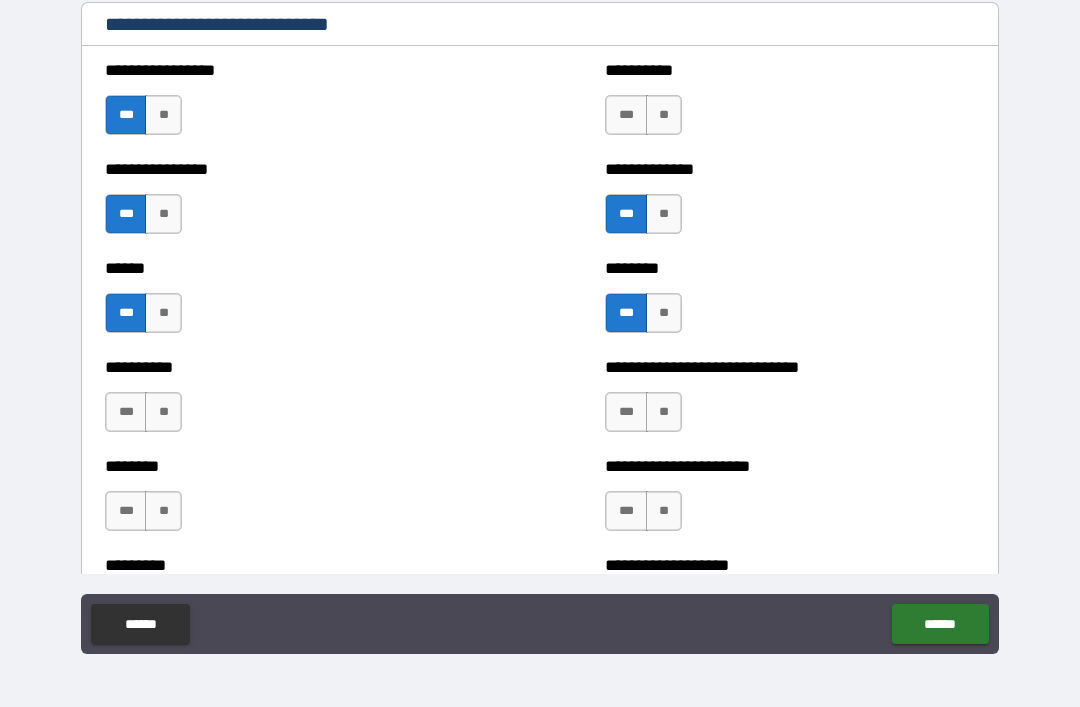 click on "**" at bounding box center [664, 115] 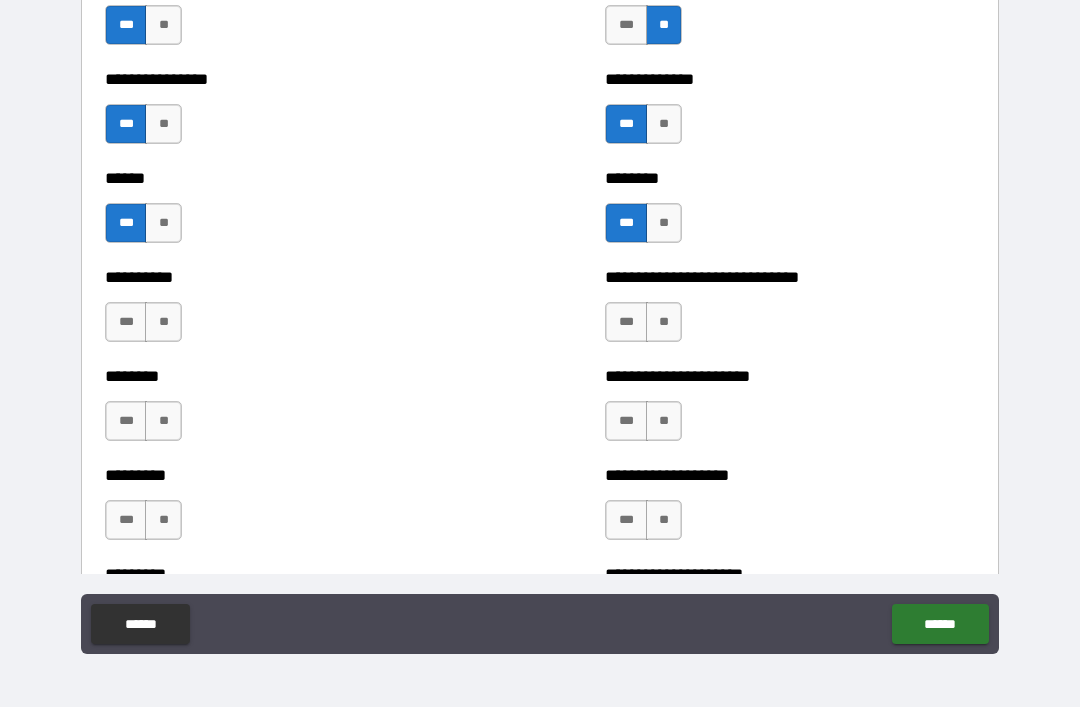 scroll, scrollTop: 6814, scrollLeft: 0, axis: vertical 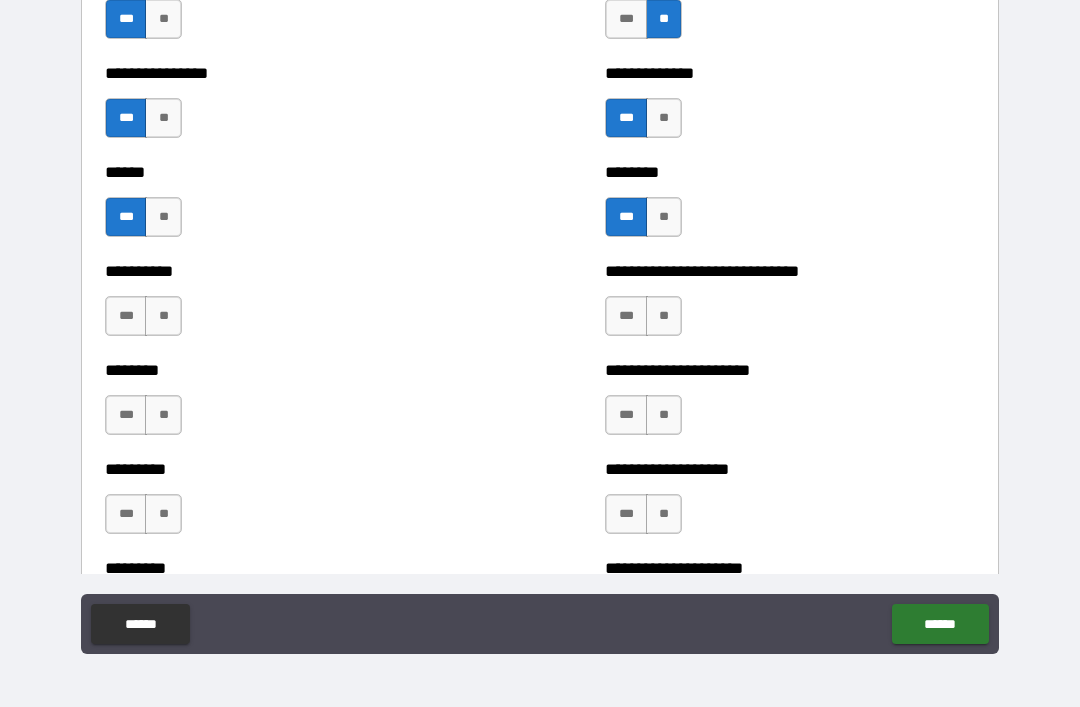 click on "***" at bounding box center (626, 415) 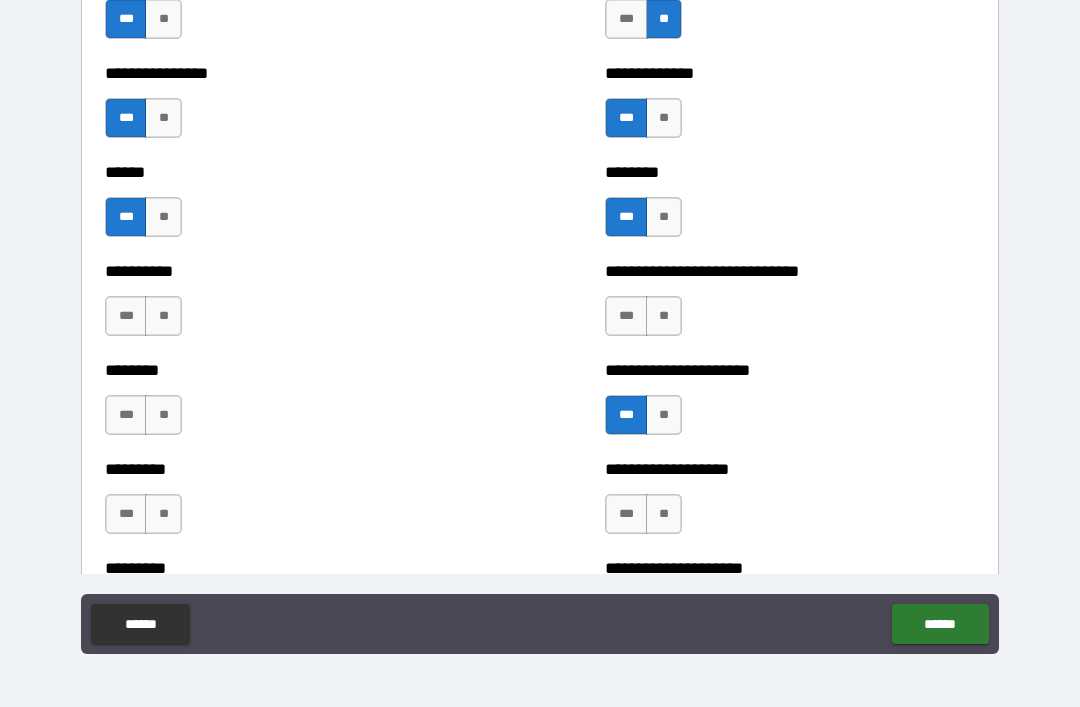 click on "**" at bounding box center [163, 415] 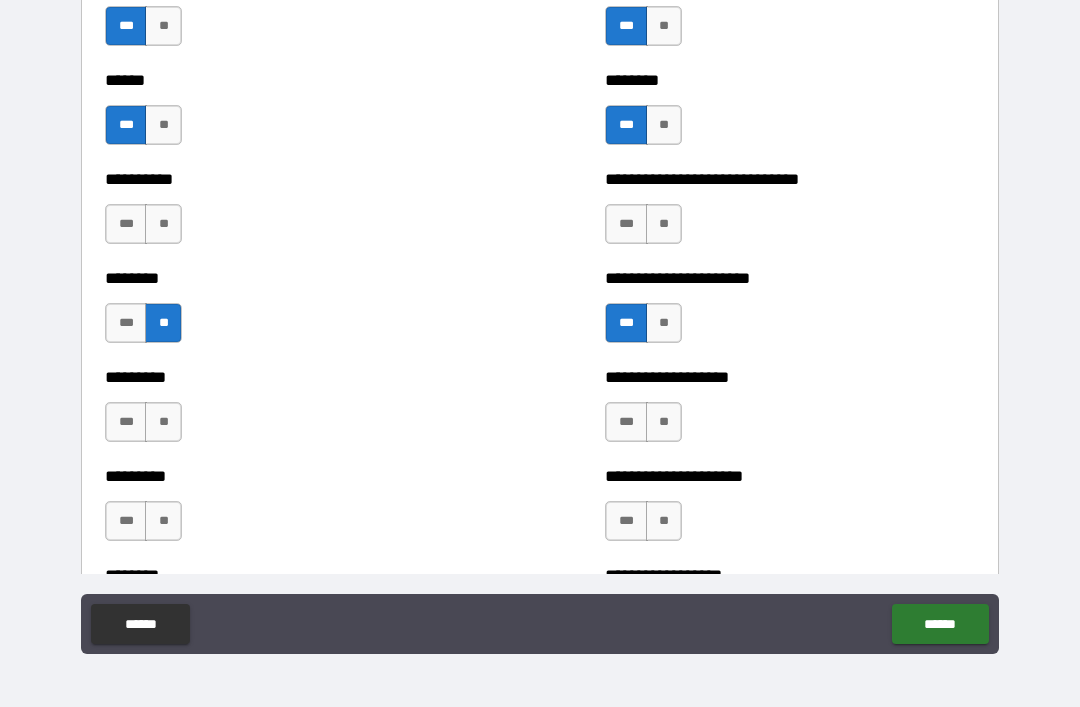 scroll, scrollTop: 6912, scrollLeft: 0, axis: vertical 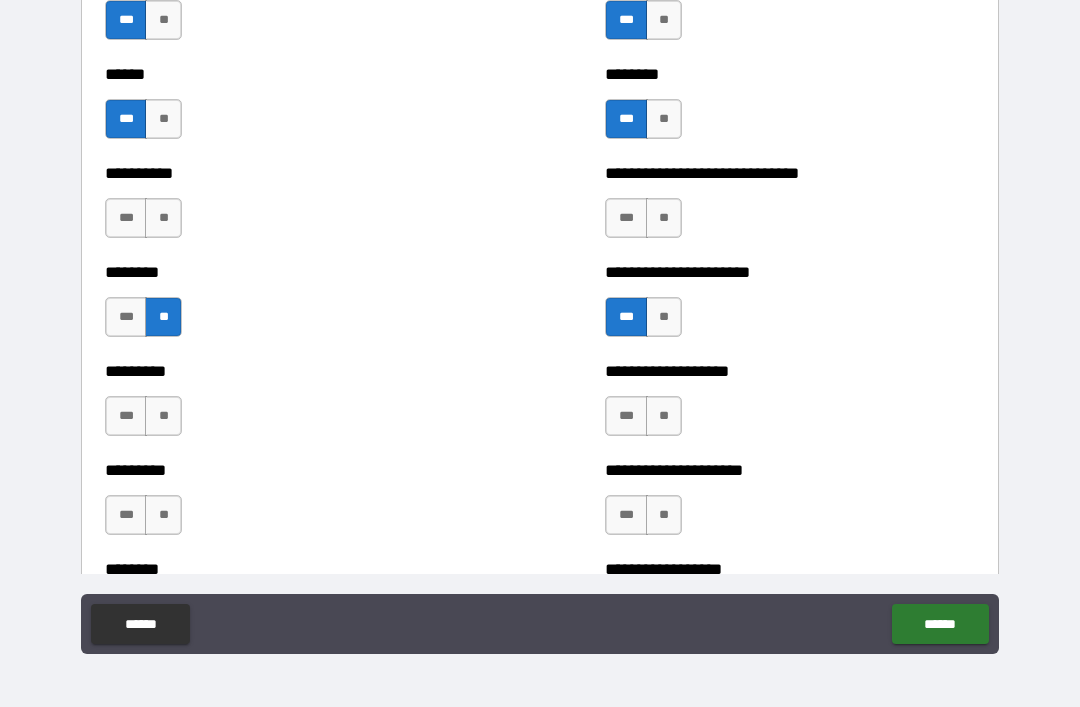 click on "***" at bounding box center (626, 416) 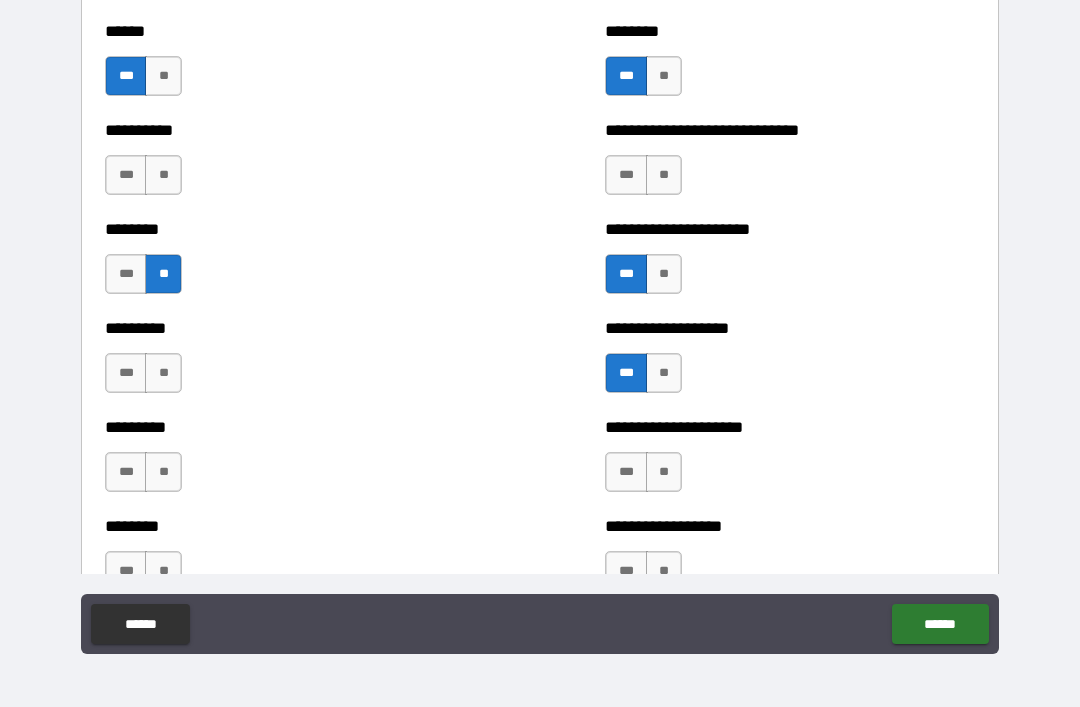 scroll, scrollTop: 6961, scrollLeft: 0, axis: vertical 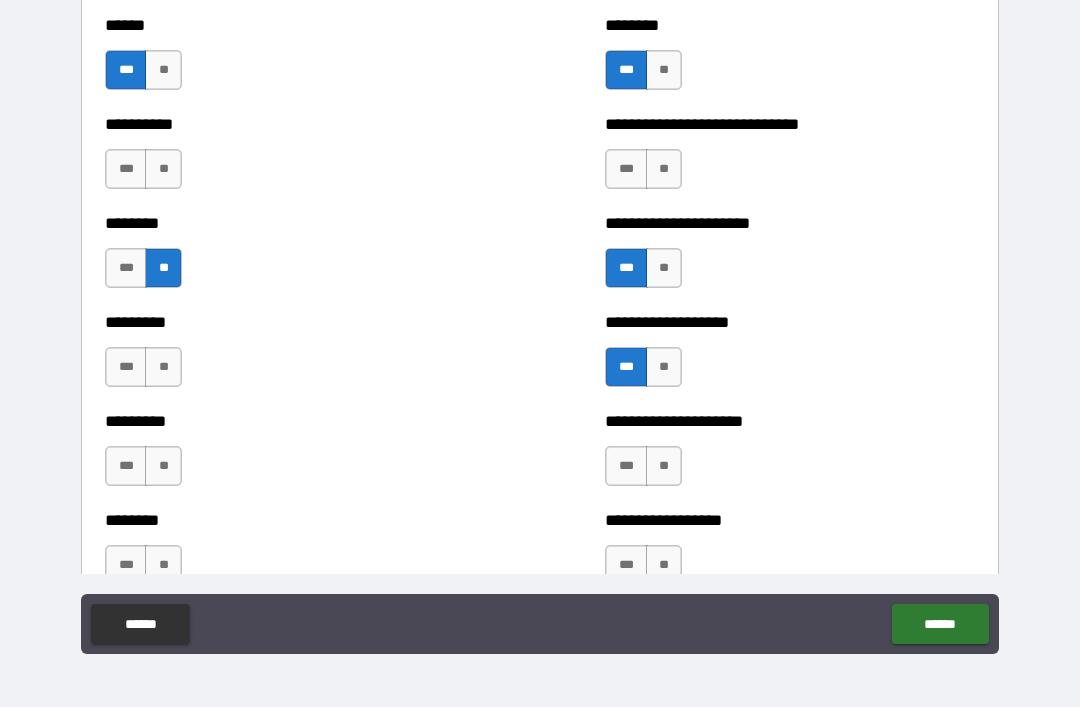 click on "***" at bounding box center (626, 466) 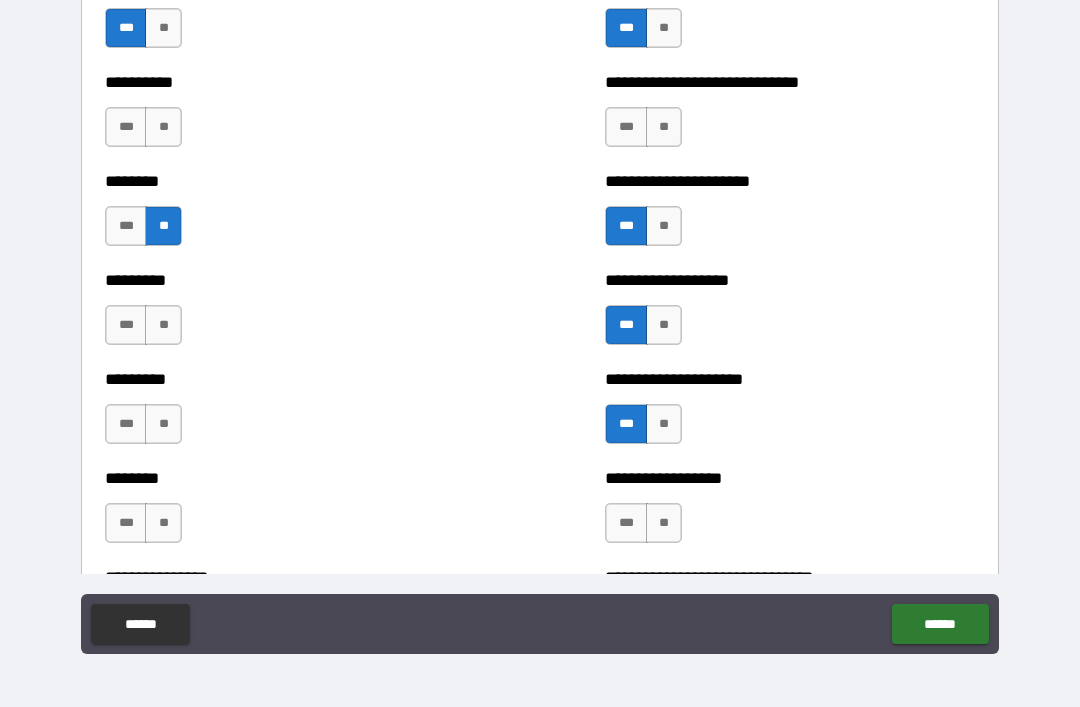 scroll, scrollTop: 7006, scrollLeft: 0, axis: vertical 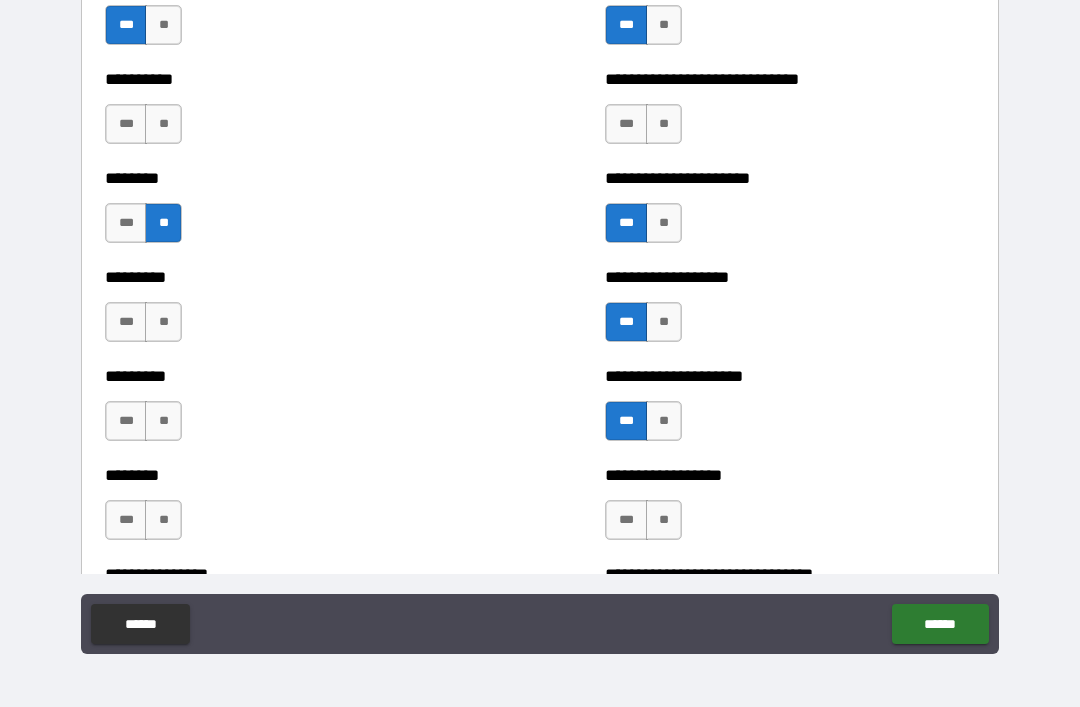 click on "**" at bounding box center [664, 520] 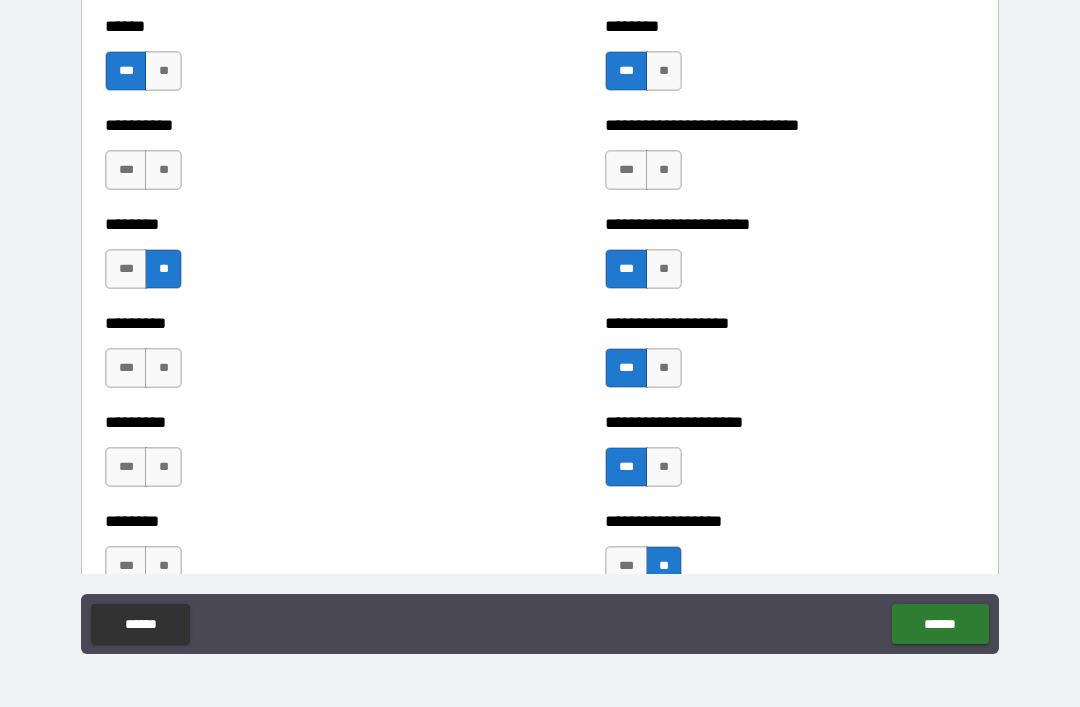 scroll, scrollTop: 7020, scrollLeft: 0, axis: vertical 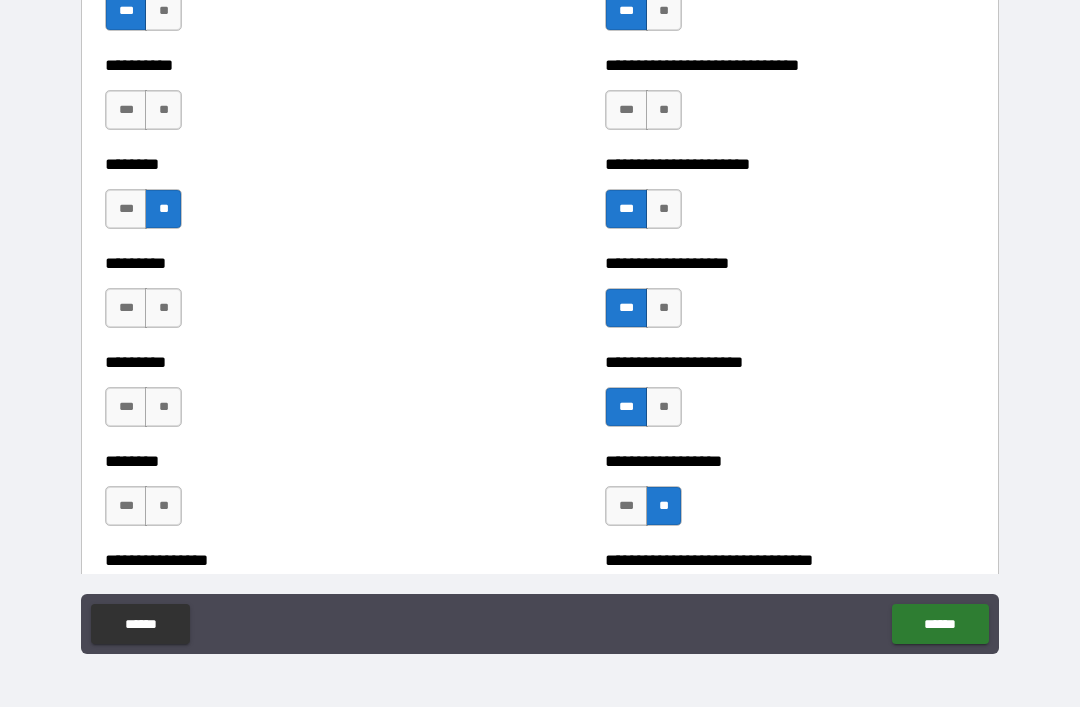 click on "**" at bounding box center (163, 407) 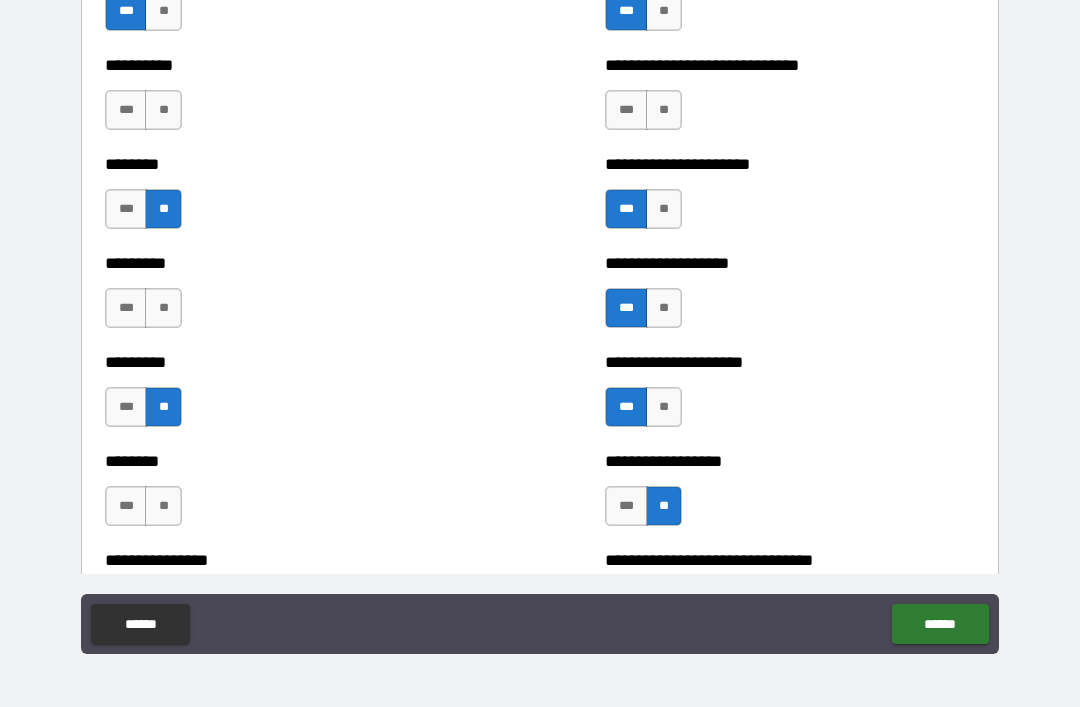click on "***" at bounding box center [126, 506] 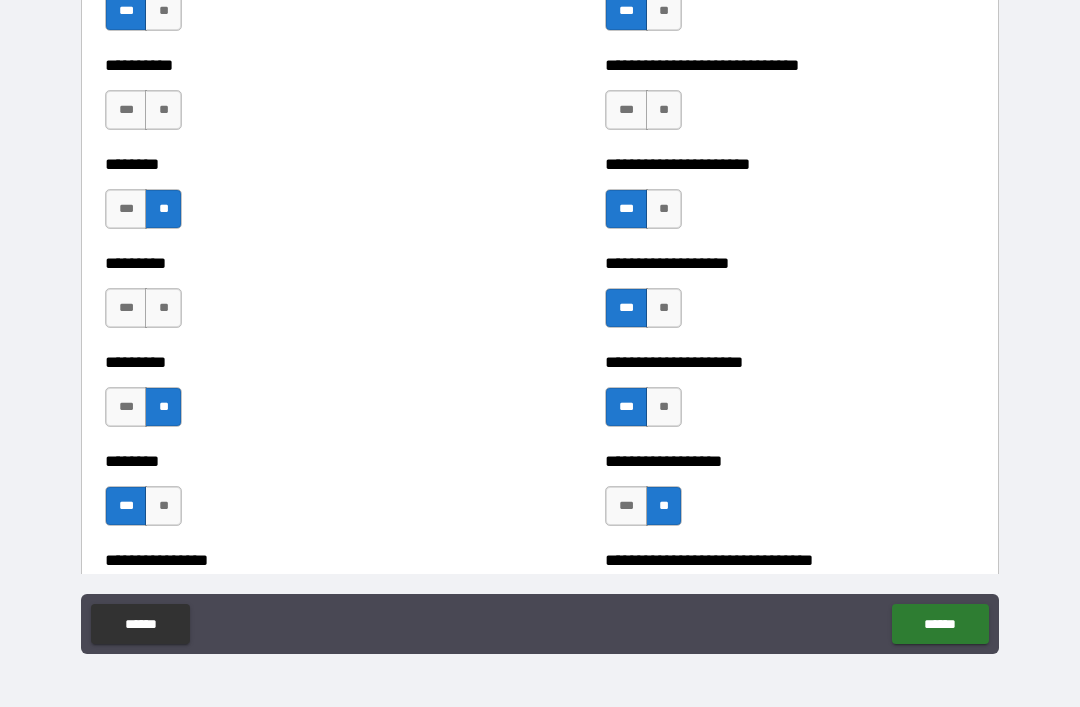 click on "**" at bounding box center [163, 308] 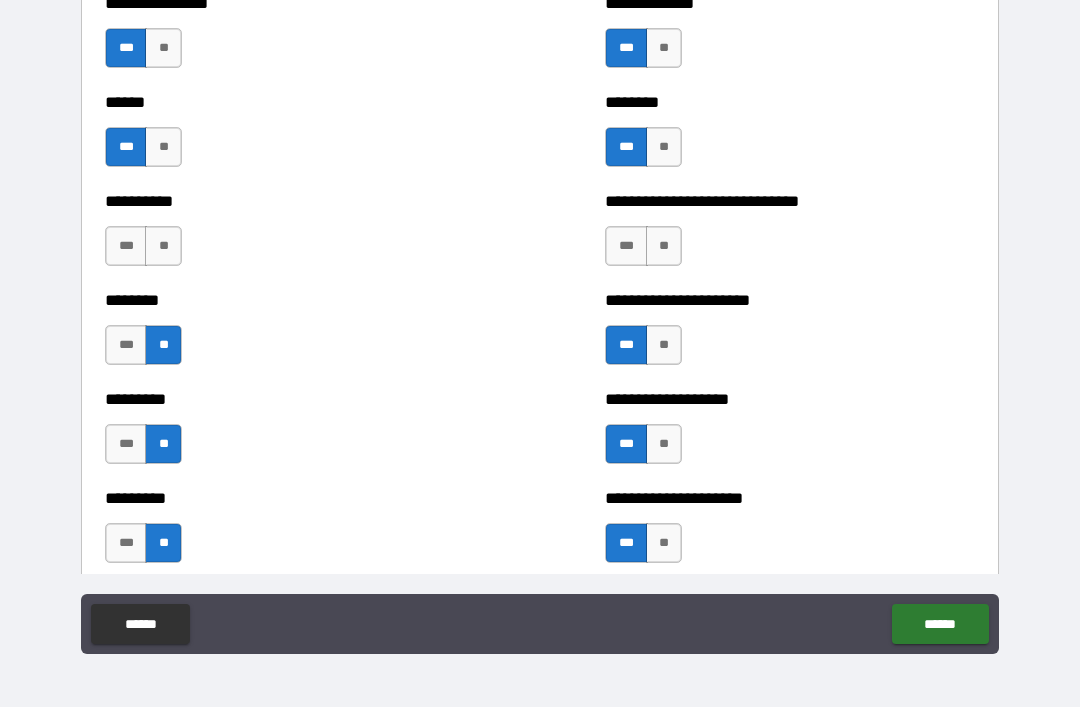 scroll, scrollTop: 6869, scrollLeft: 0, axis: vertical 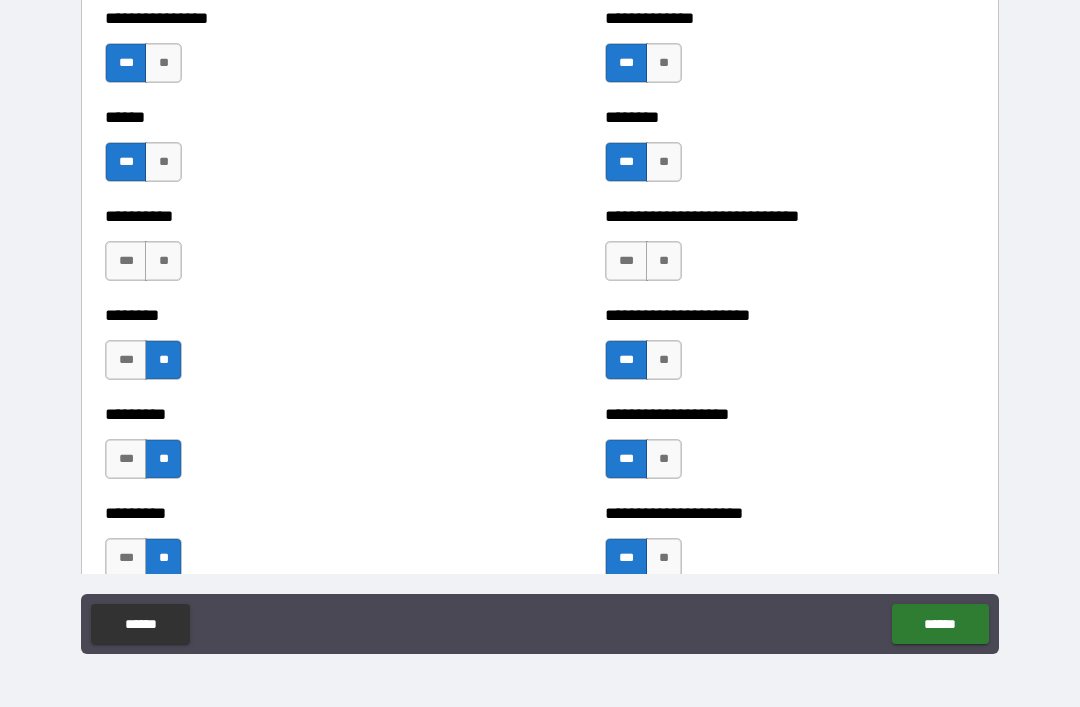 click on "***" at bounding box center [626, 261] 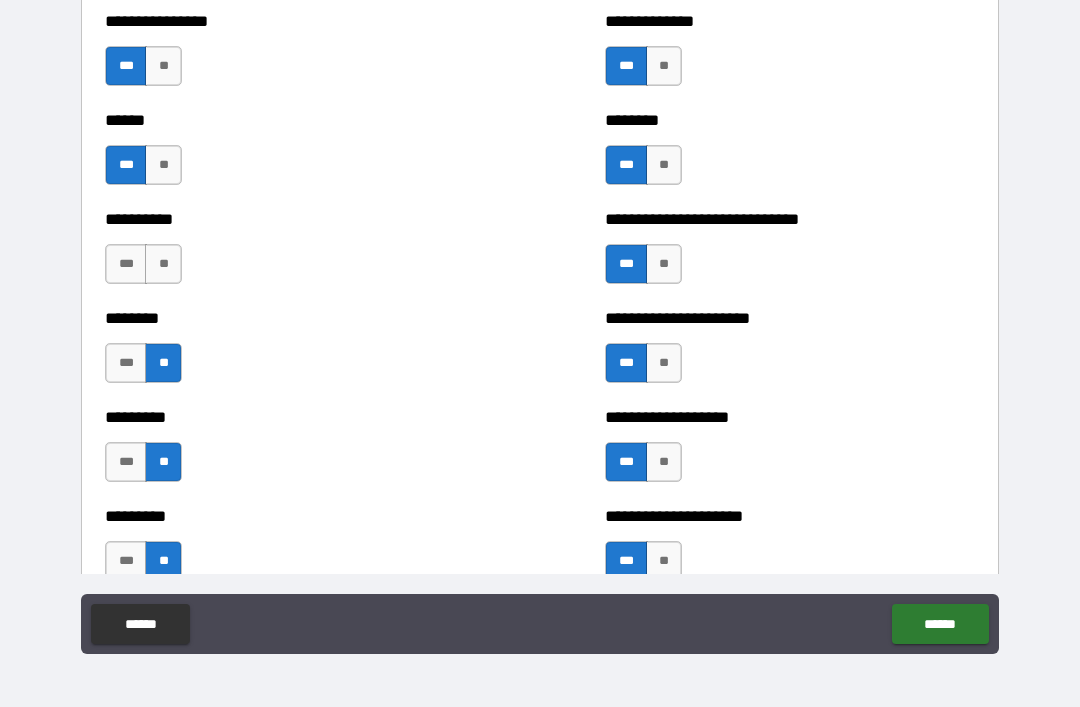 scroll, scrollTop: 6893, scrollLeft: 0, axis: vertical 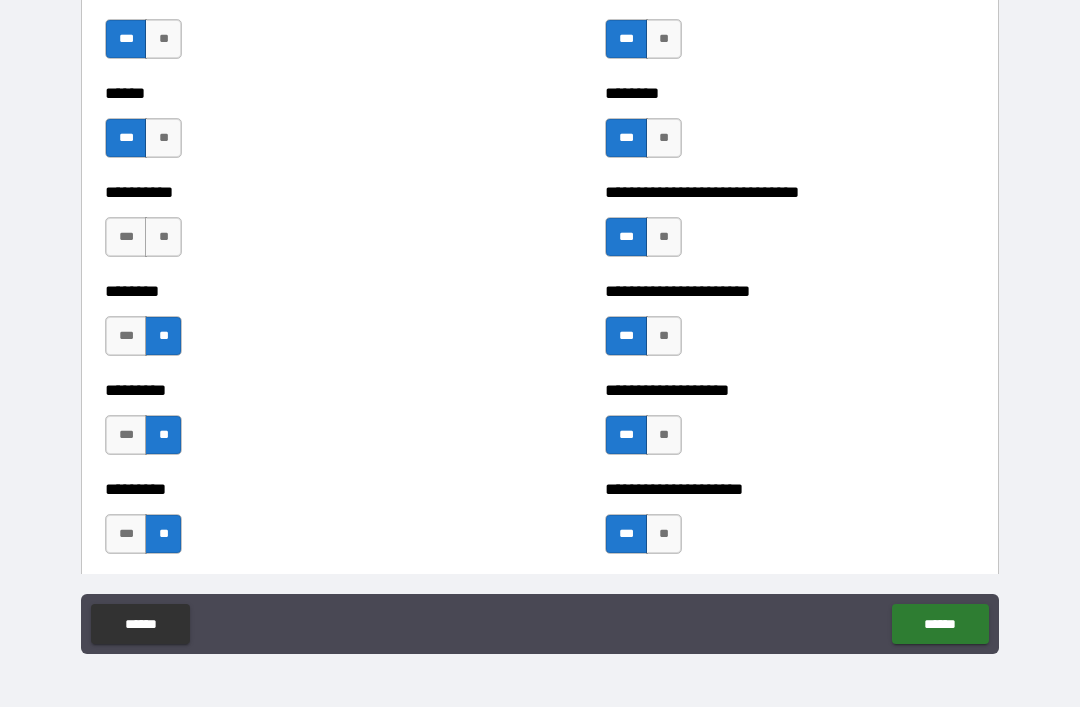click on "**" at bounding box center [163, 237] 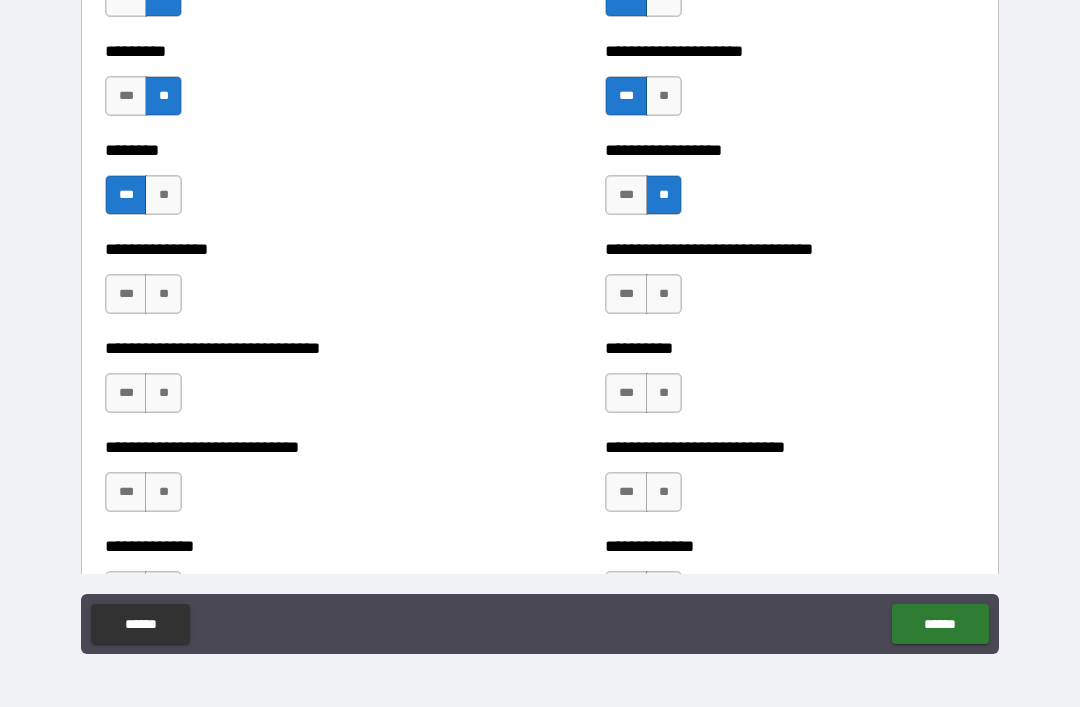 scroll, scrollTop: 7333, scrollLeft: 0, axis: vertical 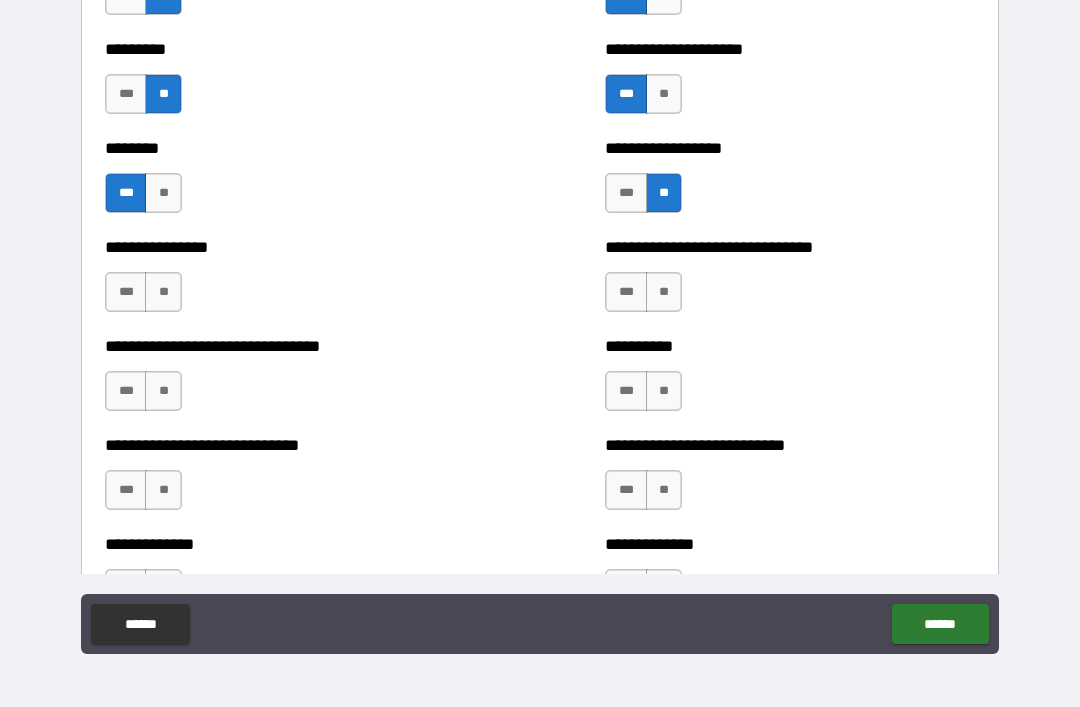 click on "**" at bounding box center (163, 292) 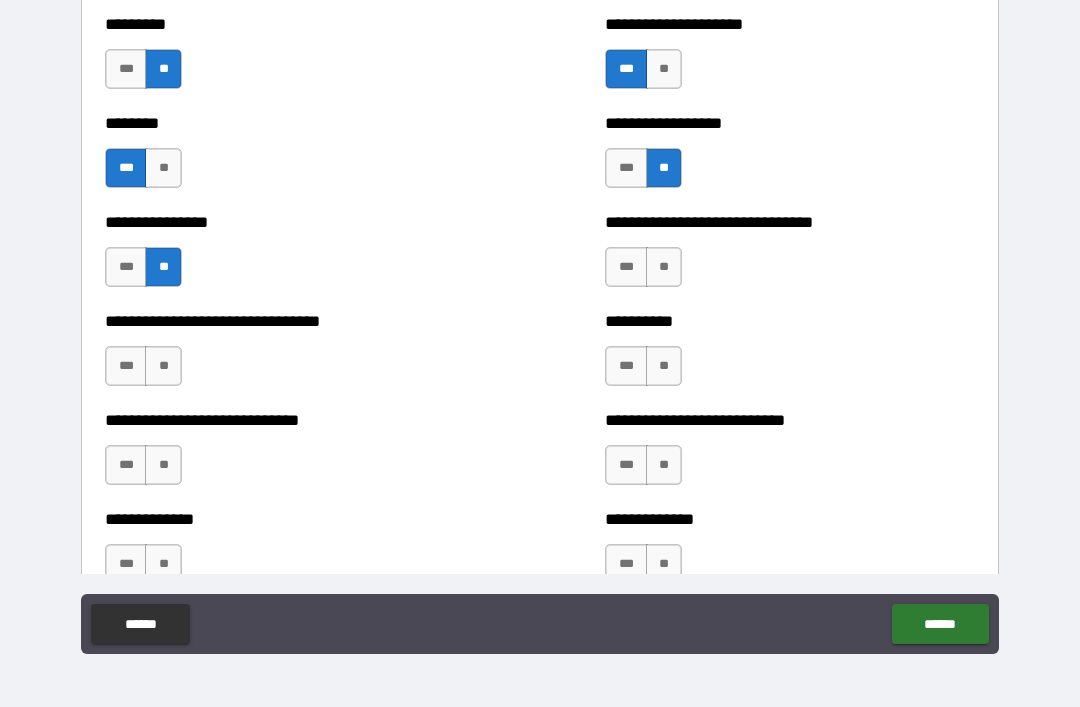 scroll, scrollTop: 7361, scrollLeft: 0, axis: vertical 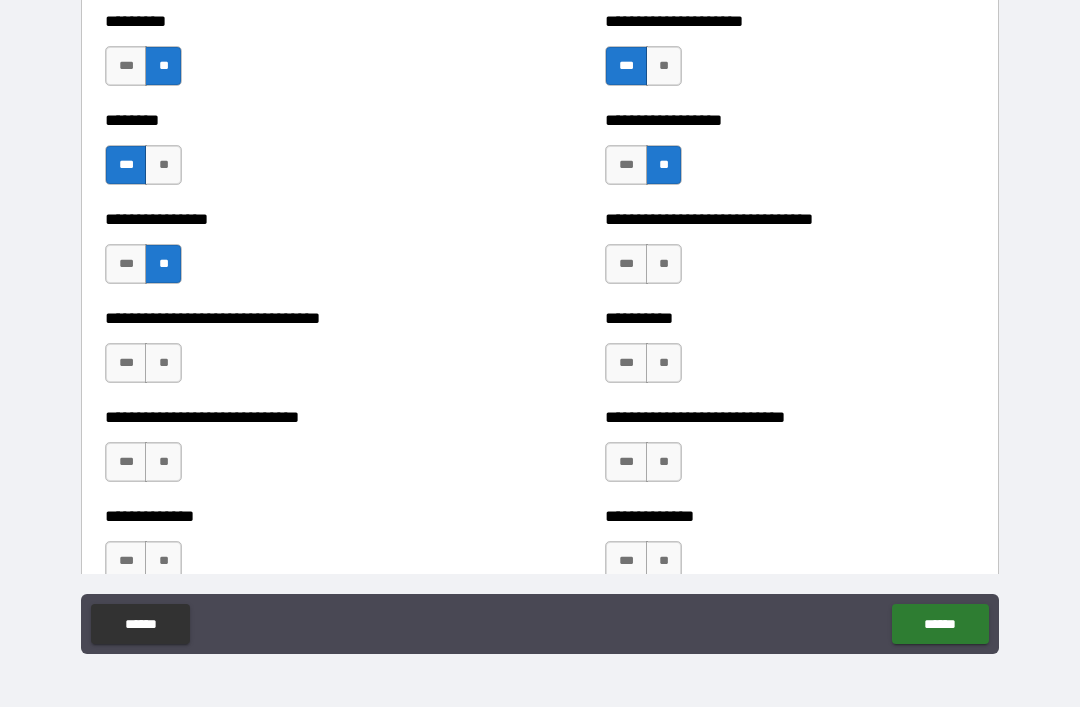 click on "**" at bounding box center (664, 264) 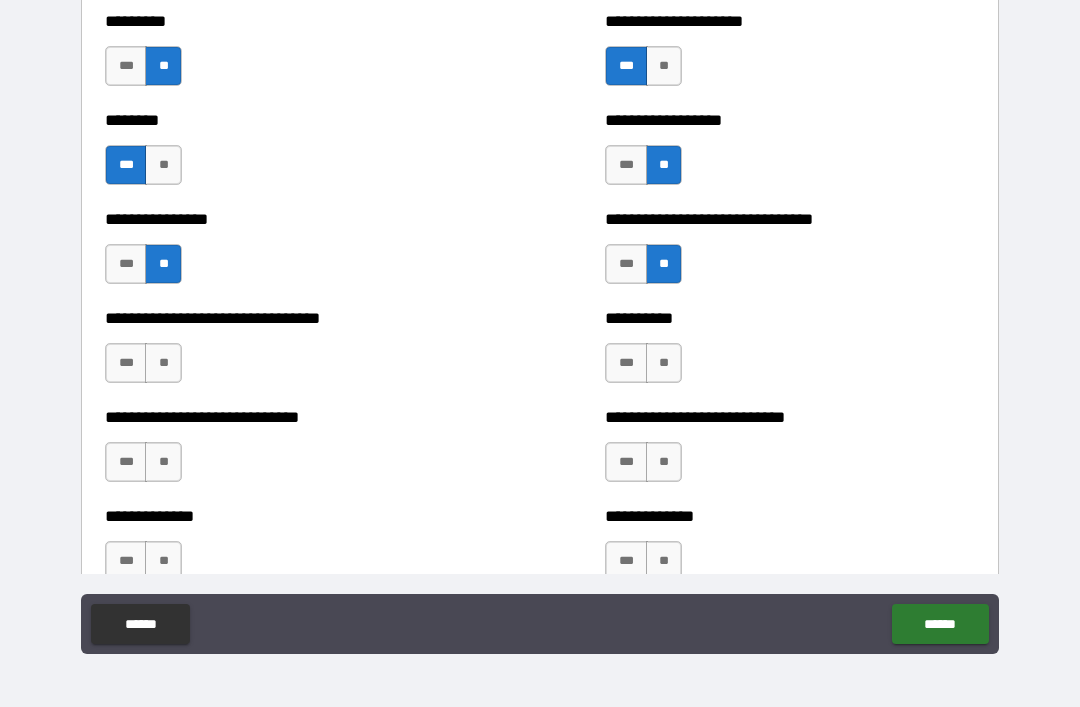 click on "**" at bounding box center [664, 363] 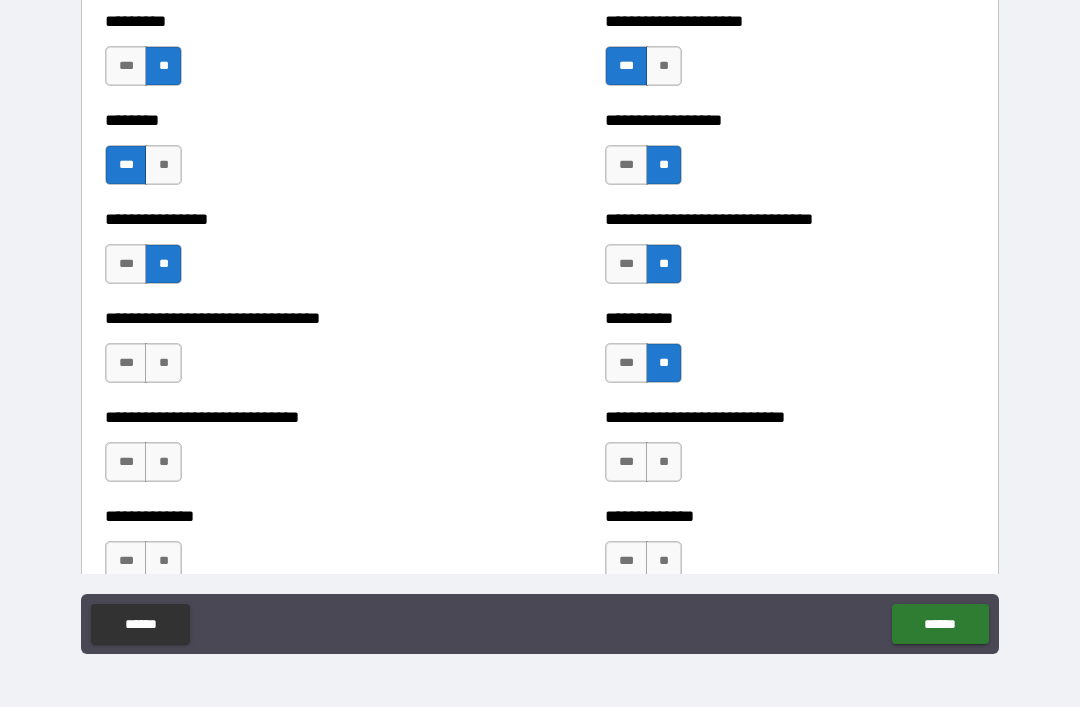 click on "**" at bounding box center (163, 363) 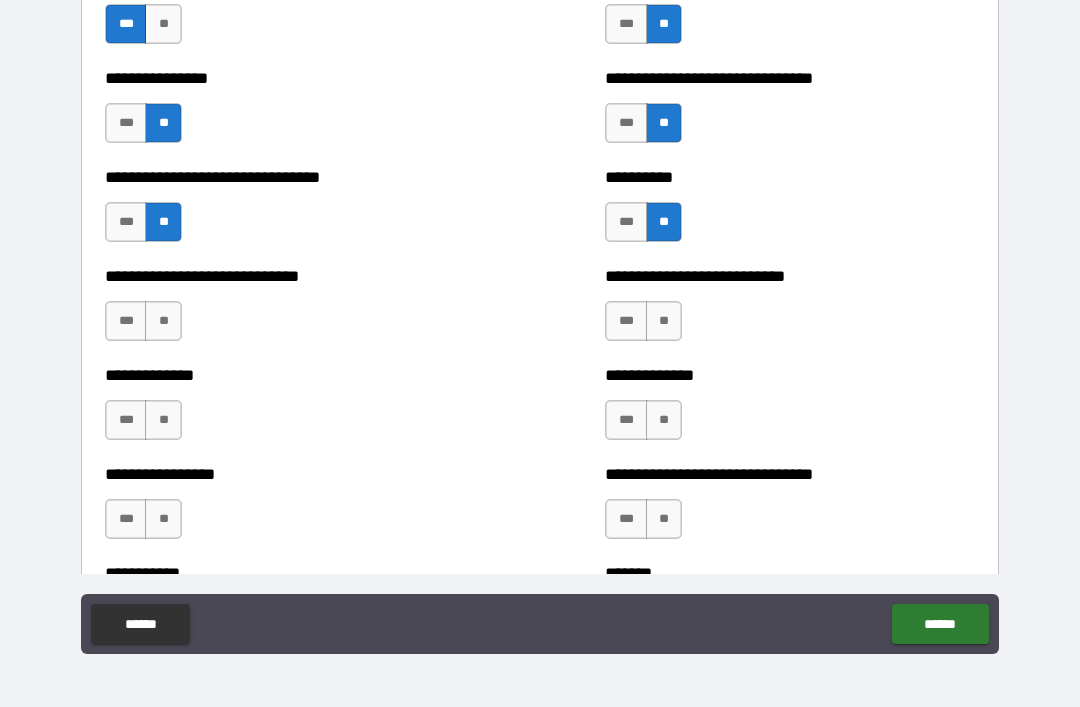 scroll, scrollTop: 7504, scrollLeft: 0, axis: vertical 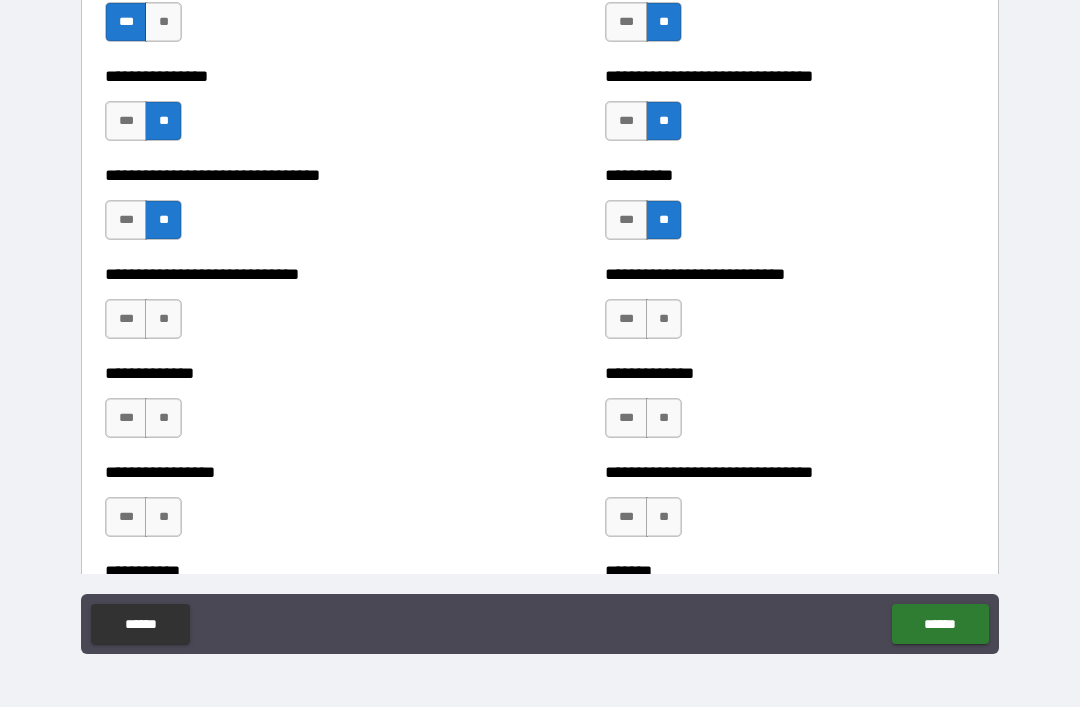 click on "**" at bounding box center (163, 319) 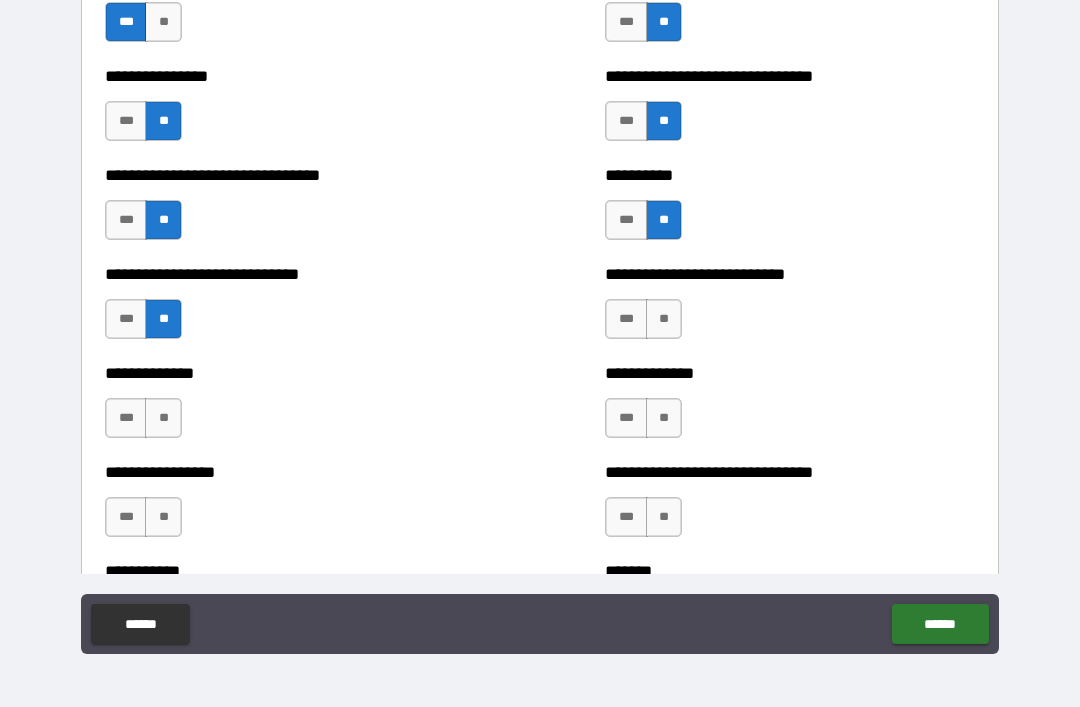 click on "***" at bounding box center [126, 319] 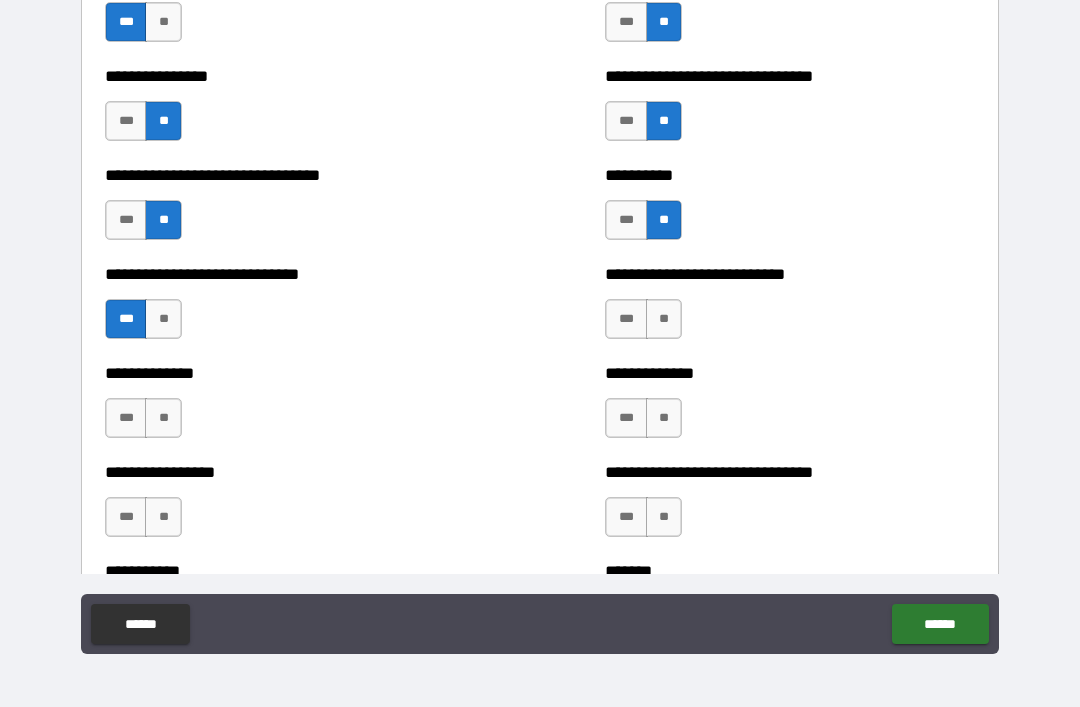 click on "**" at bounding box center [163, 418] 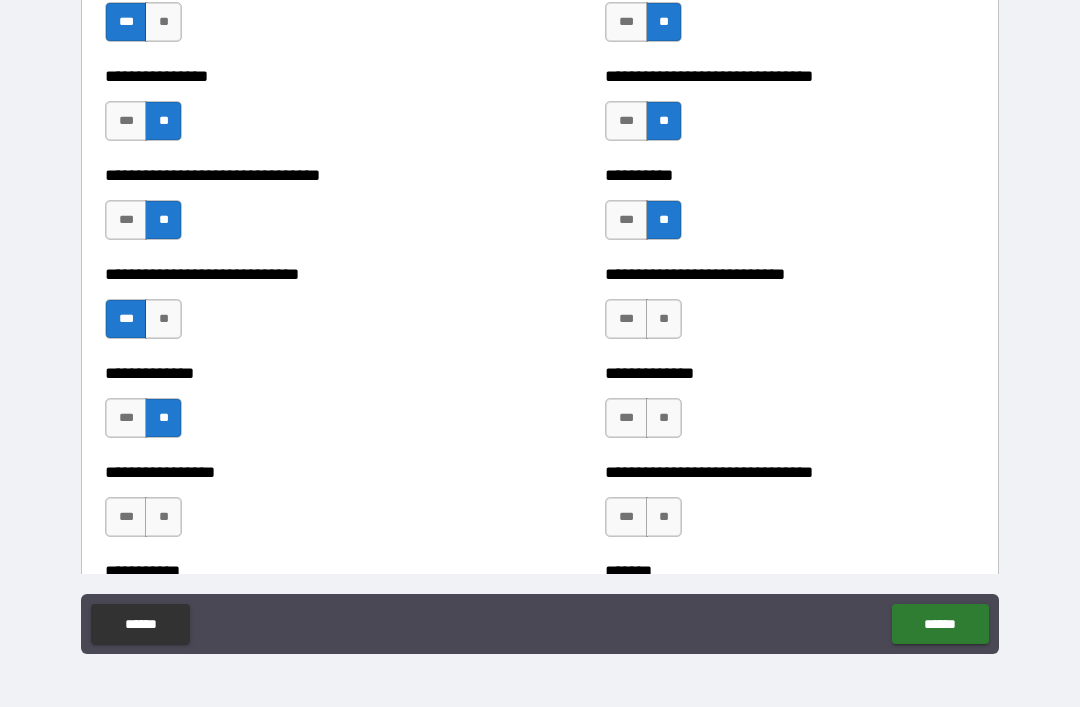 click on "**" at bounding box center (664, 418) 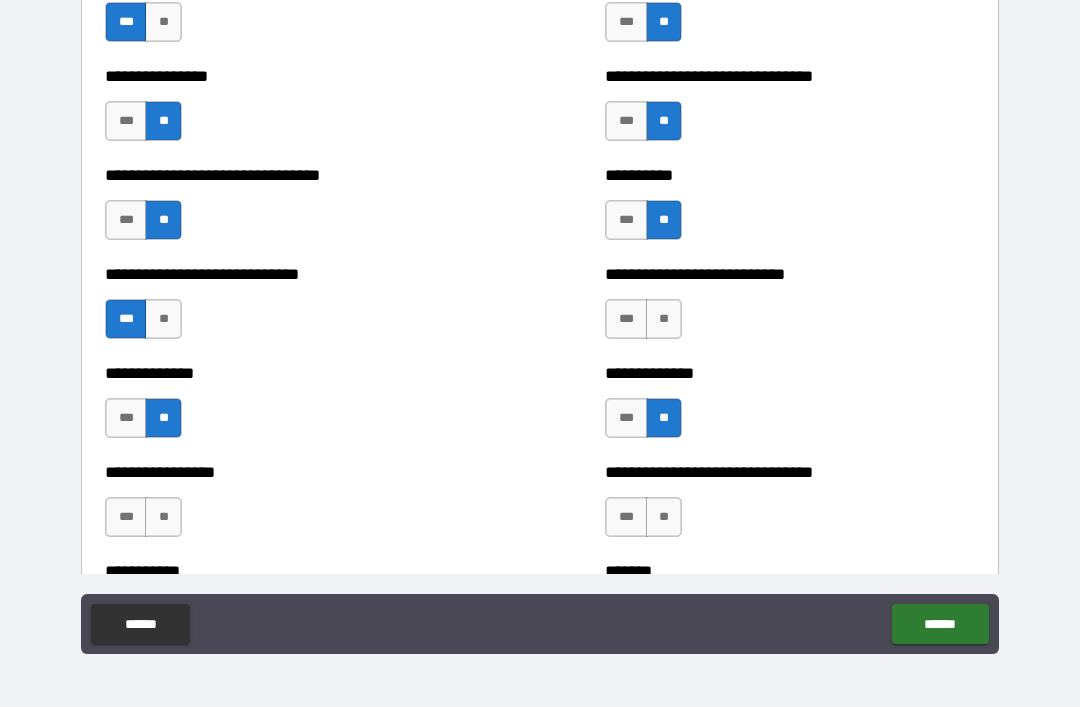 click on "**" at bounding box center [664, 517] 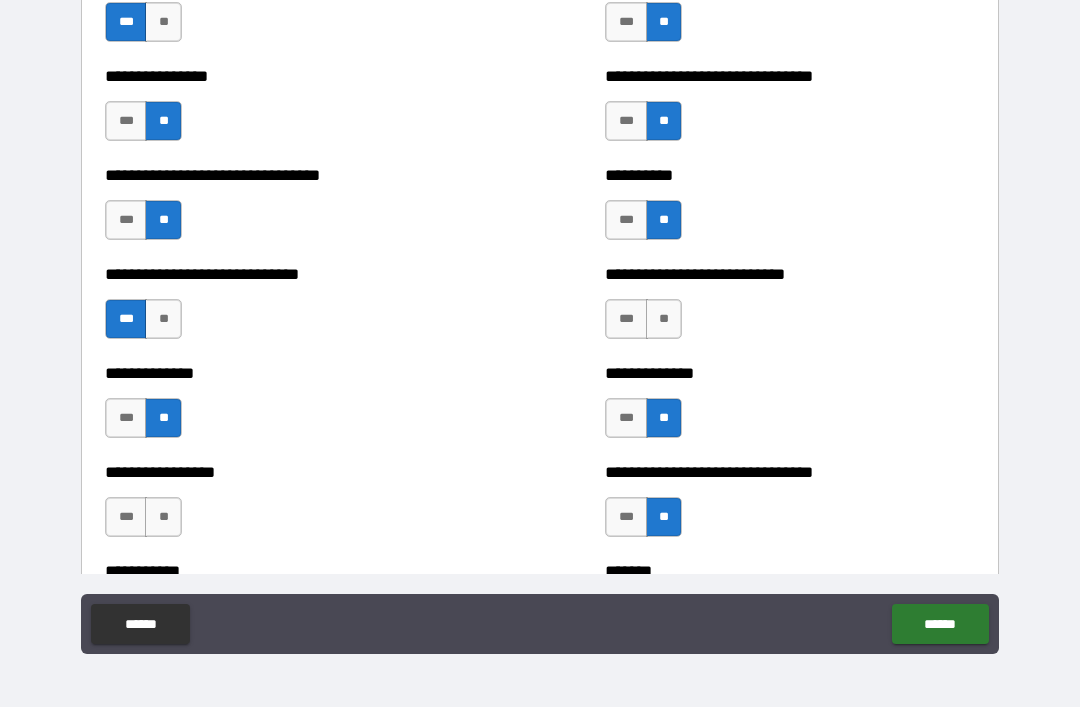 click on "**" at bounding box center [163, 517] 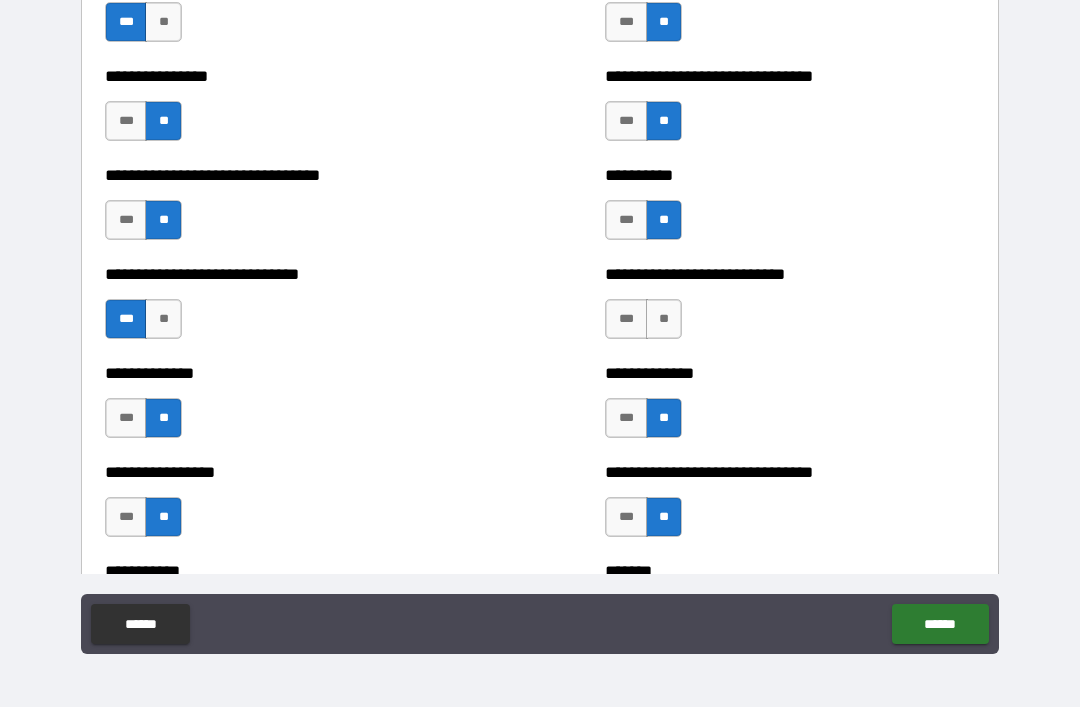 click on "**" at bounding box center [664, 319] 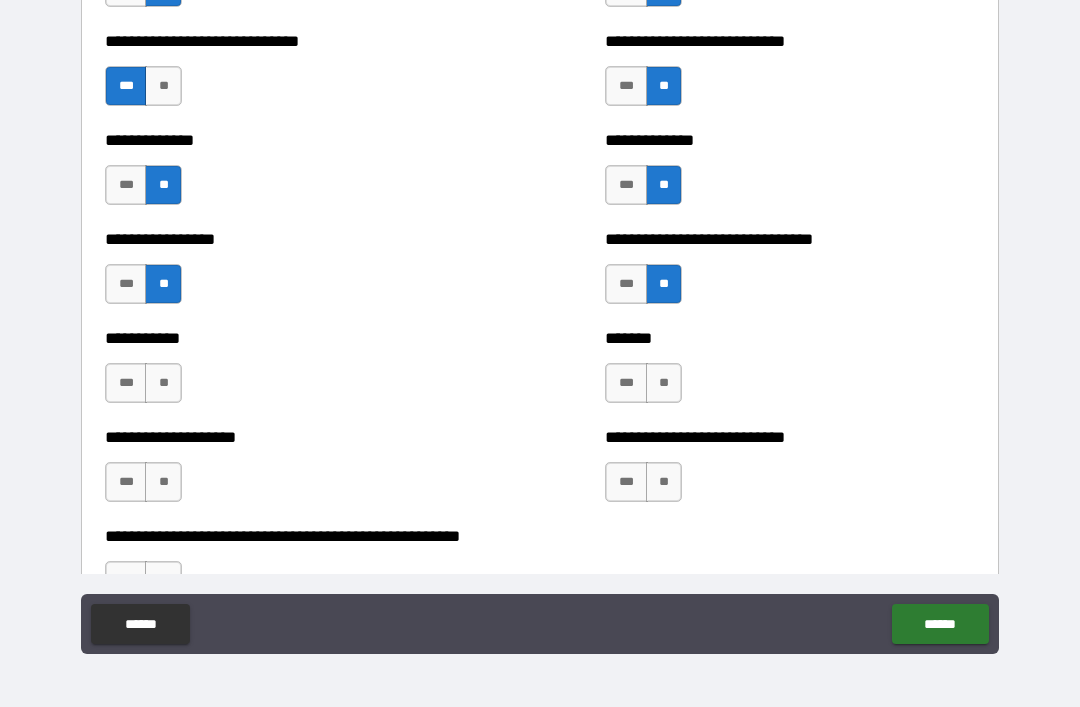 scroll, scrollTop: 7738, scrollLeft: 0, axis: vertical 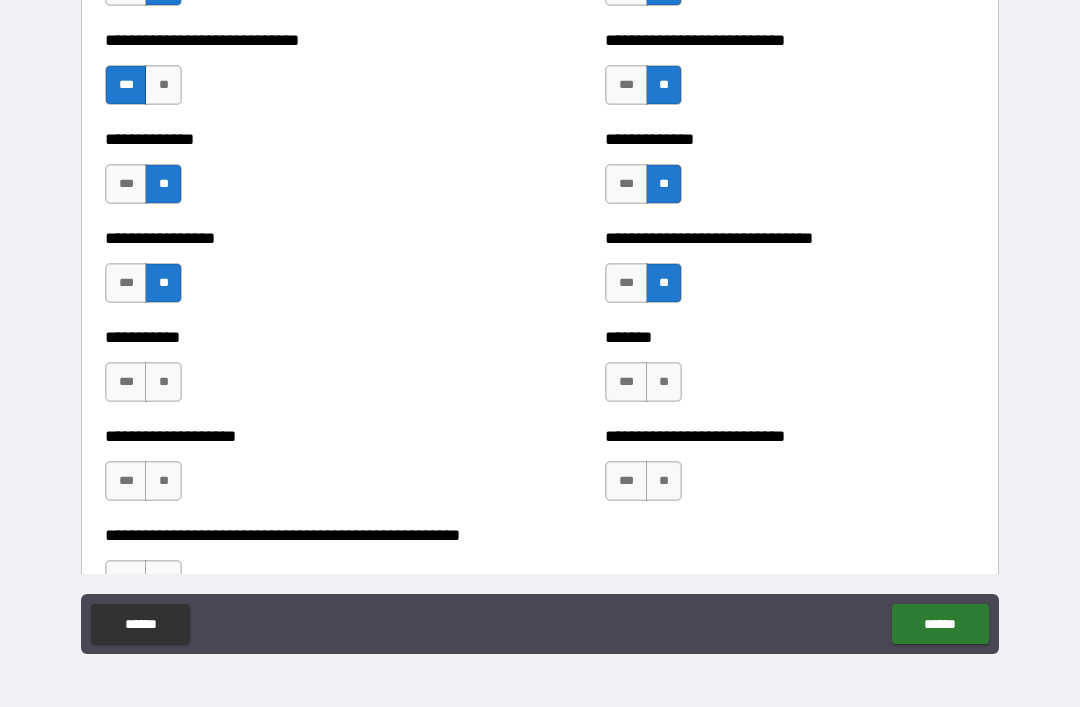 click on "***" at bounding box center [626, 382] 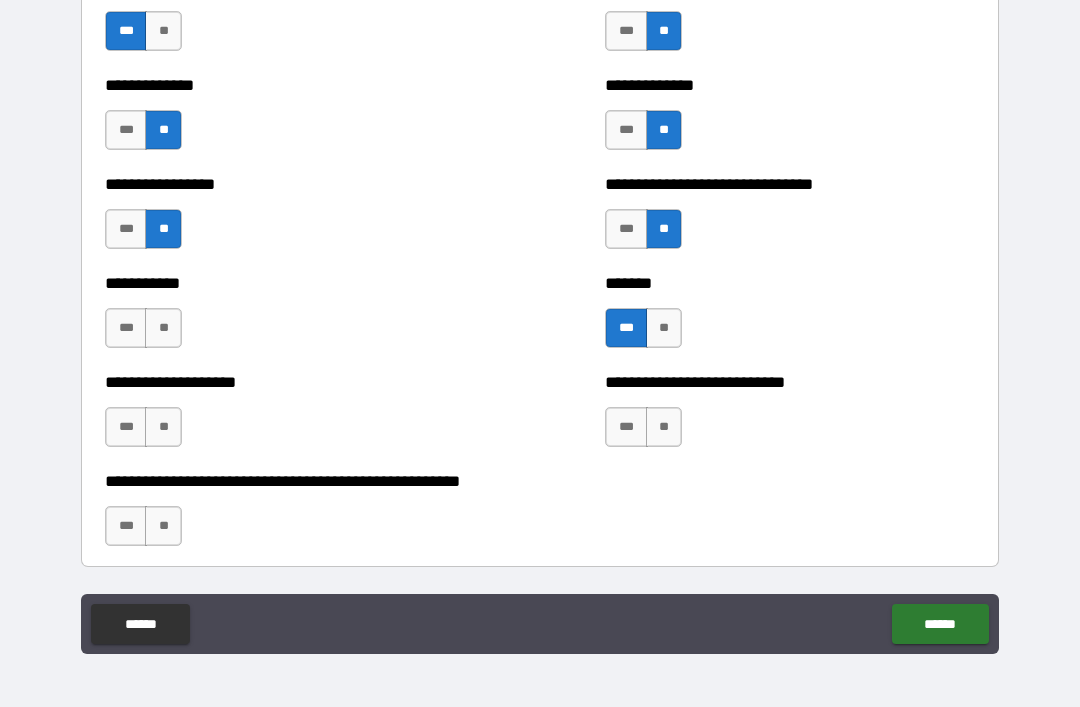scroll, scrollTop: 7821, scrollLeft: 0, axis: vertical 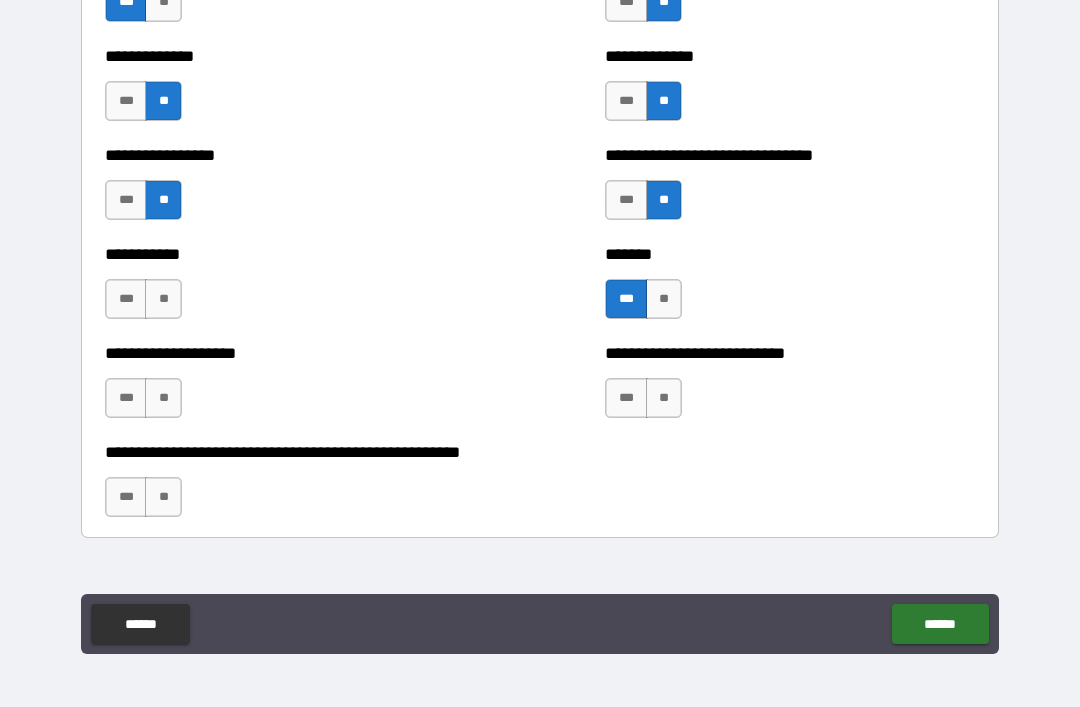 click on "**" at bounding box center [163, 299] 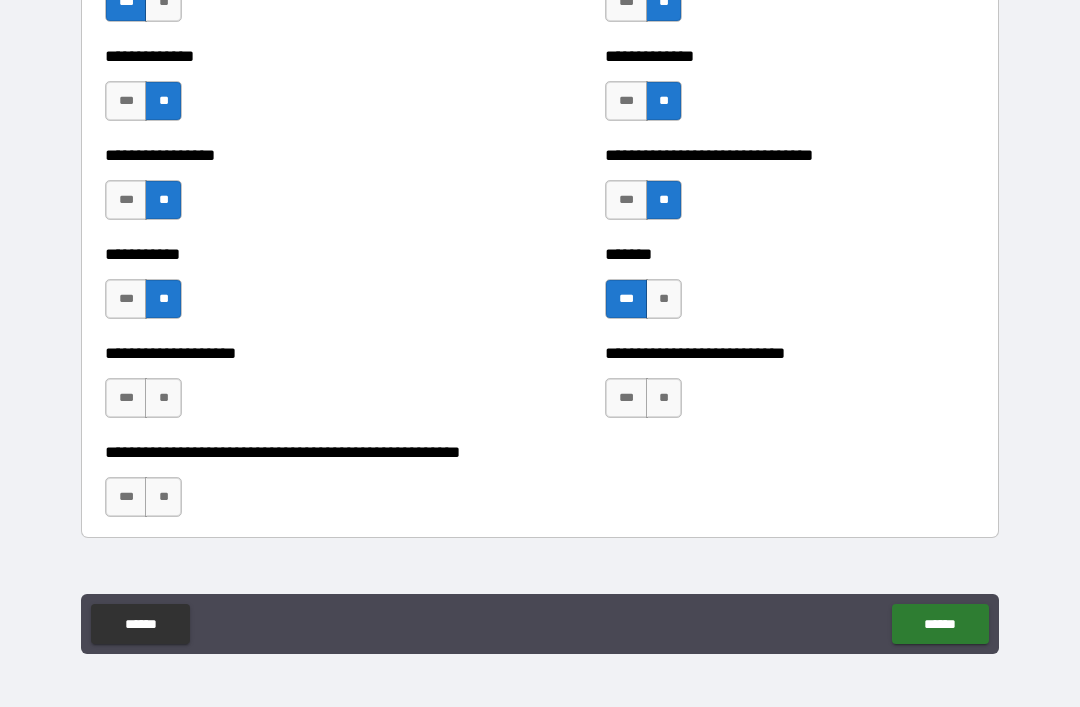 click on "***" at bounding box center (126, 398) 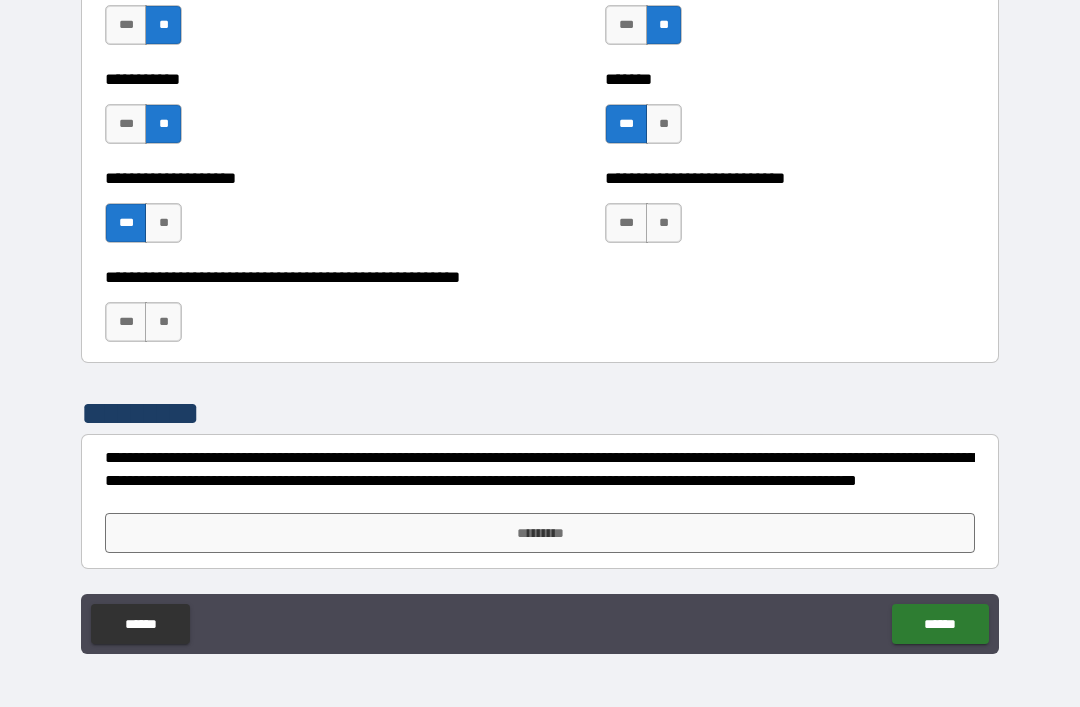 scroll, scrollTop: 7996, scrollLeft: 0, axis: vertical 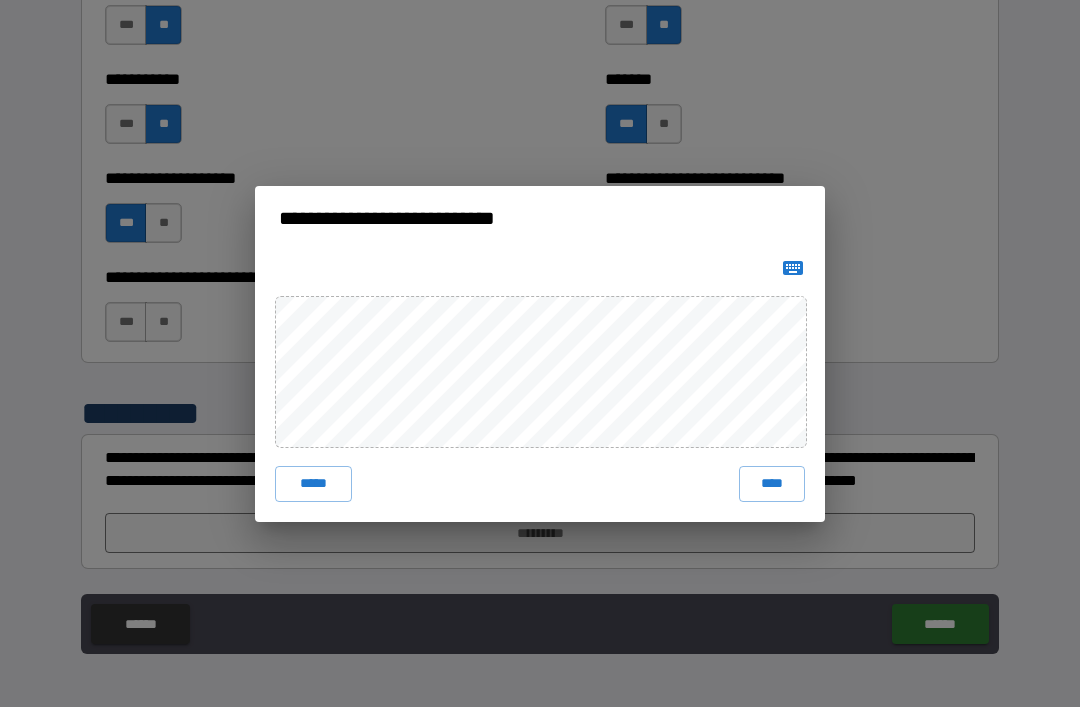 click on "****" at bounding box center (772, 484) 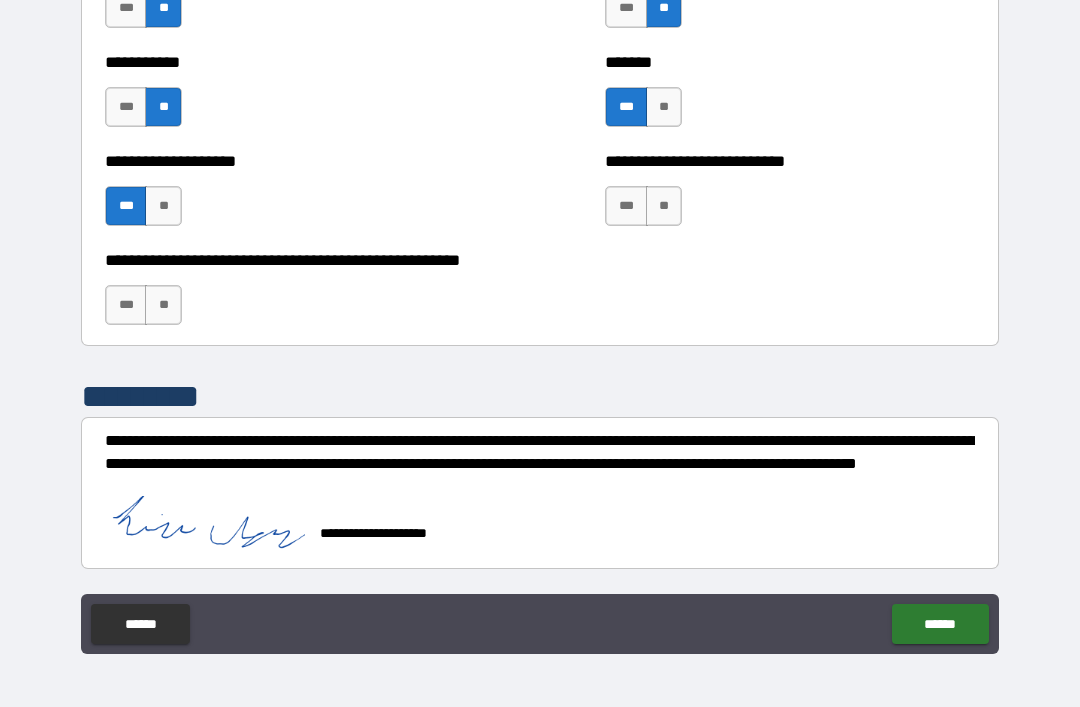 scroll, scrollTop: 8013, scrollLeft: 0, axis: vertical 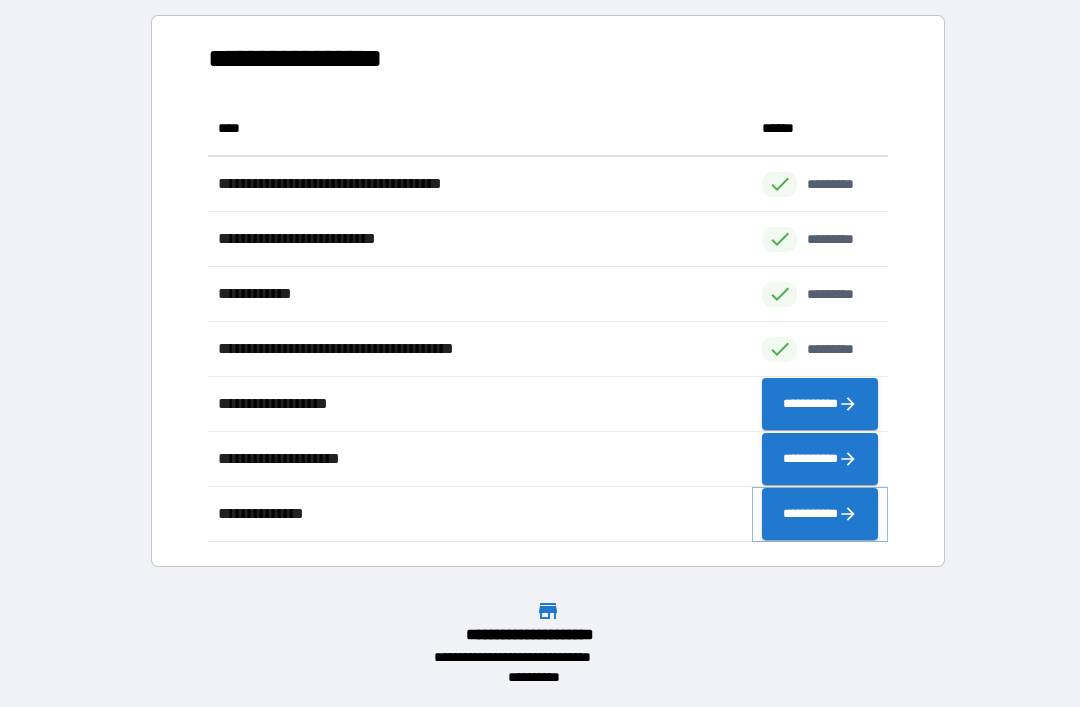 click on "**********" at bounding box center [820, 514] 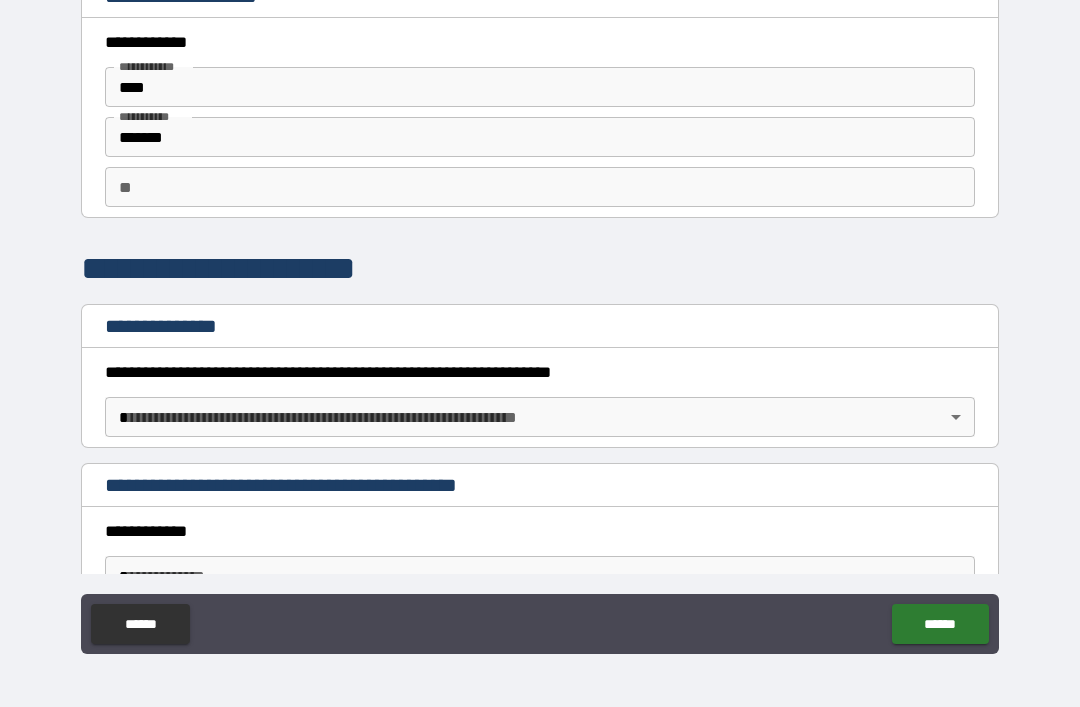 scroll, scrollTop: 18, scrollLeft: 0, axis: vertical 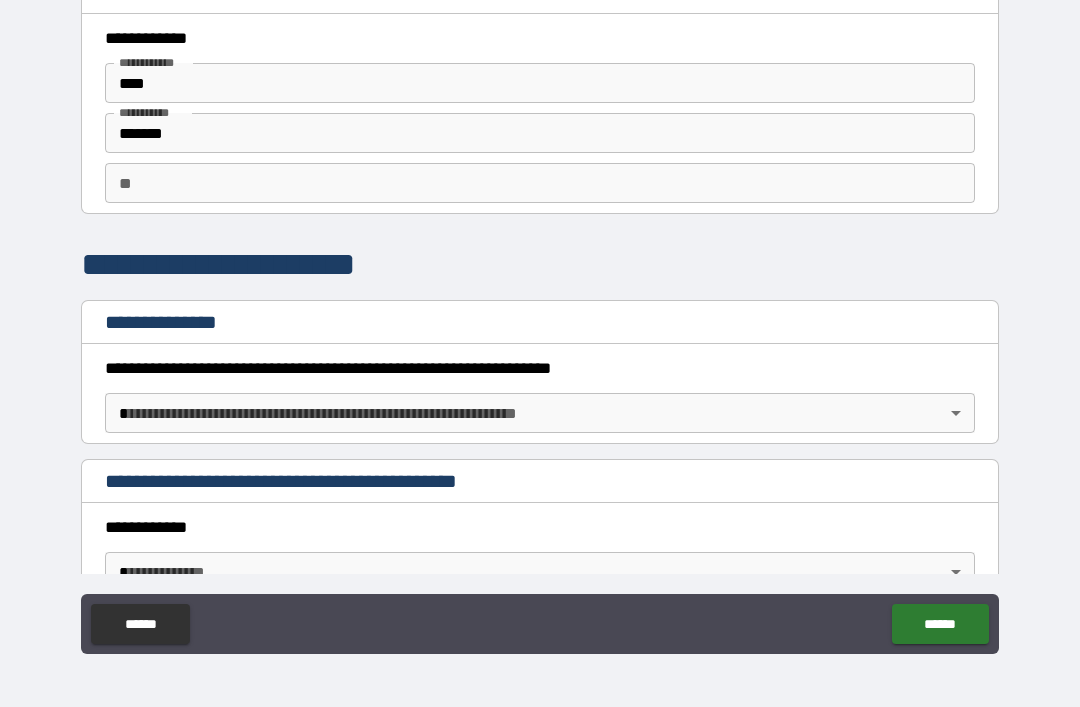 click on "**********" at bounding box center (540, 321) 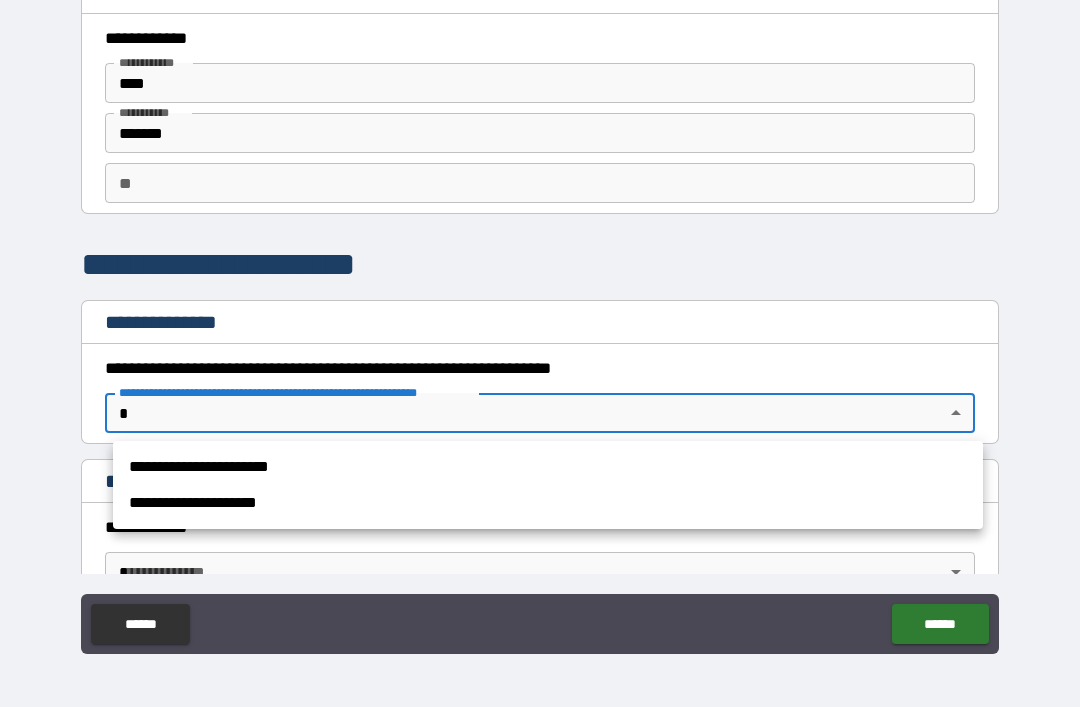 click on "**********" at bounding box center (548, 503) 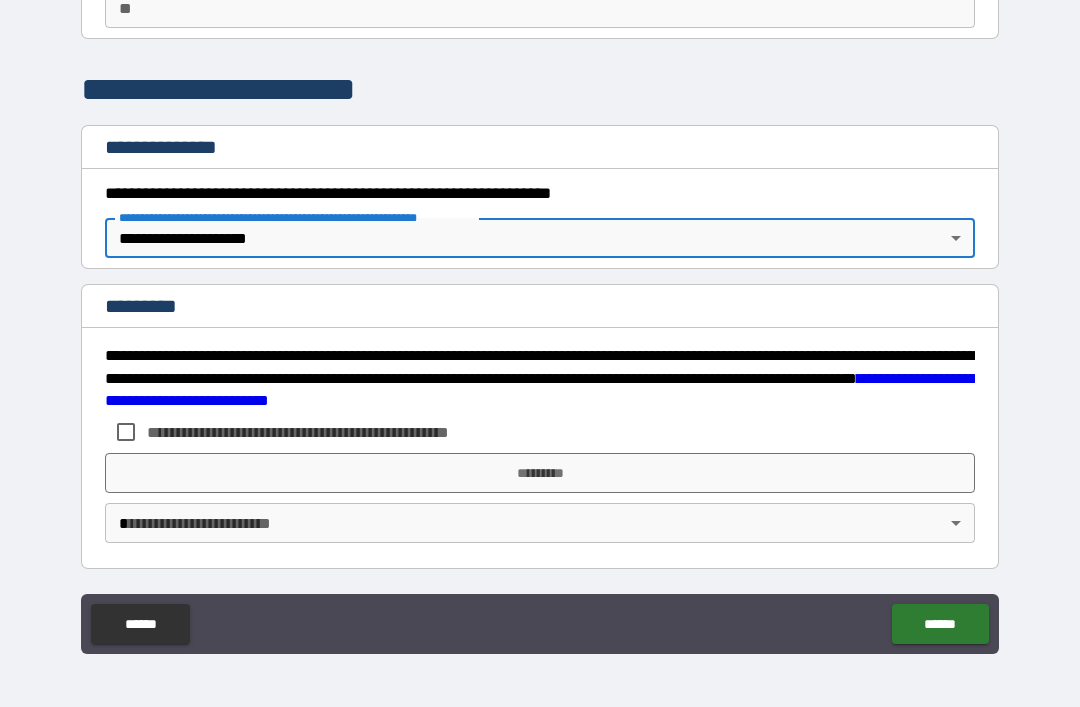 scroll, scrollTop: 193, scrollLeft: 0, axis: vertical 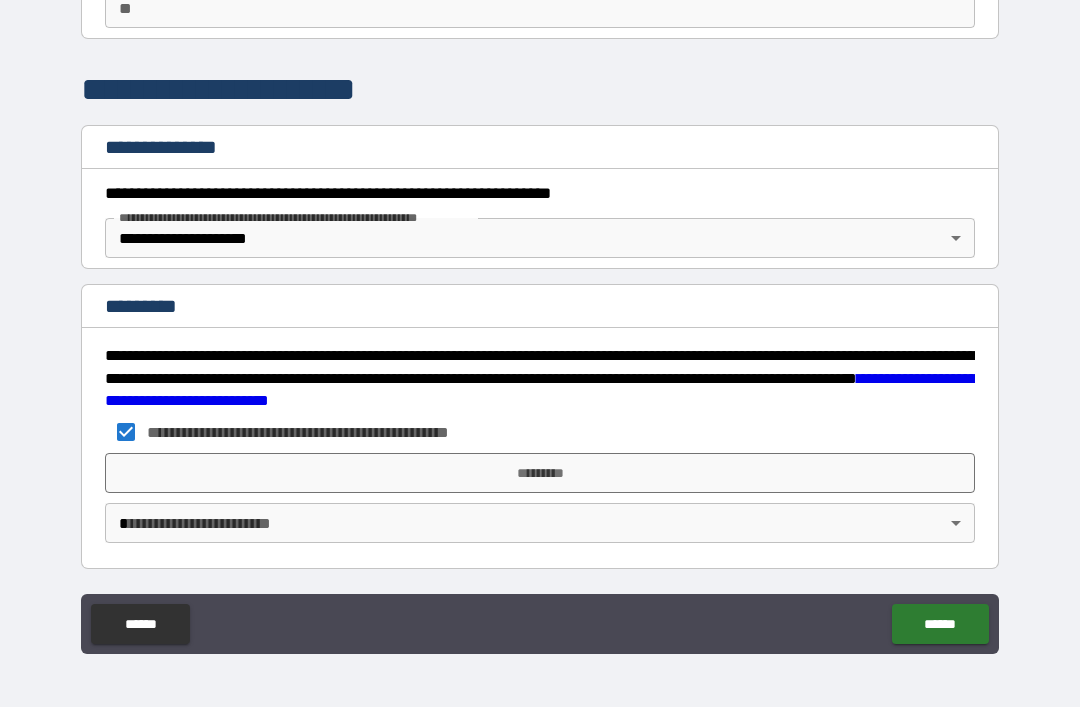 click on "**********" at bounding box center (540, 321) 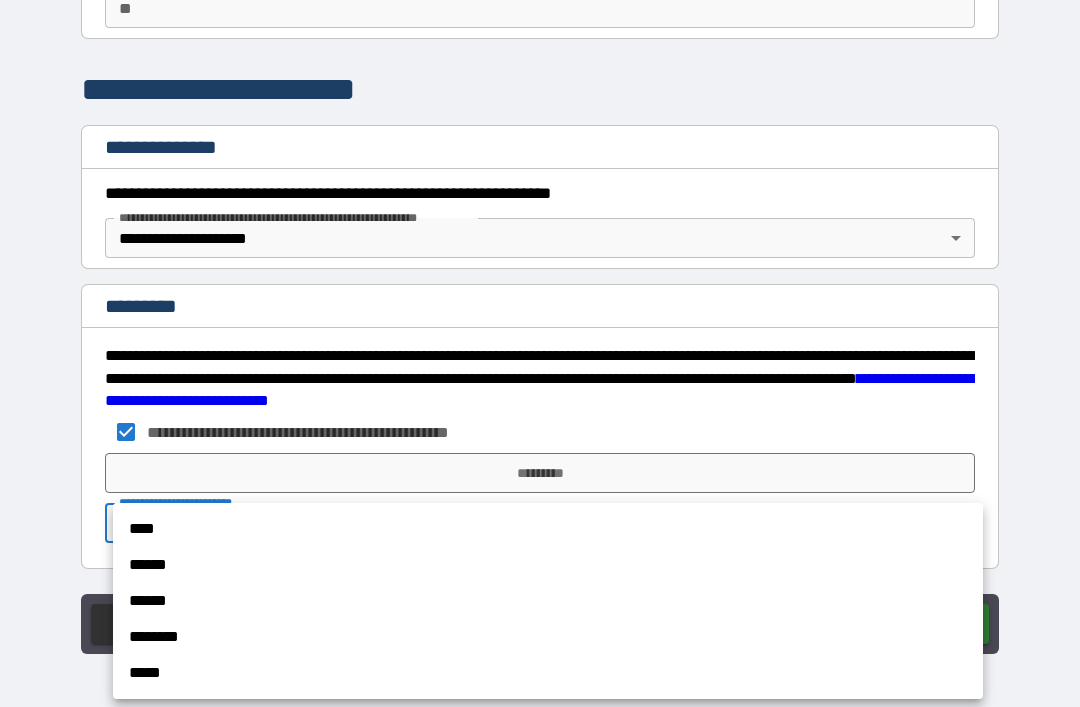 click on "****" at bounding box center [548, 529] 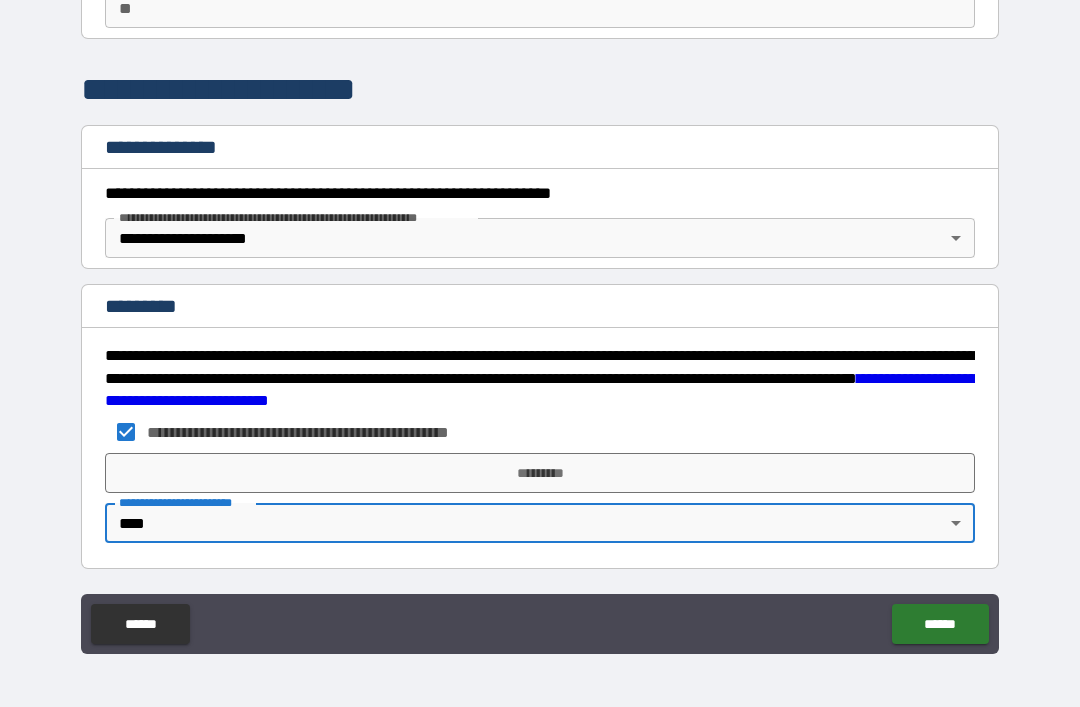 click on "*********" at bounding box center (540, 473) 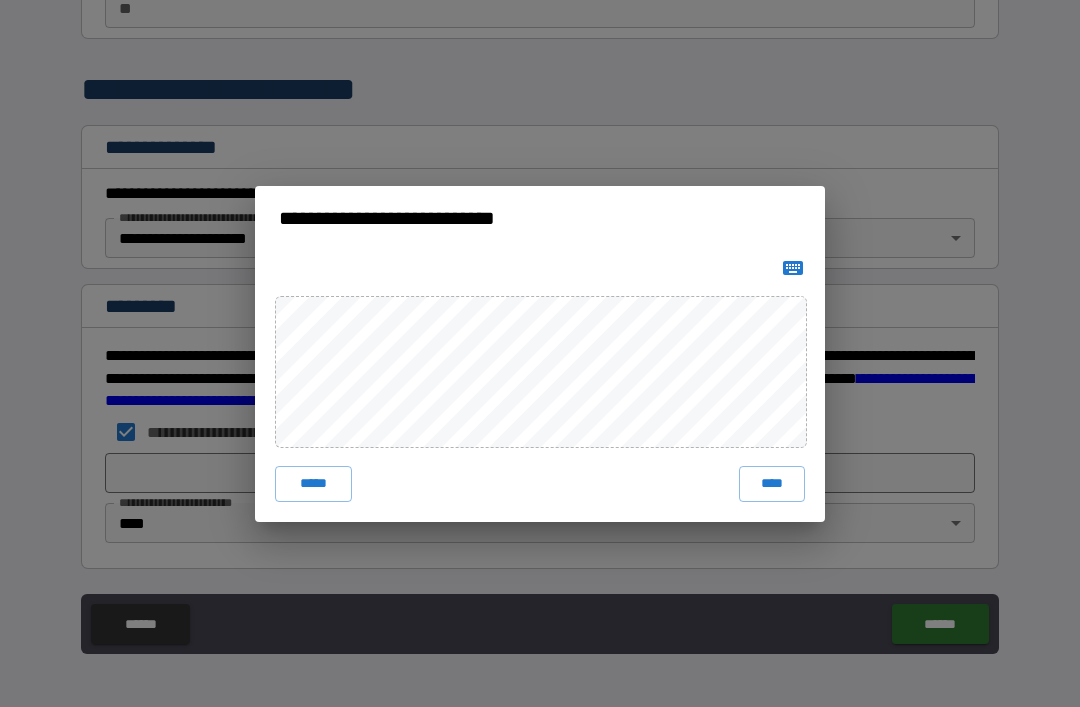 click on "****" at bounding box center [772, 484] 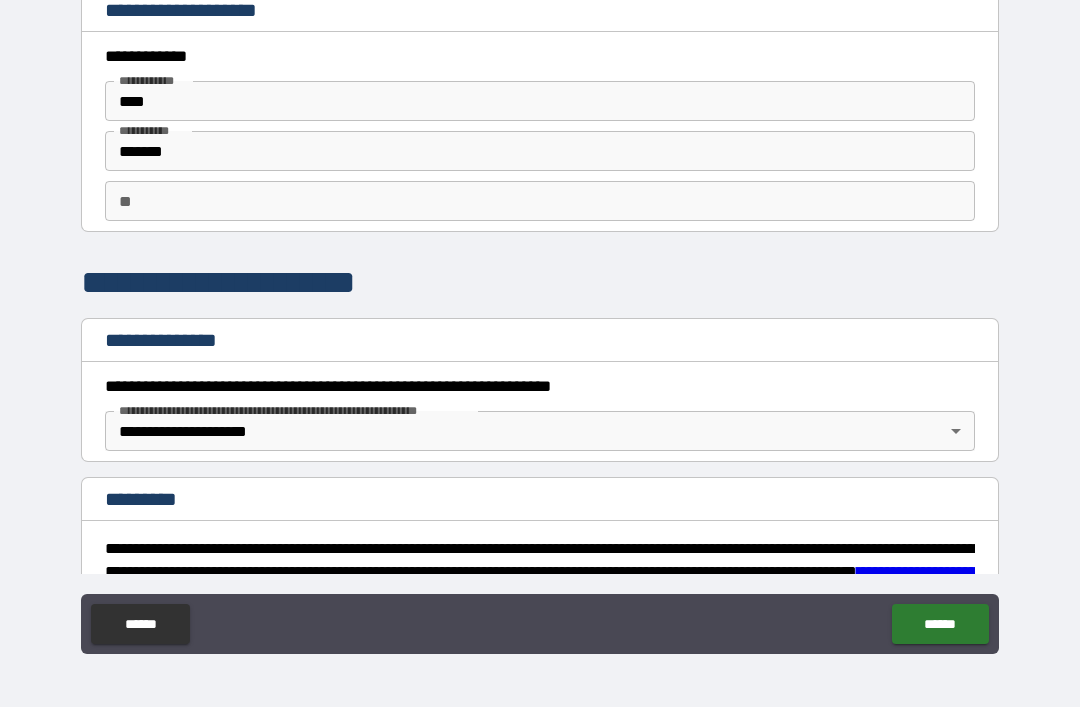 scroll, scrollTop: 0, scrollLeft: 0, axis: both 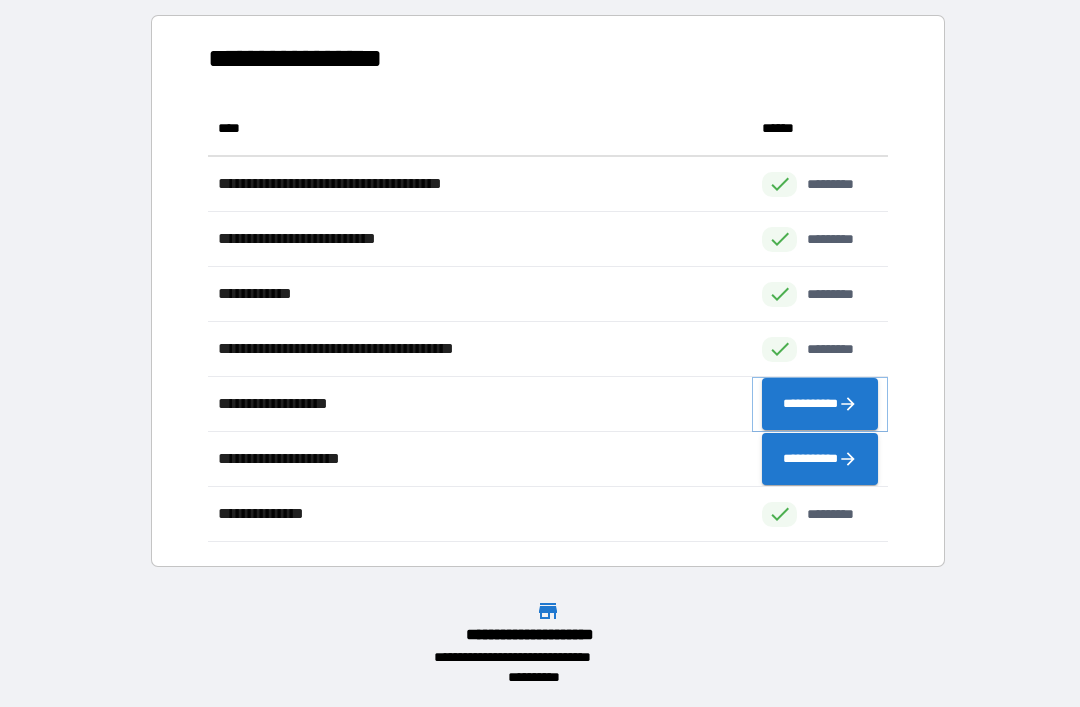 click on "**********" at bounding box center [820, 404] 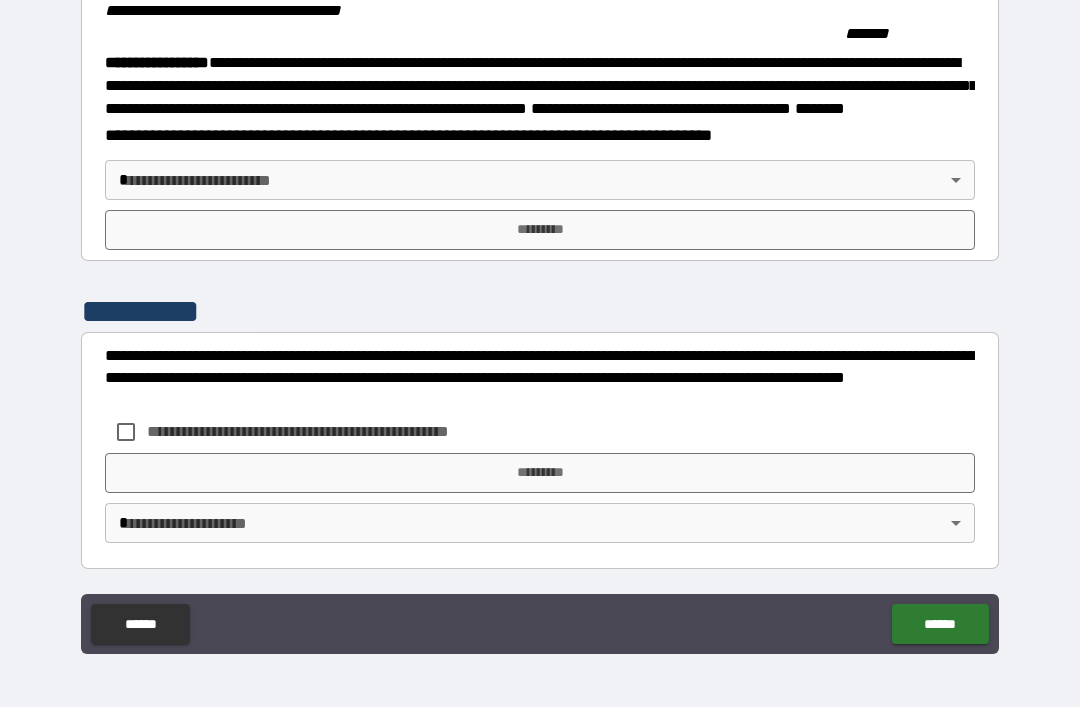 click on "*********" at bounding box center (540, 473) 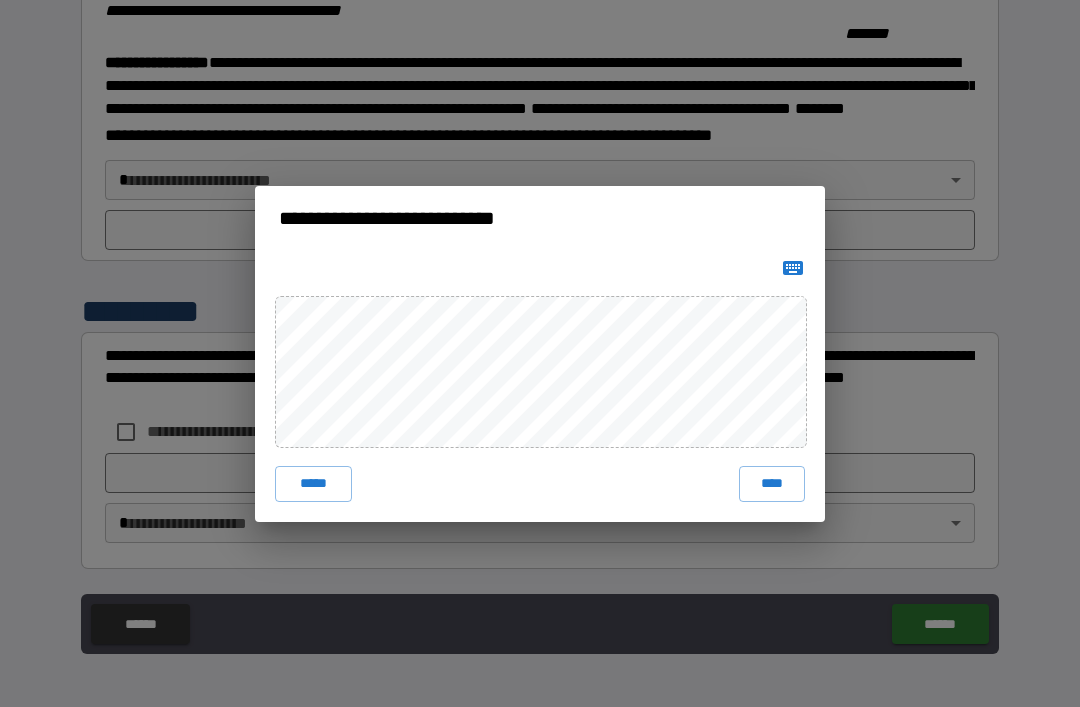 click on "**********" at bounding box center [540, 353] 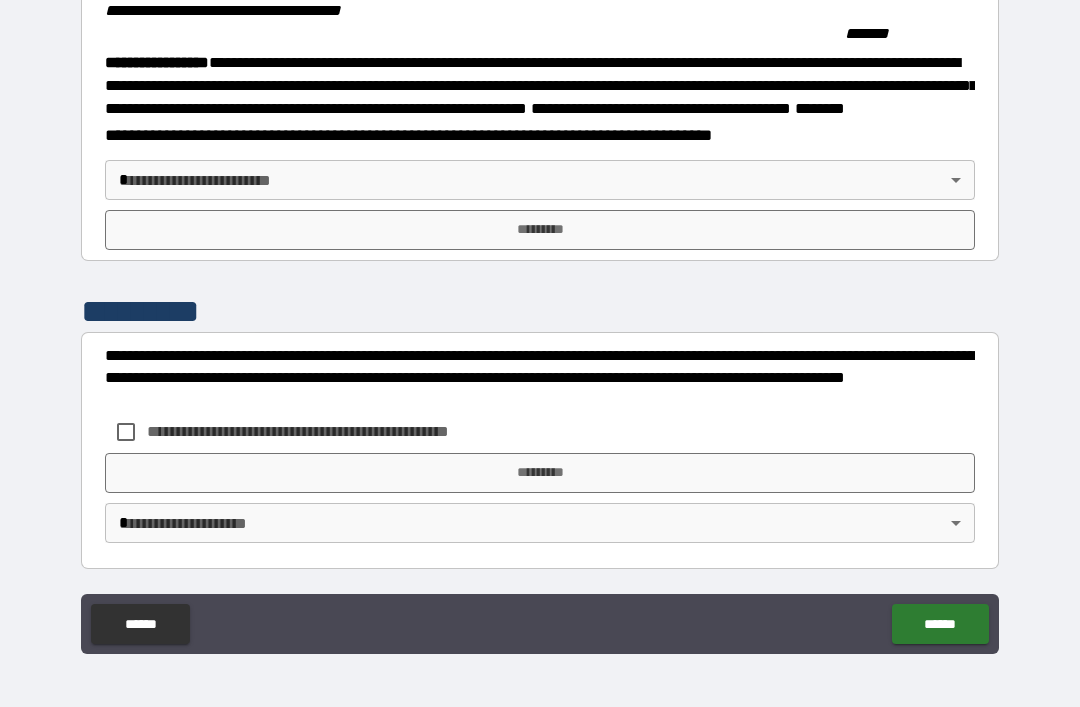 scroll, scrollTop: 2164, scrollLeft: 0, axis: vertical 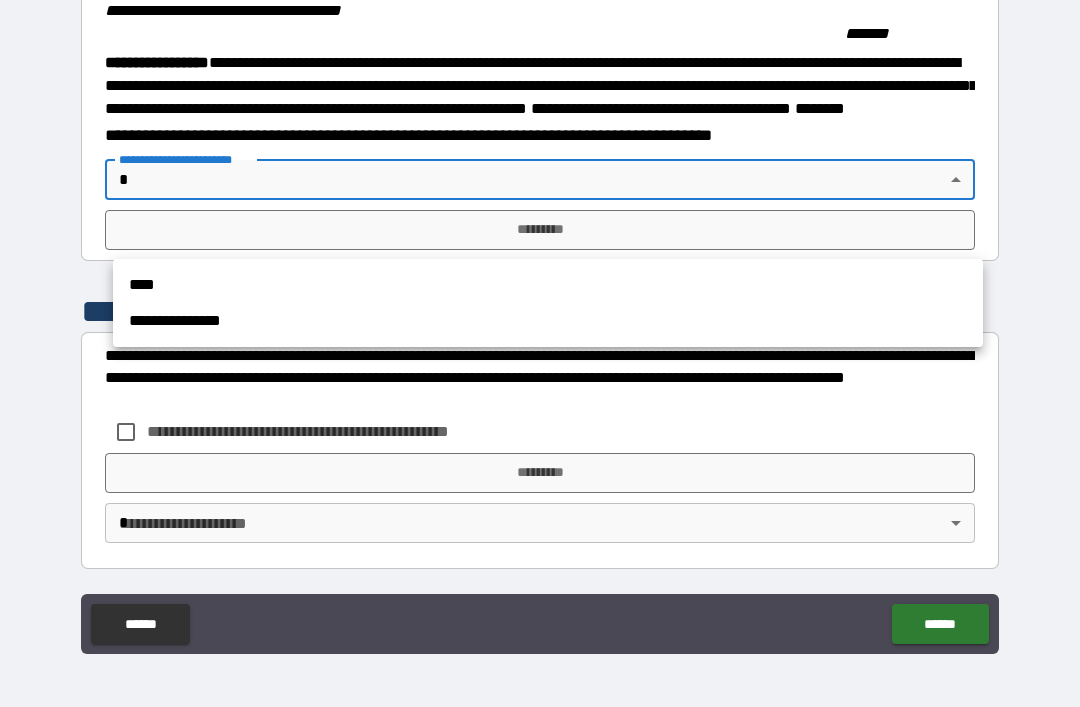 click on "****" at bounding box center [548, 285] 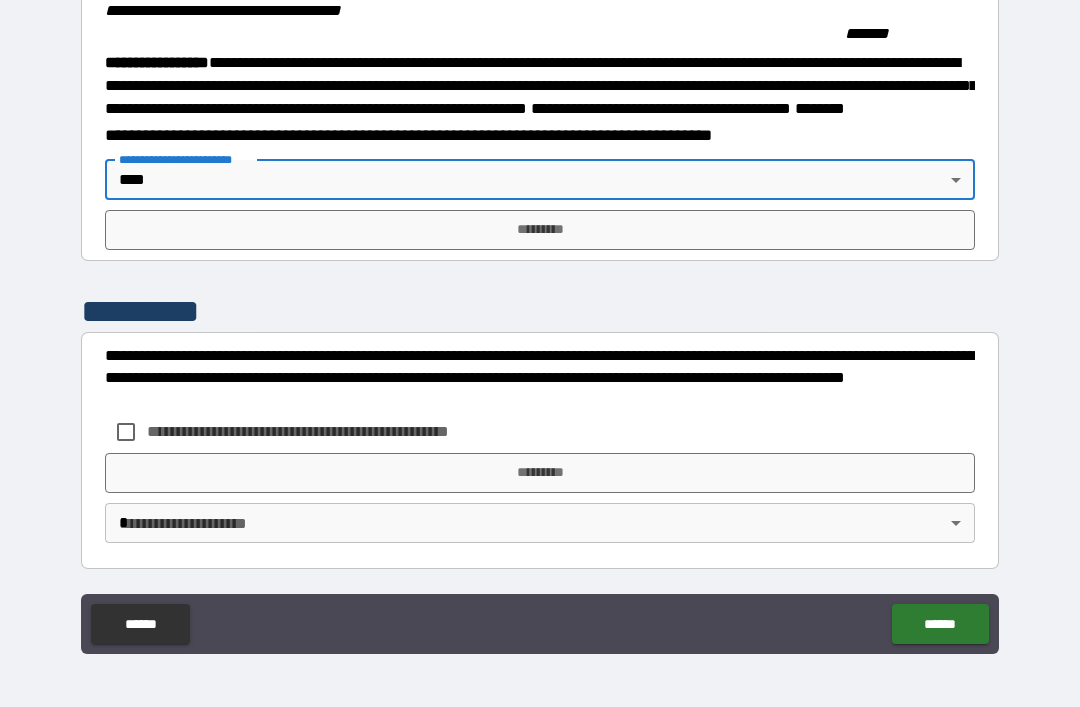 click on "*********" at bounding box center [540, 473] 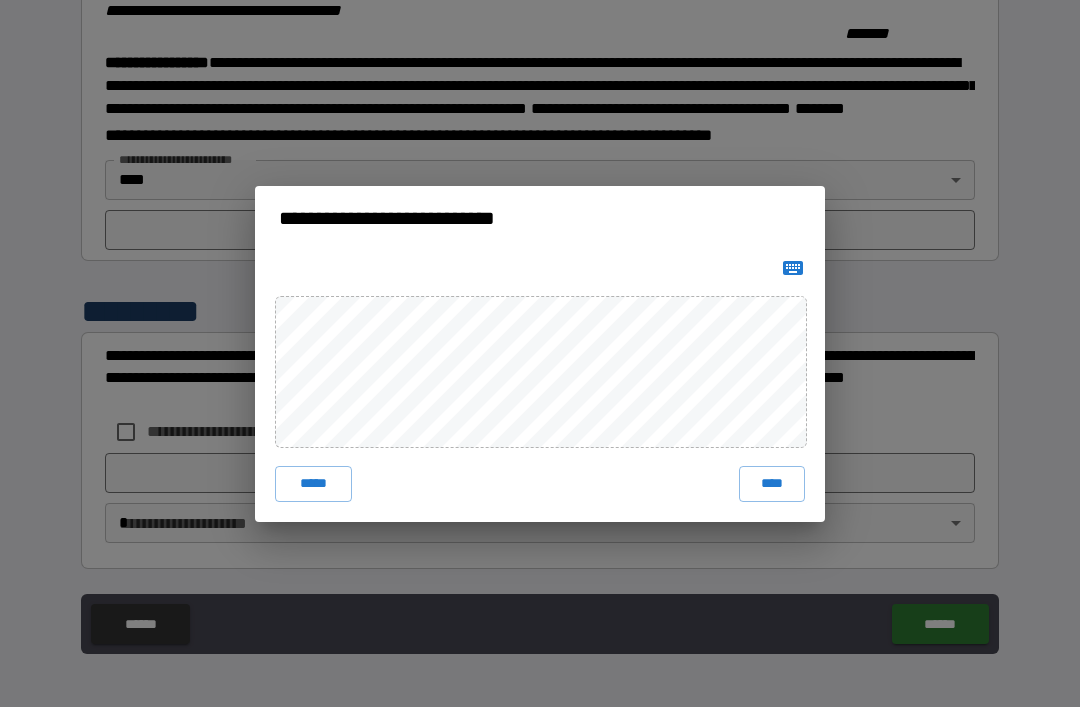 click on "**********" at bounding box center [540, 353] 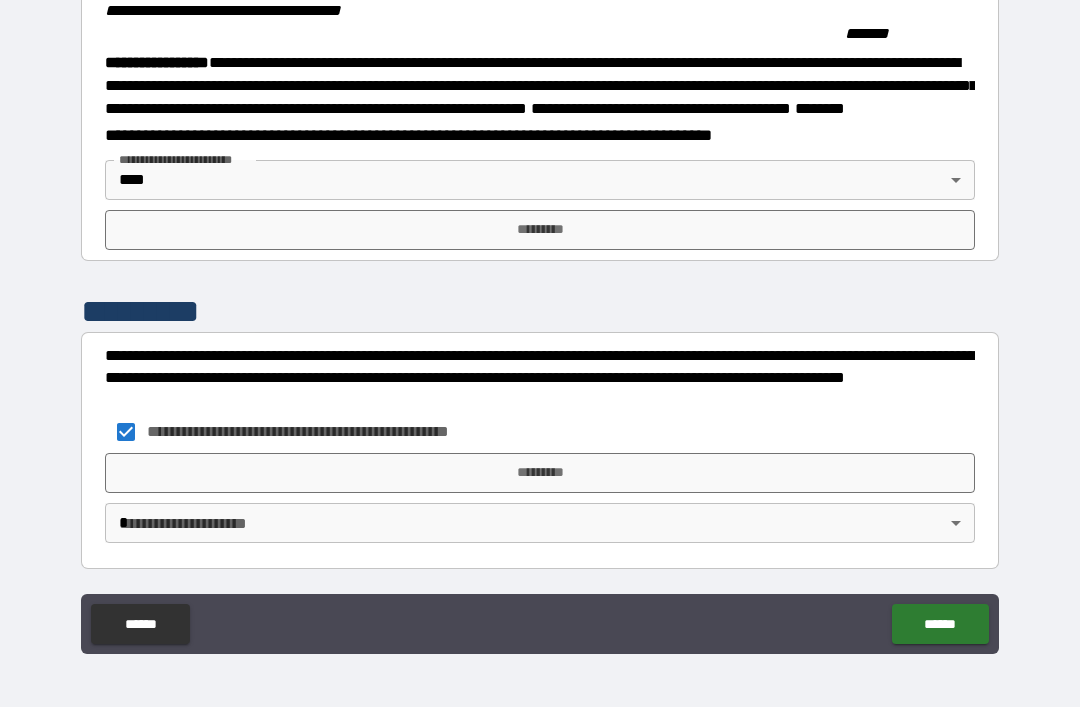 scroll, scrollTop: 2215, scrollLeft: 0, axis: vertical 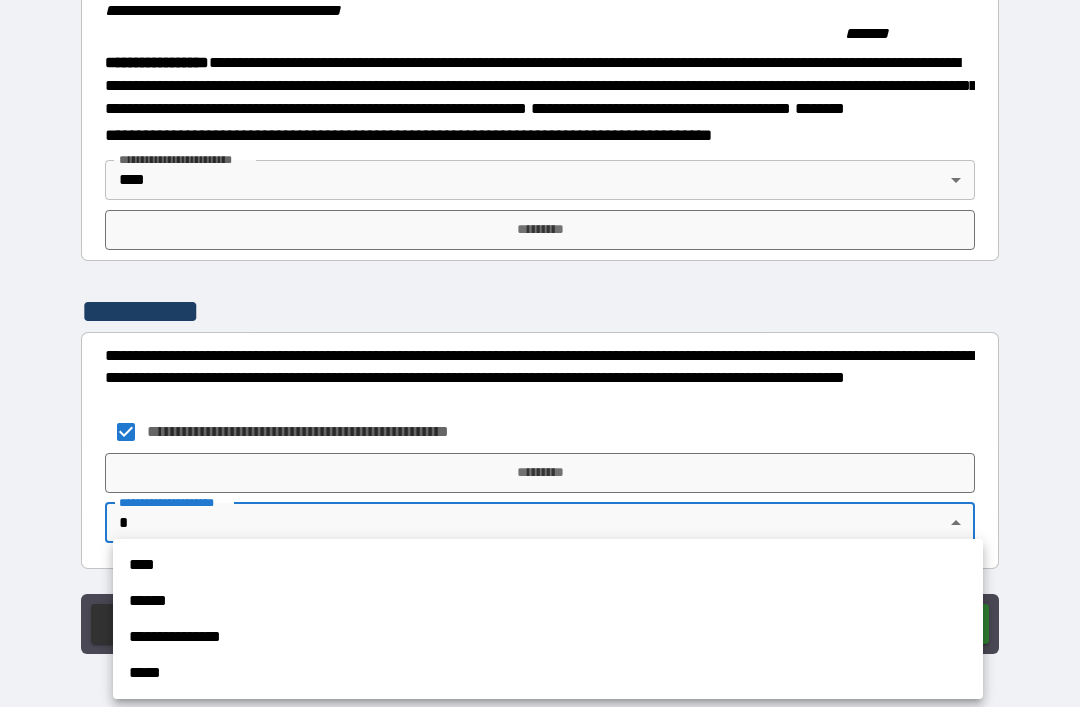 click on "****" at bounding box center [548, 565] 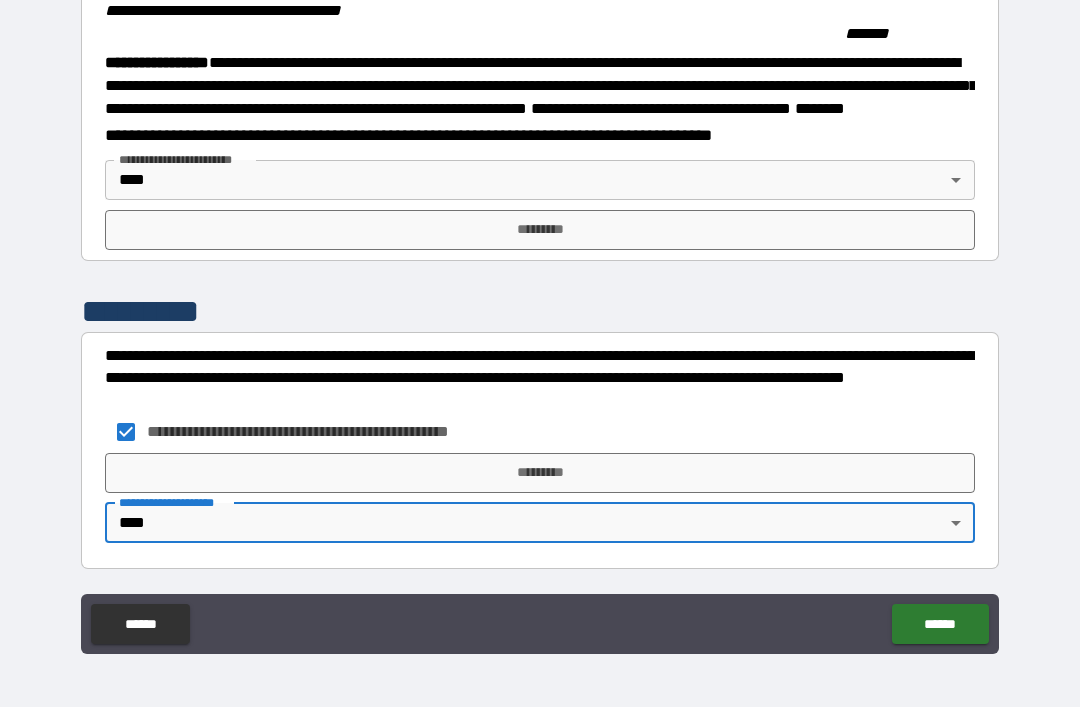 click on "*********" at bounding box center (540, 230) 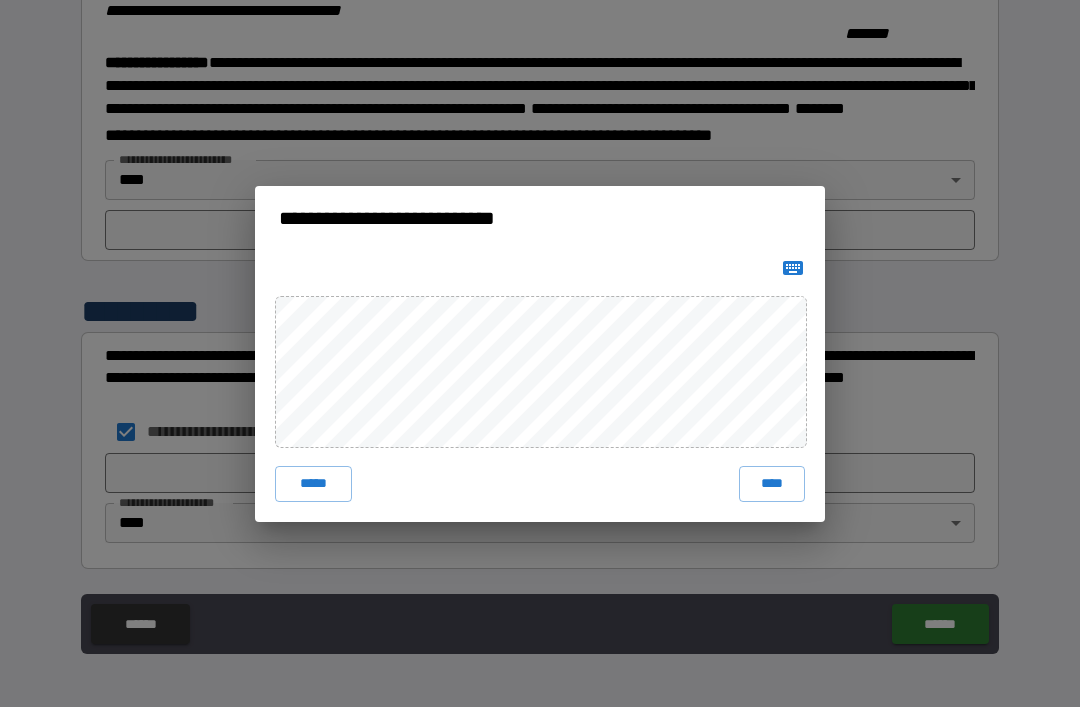 click on "****" at bounding box center [772, 484] 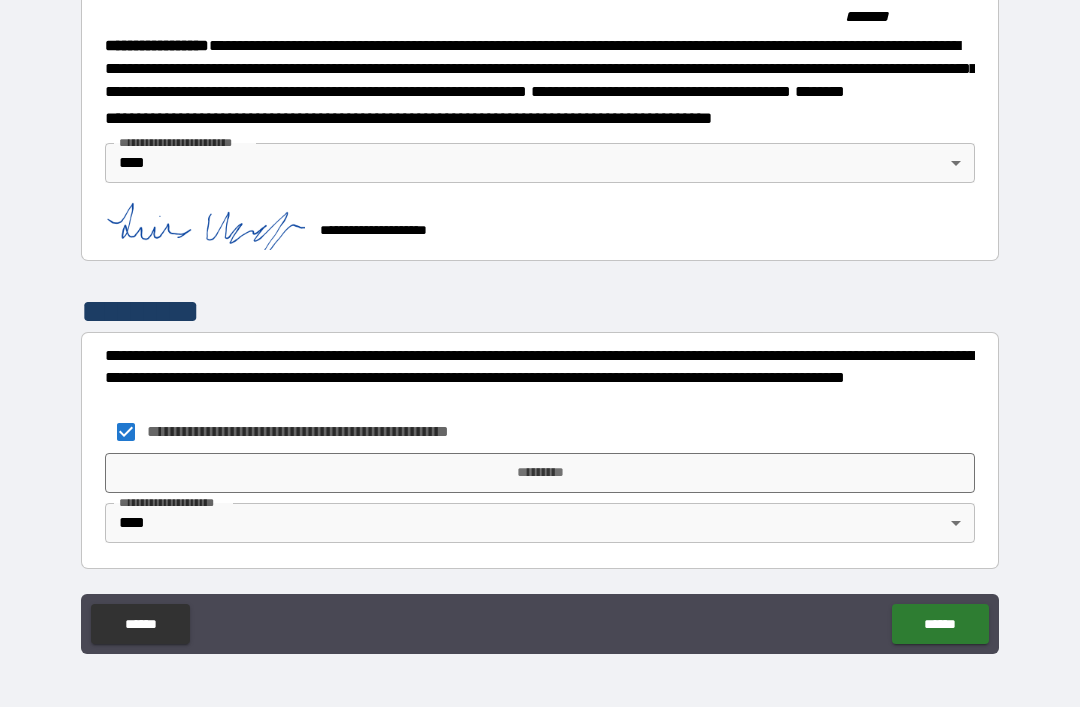 click on "**********" at bounding box center [540, 321] 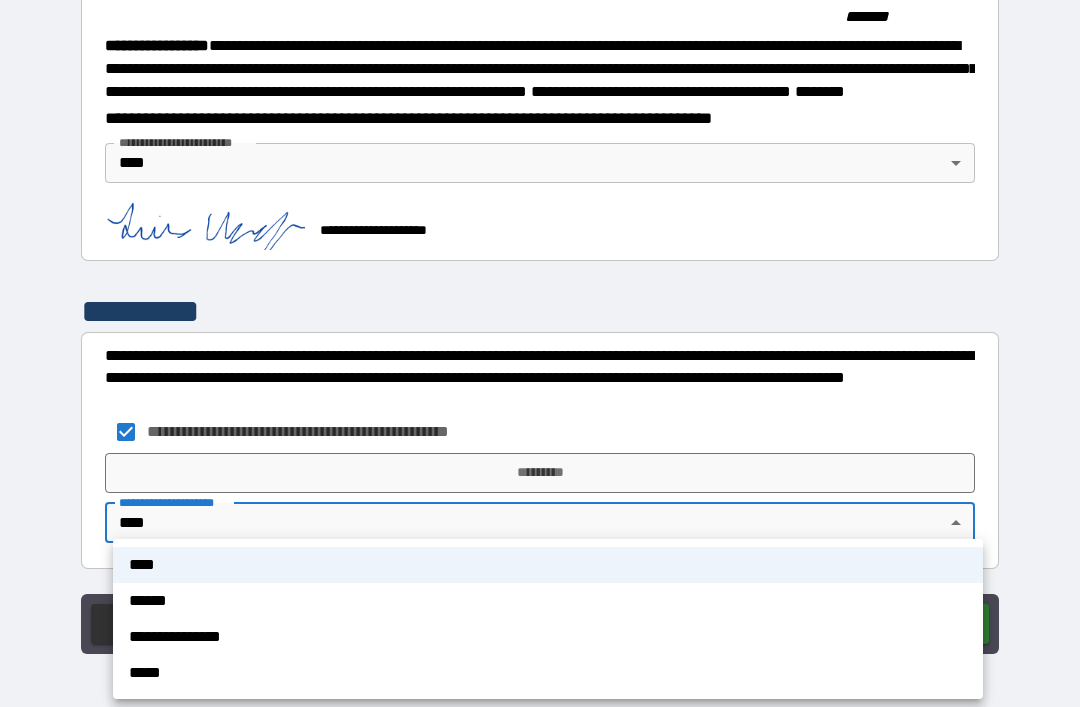 click at bounding box center [540, 353] 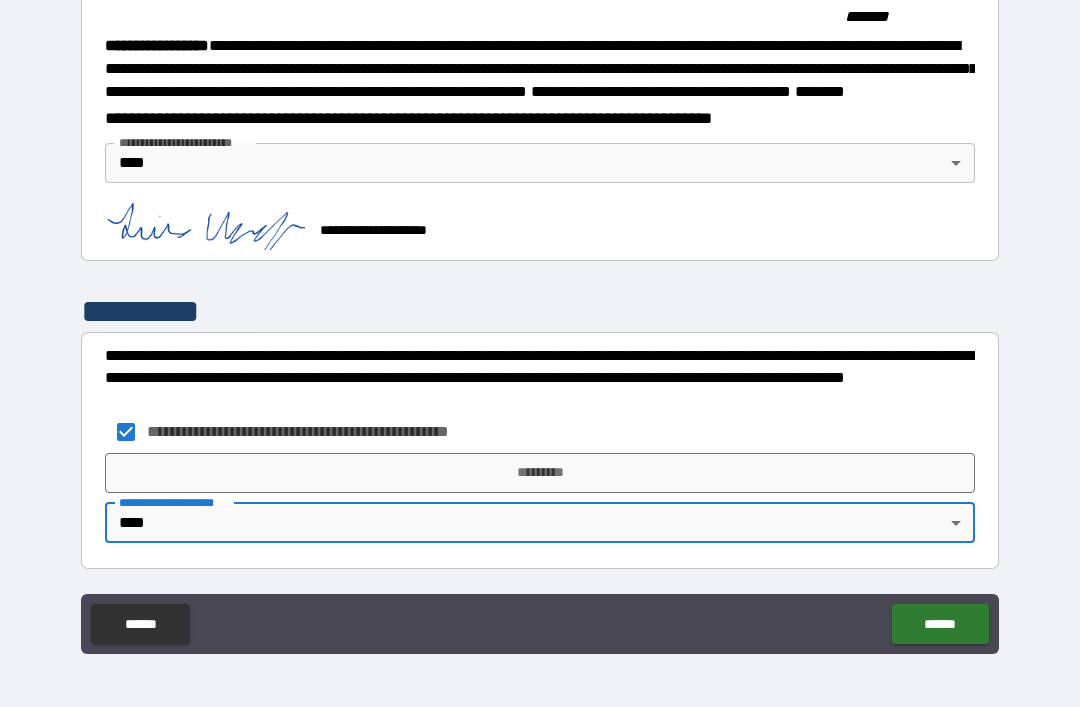click on "*********" at bounding box center (540, 473) 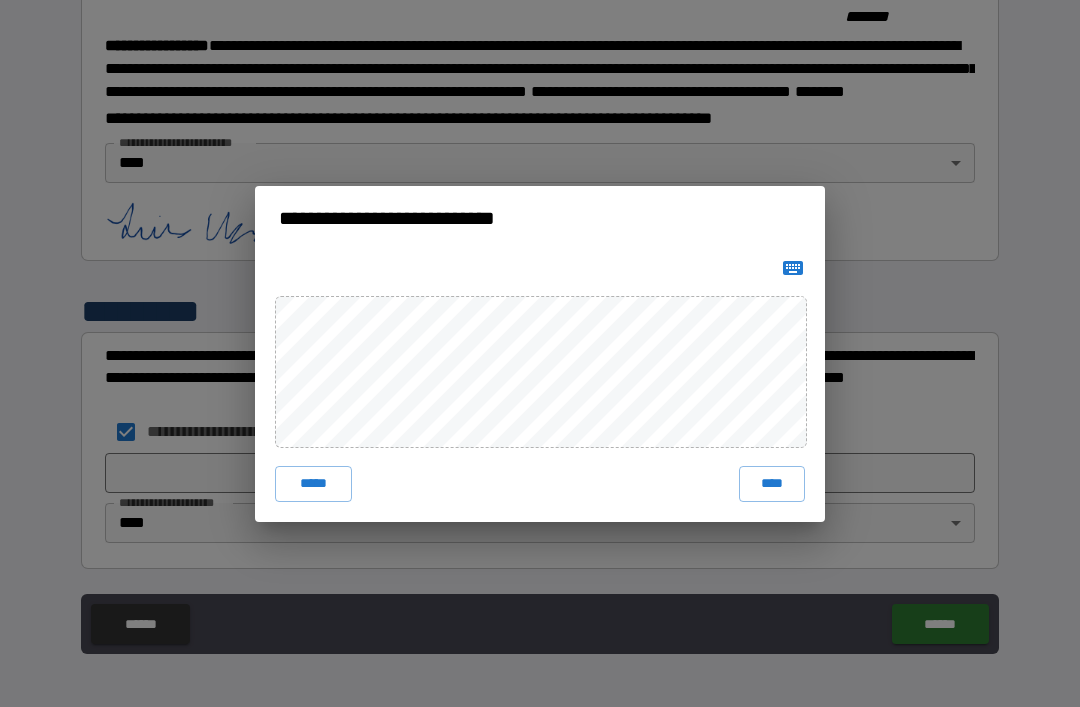 click on "****" at bounding box center [772, 484] 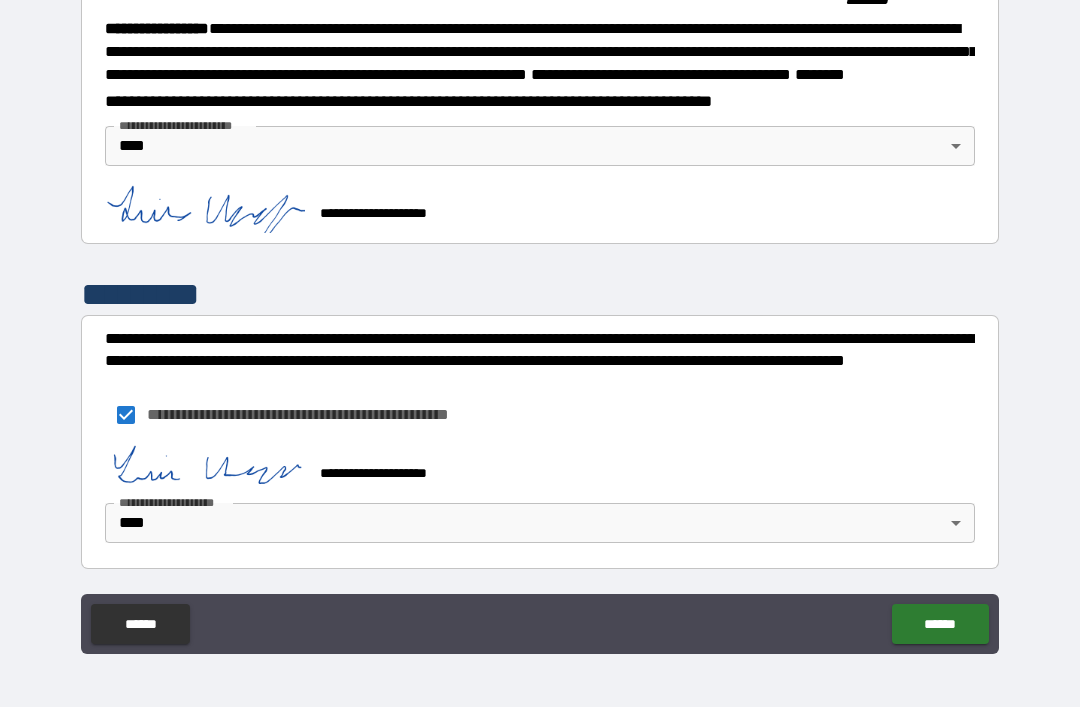 click on "******" at bounding box center [940, 624] 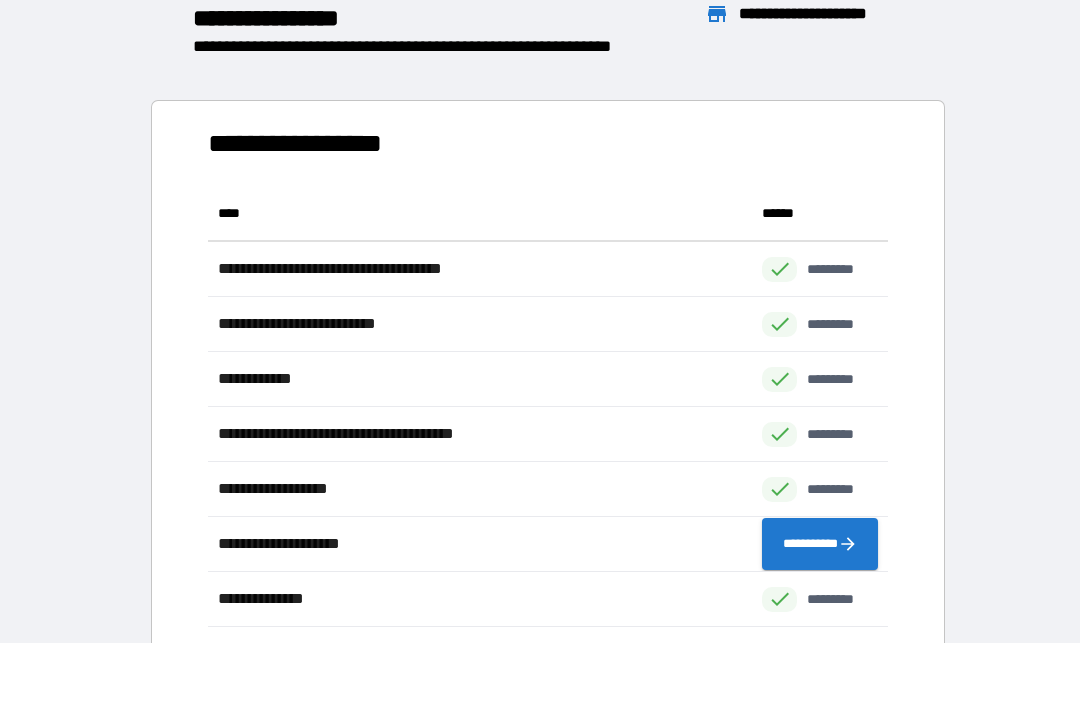 scroll, scrollTop: 1, scrollLeft: 1, axis: both 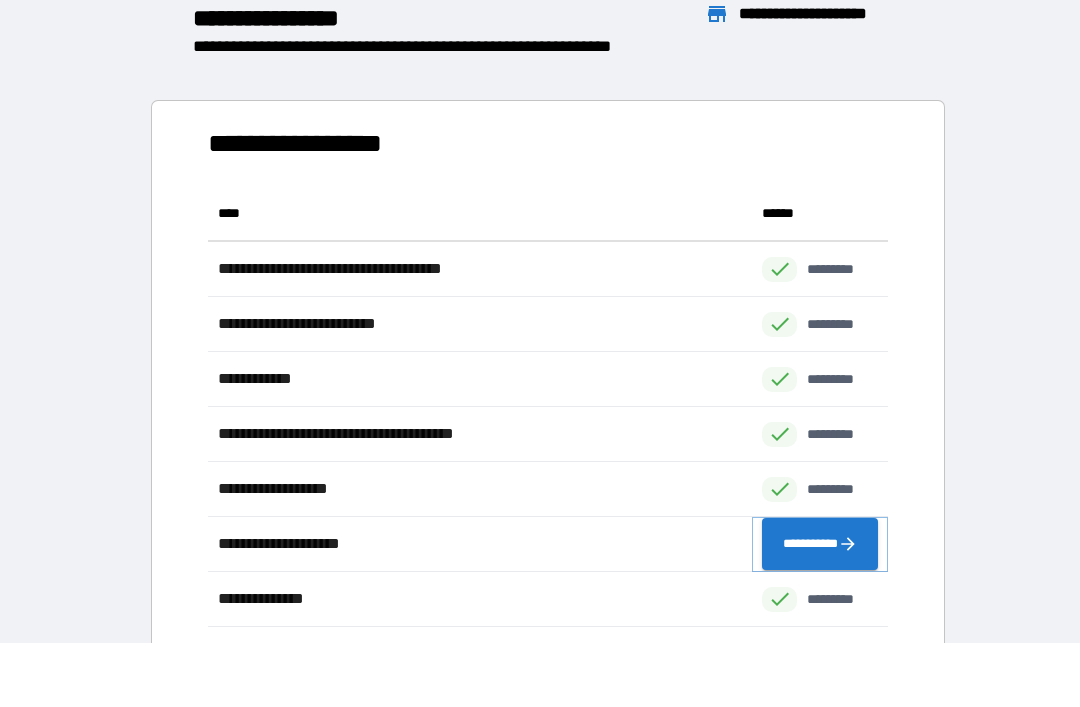 click on "**********" at bounding box center (820, 544) 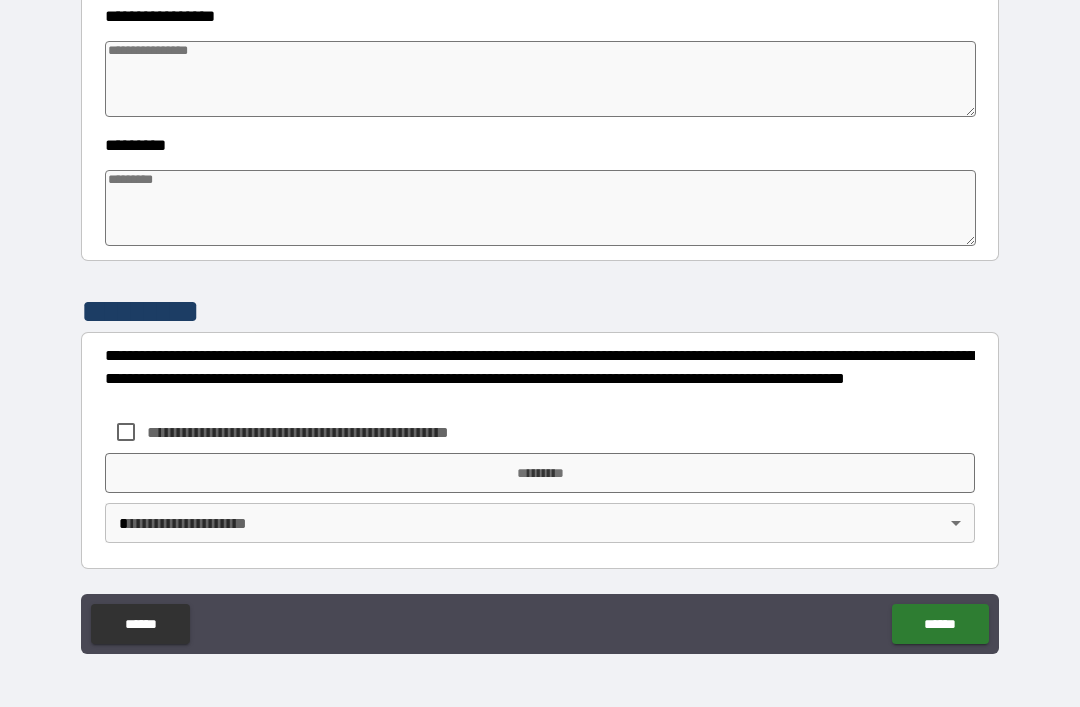 scroll, scrollTop: 570, scrollLeft: 0, axis: vertical 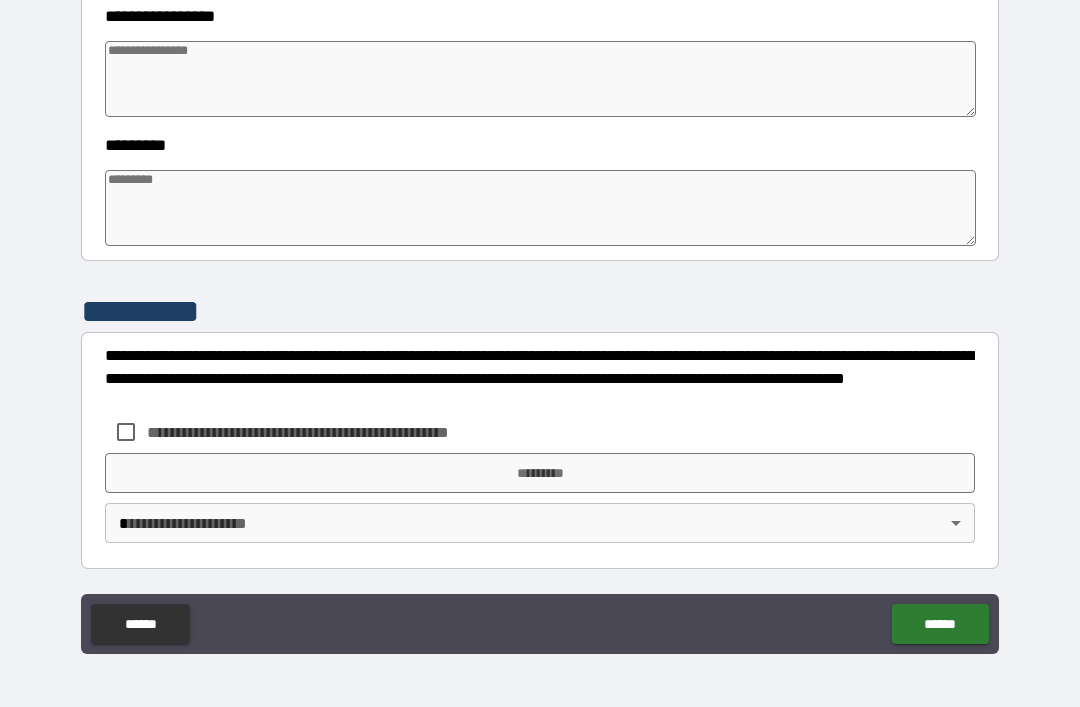 click at bounding box center (540, 208) 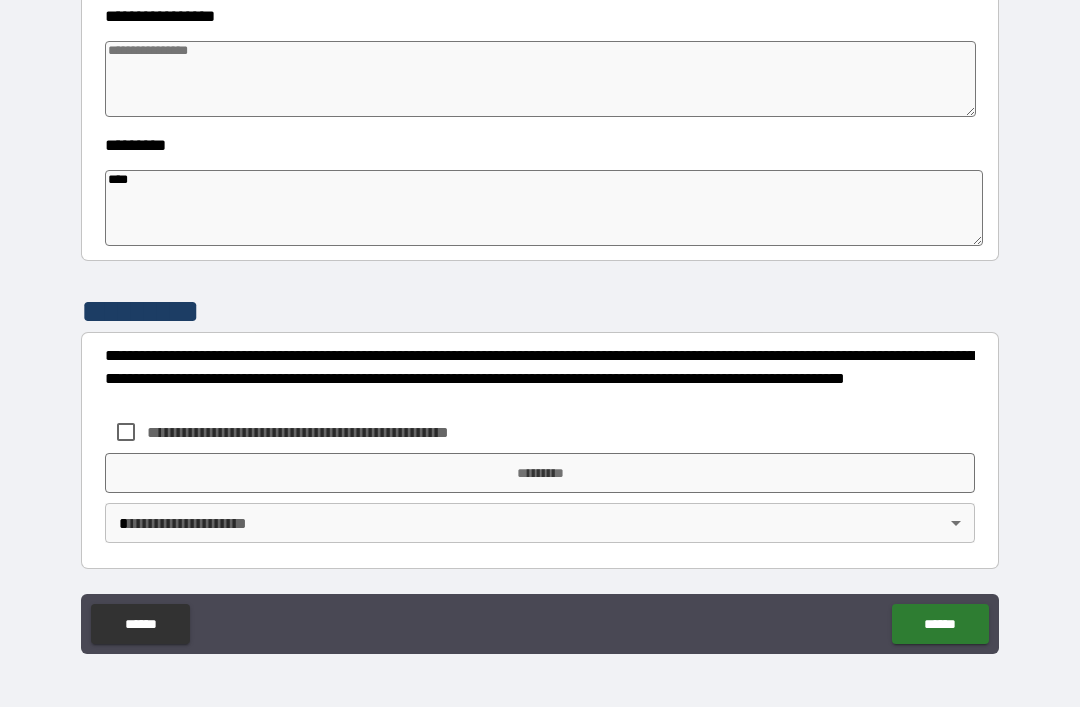 click on "**********" at bounding box center [540, 324] 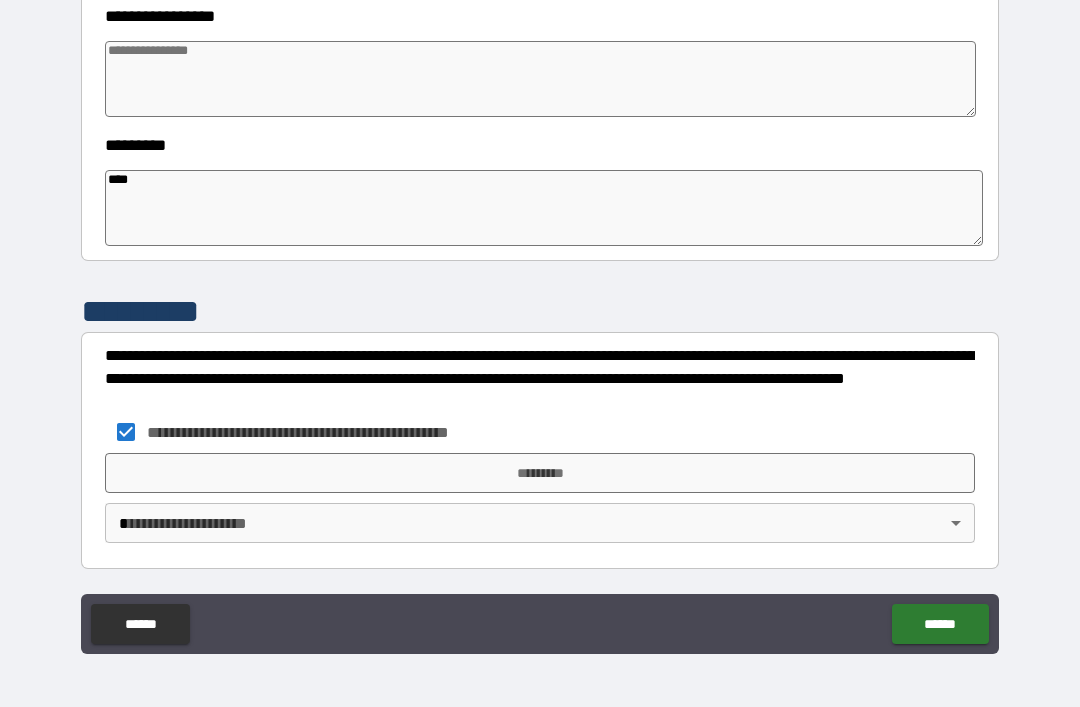 click on "**********" at bounding box center (540, 321) 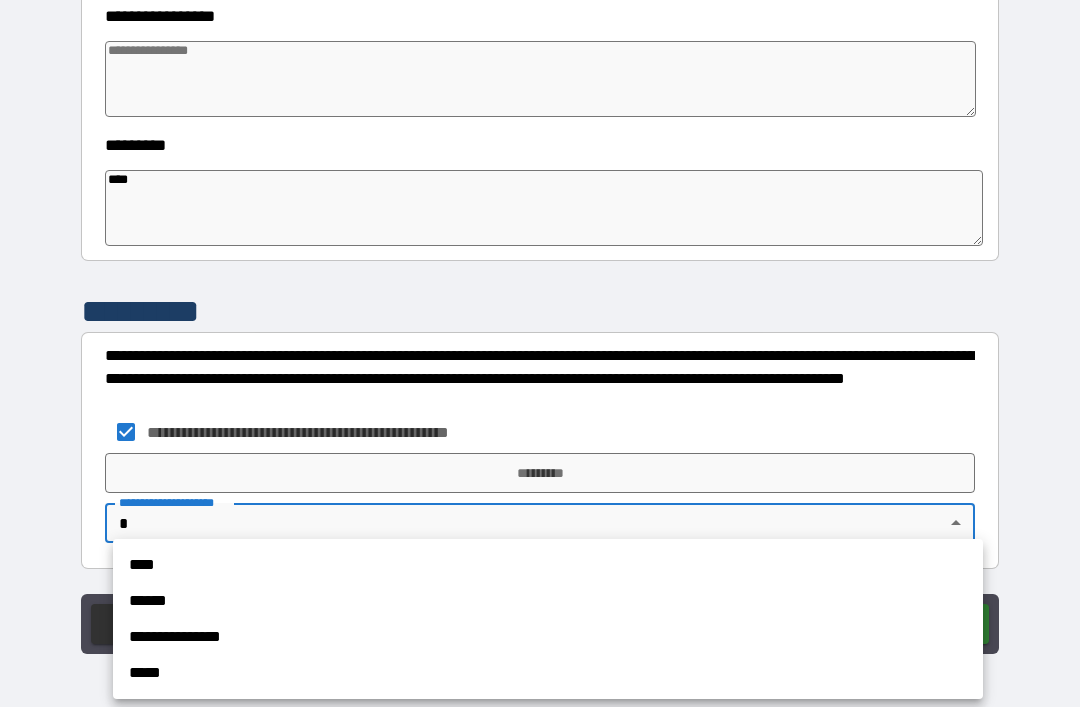 click on "****" at bounding box center (548, 565) 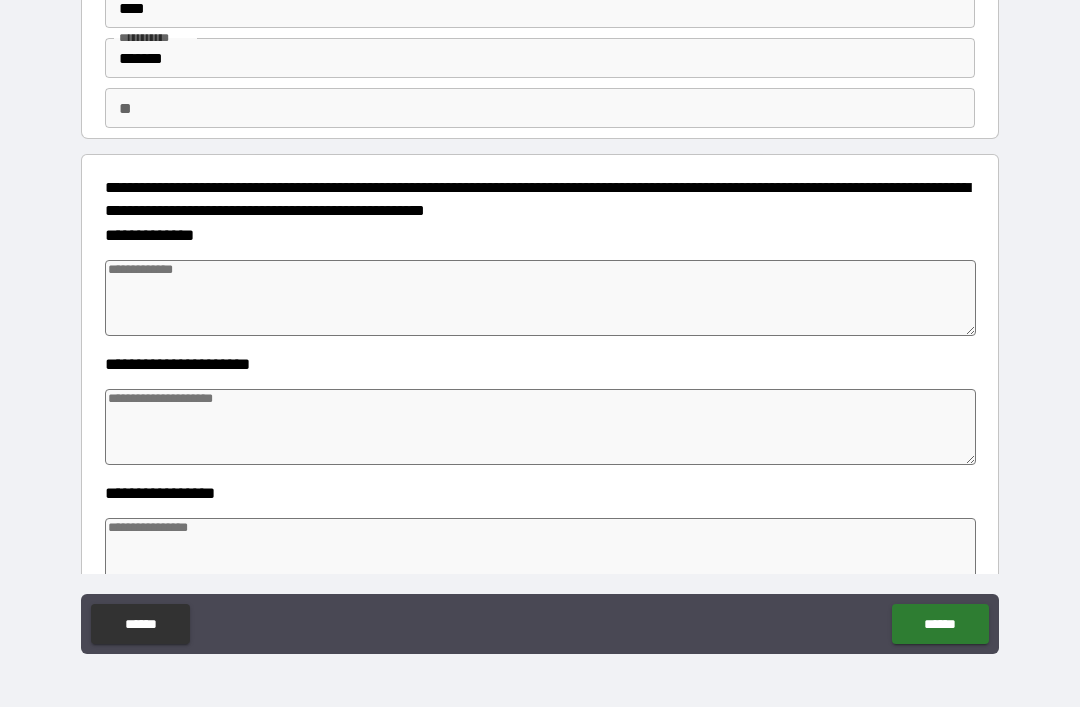 scroll, scrollTop: 98, scrollLeft: 0, axis: vertical 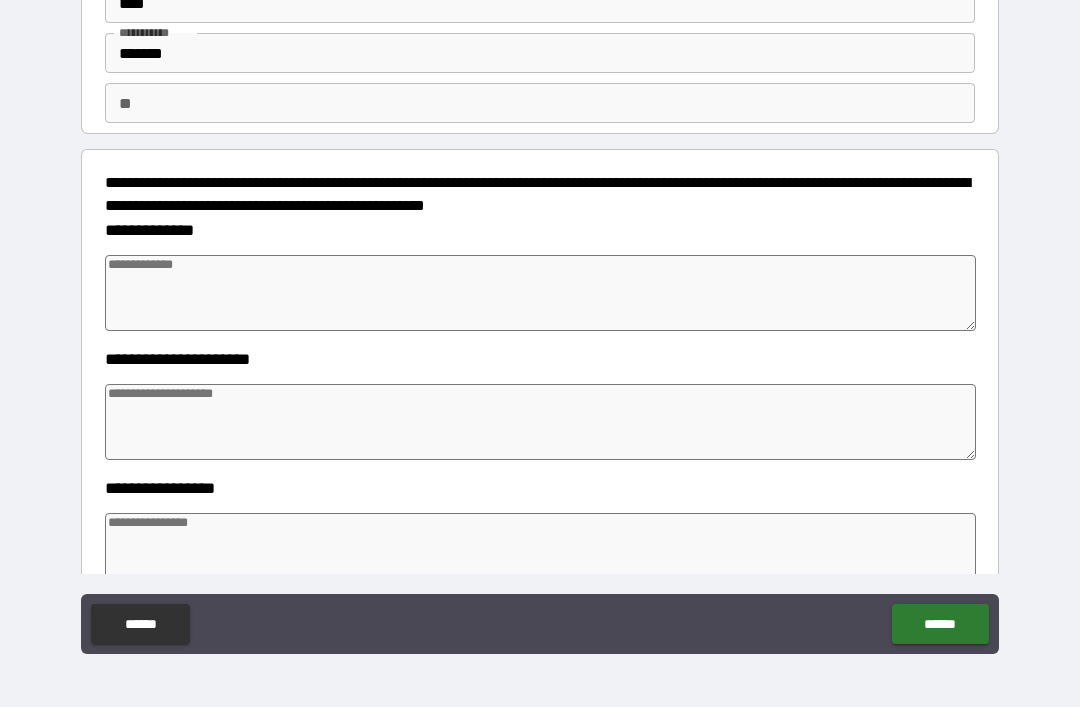 click at bounding box center [540, 293] 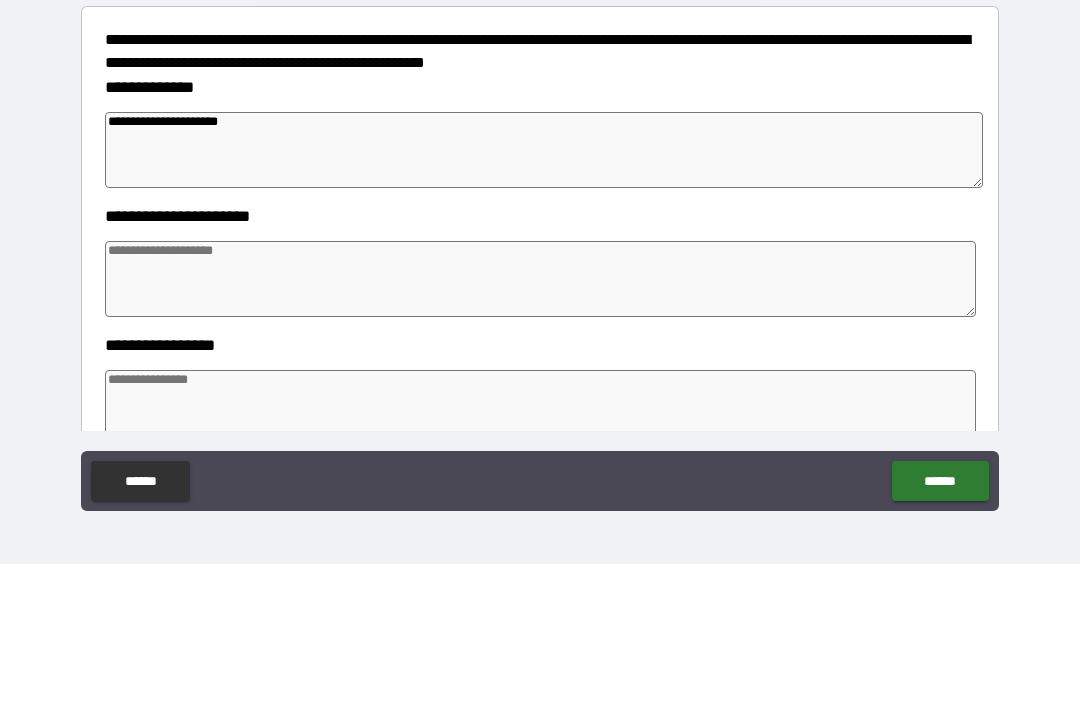 click at bounding box center (540, 422) 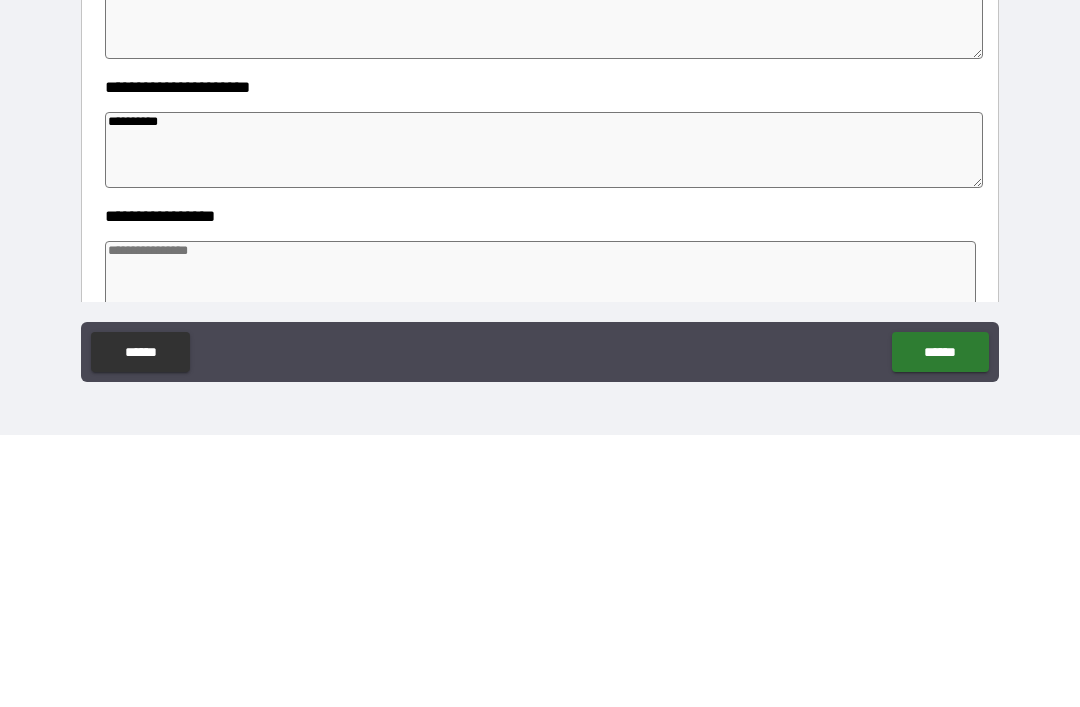 click at bounding box center [540, 551] 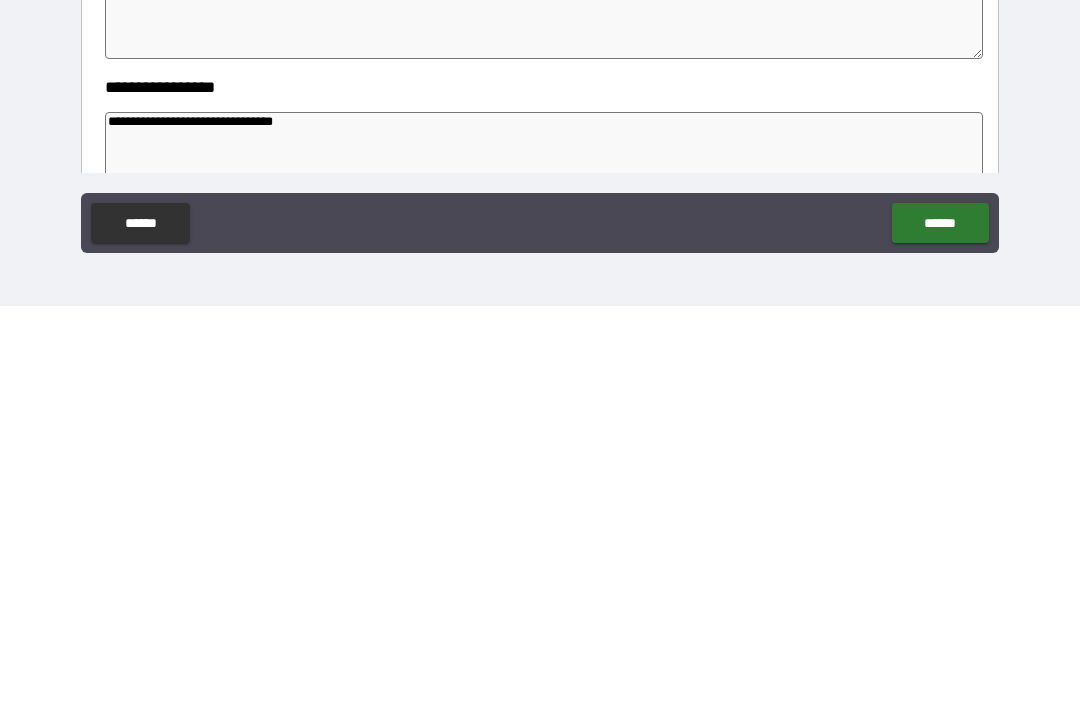 click on "**********" at bounding box center [540, 324] 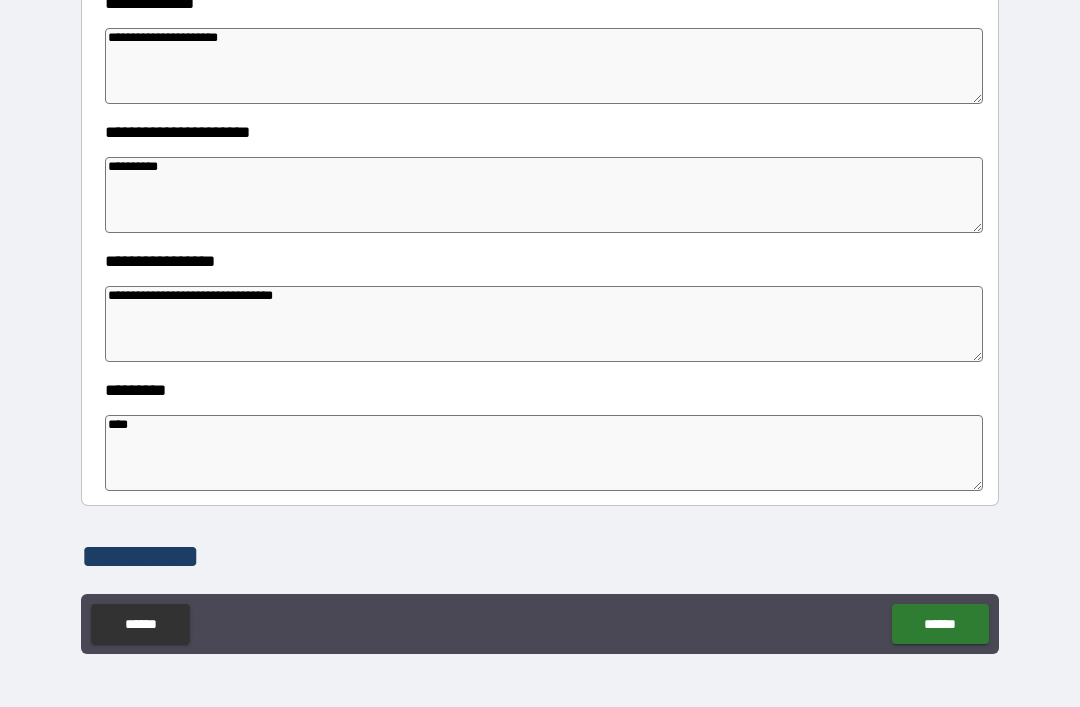 scroll, scrollTop: 328, scrollLeft: 0, axis: vertical 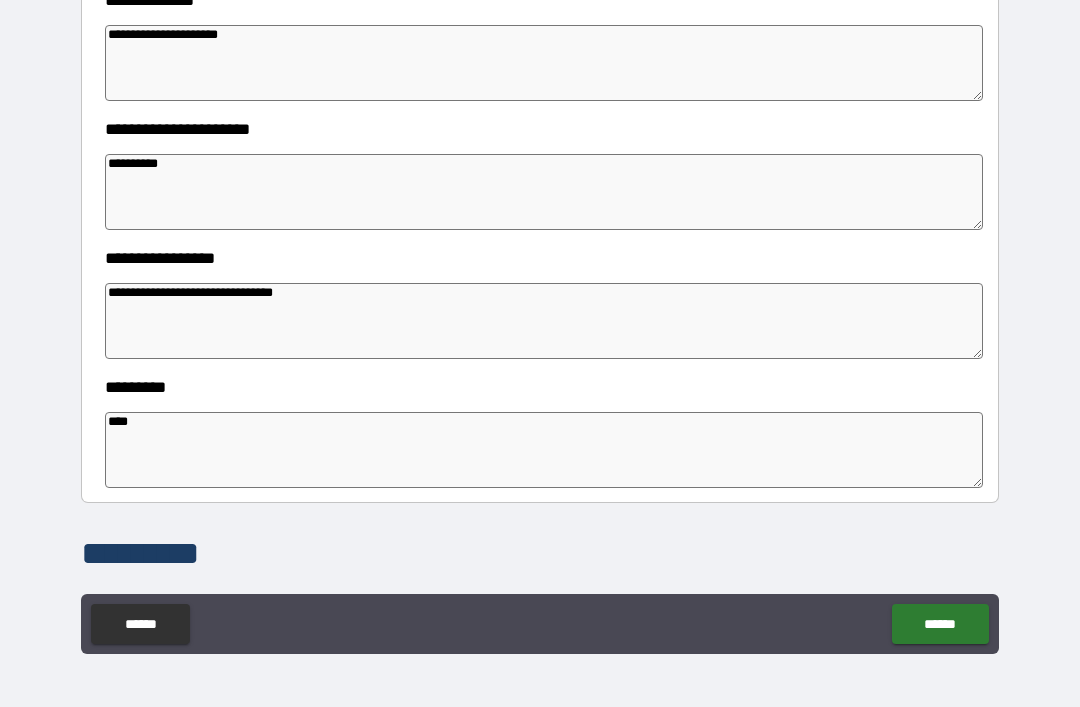 click on "******" at bounding box center (940, 624) 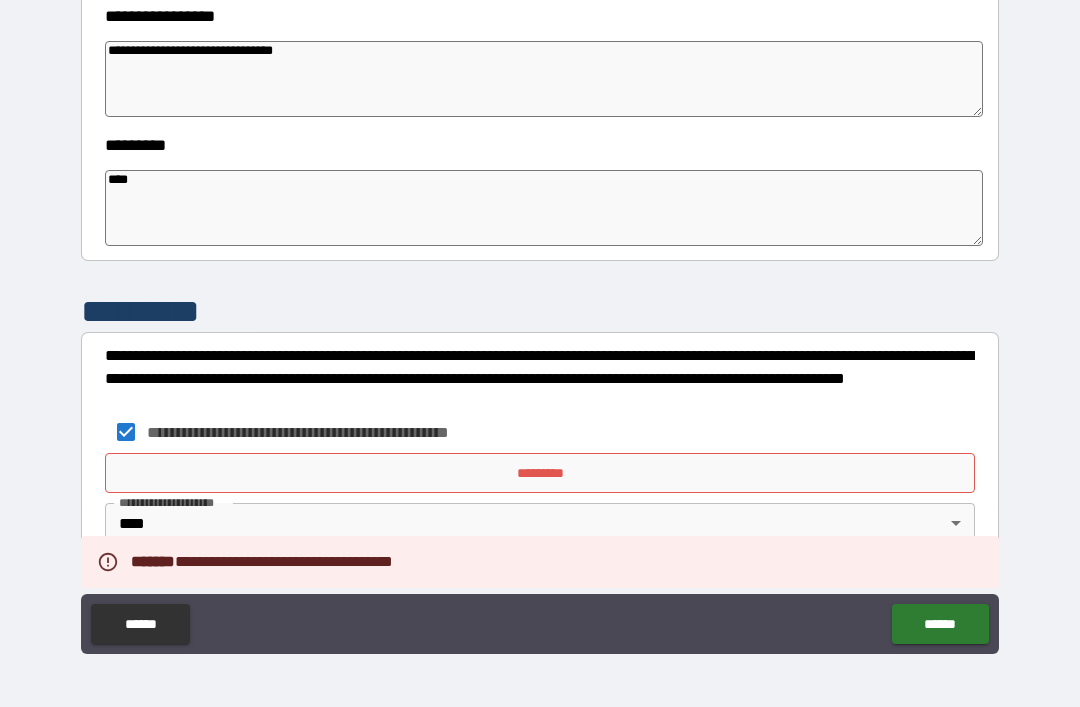 scroll, scrollTop: 570, scrollLeft: 0, axis: vertical 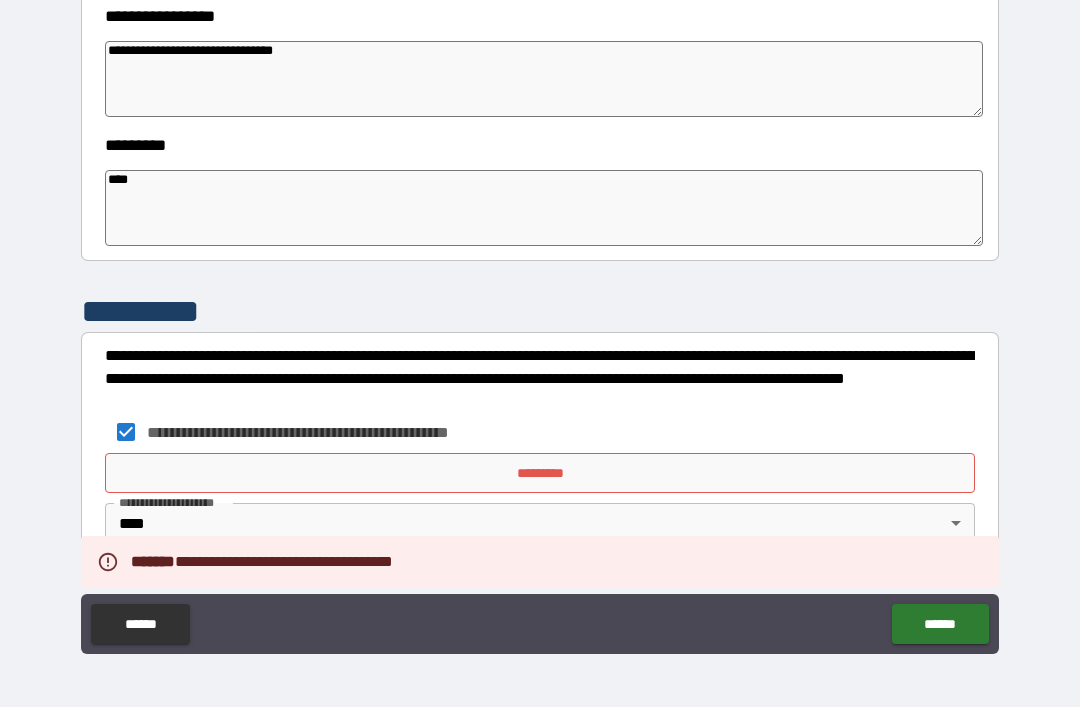 click on "*********" at bounding box center [540, 473] 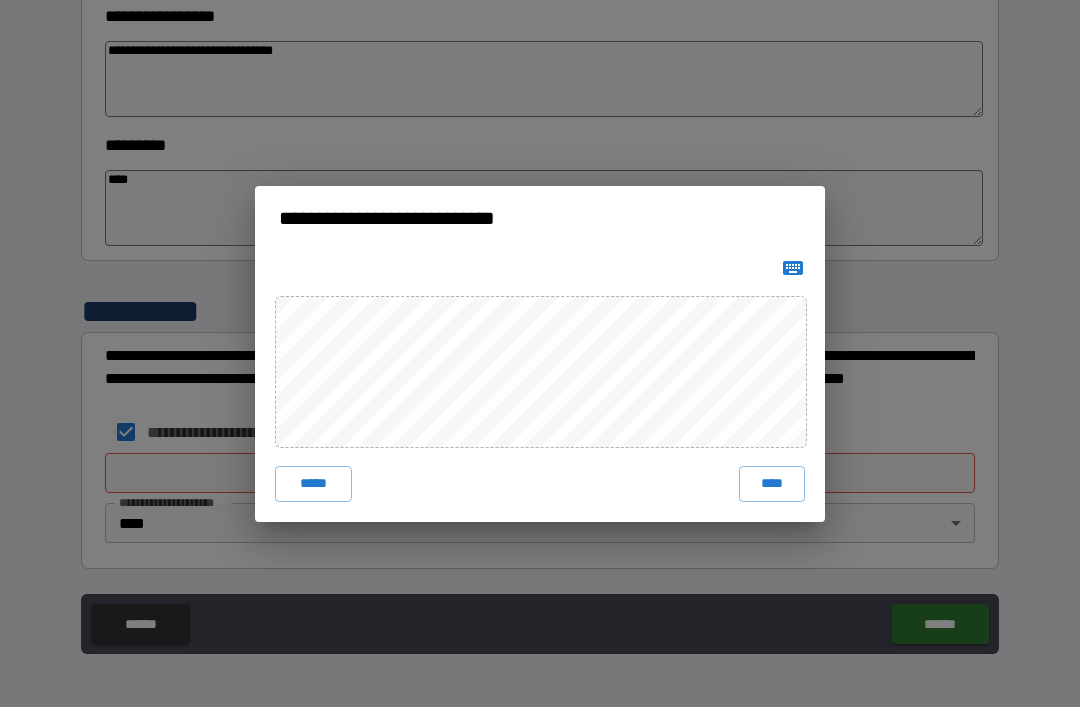click on "****" at bounding box center (772, 484) 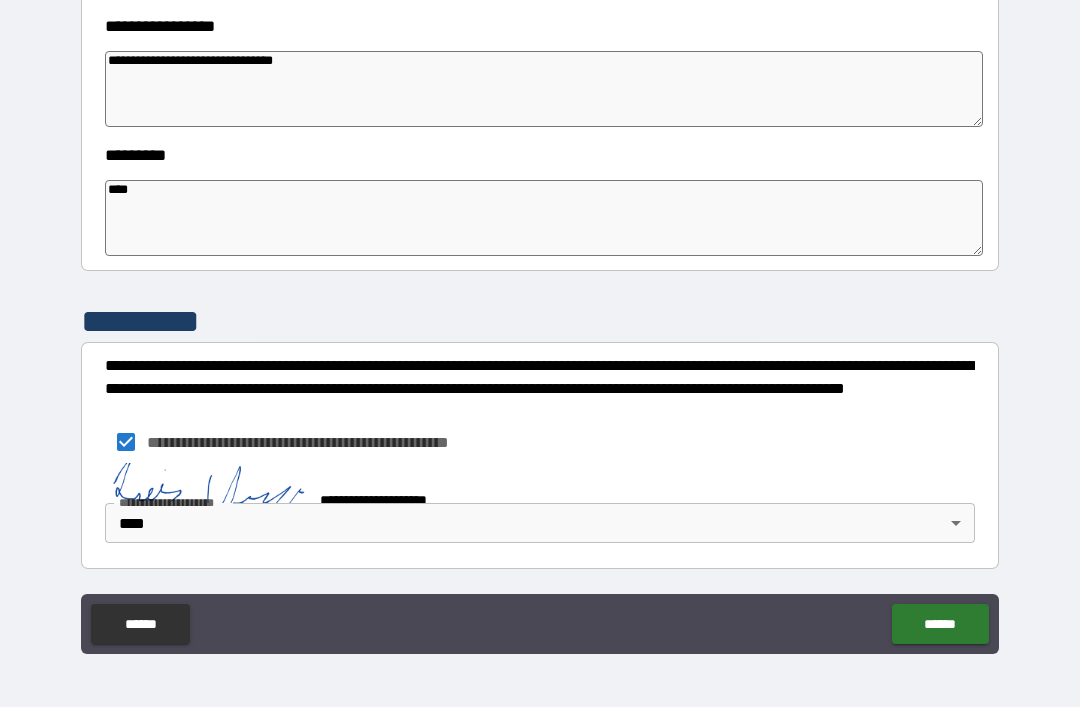 scroll, scrollTop: 560, scrollLeft: 0, axis: vertical 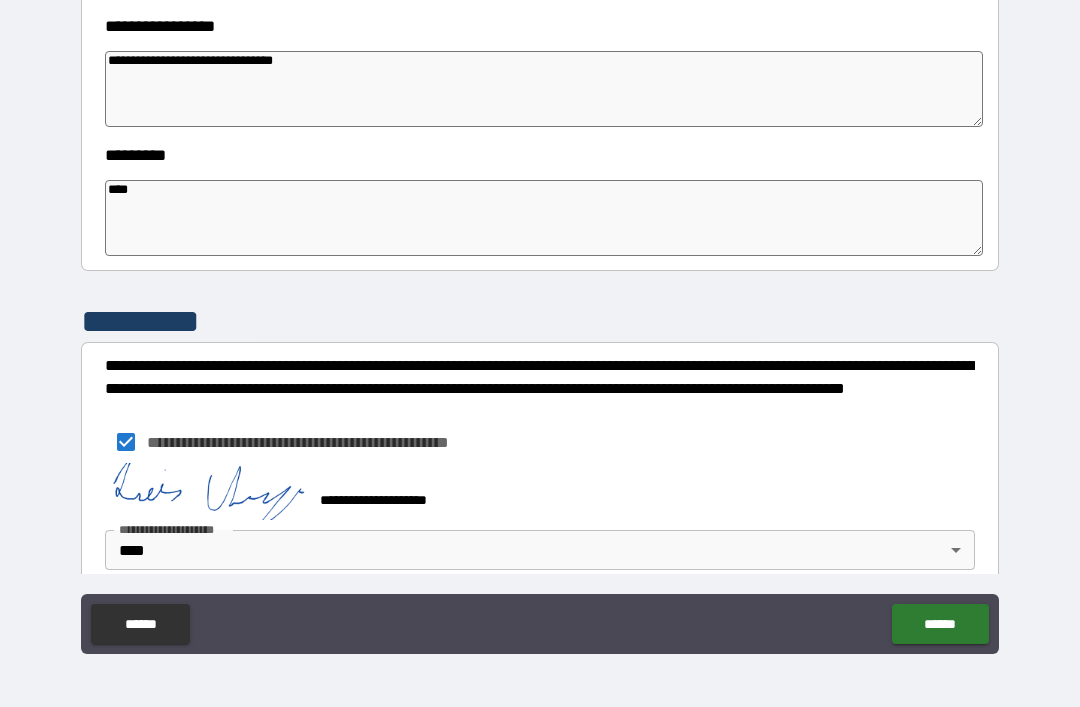 click on "******" at bounding box center [940, 624] 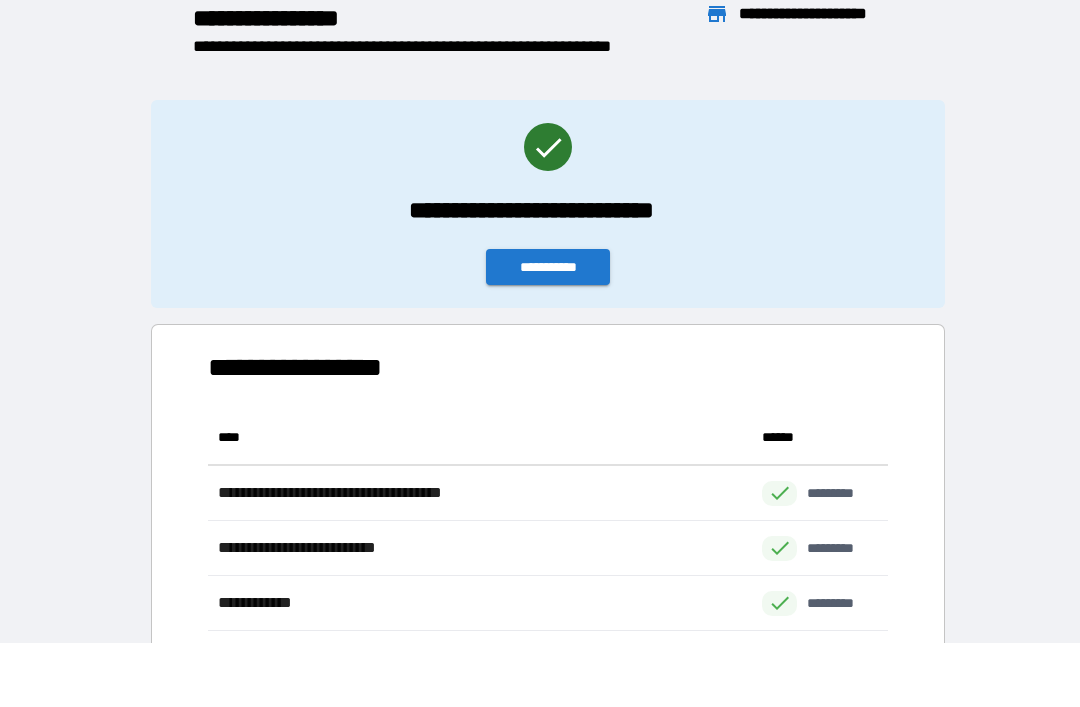 scroll, scrollTop: 441, scrollLeft: 680, axis: both 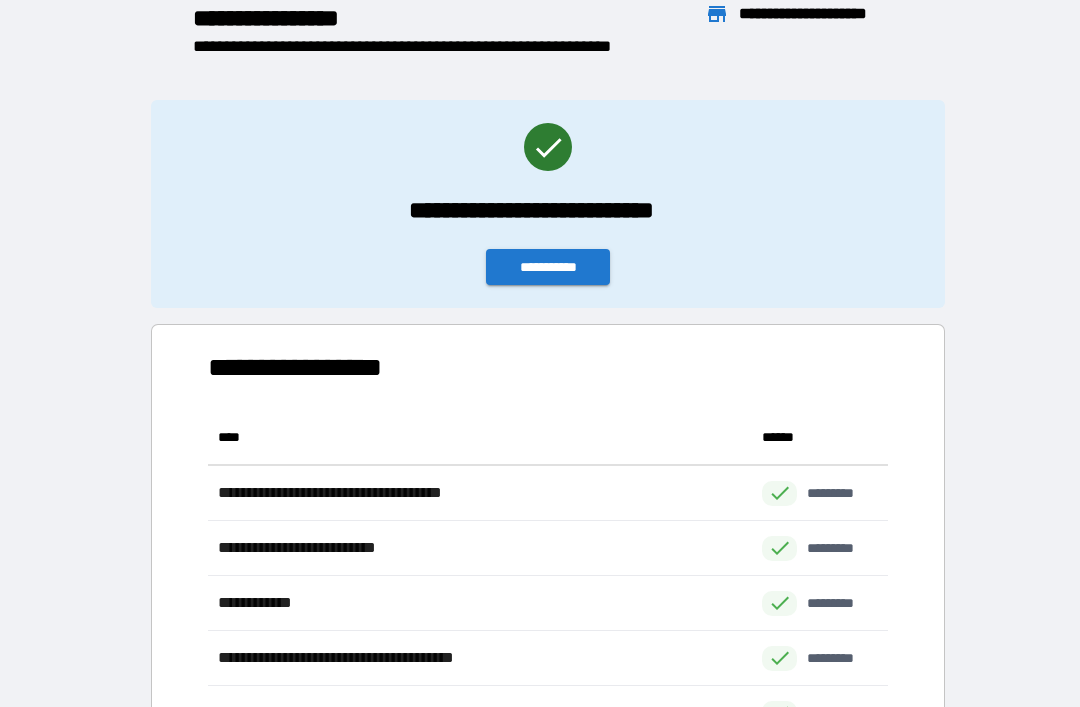 click on "**********" at bounding box center (548, 267) 